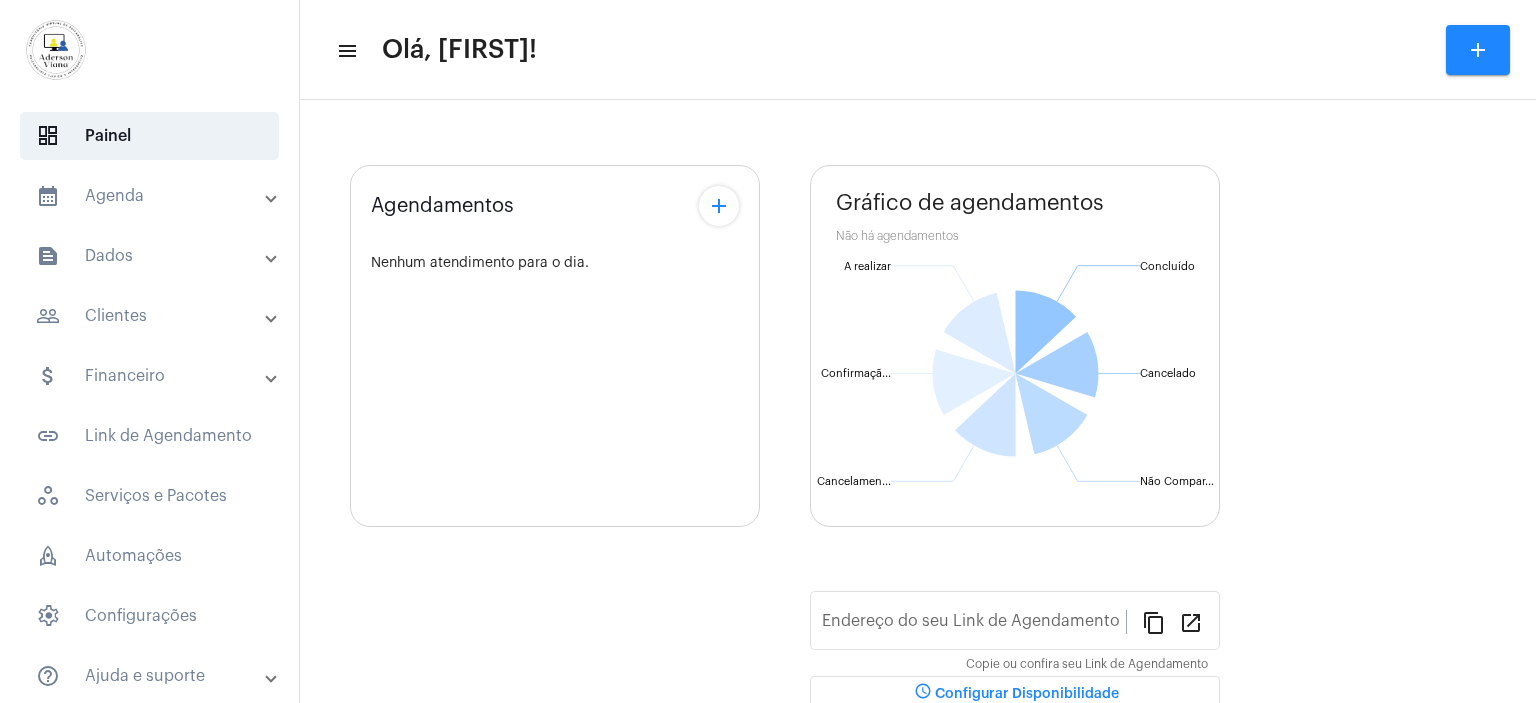 scroll, scrollTop: 0, scrollLeft: 0, axis: both 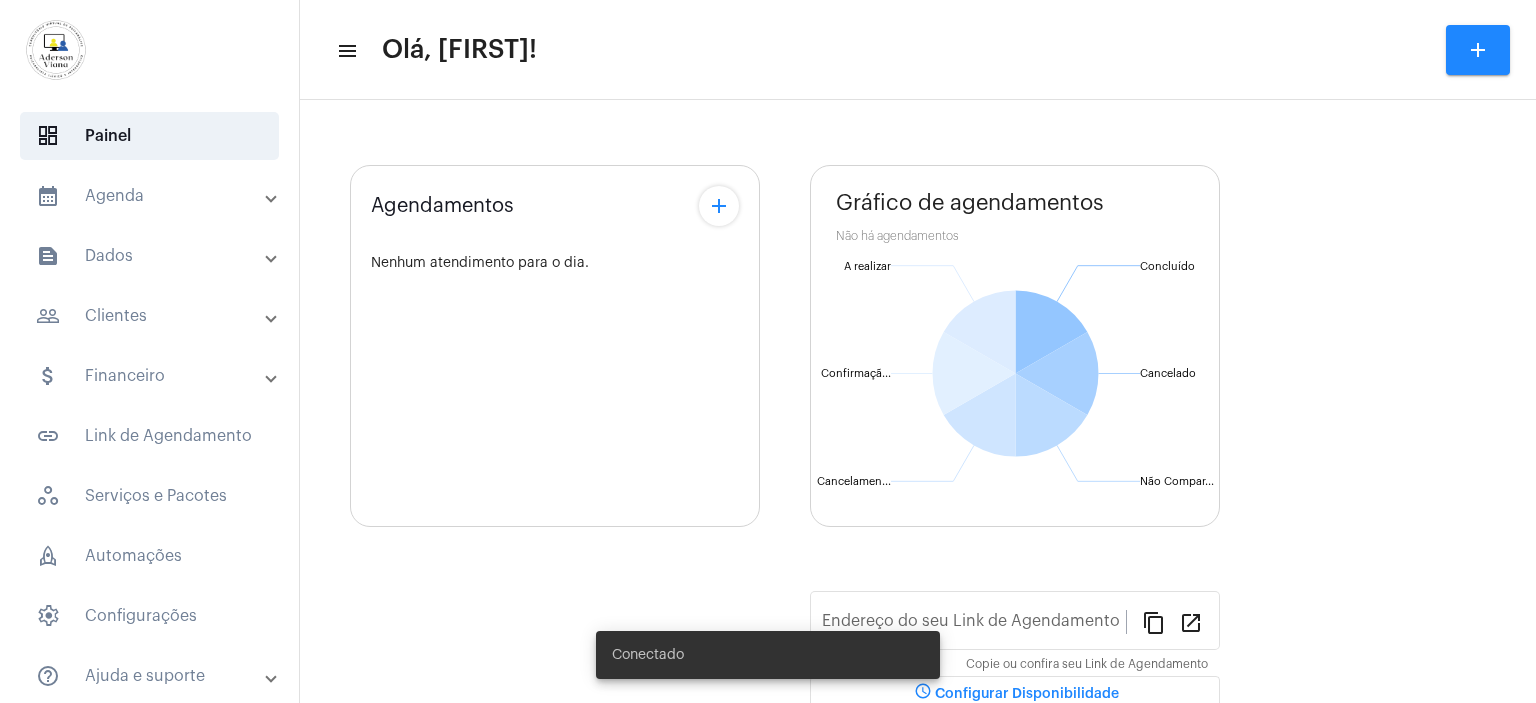type on "https://neft.com.br/aderson-viana" 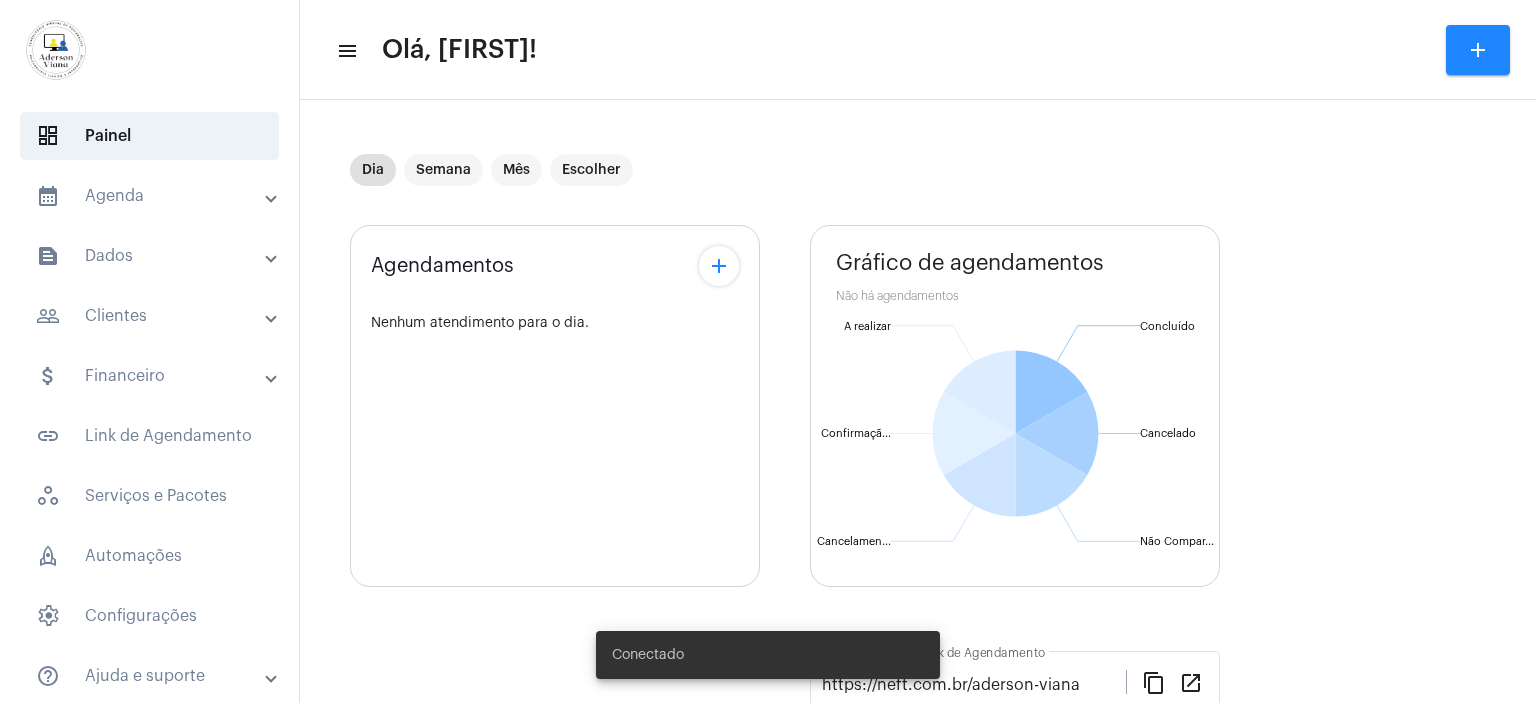 click on "people_outline  Clientes" at bounding box center [151, 316] 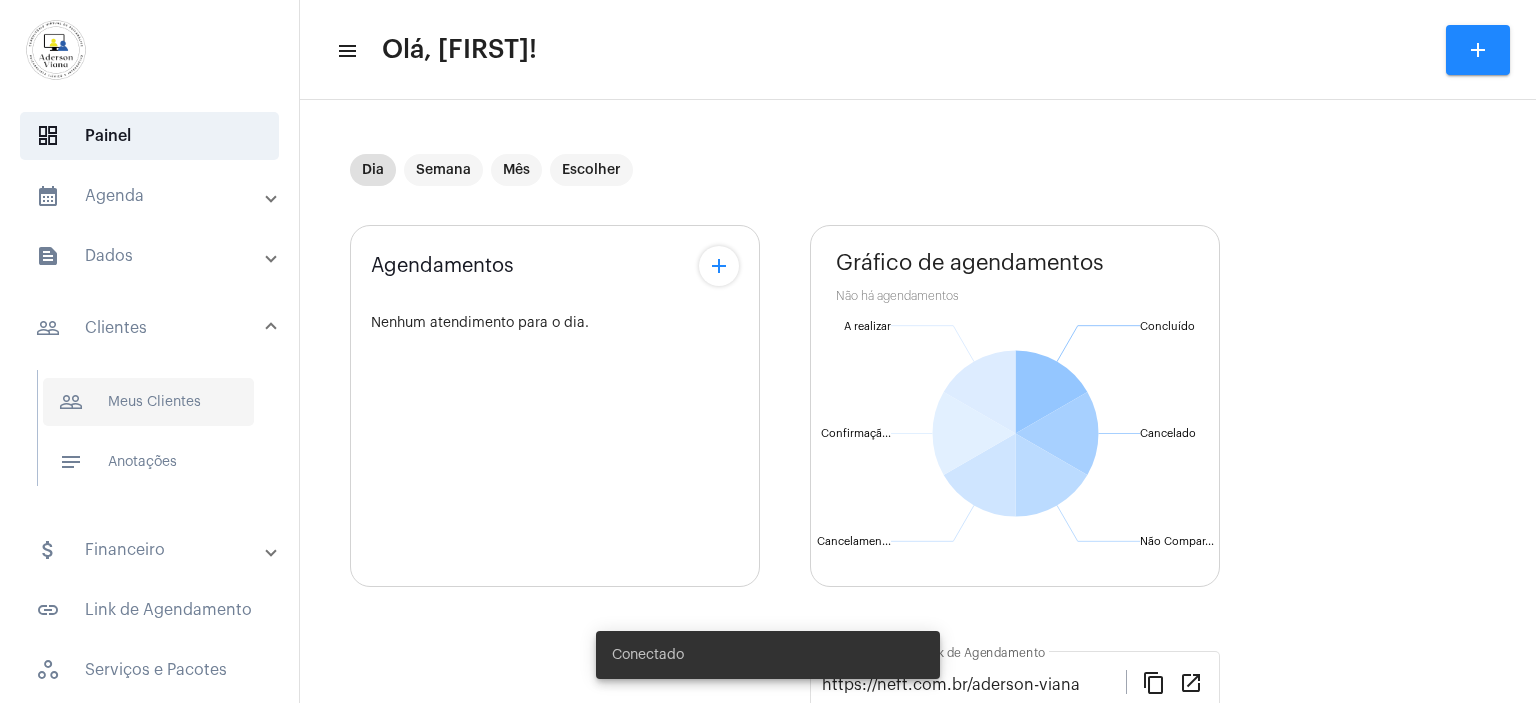 click on "people_outline  Meus Clientes" at bounding box center [148, 402] 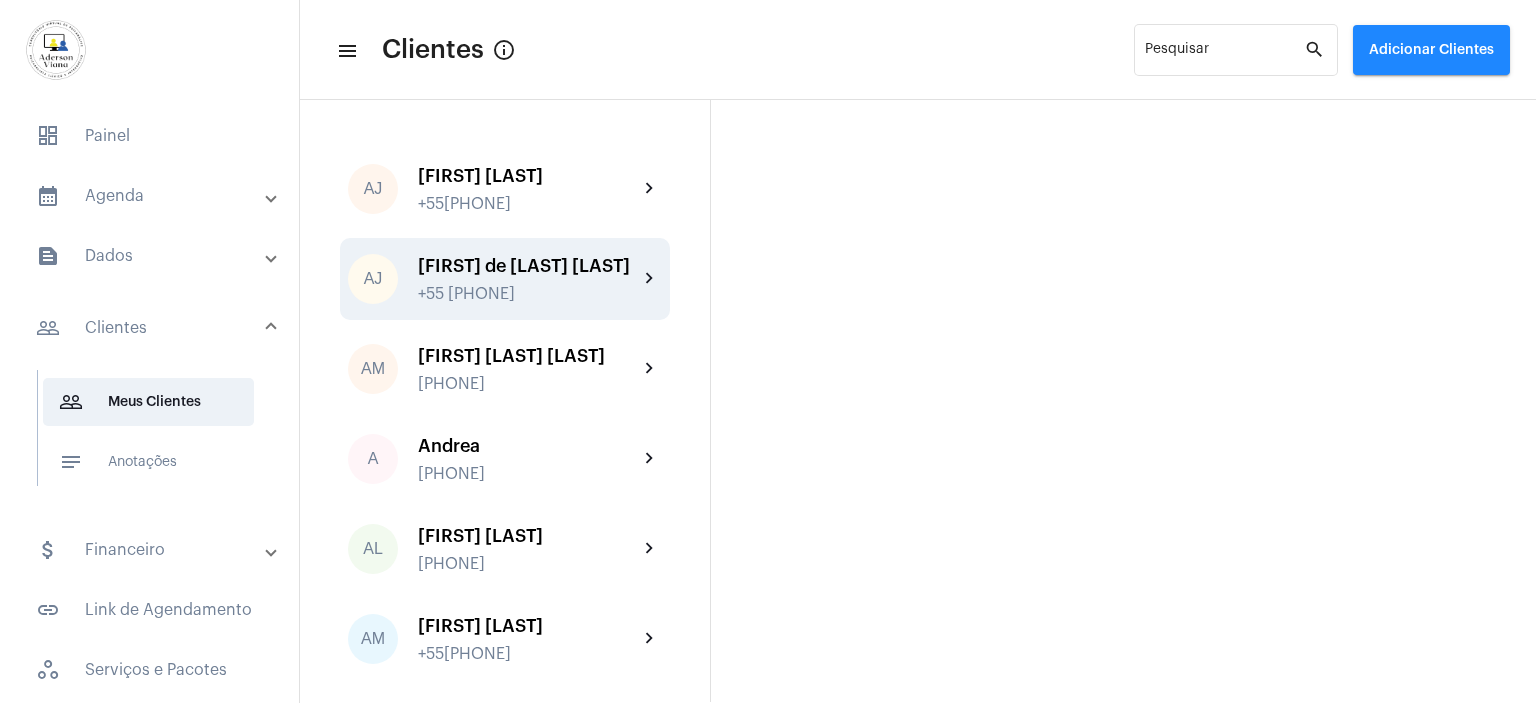 click on "[FIRST] de [LAST] [LAST] [PHONE]" 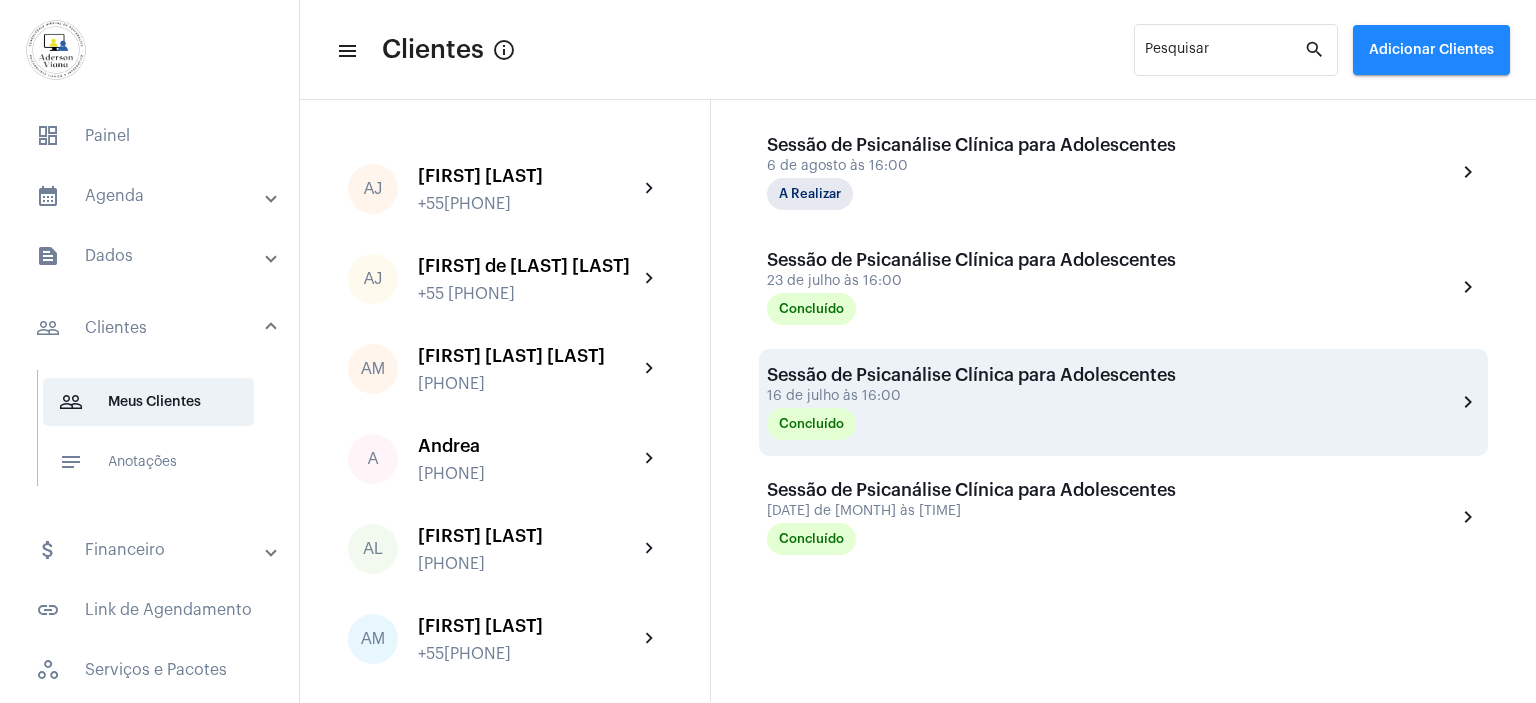 scroll, scrollTop: 881, scrollLeft: 0, axis: vertical 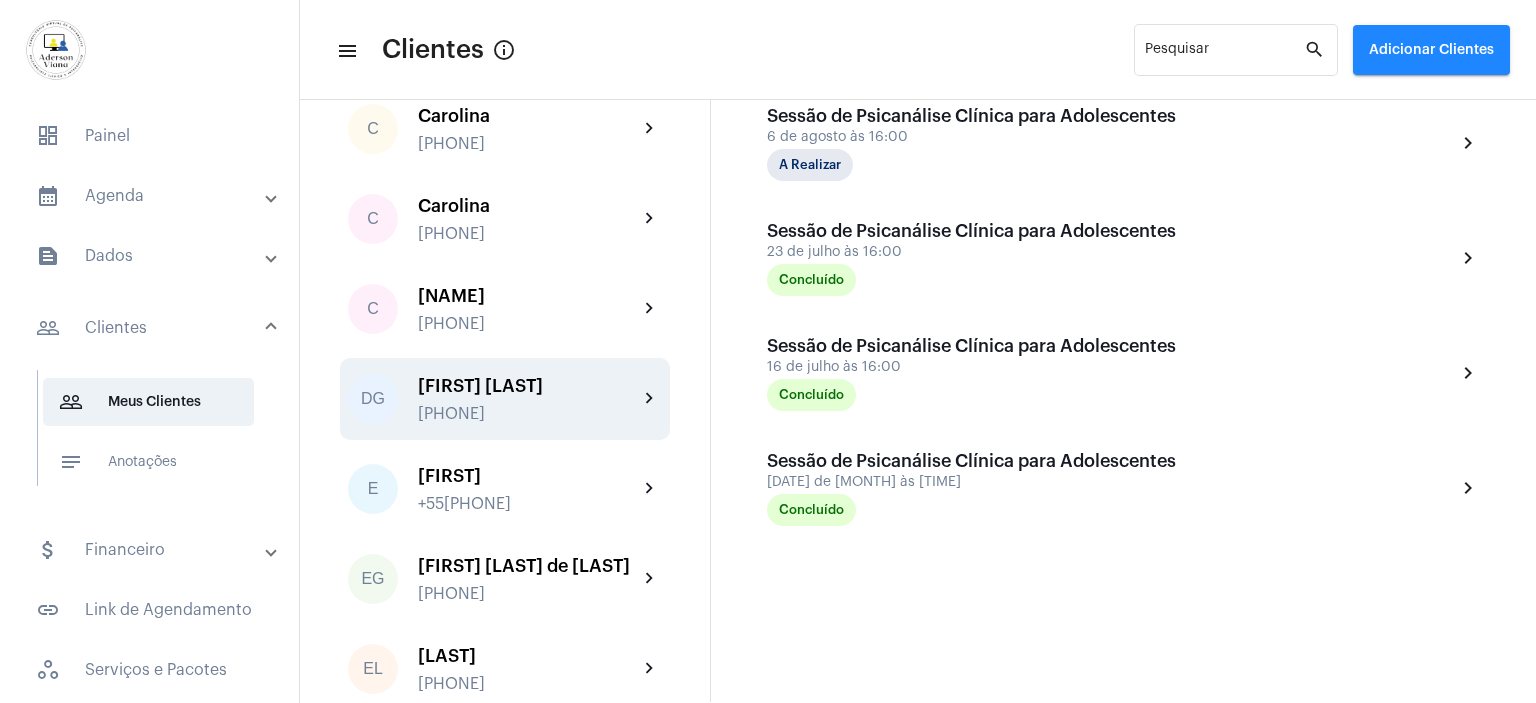 click on "[FIRST] [LAST] [PHONE]" 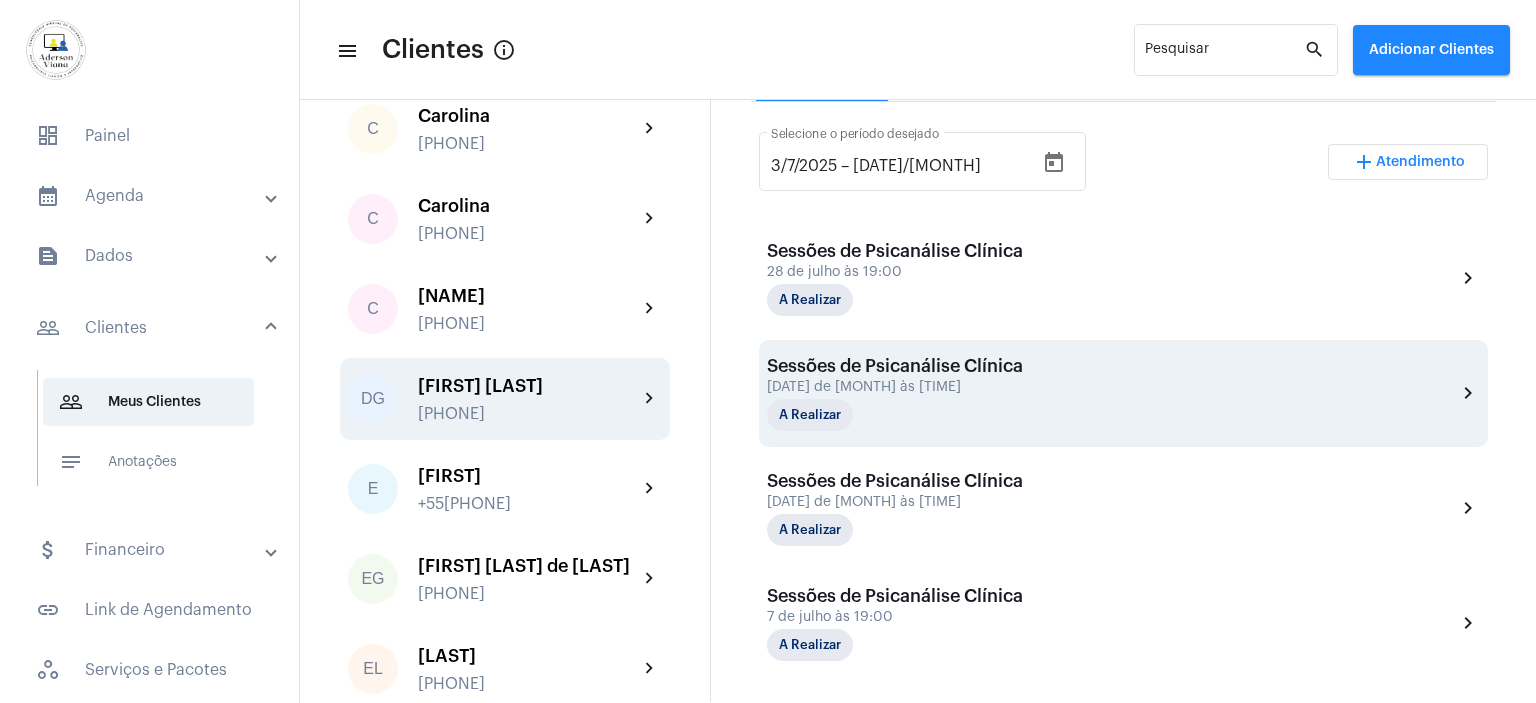 scroll, scrollTop: 500, scrollLeft: 0, axis: vertical 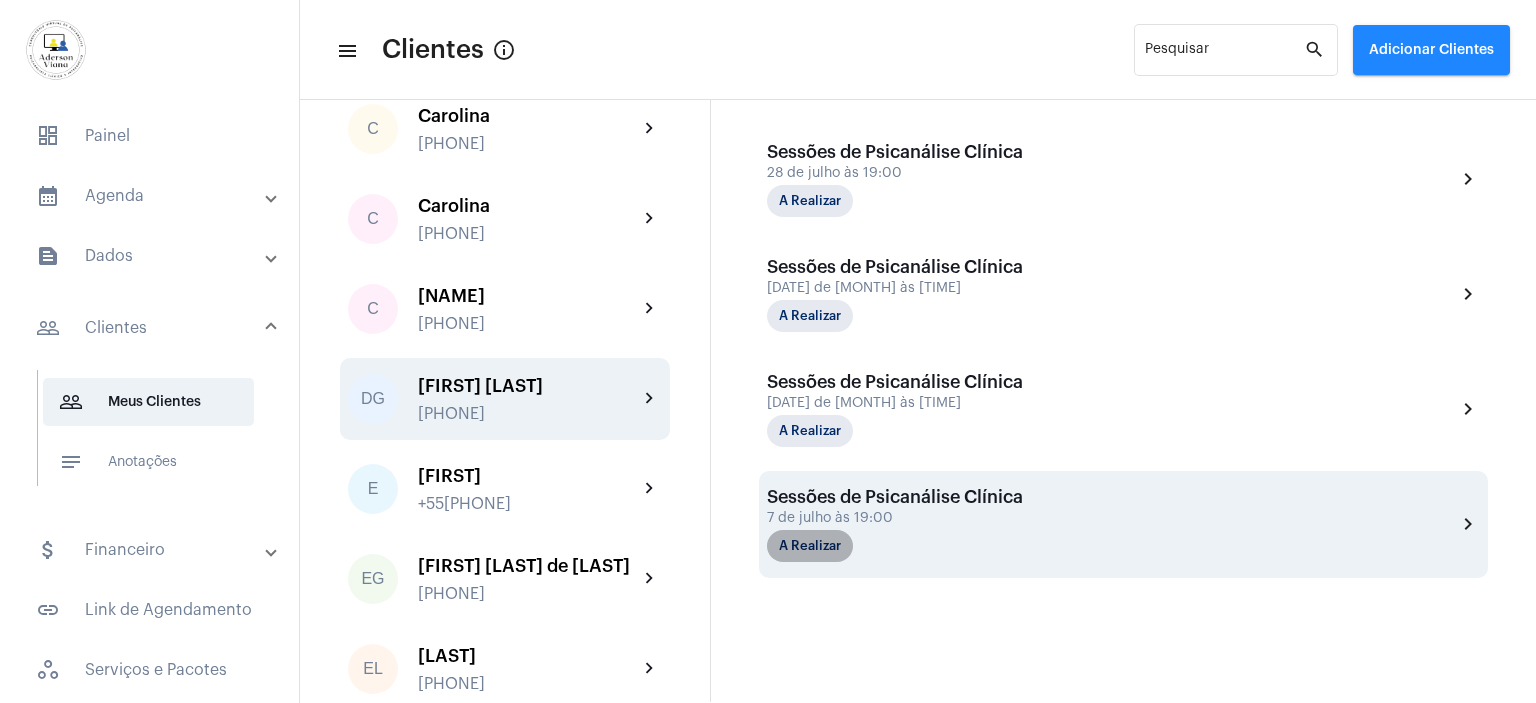 click on "A Realizar" at bounding box center [810, 546] 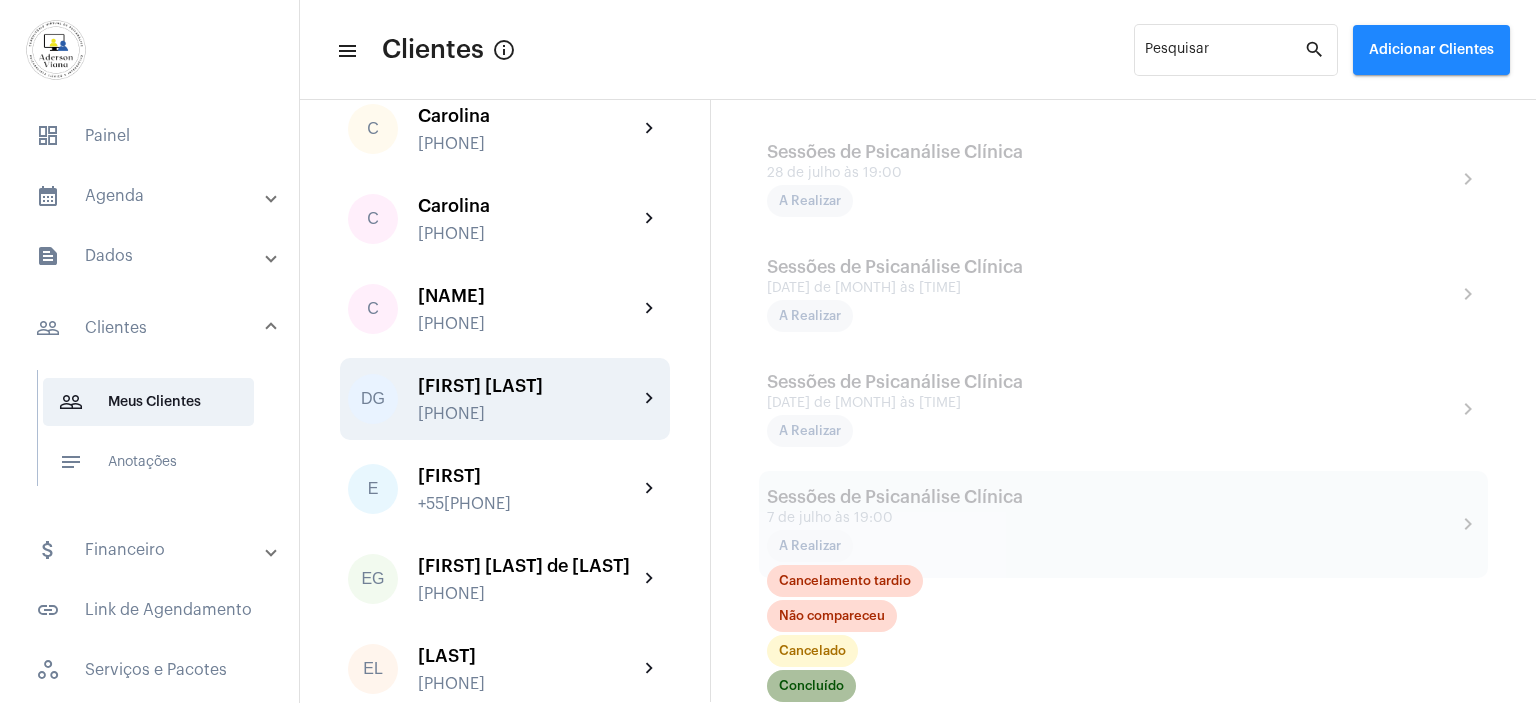 click on "Concluído" 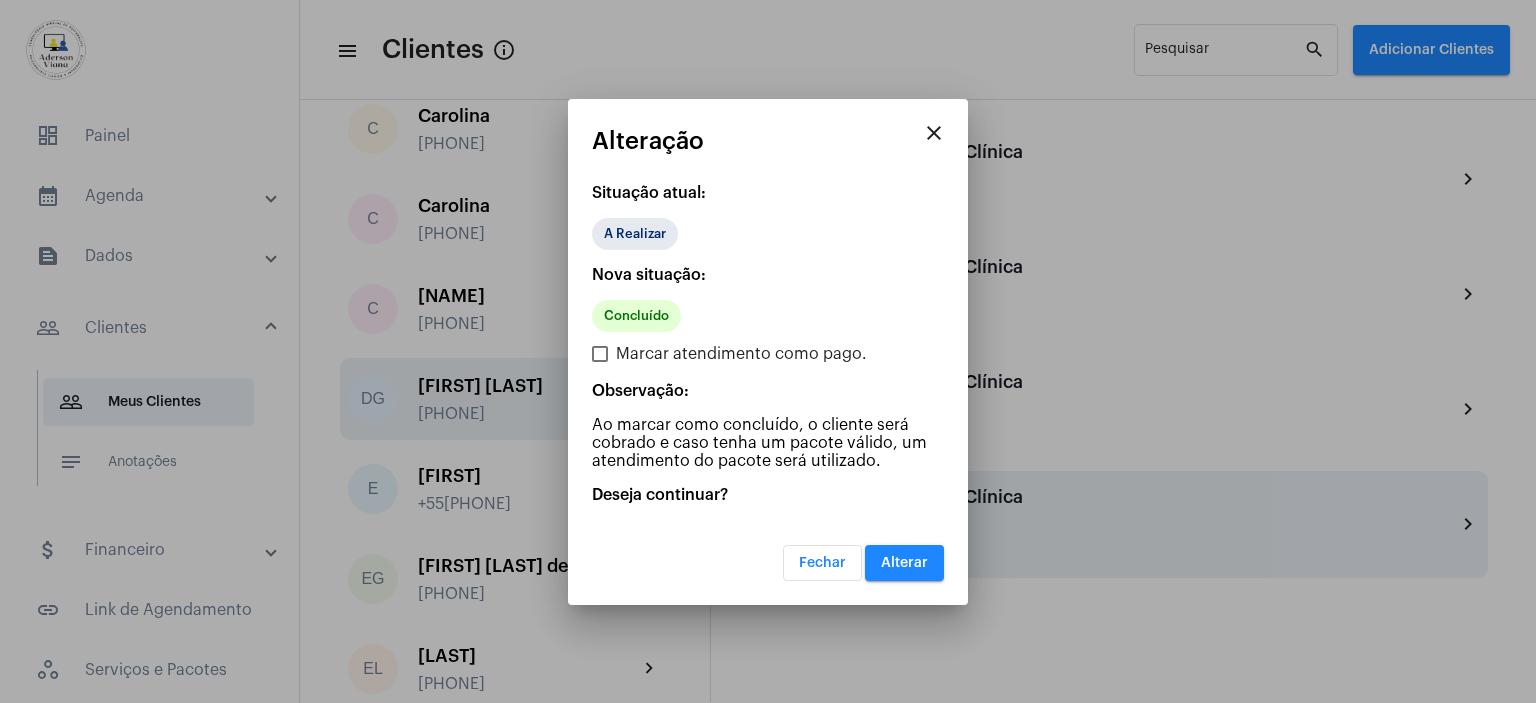 click on "Alterar" at bounding box center [904, 563] 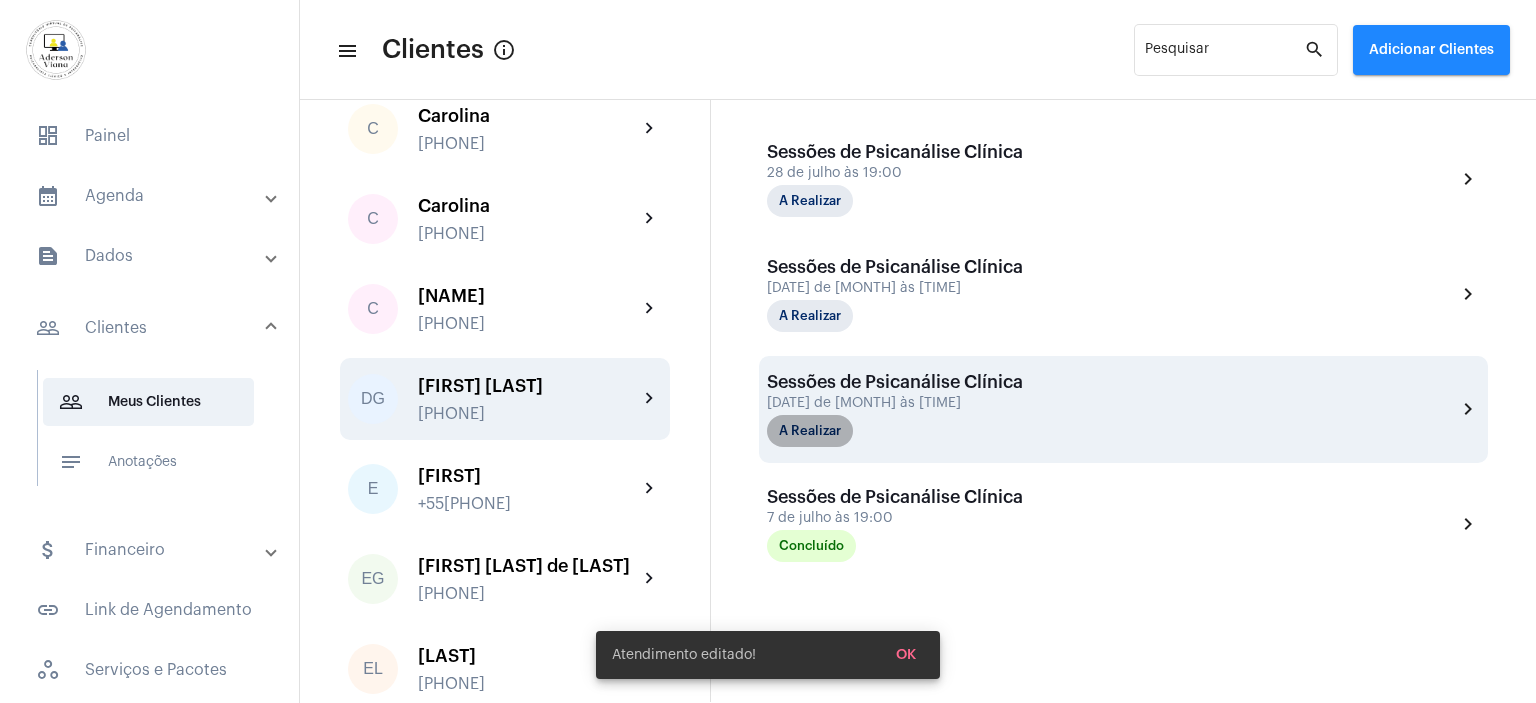 click on "A Realizar" at bounding box center [810, 431] 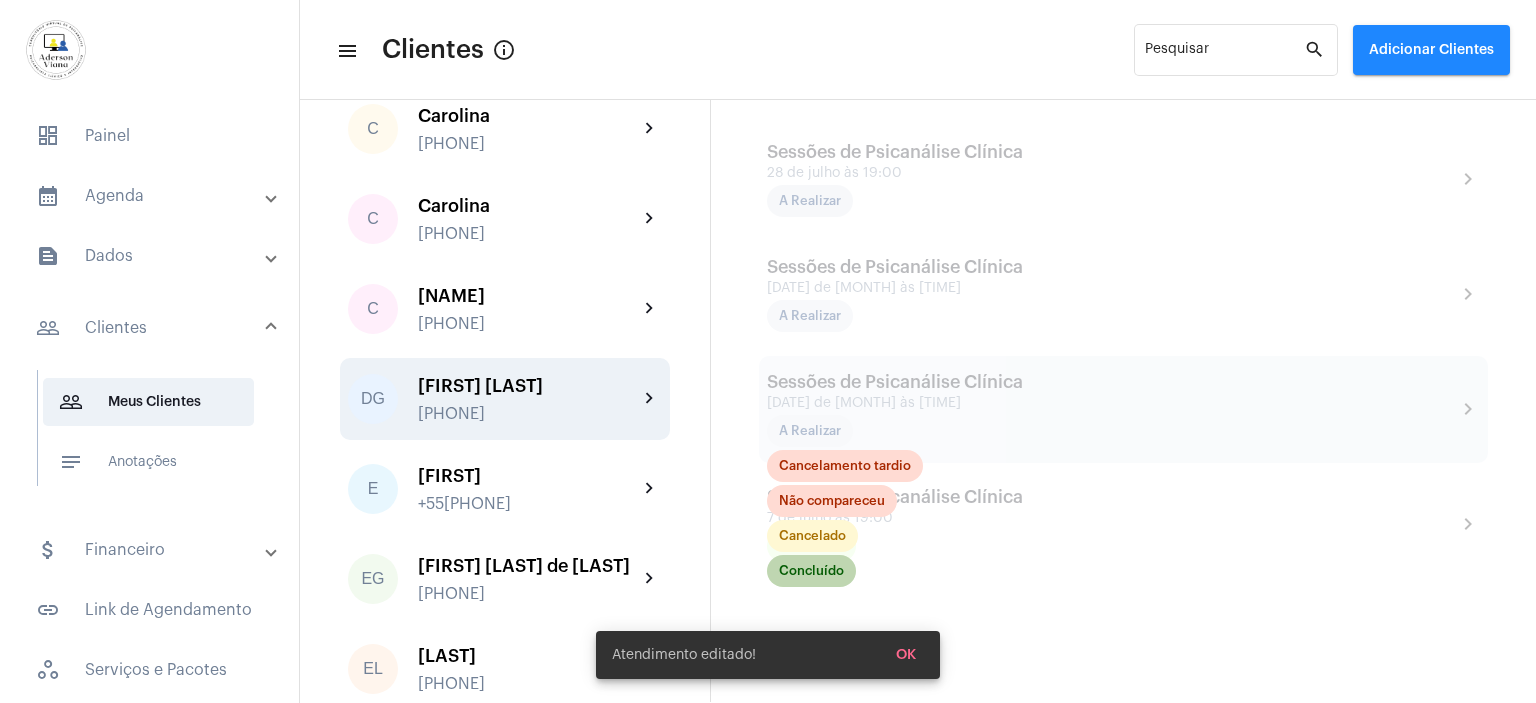 click on "Concluído" 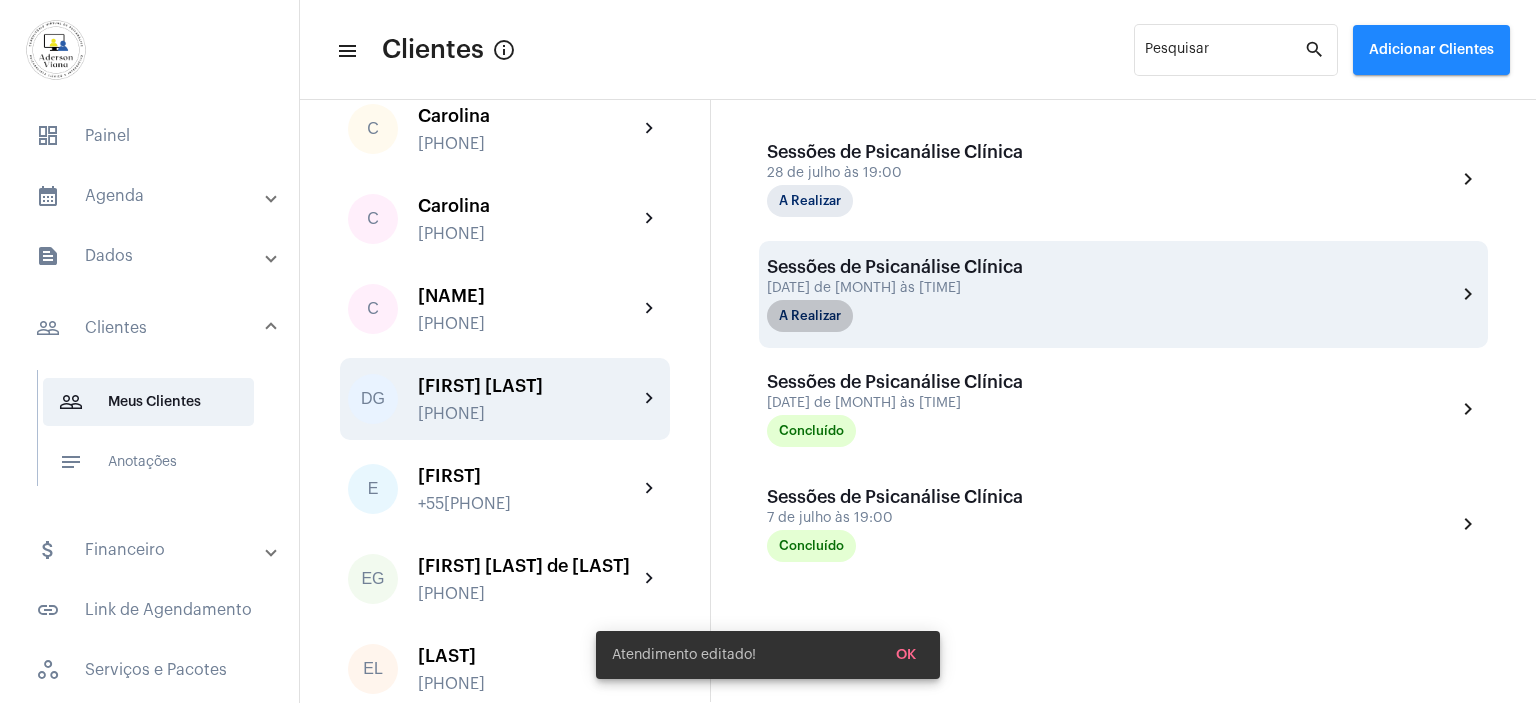 click on "A Realizar" at bounding box center [810, 316] 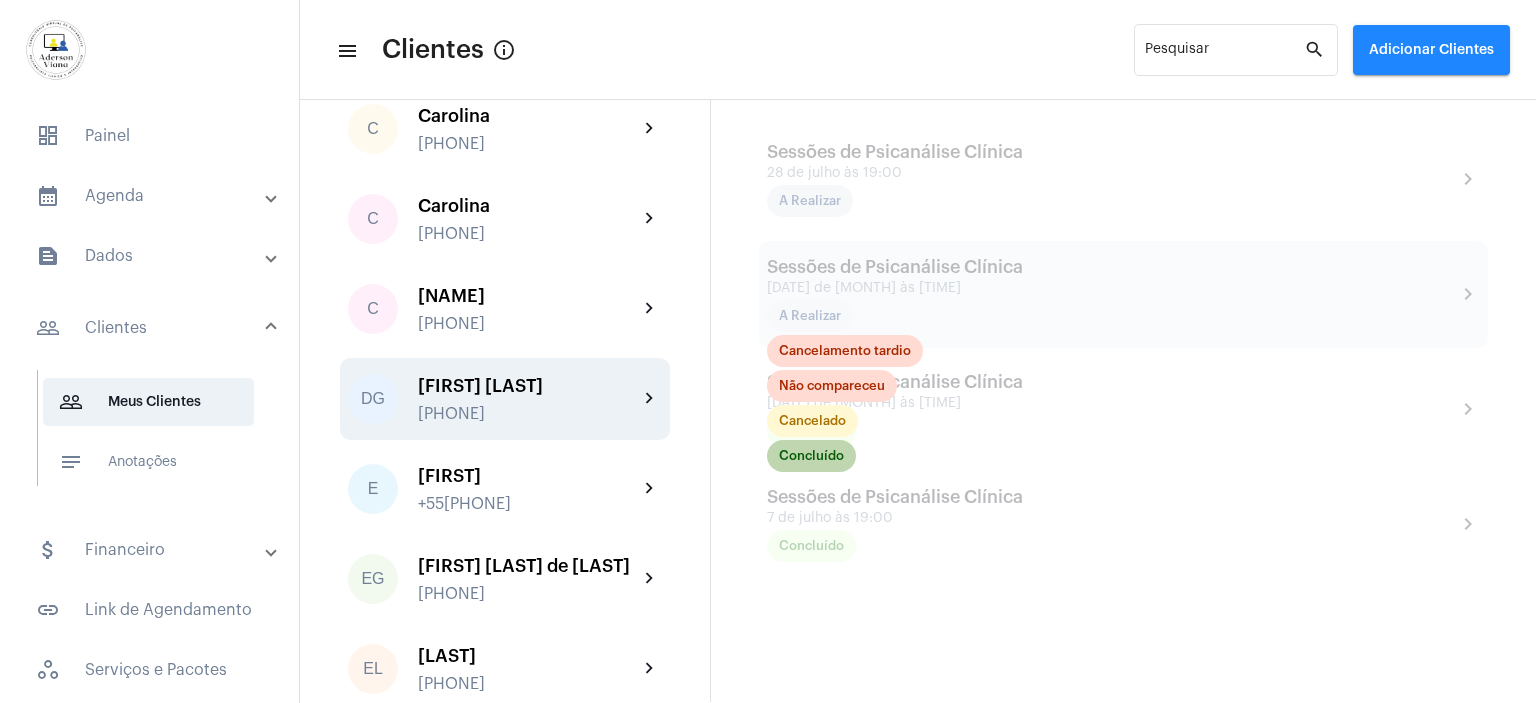 click on "Concluído" 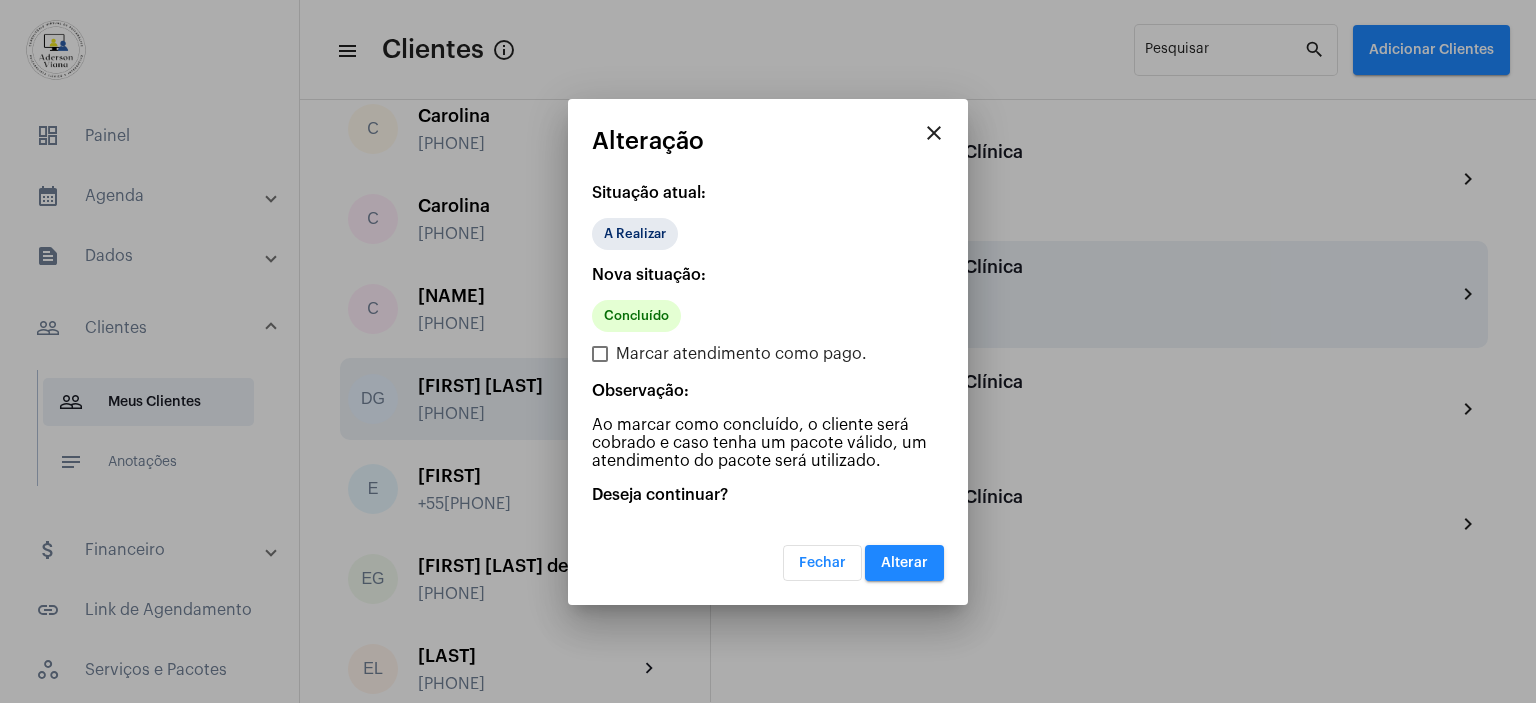 click on "Alterar" at bounding box center (904, 563) 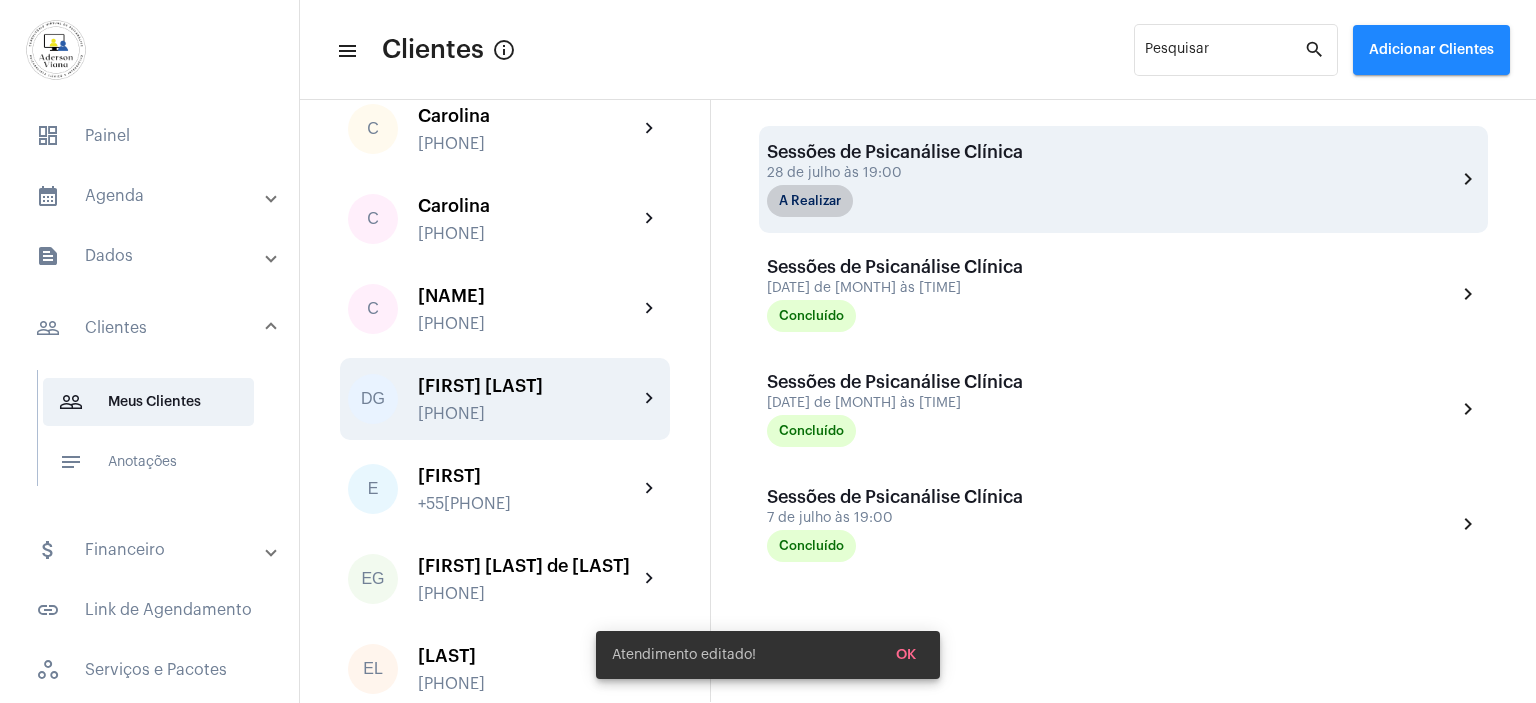 scroll, scrollTop: 400, scrollLeft: 0, axis: vertical 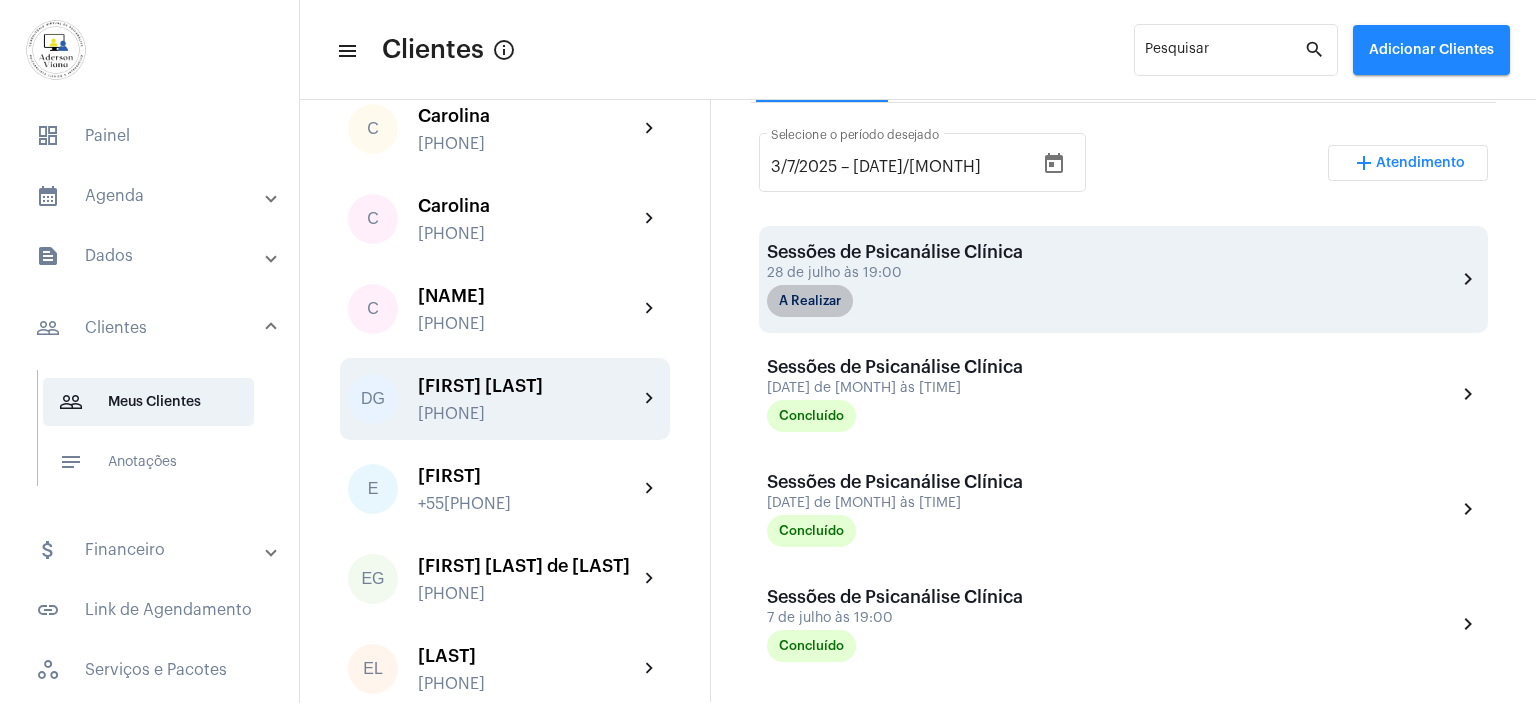 click on "A Realizar" at bounding box center [810, 301] 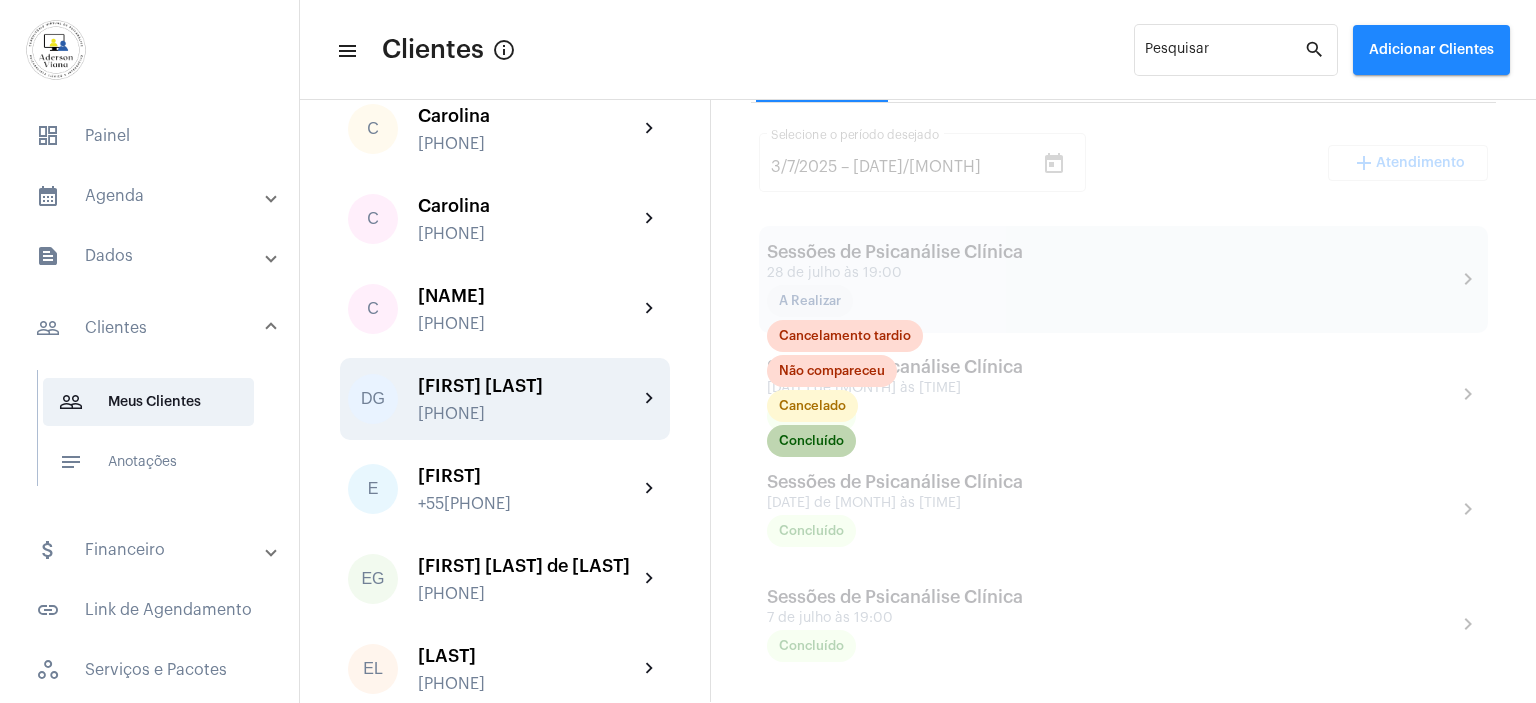 click on "Concluído" 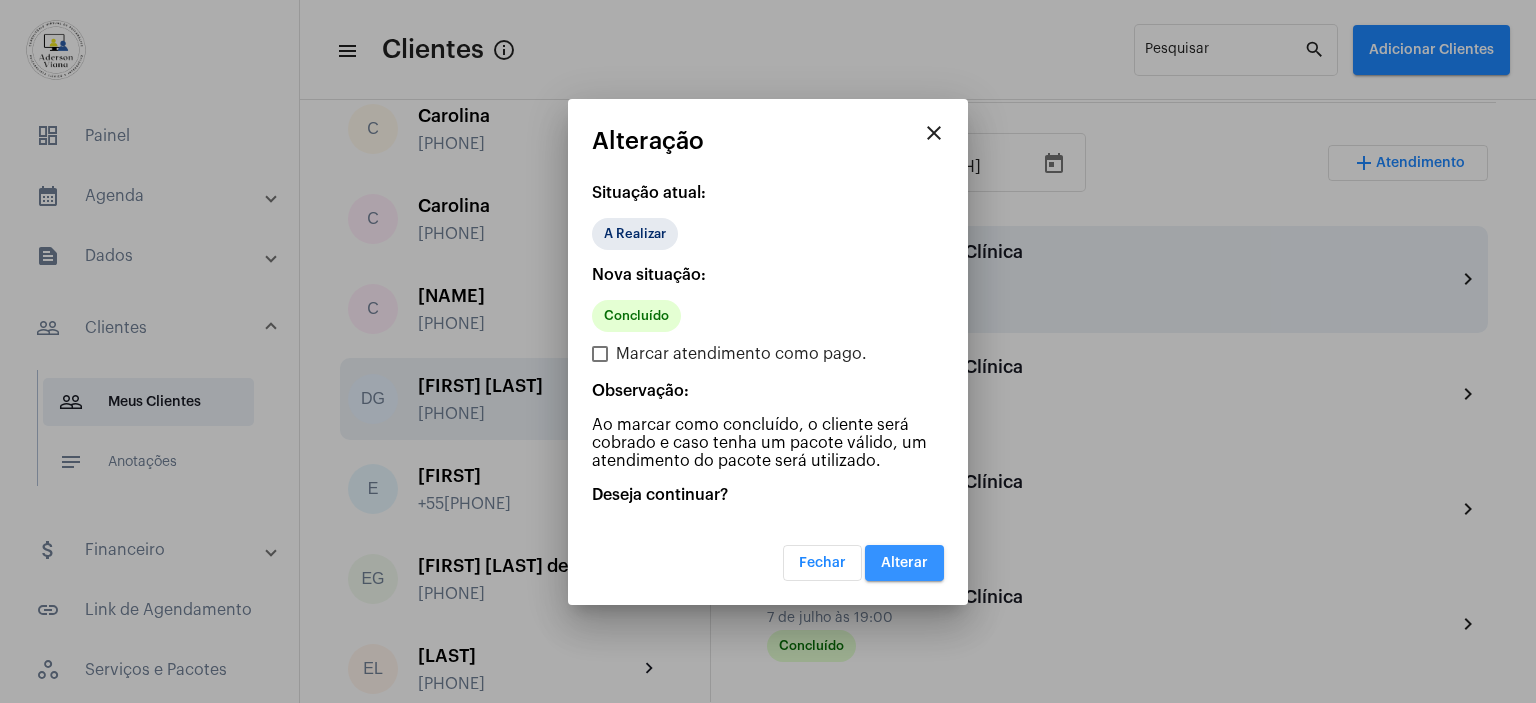 click on "Alterar" at bounding box center (904, 563) 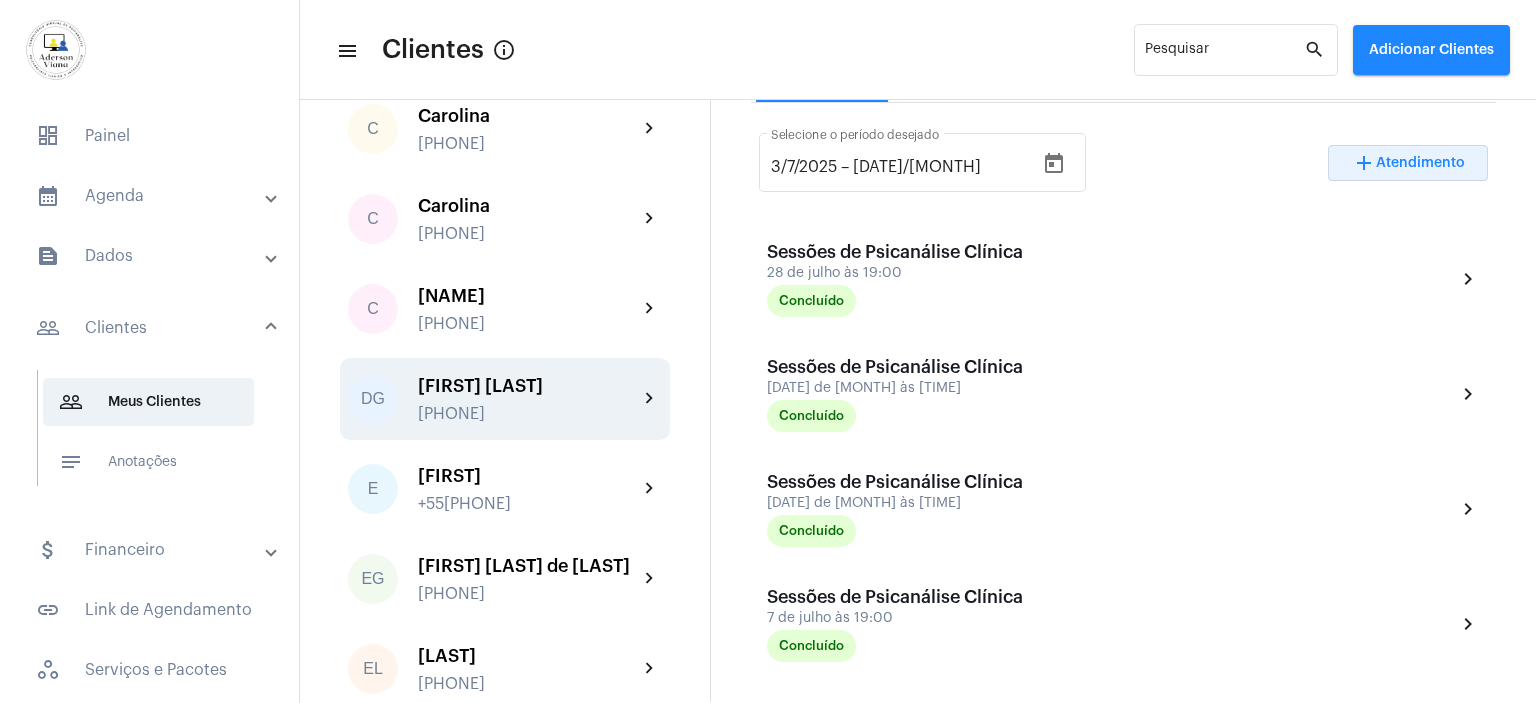 click on "Atendimento" at bounding box center [1420, 163] 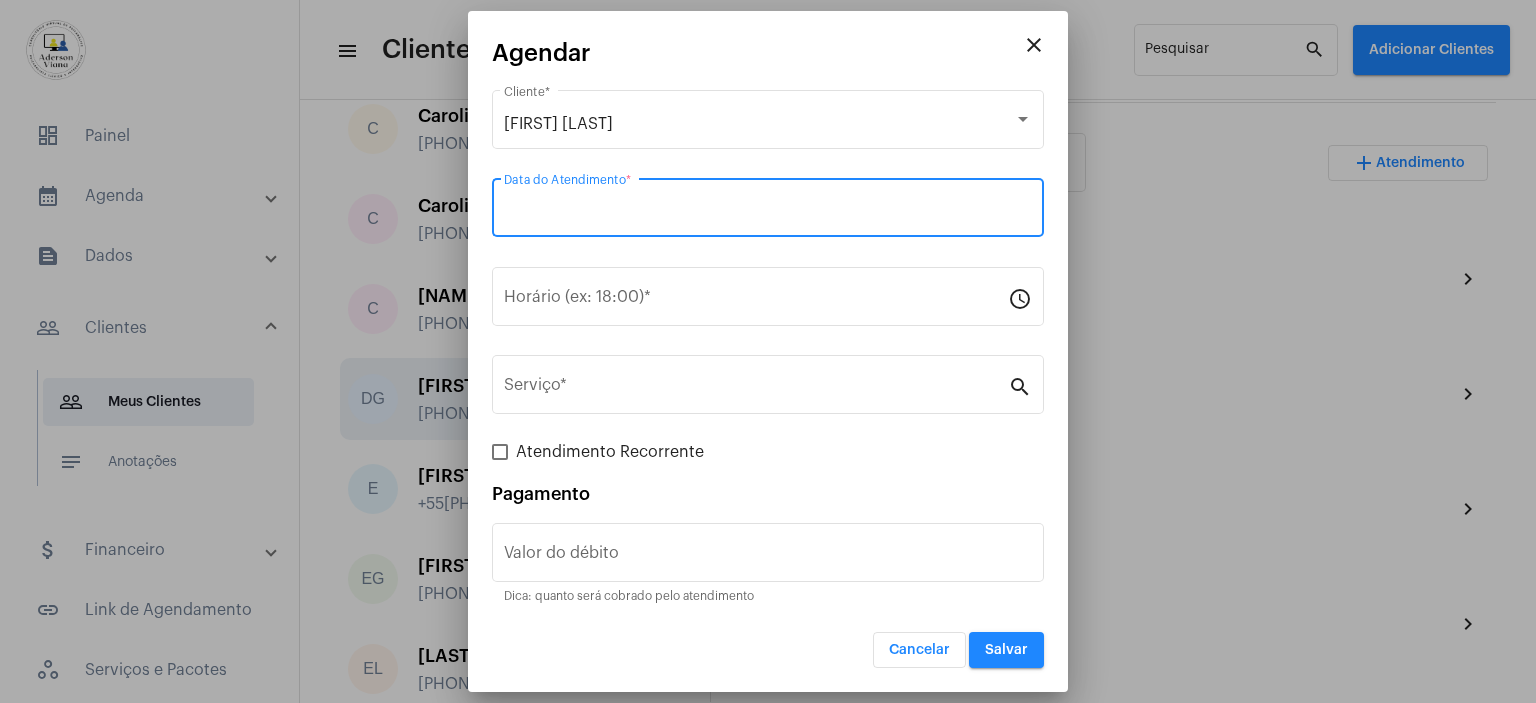 click on "Data do Atendimento  *" at bounding box center [768, 212] 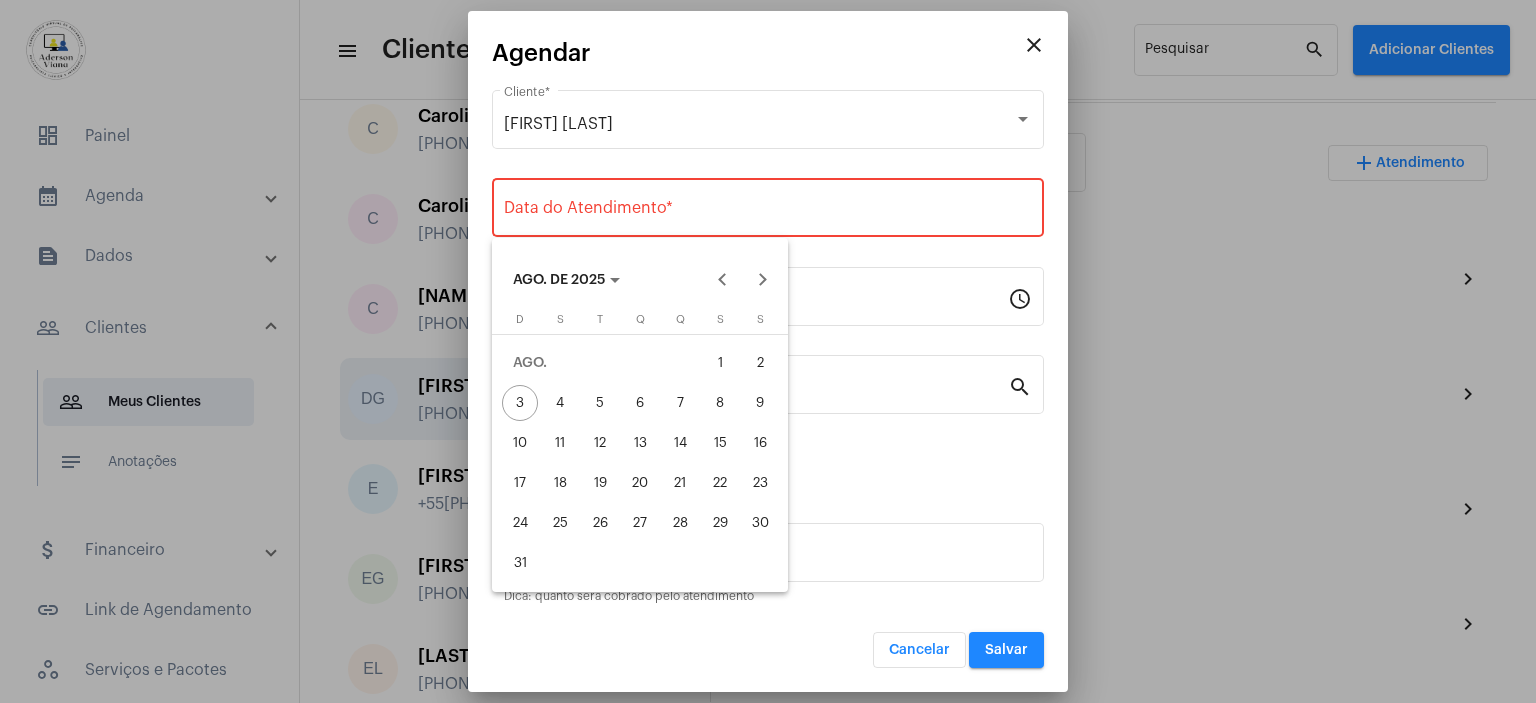 click on "4" at bounding box center [560, 403] 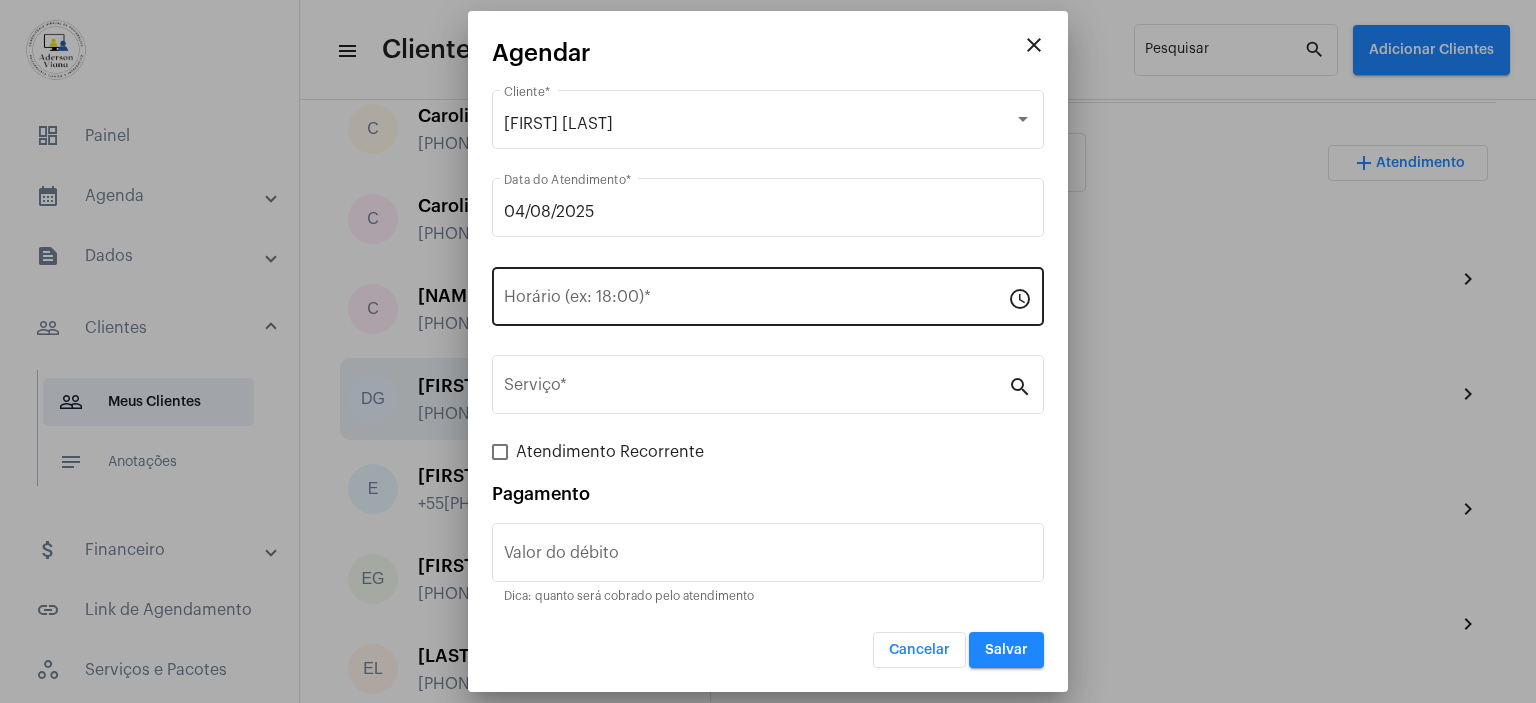 click on "Horário (ex: 18:00)  *" at bounding box center [756, 294] 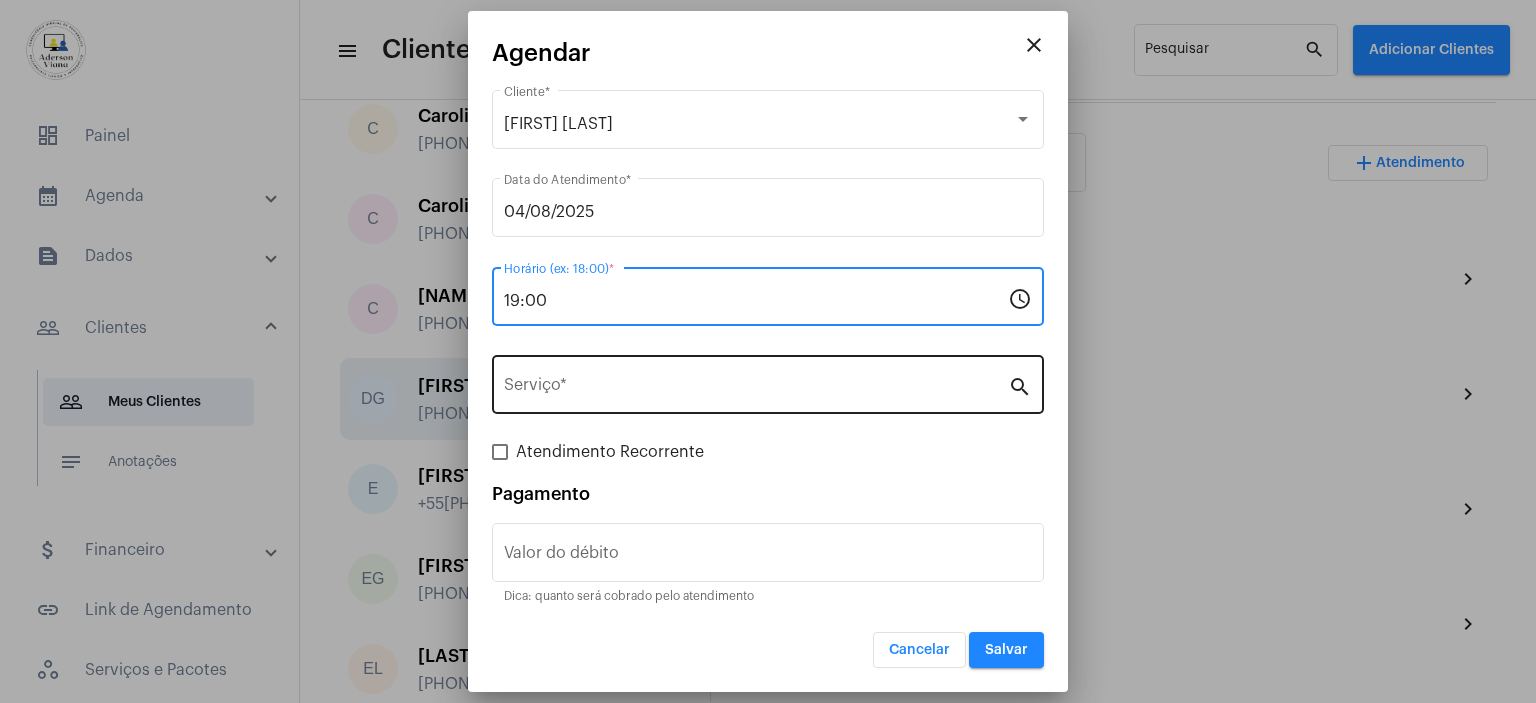 type on "19:00" 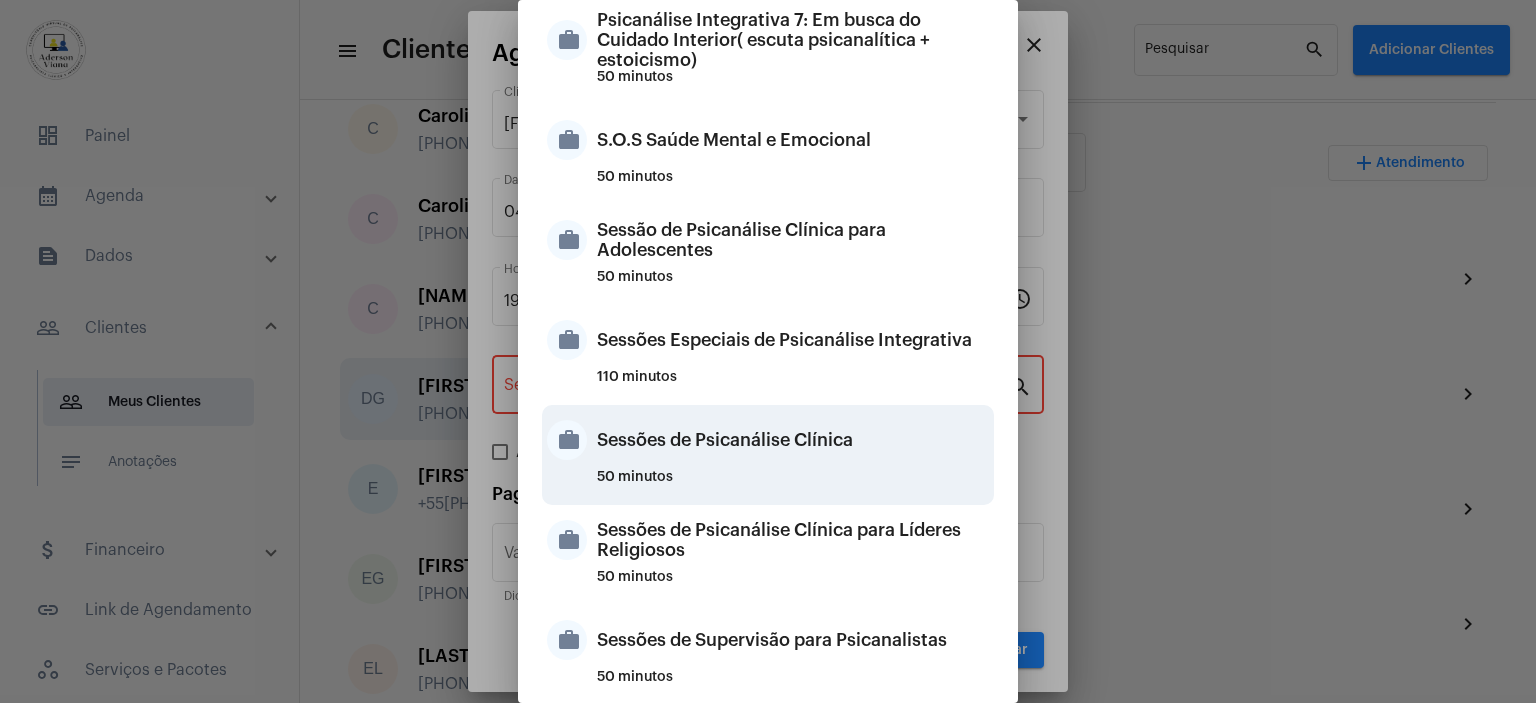 scroll, scrollTop: 1881, scrollLeft: 0, axis: vertical 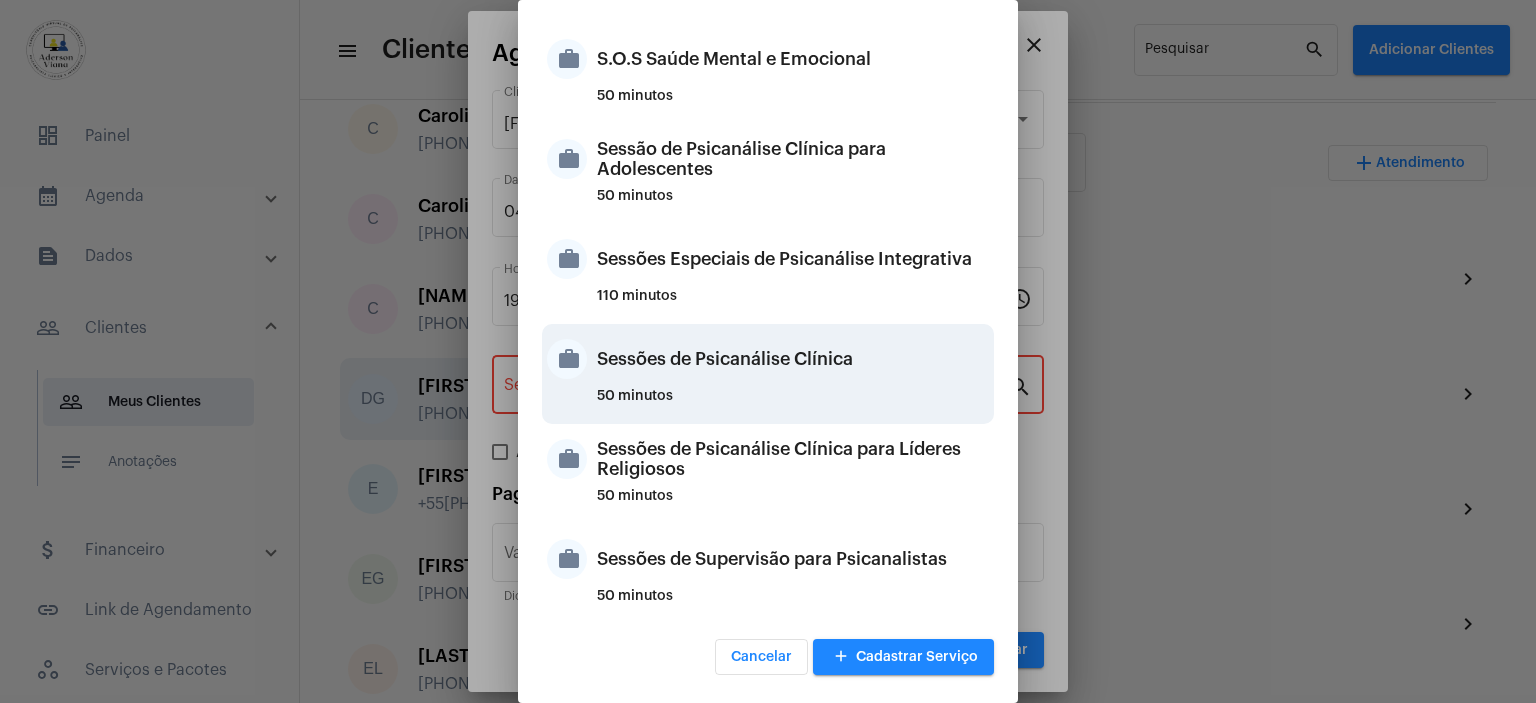 click on "Sessões de Psicanálise Clínica" at bounding box center [793, 359] 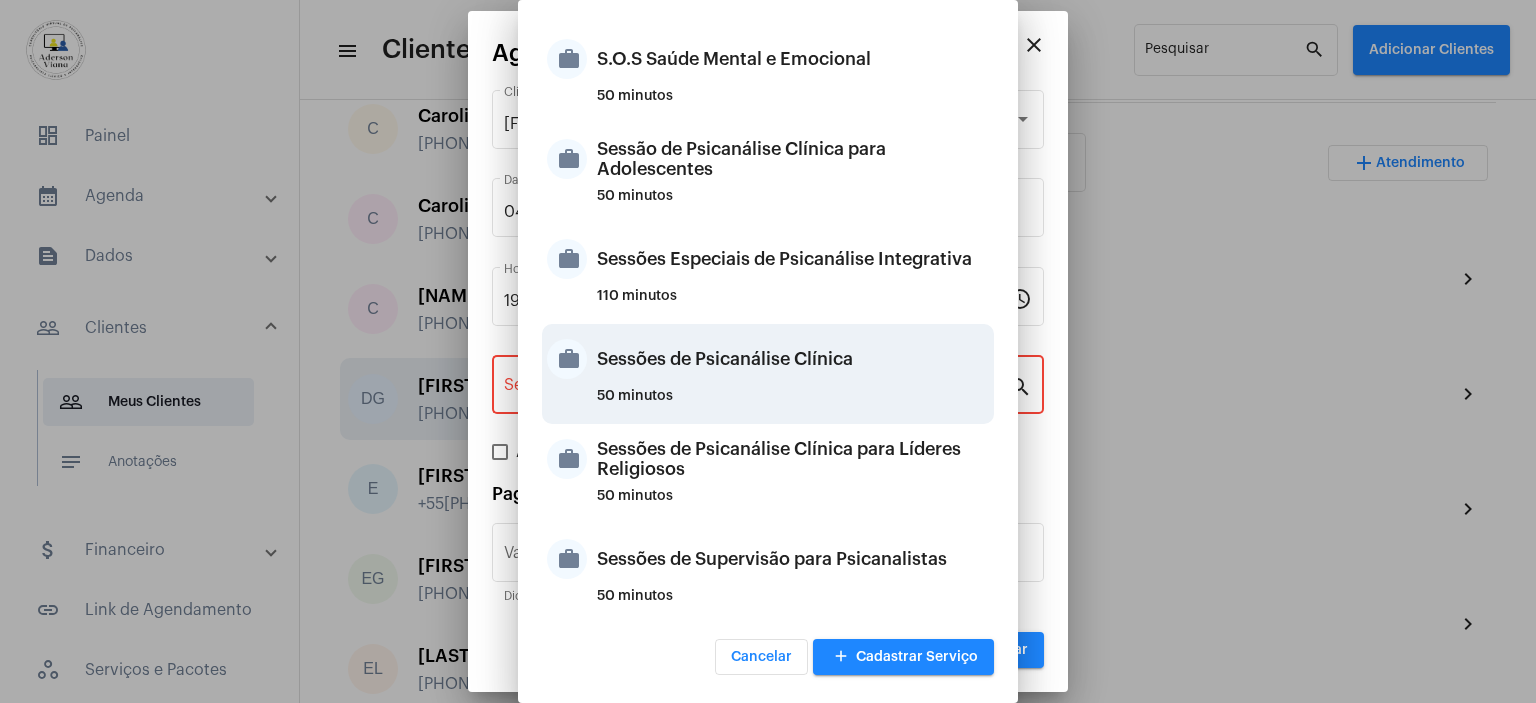 type on "Sessões de Psicanálise Clínica" 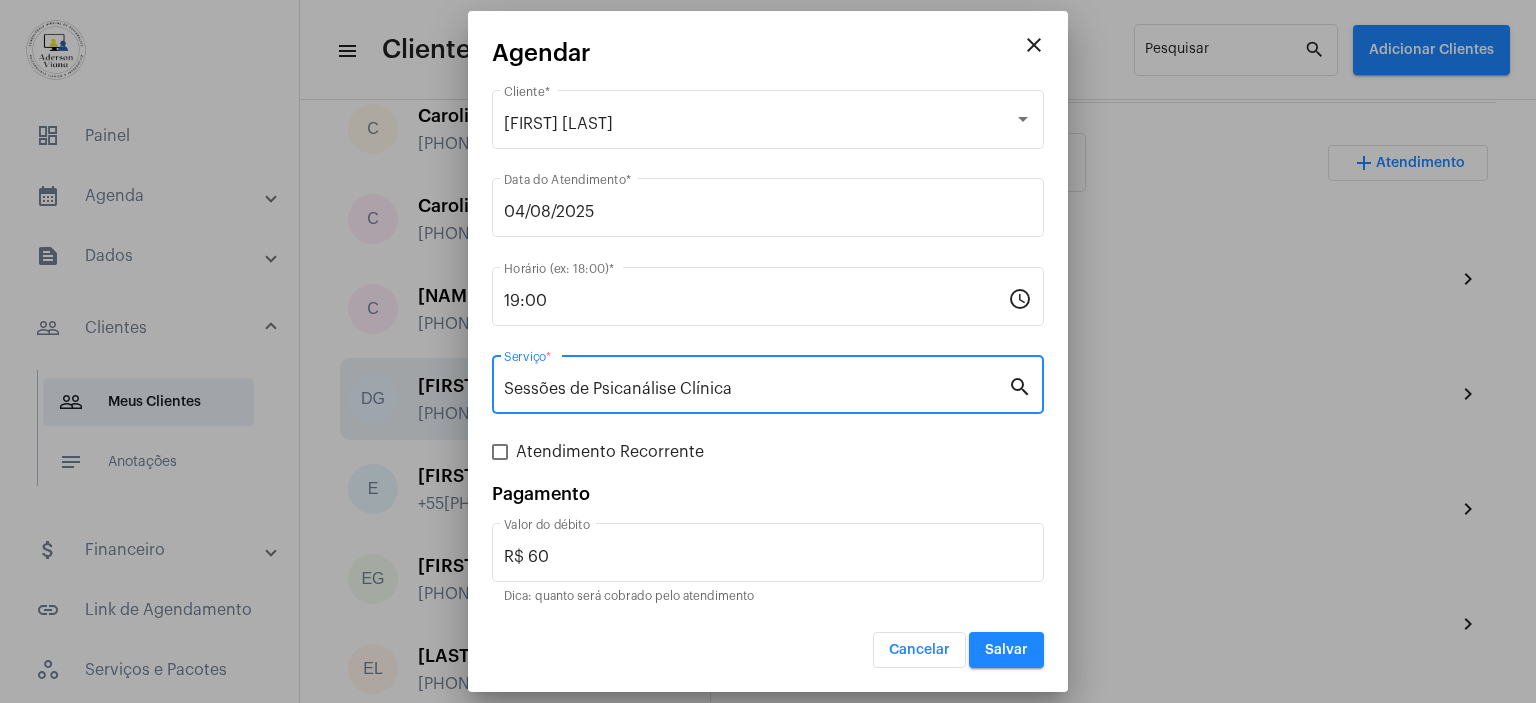 click at bounding box center (500, 452) 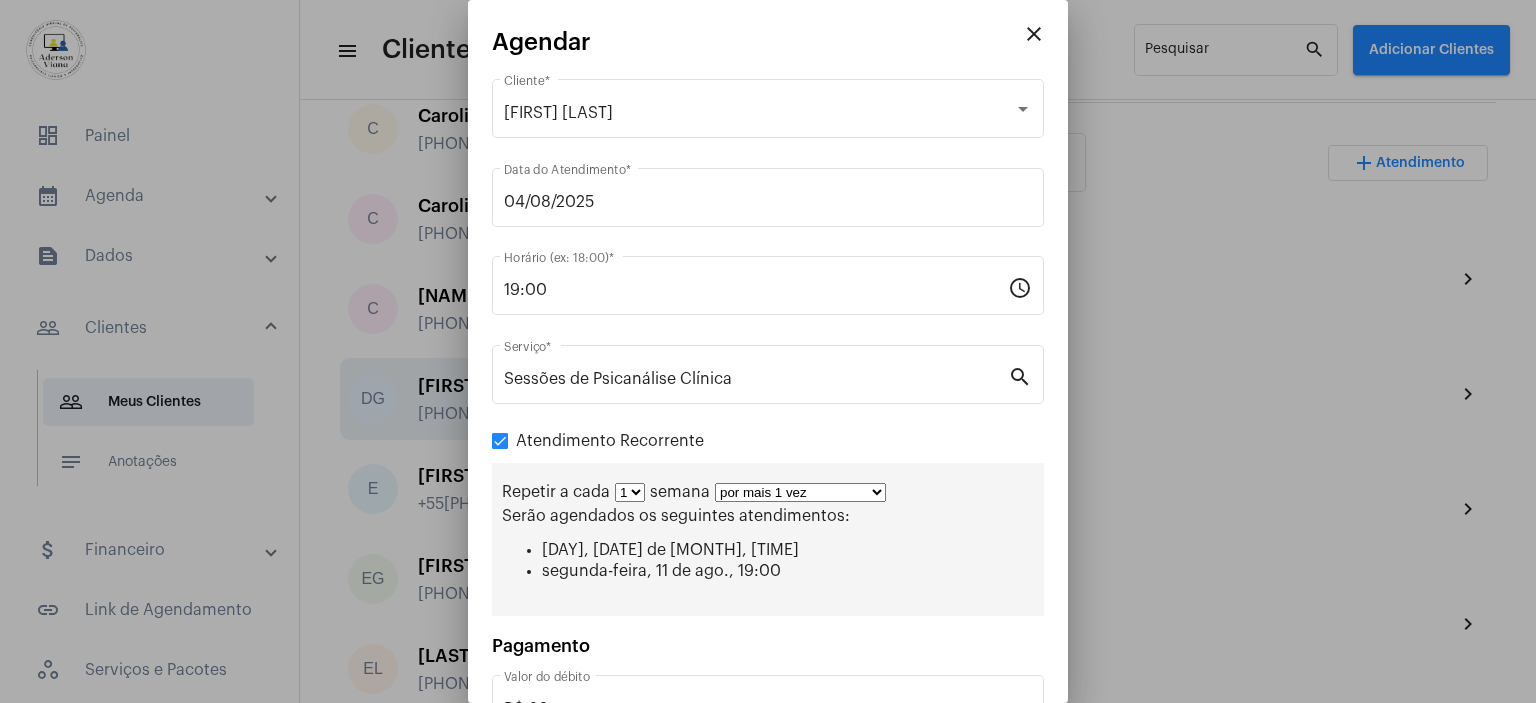 click on "por mais 1 vez por mais 2 vezes por mais 3 vezes por mais 4 vezes por mais 5 vezes por mais 6 vezes por mais 7 vezes por mais 8 vezes por mais 9 vezes por mais 10 vezes por tempo indeterminado" at bounding box center (800, 492) 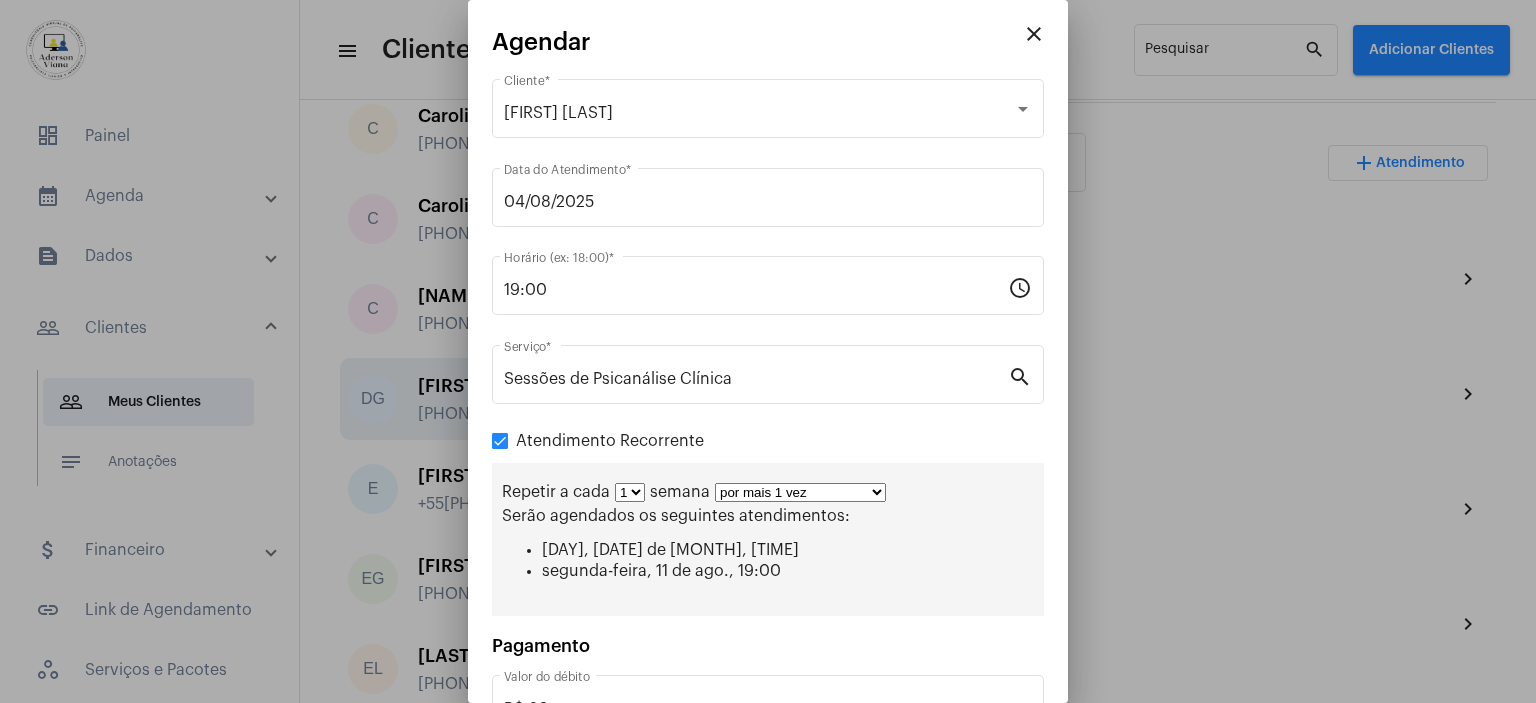 select on "2: 3" 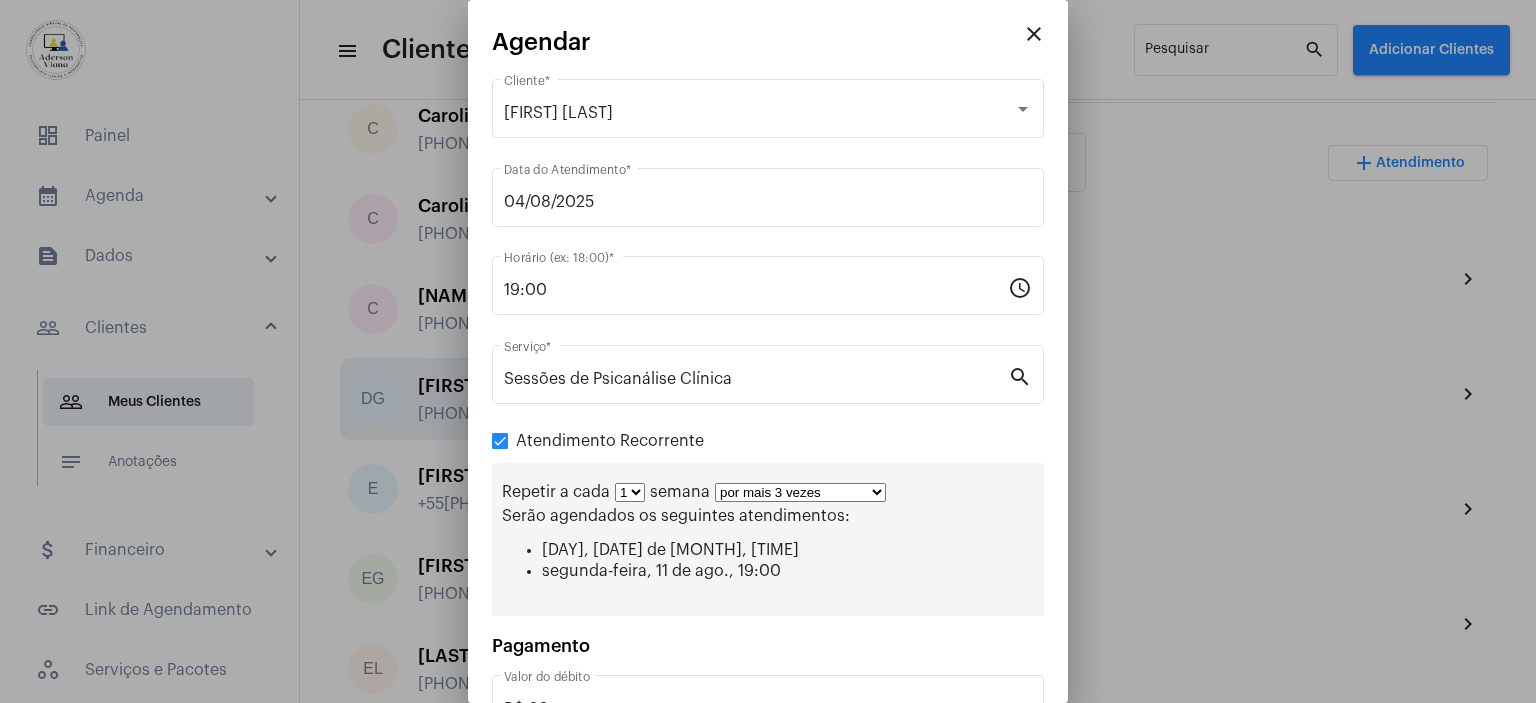 click on "por mais 1 vez por mais 2 vezes por mais 3 vezes por mais 4 vezes por mais 5 vezes por mais 6 vezes por mais 7 vezes por mais 8 vezes por mais 9 vezes por mais 10 vezes por tempo indeterminado" at bounding box center [800, 492] 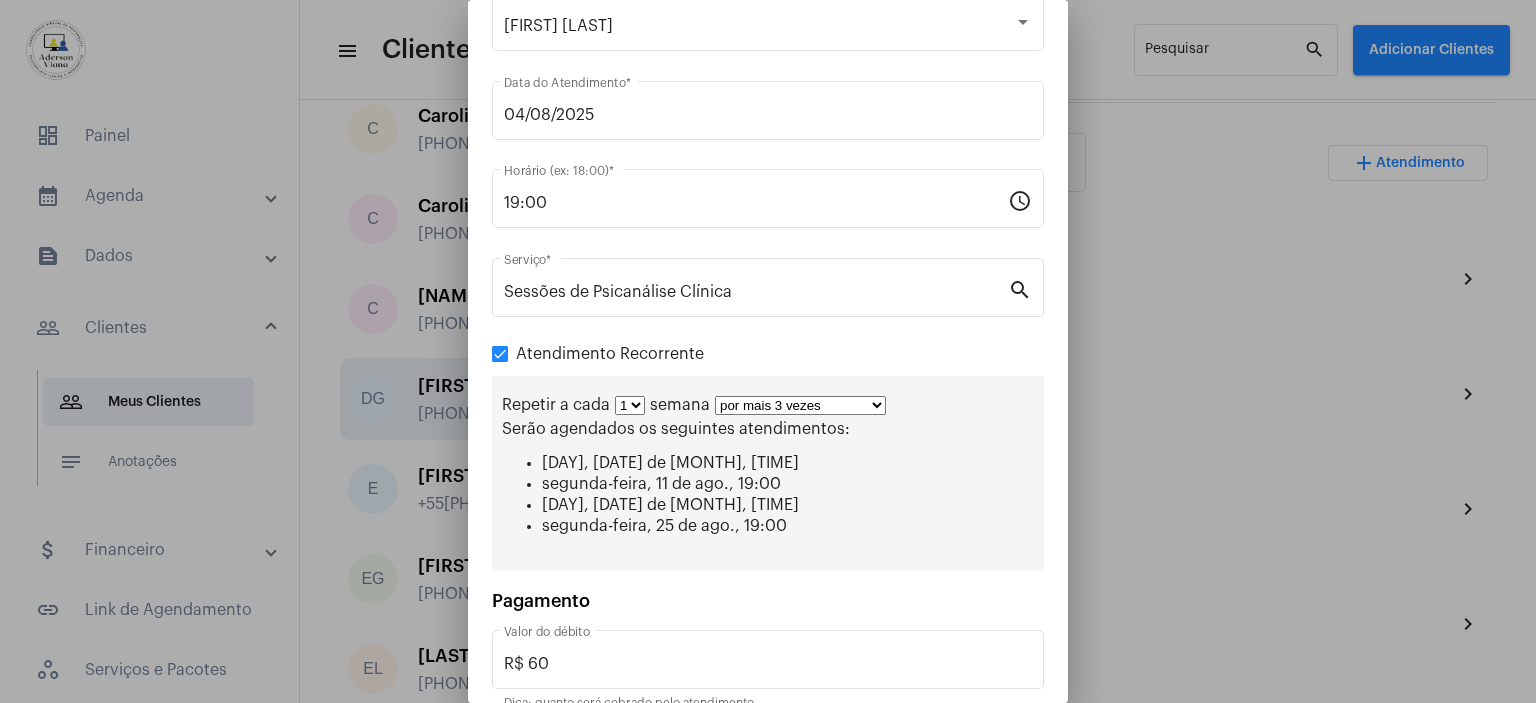 scroll, scrollTop: 180, scrollLeft: 0, axis: vertical 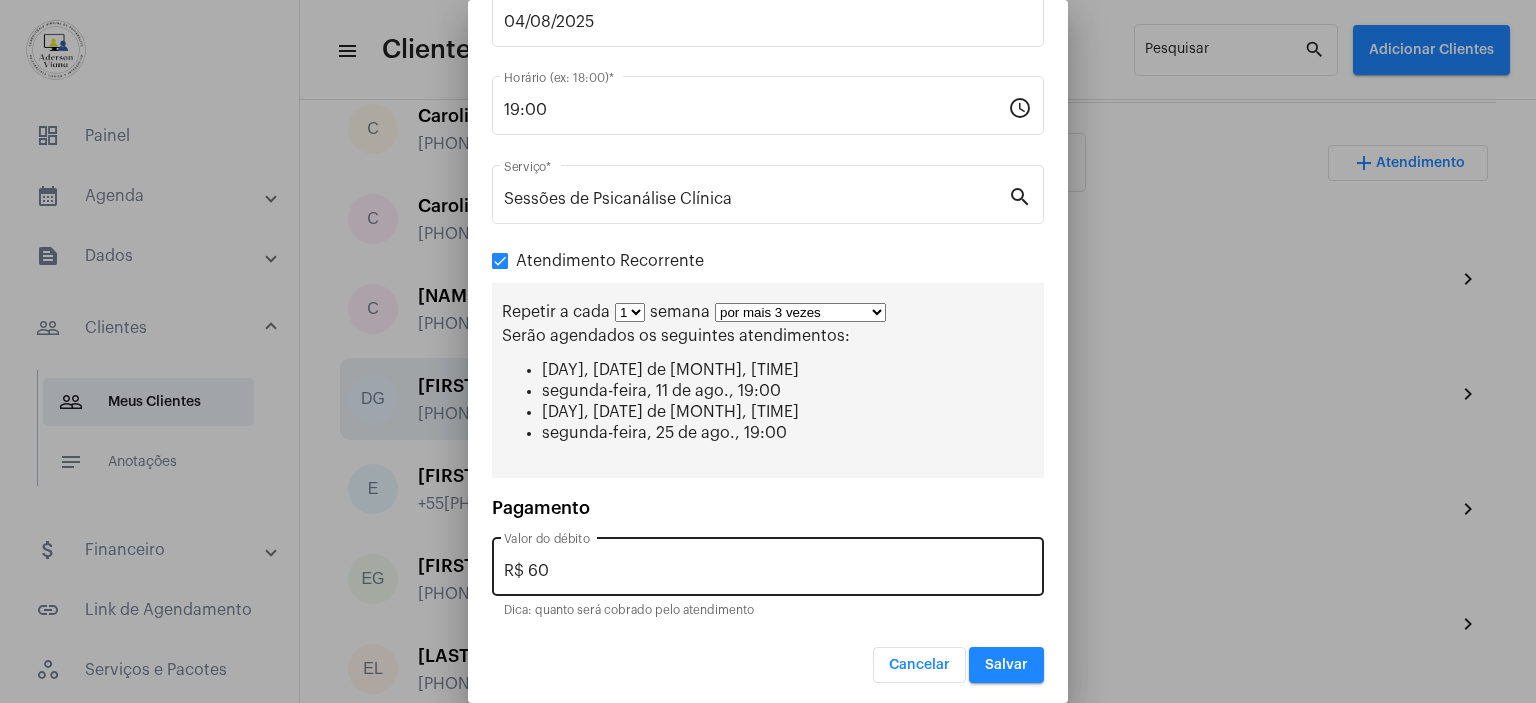 click on "R$ 60" at bounding box center [768, 571] 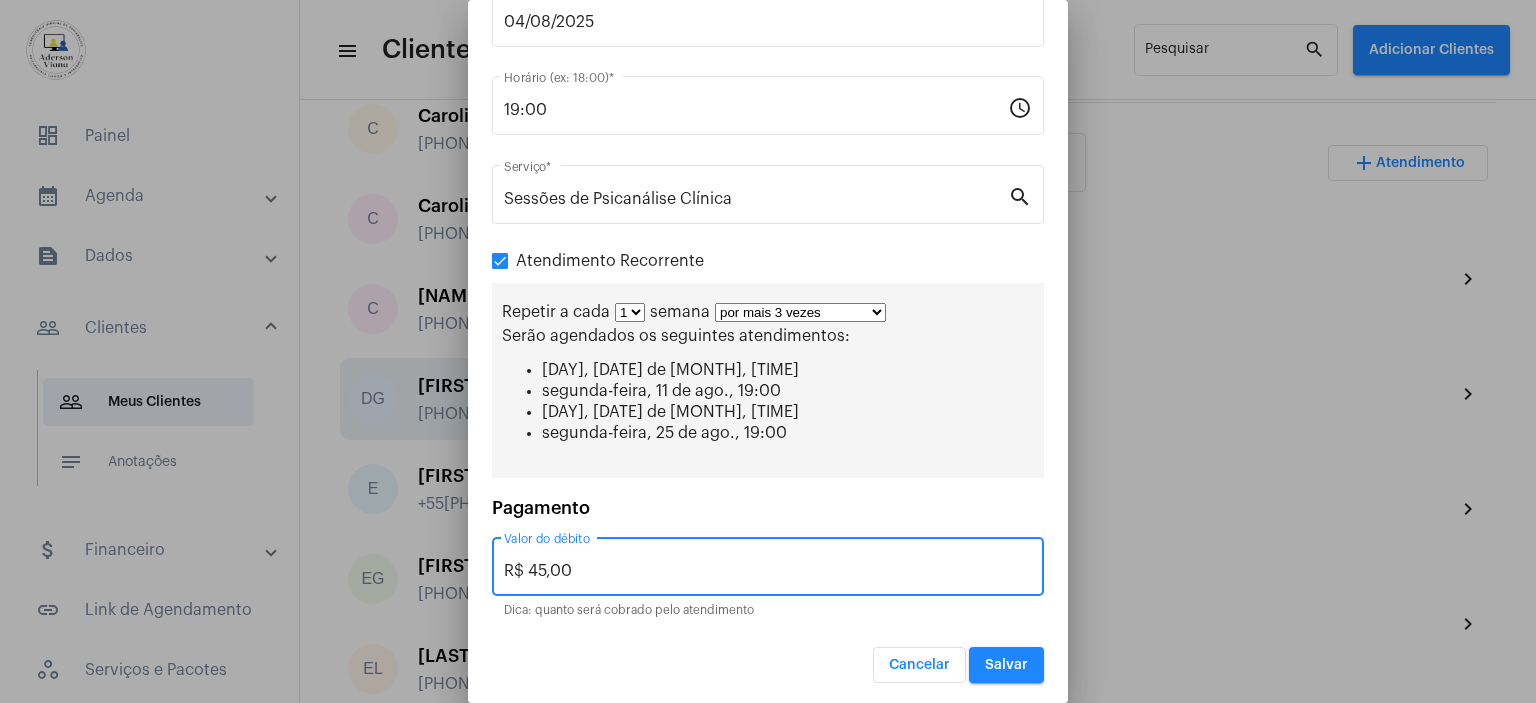 type on "R$ 45,00" 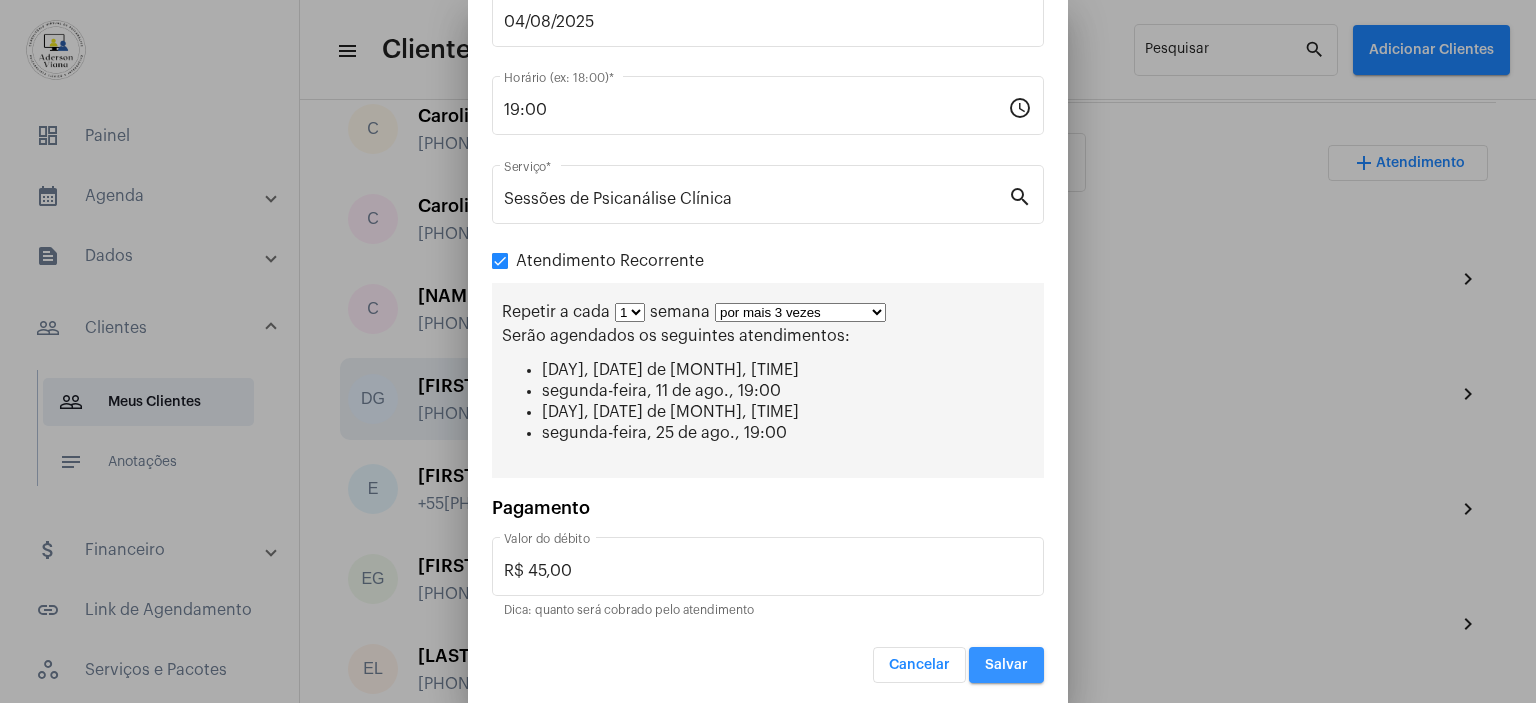 click on "Salvar" at bounding box center (1006, 665) 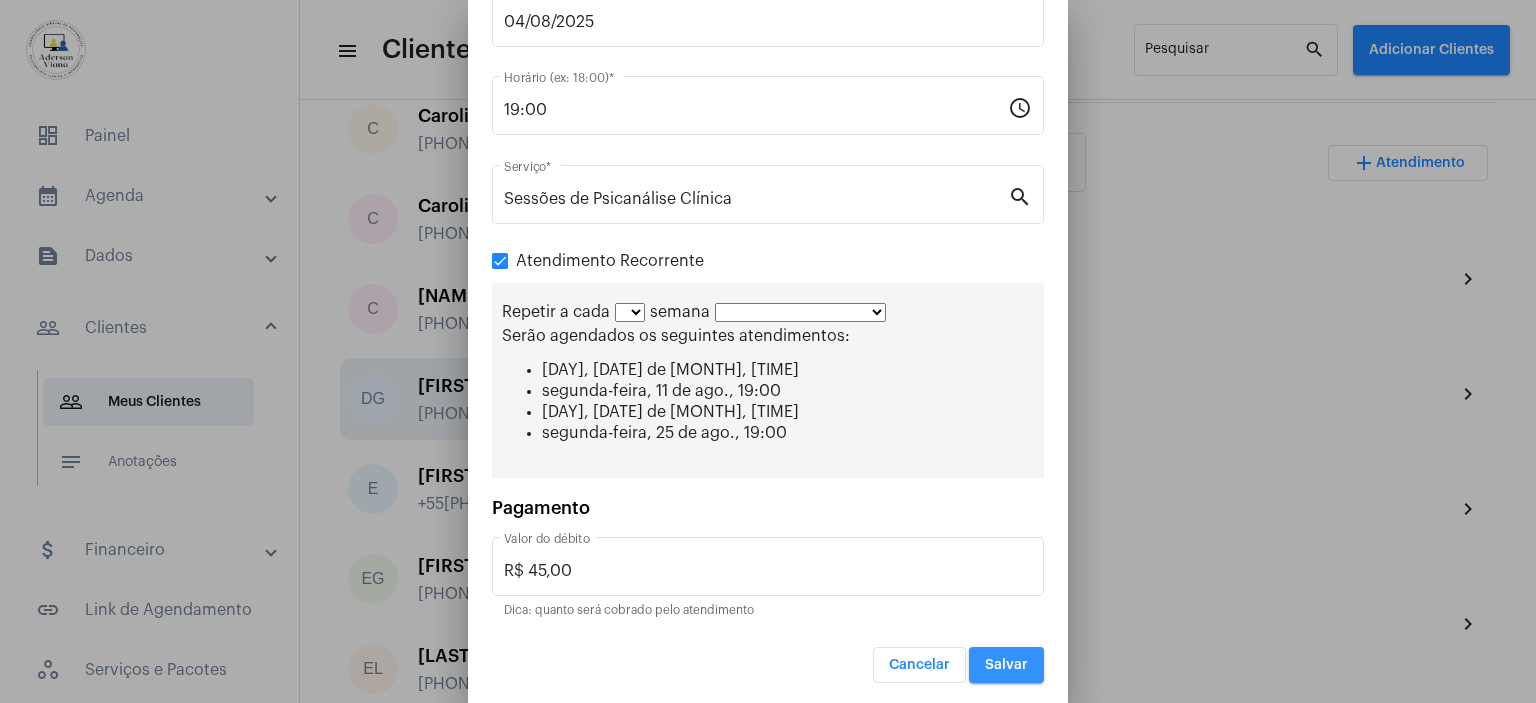 scroll, scrollTop: 0, scrollLeft: 0, axis: both 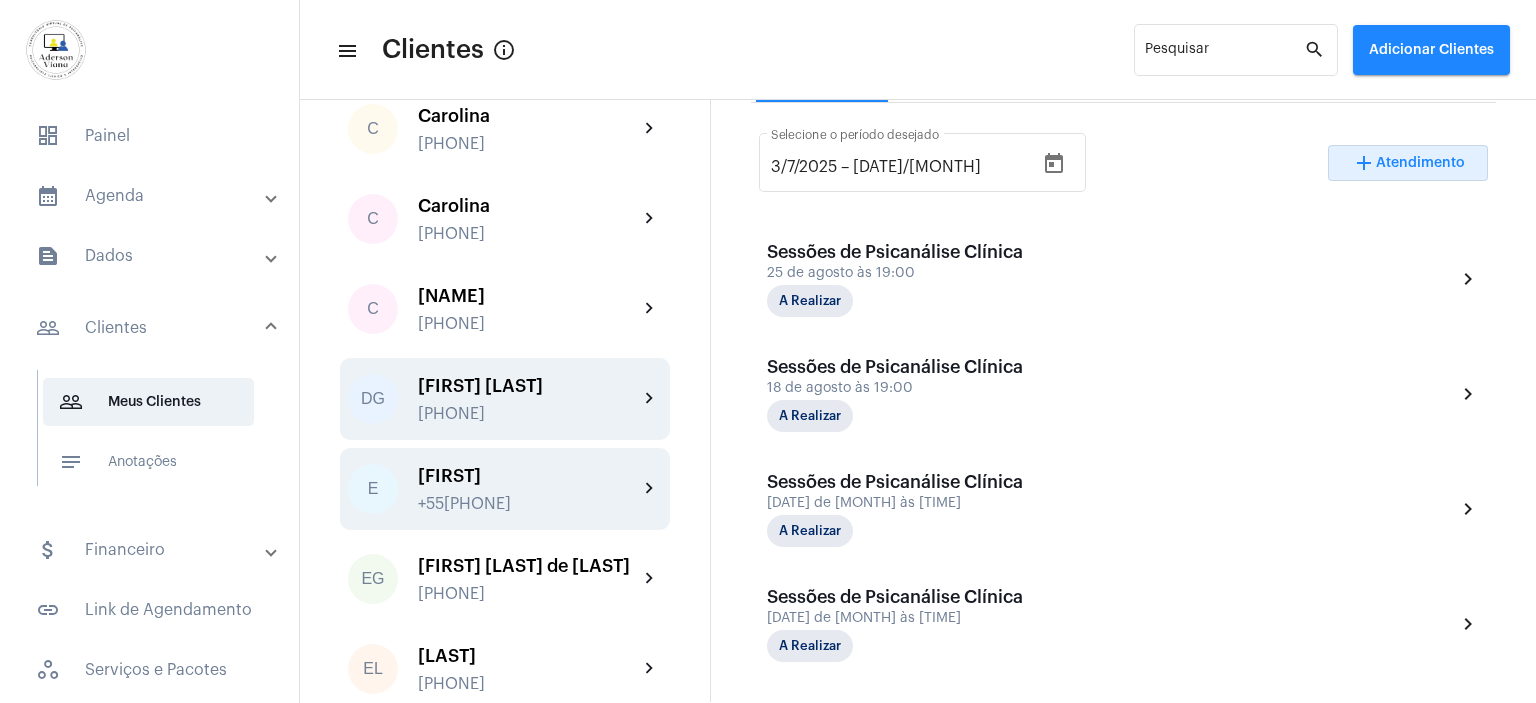 click on "+55[PHONE]" 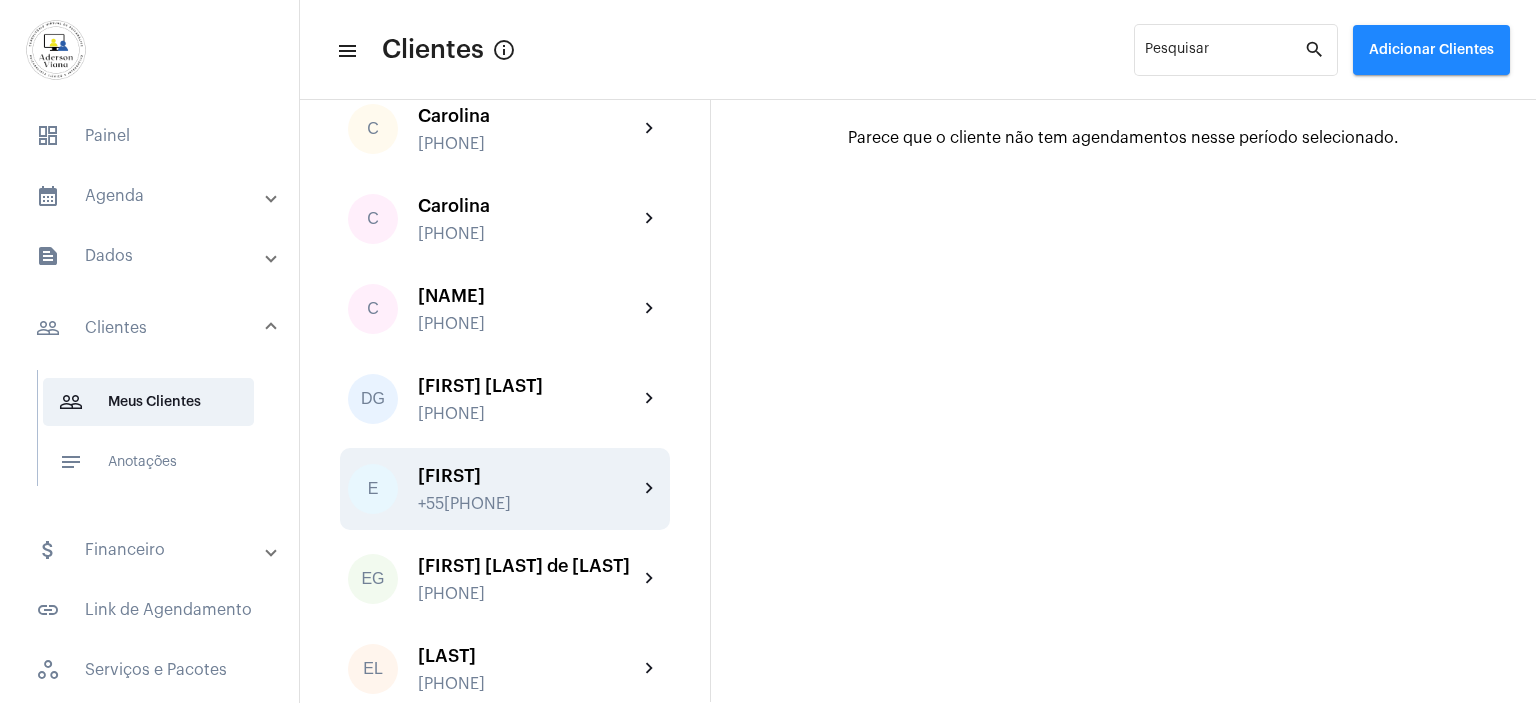 scroll, scrollTop: 475, scrollLeft: 0, axis: vertical 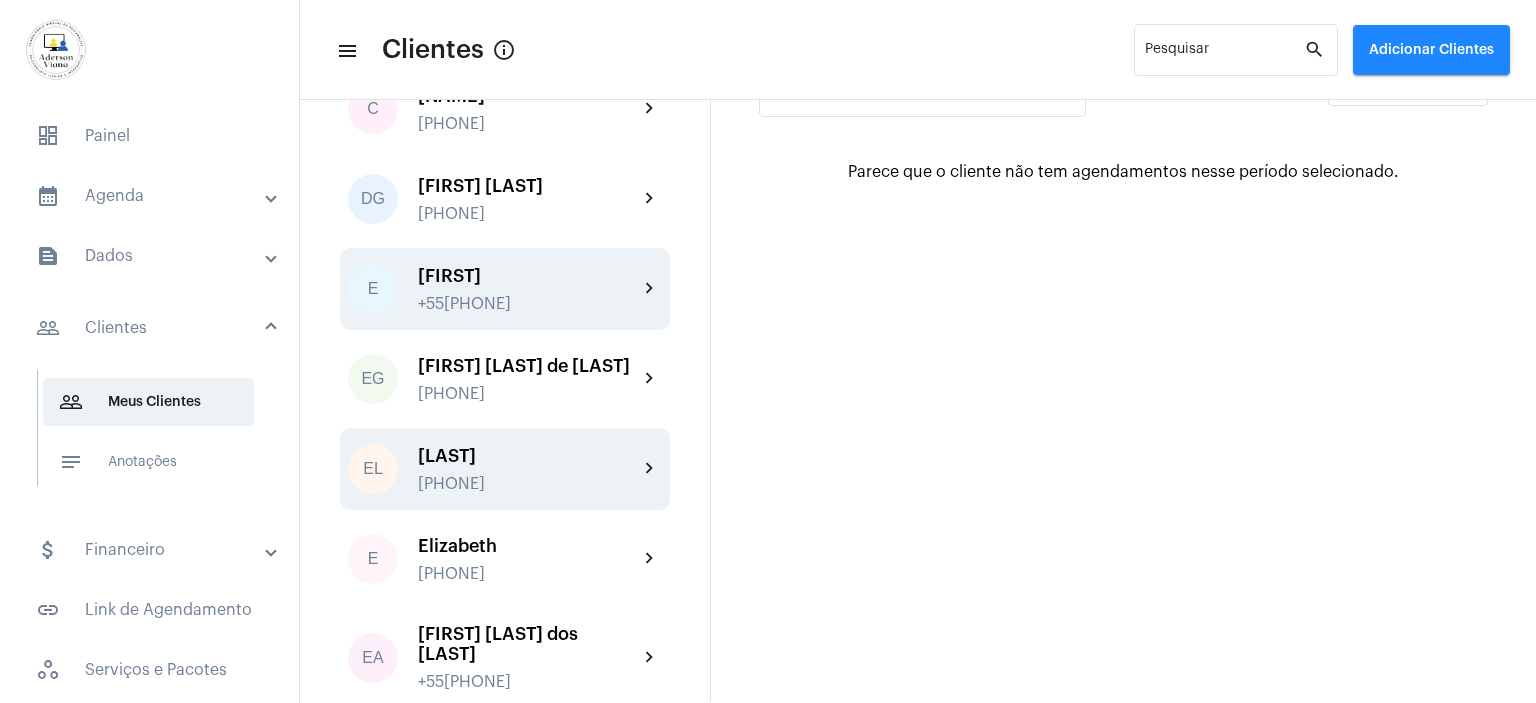 click on "[LAST]" 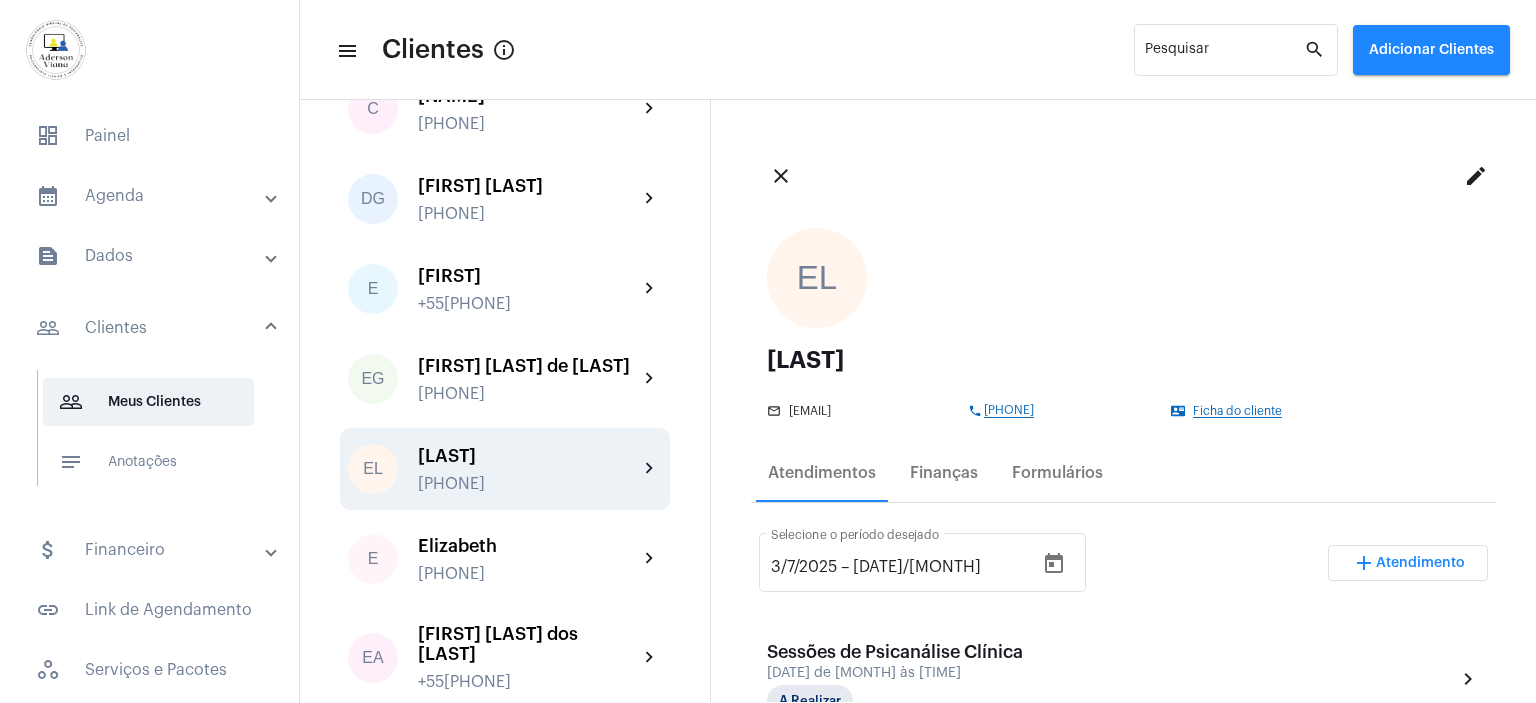 scroll, scrollTop: 400, scrollLeft: 0, axis: vertical 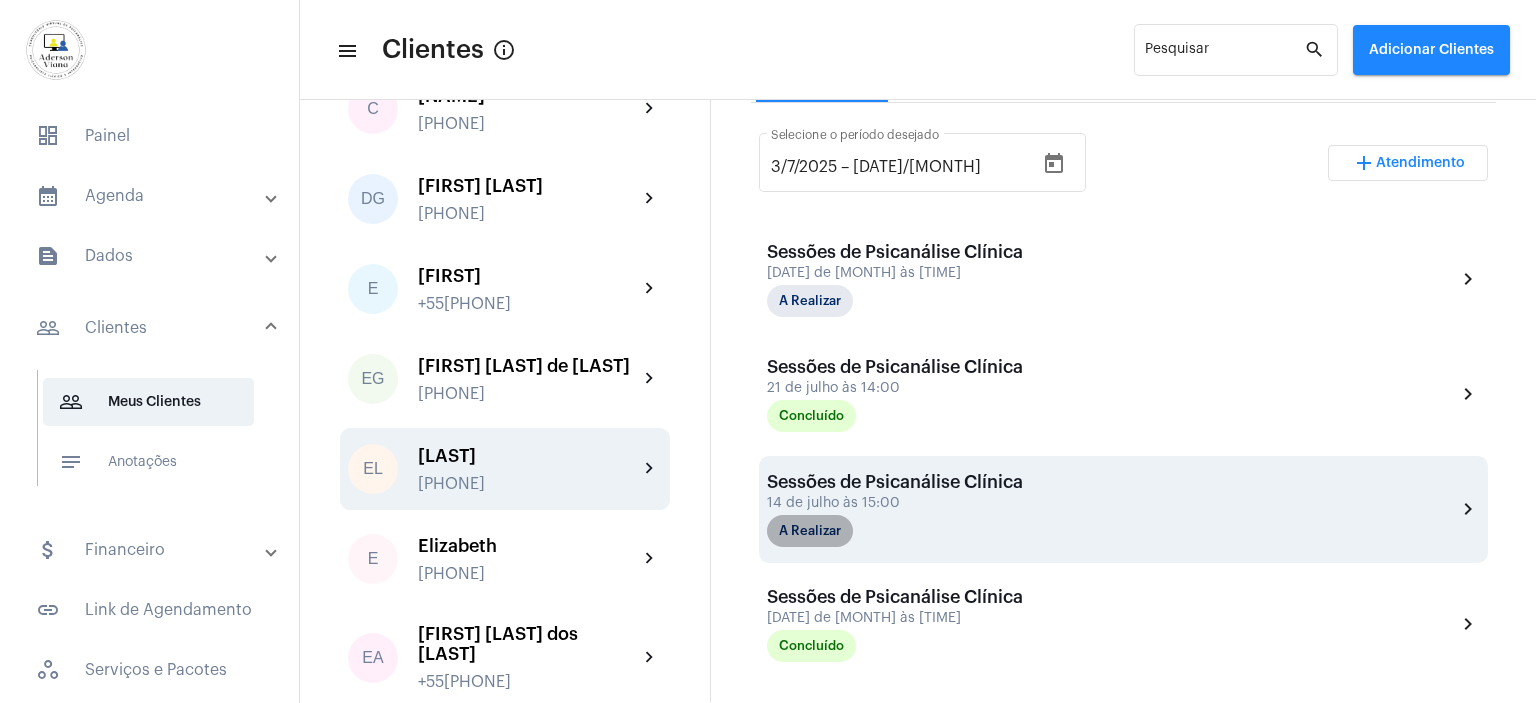 click on "A Realizar" at bounding box center [810, 531] 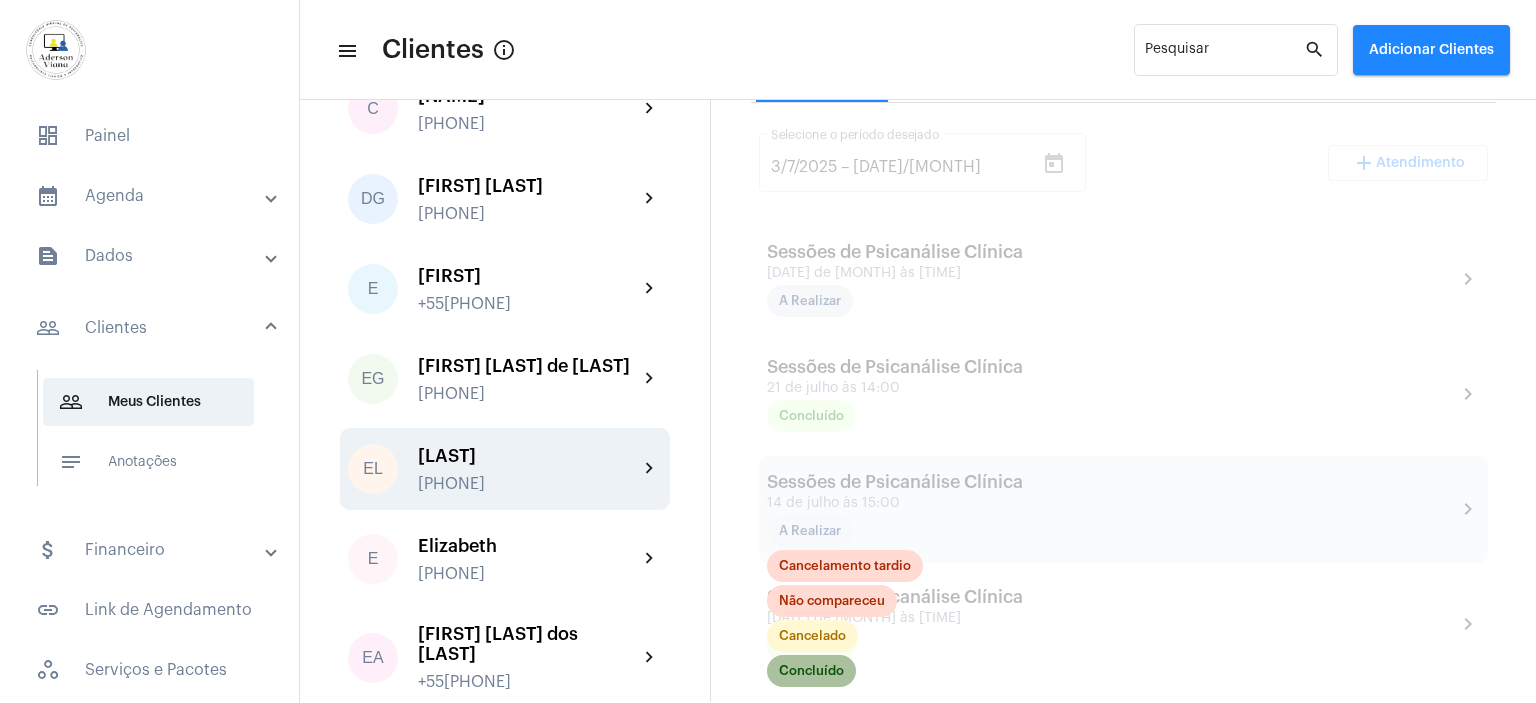click on "Concluído" 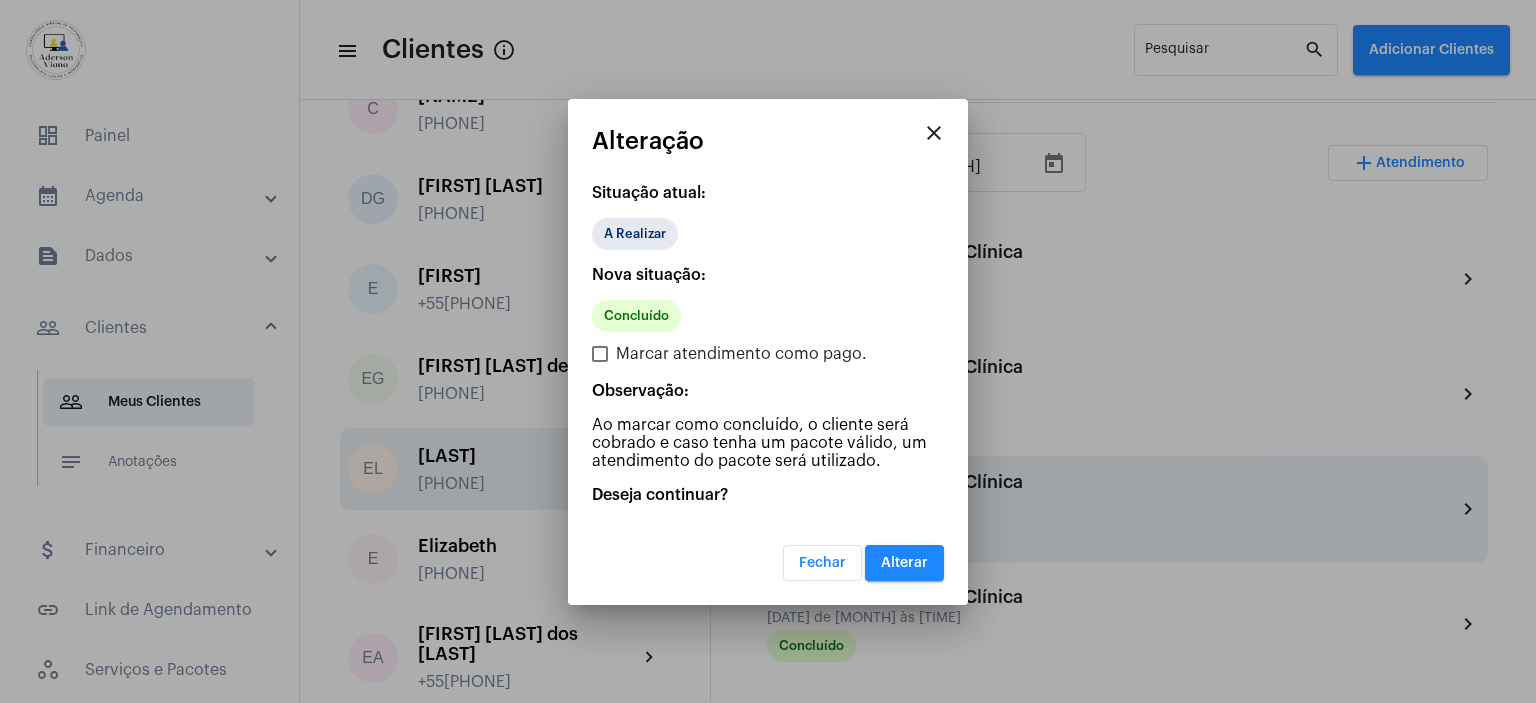 click on "Alterar" at bounding box center (904, 563) 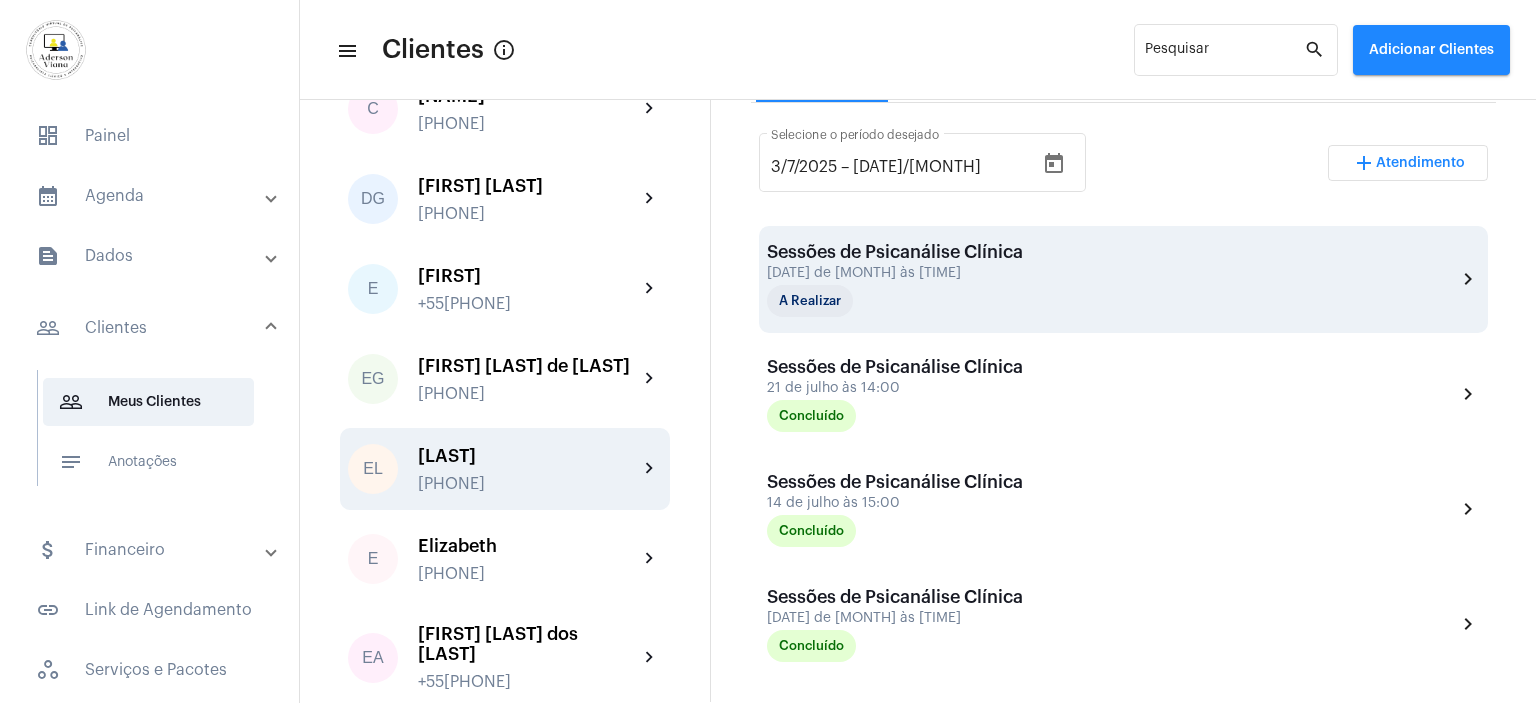 click on "[DATE] de [MONTH] às [TIME]" at bounding box center [895, 273] 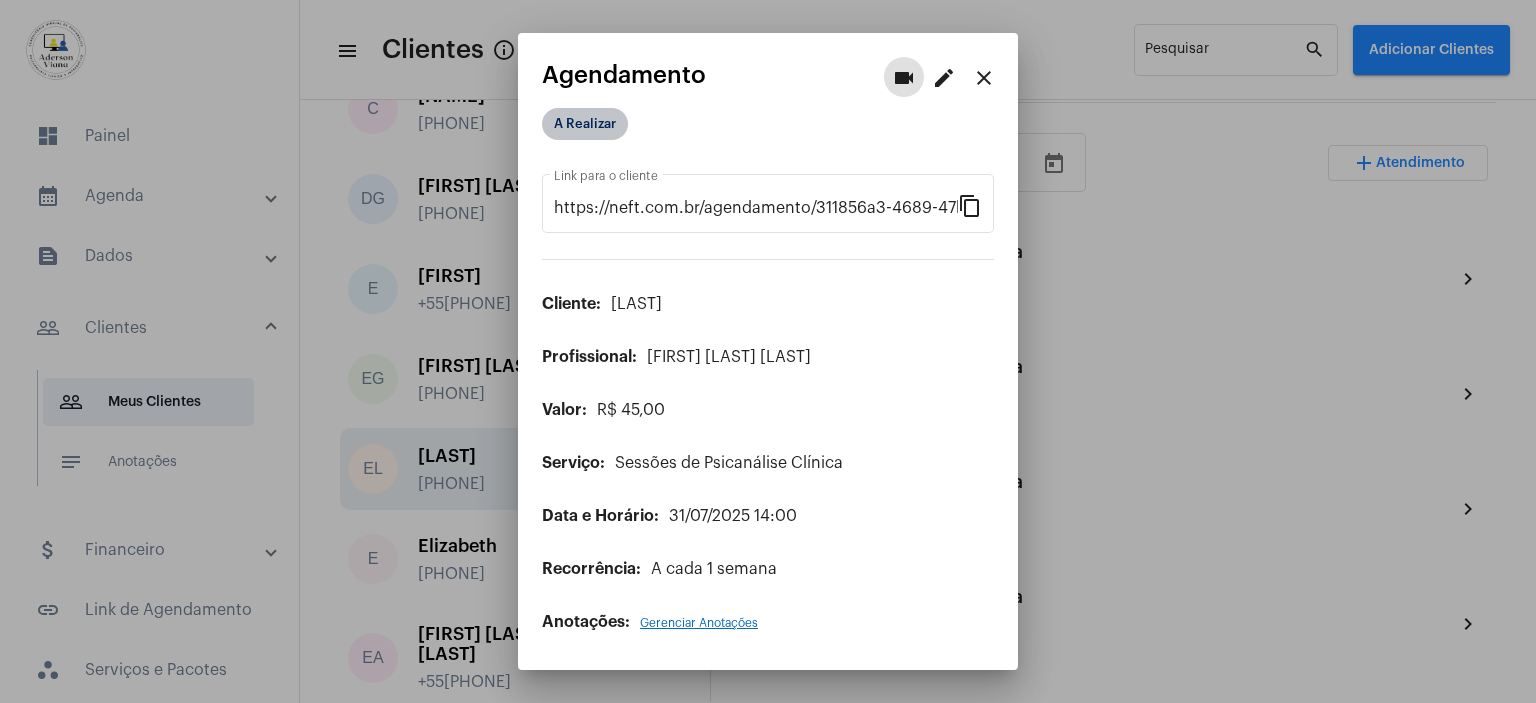 click on "A Realizar" at bounding box center [585, 124] 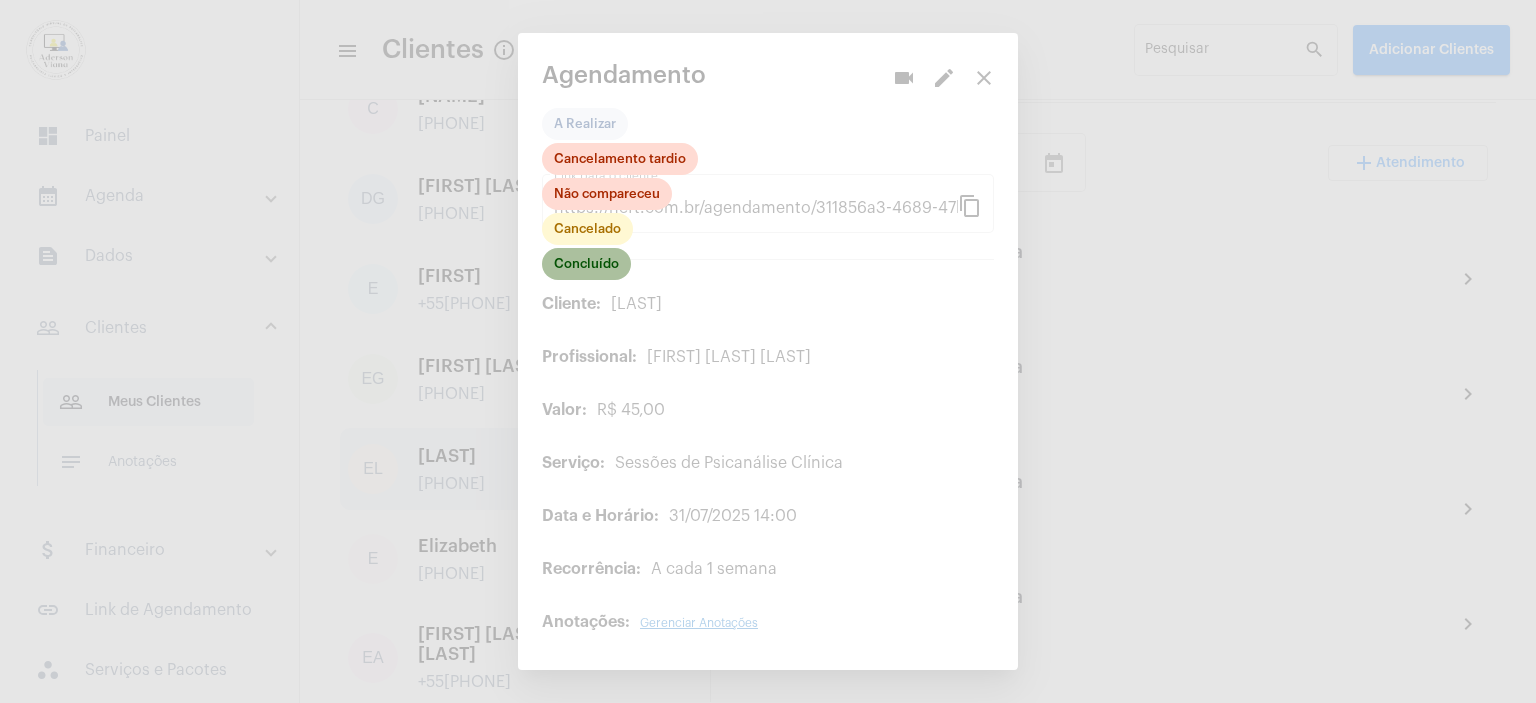 click on "Concluído" 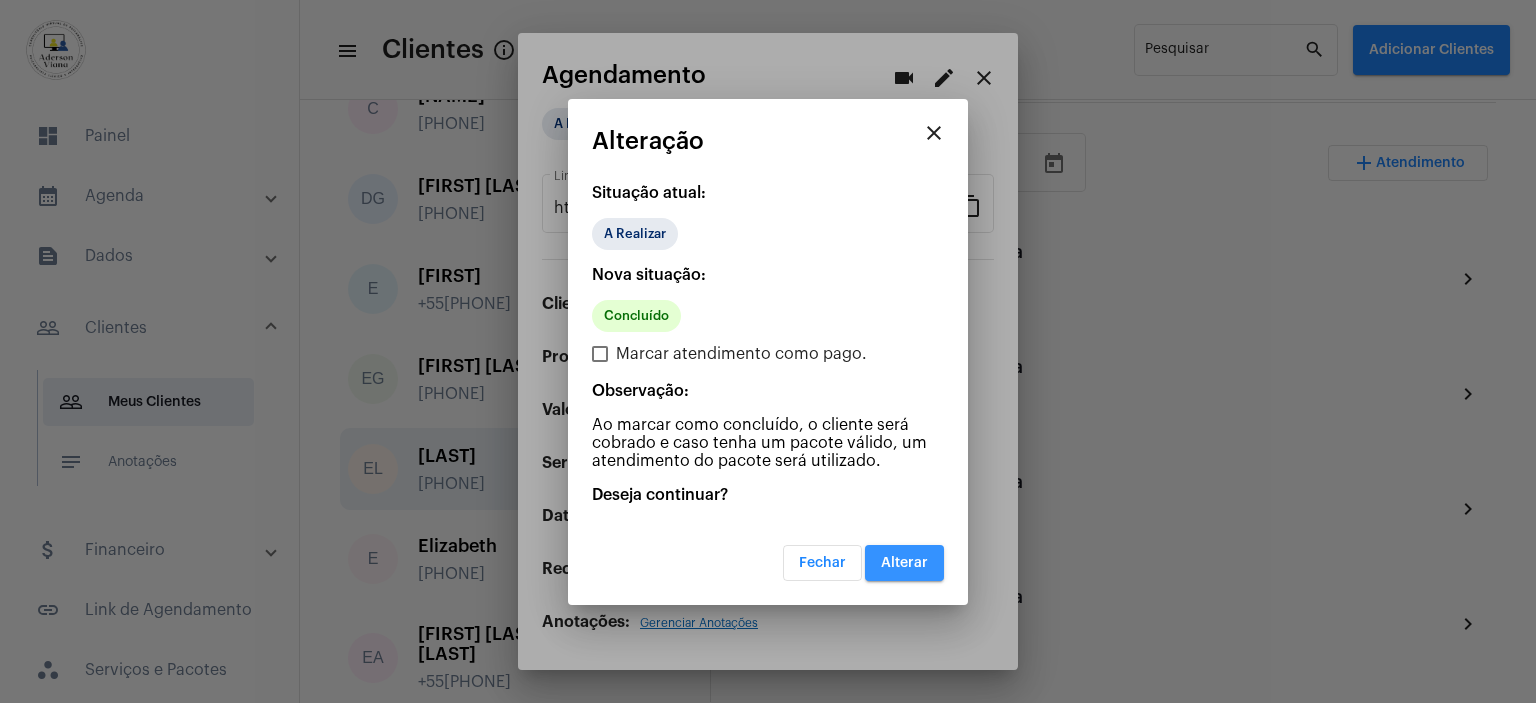click on "Alterar" at bounding box center [904, 563] 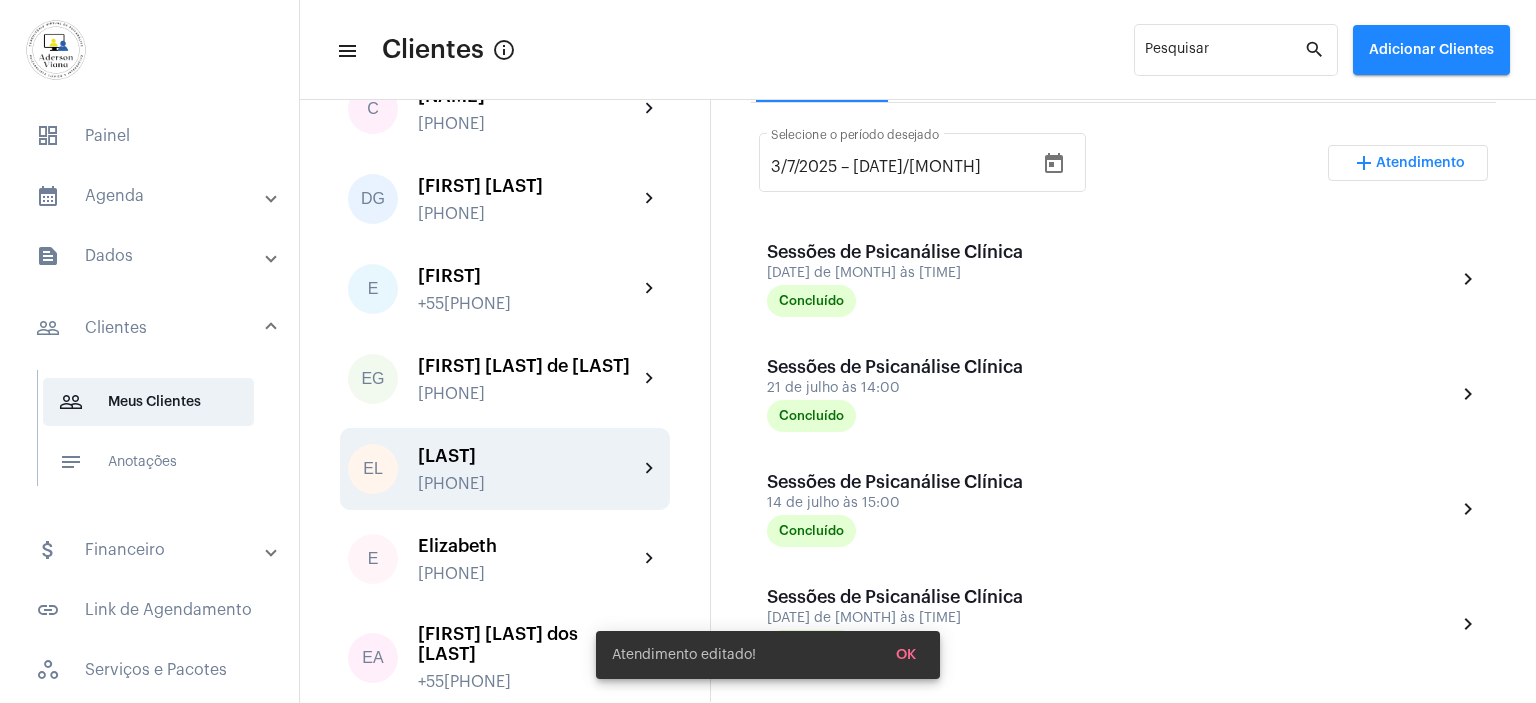 click on "Atendimento" at bounding box center (1420, 163) 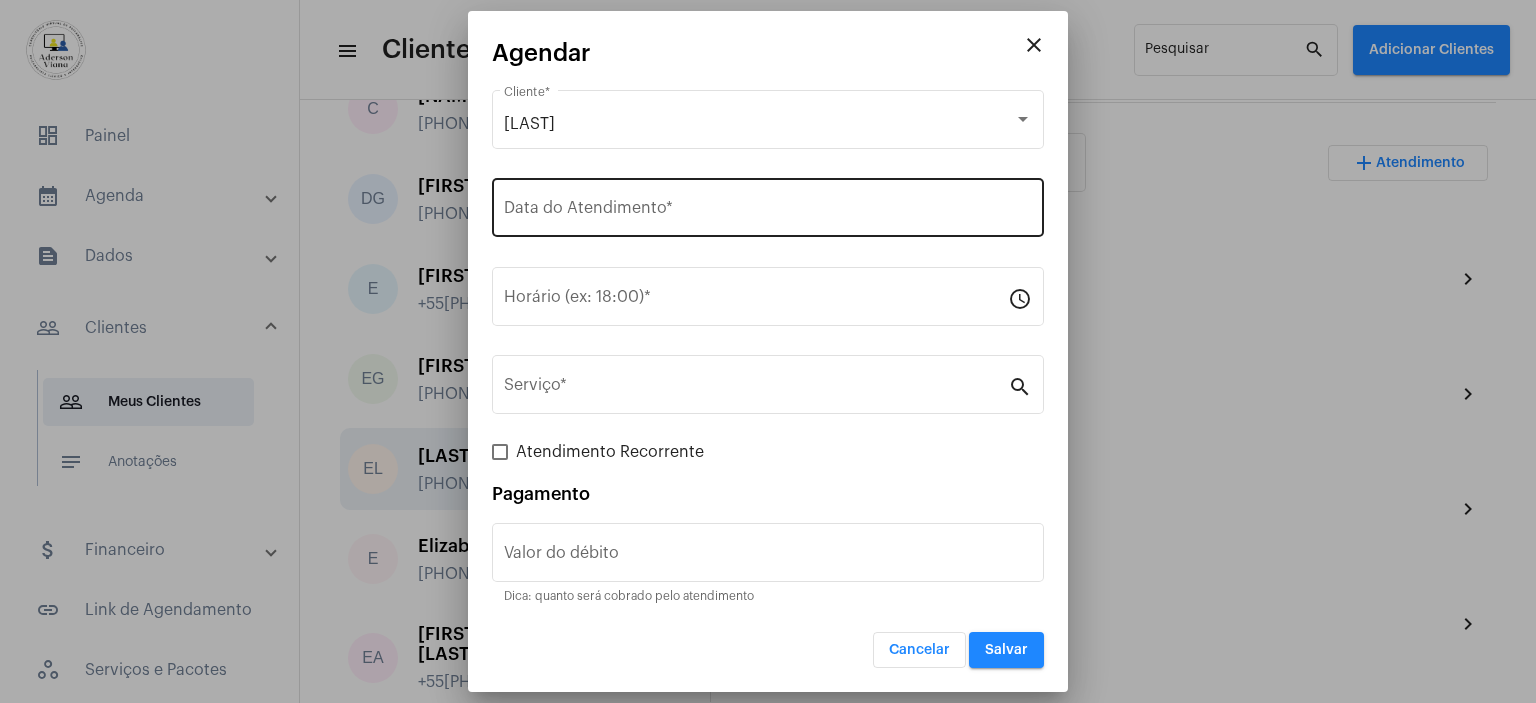 click on "Data do Atendimento  *" at bounding box center (768, 212) 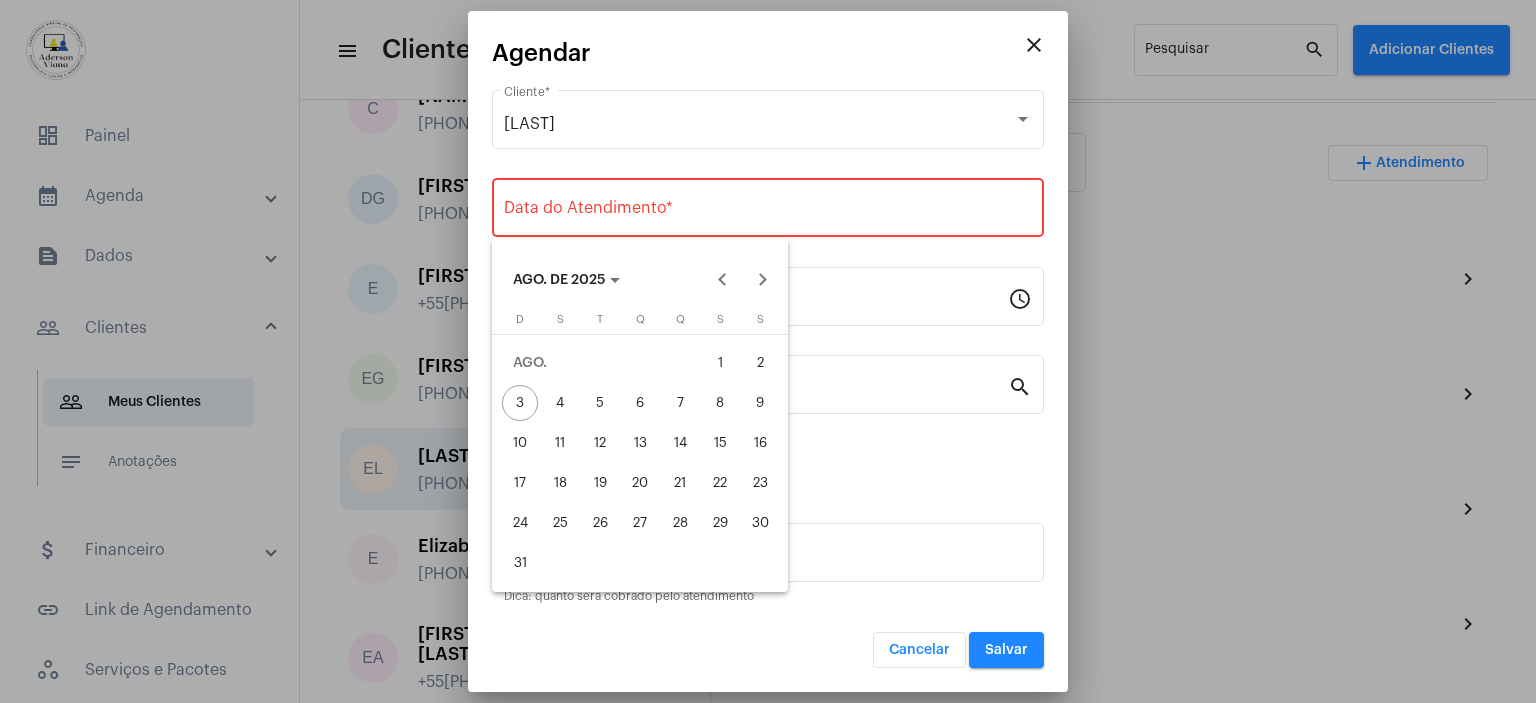 click on "4" at bounding box center (560, 403) 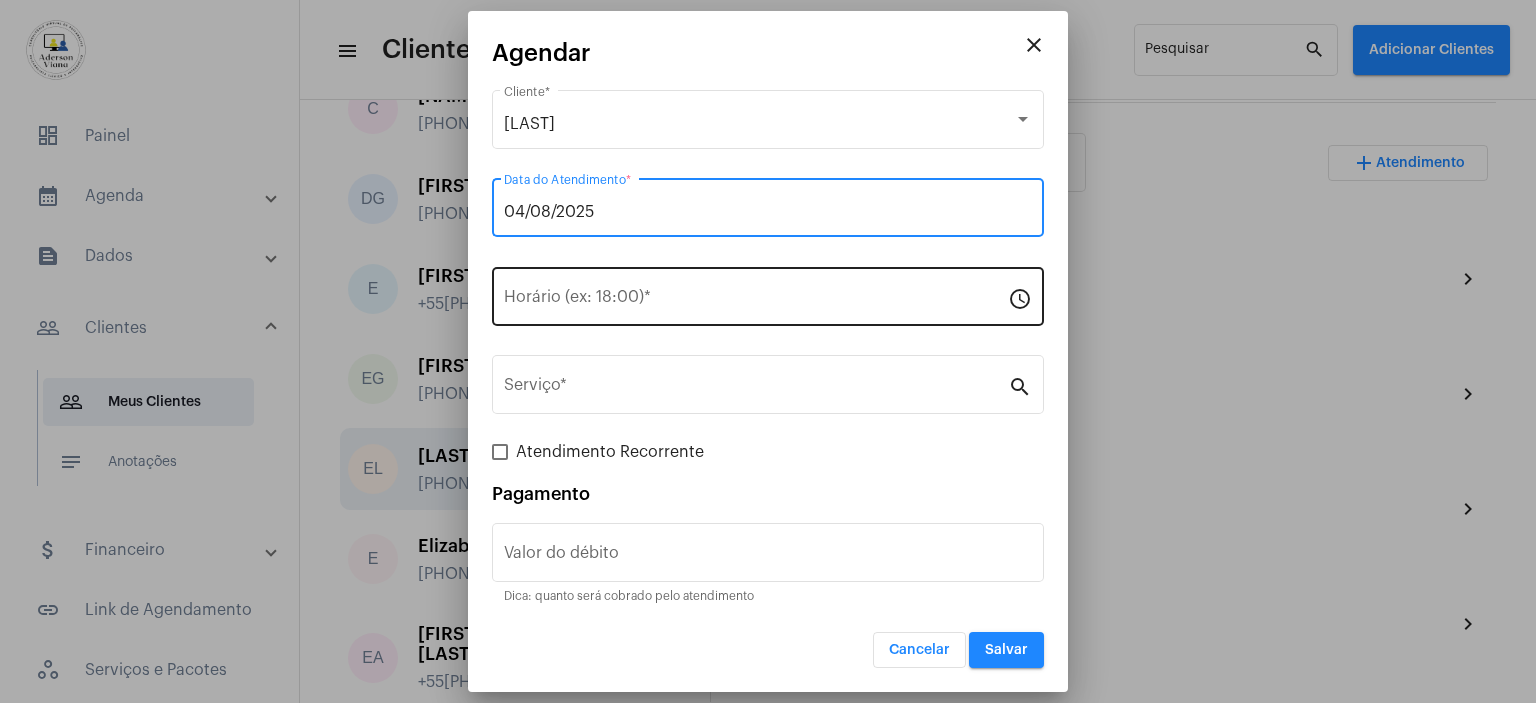 click on "Horário (ex: 18:00)  *" at bounding box center [756, 301] 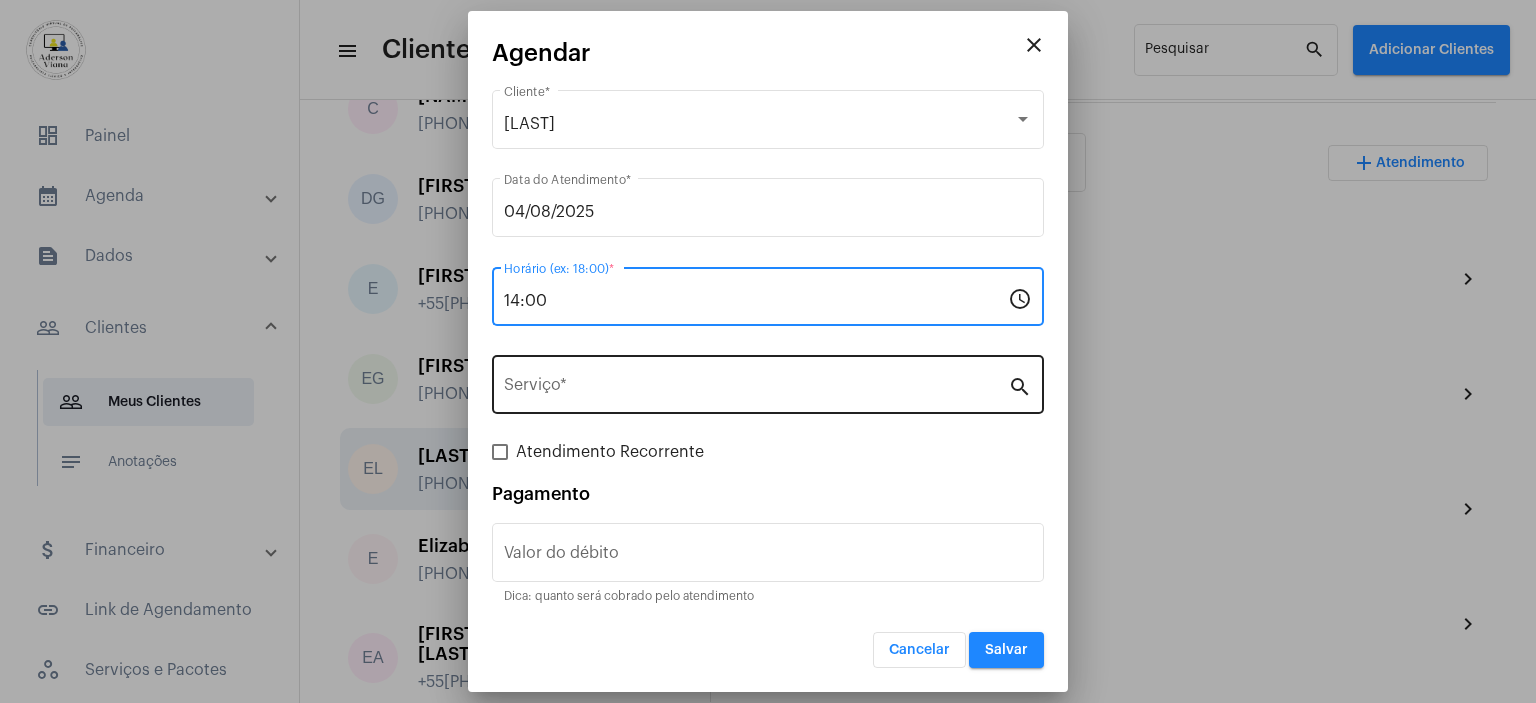 type on "14:00" 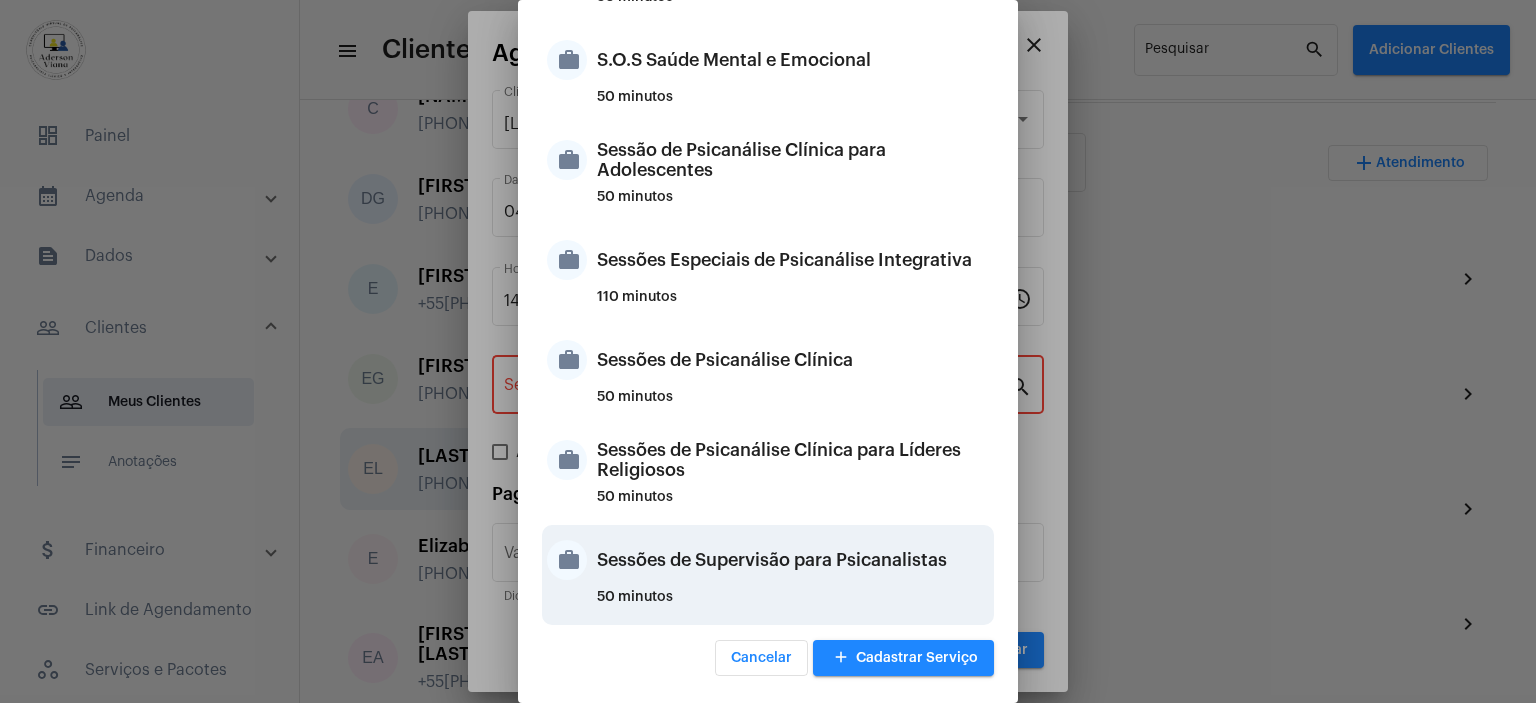 scroll, scrollTop: 1881, scrollLeft: 0, axis: vertical 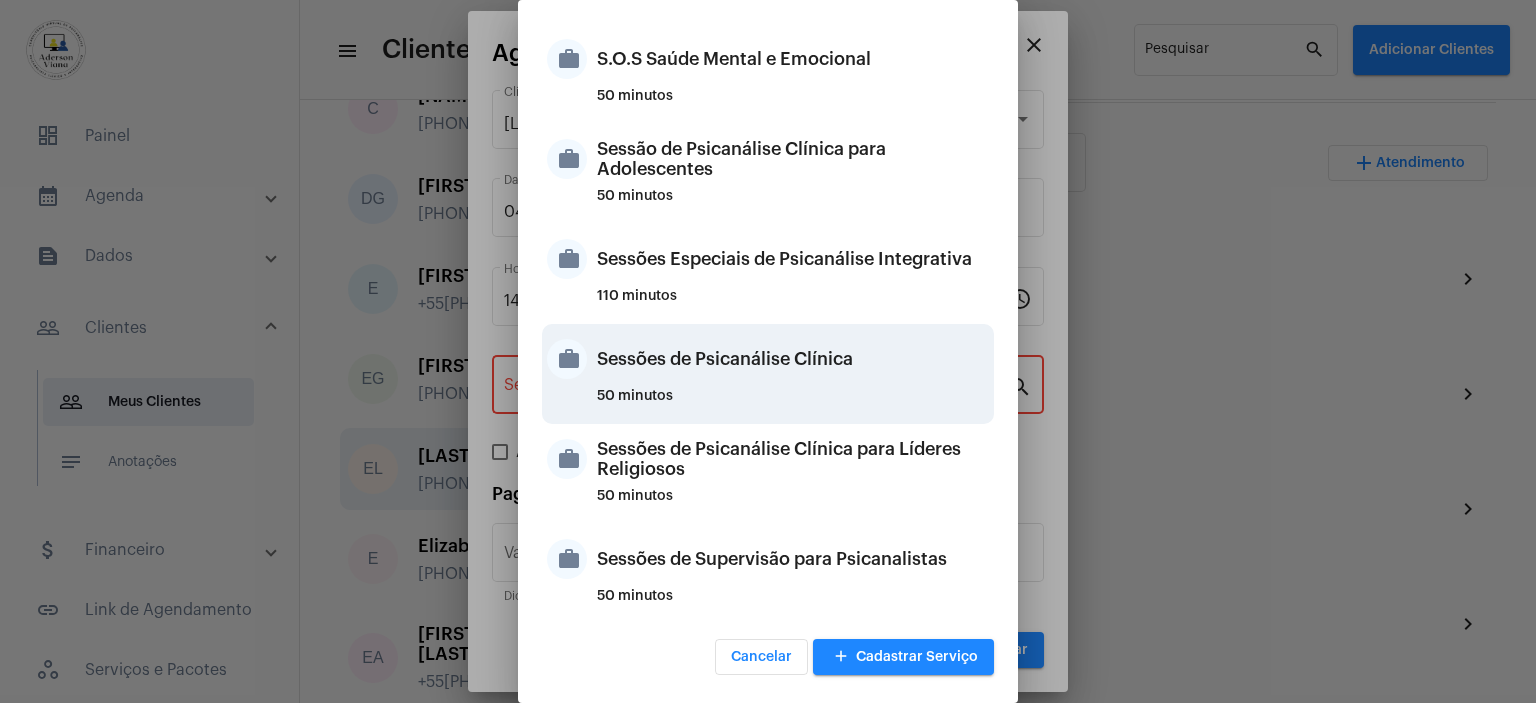 click on "Sessões de Psicanálise Clínica" at bounding box center [793, 359] 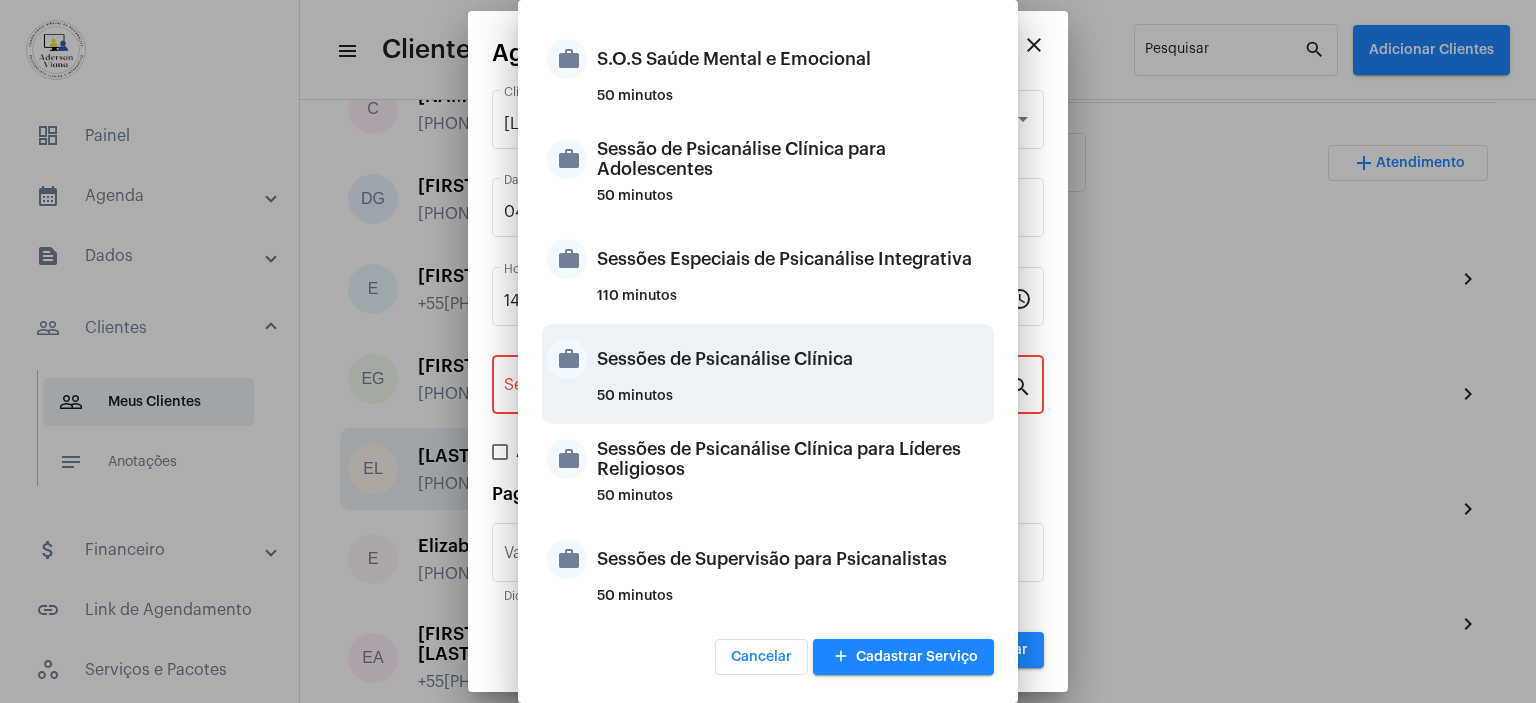 type on "Sessões de Psicanálise Clínica" 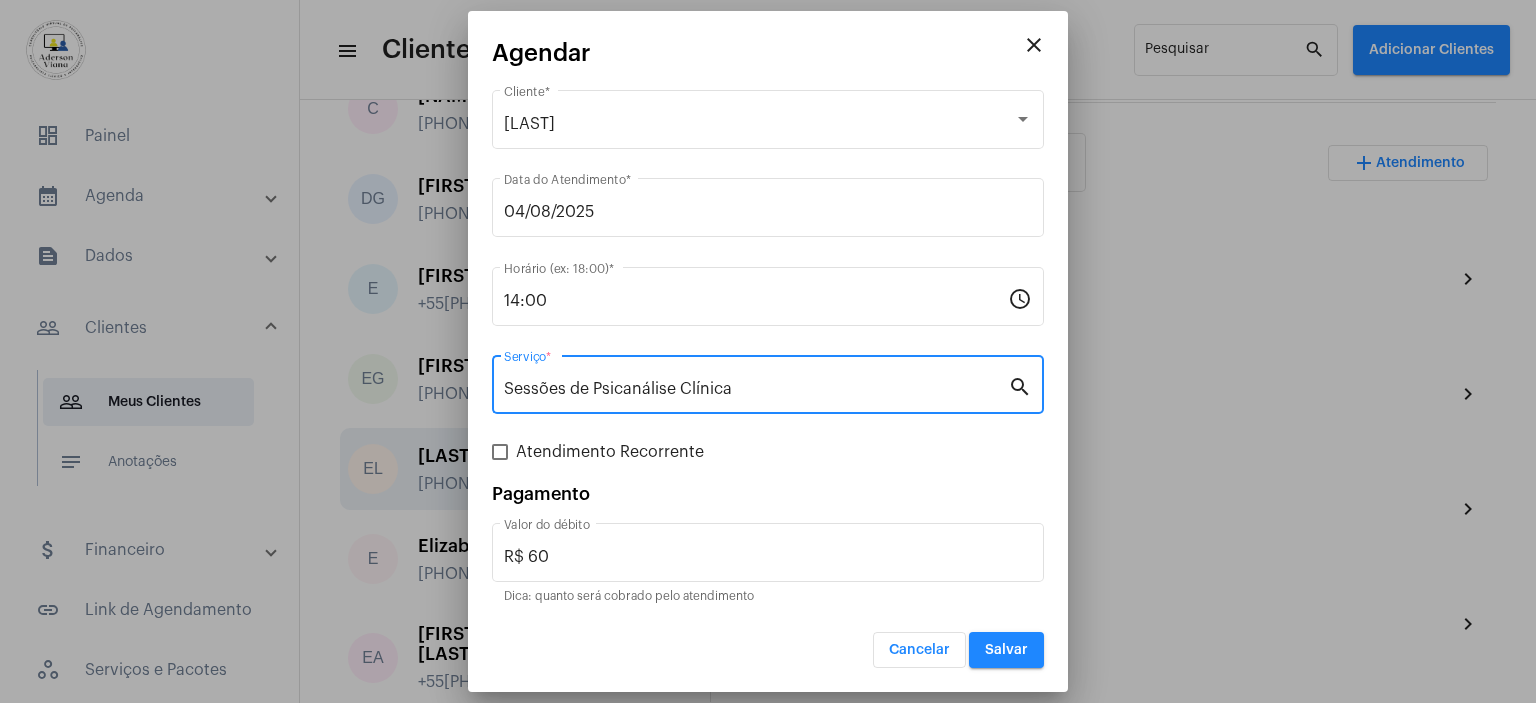 click at bounding box center [500, 452] 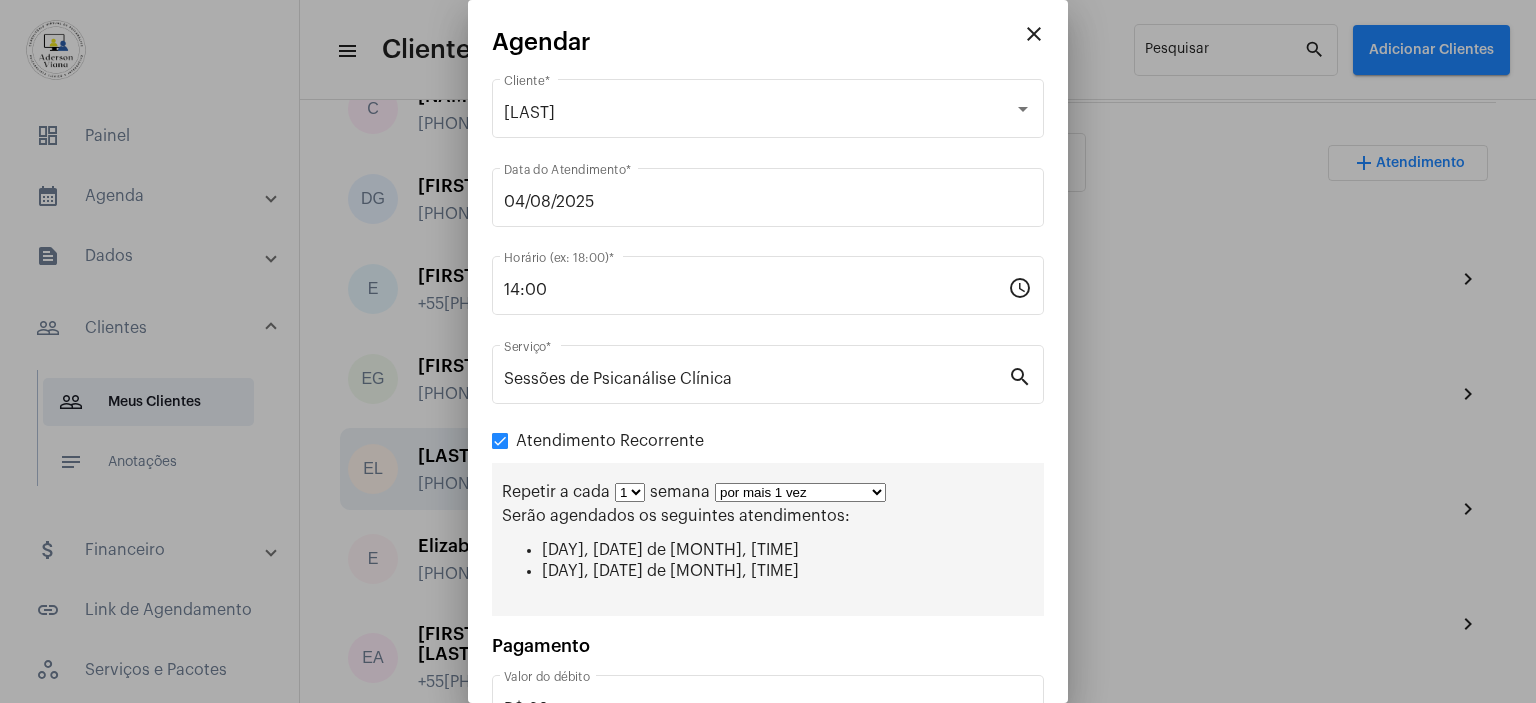 click on "por mais 1 vez por mais 2 vezes por mais 3 vezes por mais 4 vezes por mais 5 vezes por mais 6 vezes por mais 7 vezes por mais 8 vezes por mais 9 vezes por mais 10 vezes por tempo indeterminado" at bounding box center (800, 492) 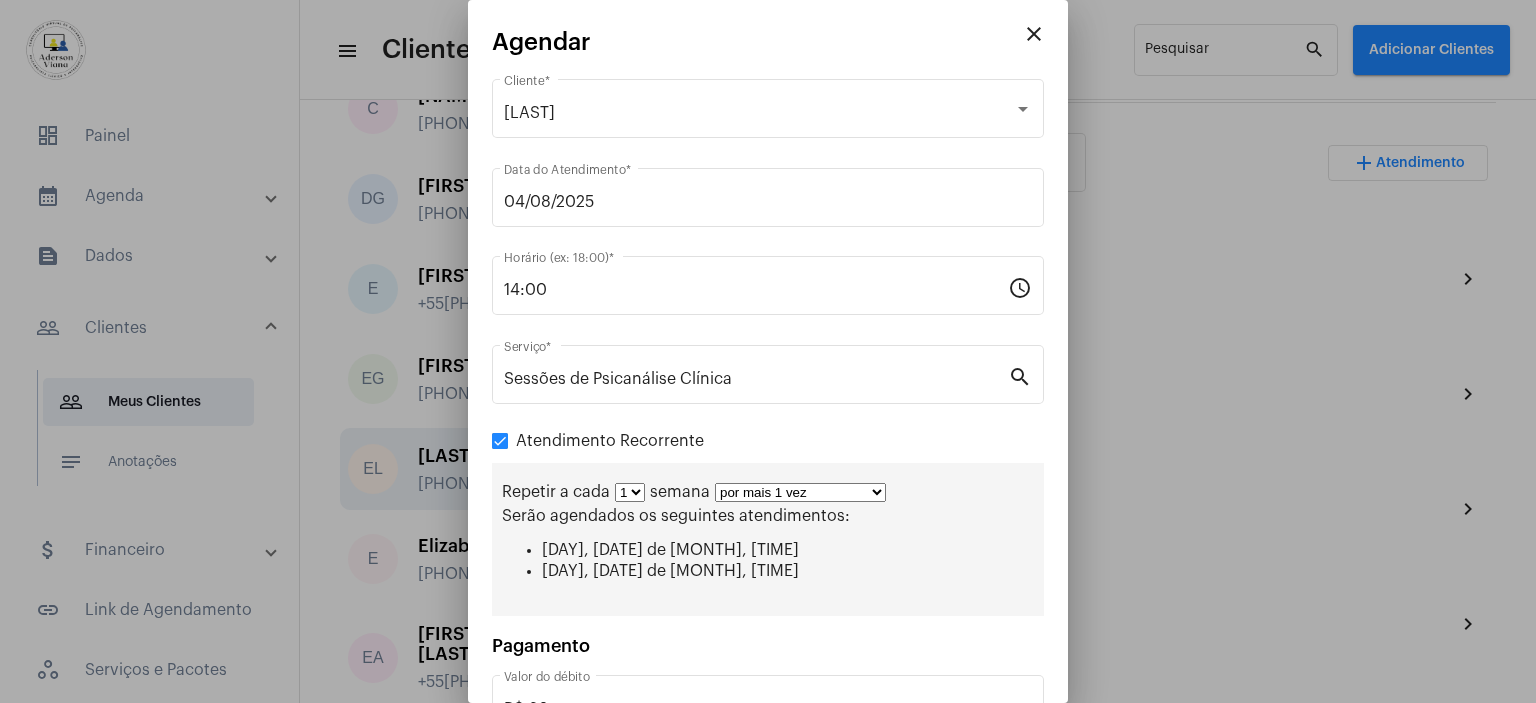 select on "2: 3" 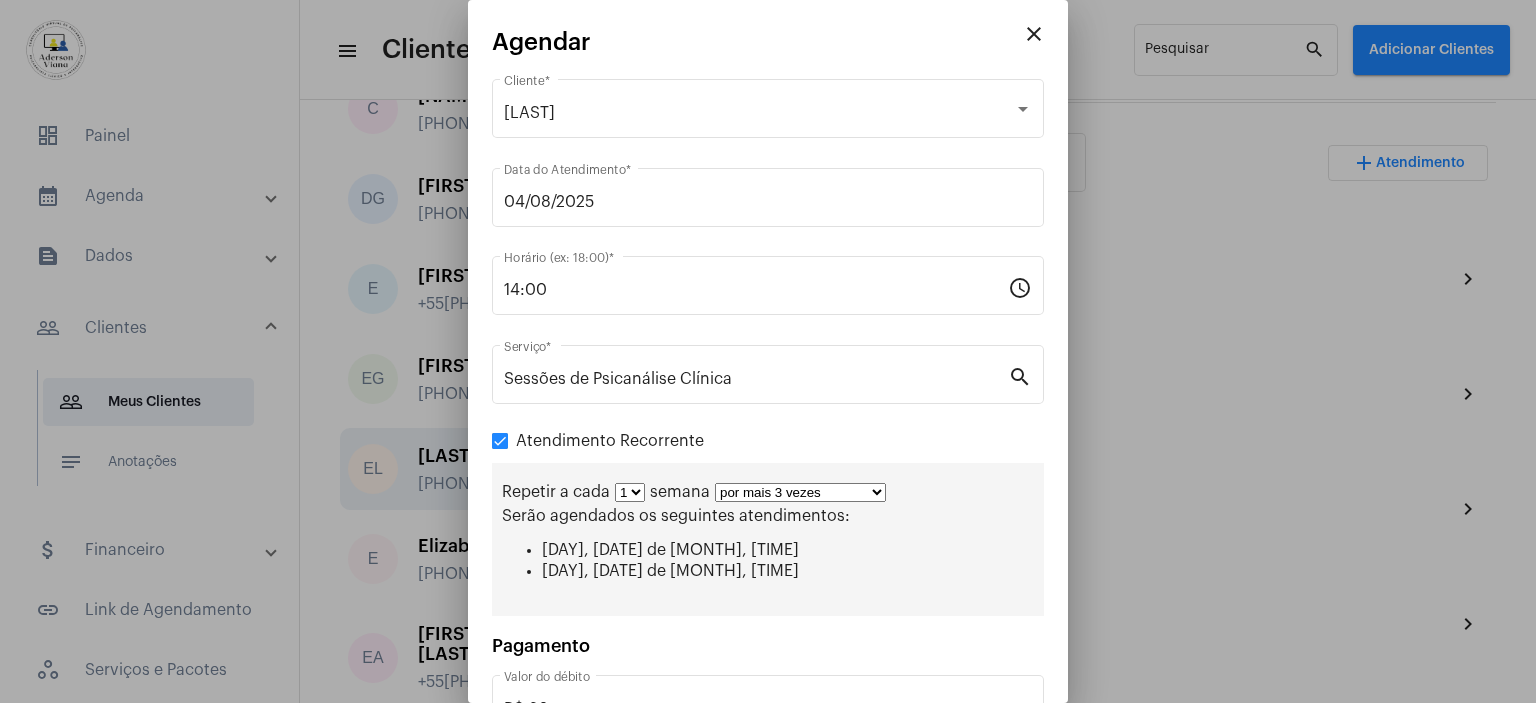 click on "por mais 1 vez por mais 2 vezes por mais 3 vezes por mais 4 vezes por mais 5 vezes por mais 6 vezes por mais 7 vezes por mais 8 vezes por mais 9 vezes por mais 10 vezes por tempo indeterminado" at bounding box center [800, 492] 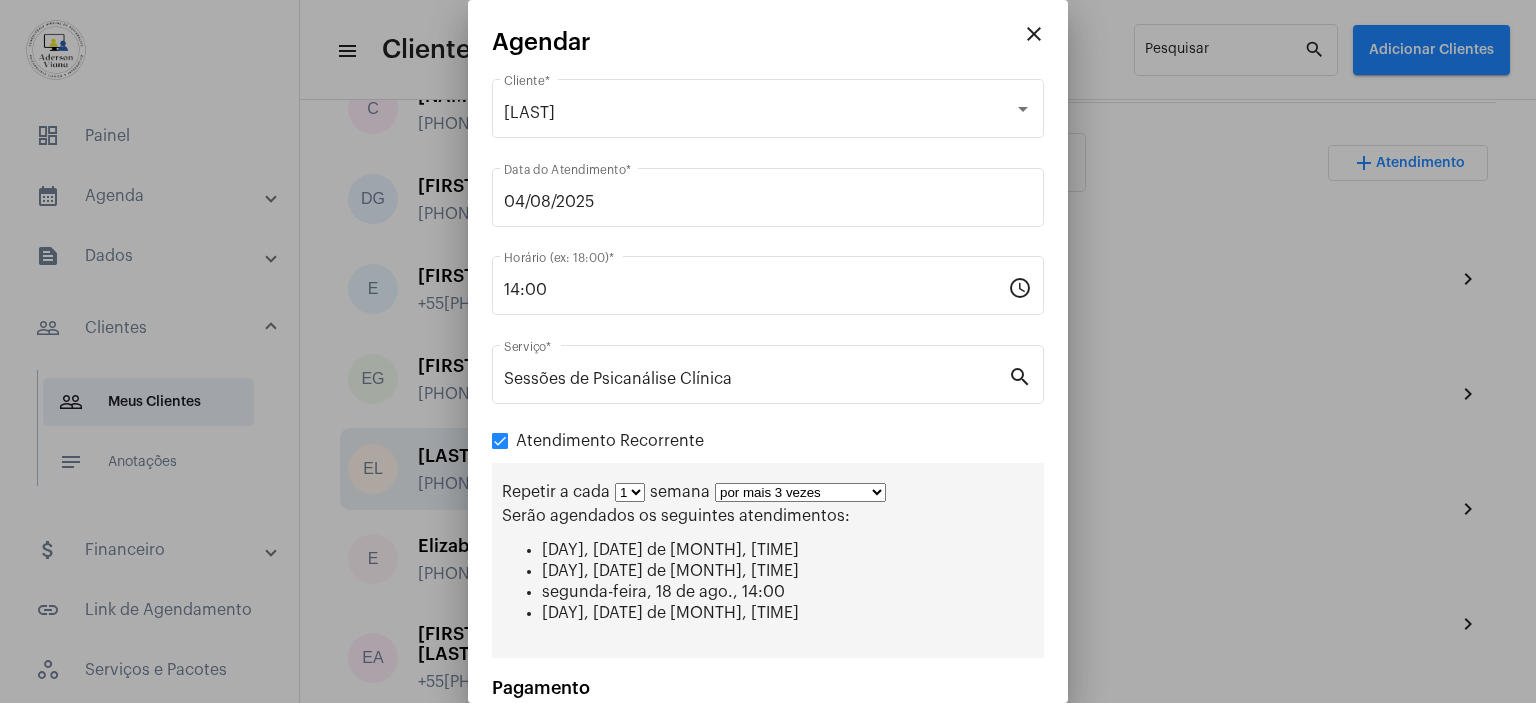 scroll, scrollTop: 180, scrollLeft: 0, axis: vertical 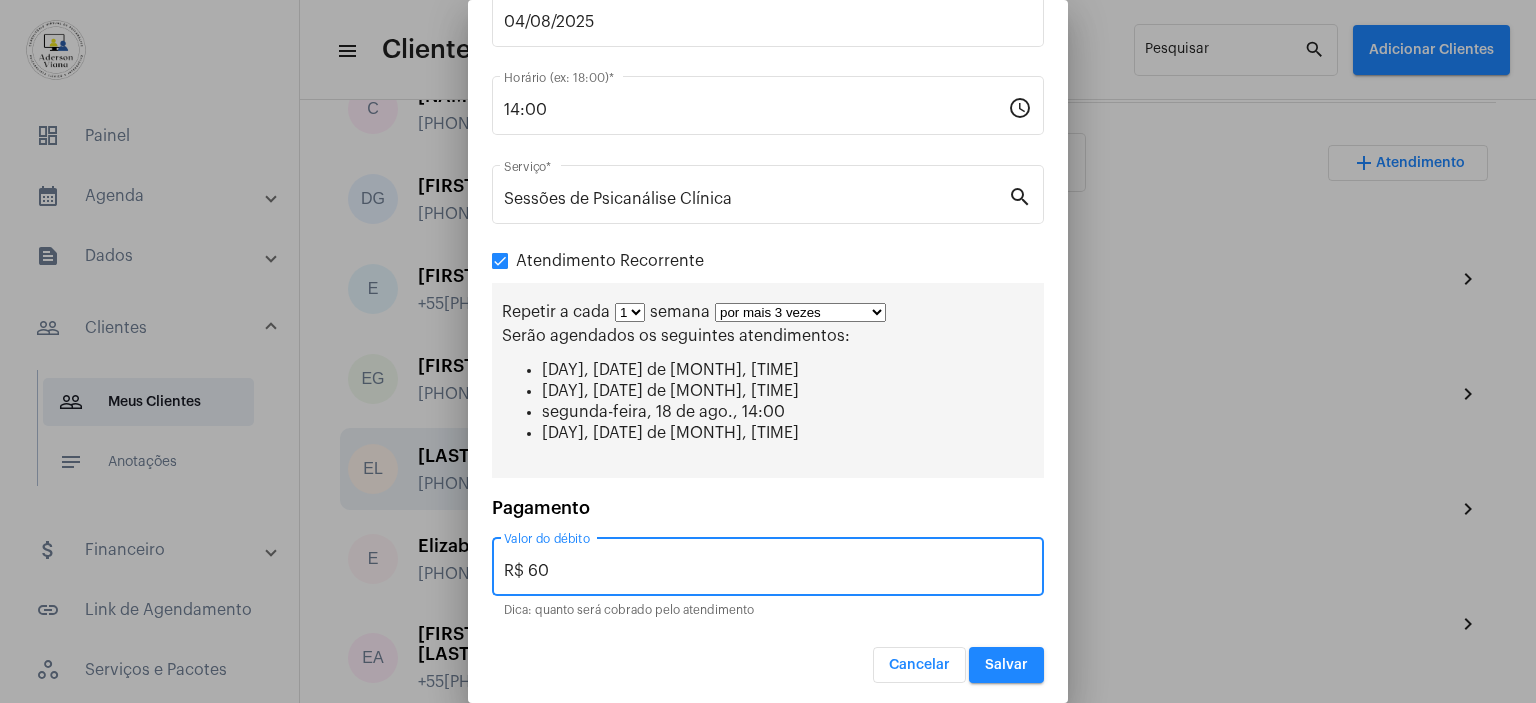 click on "R$ 60" at bounding box center [768, 571] 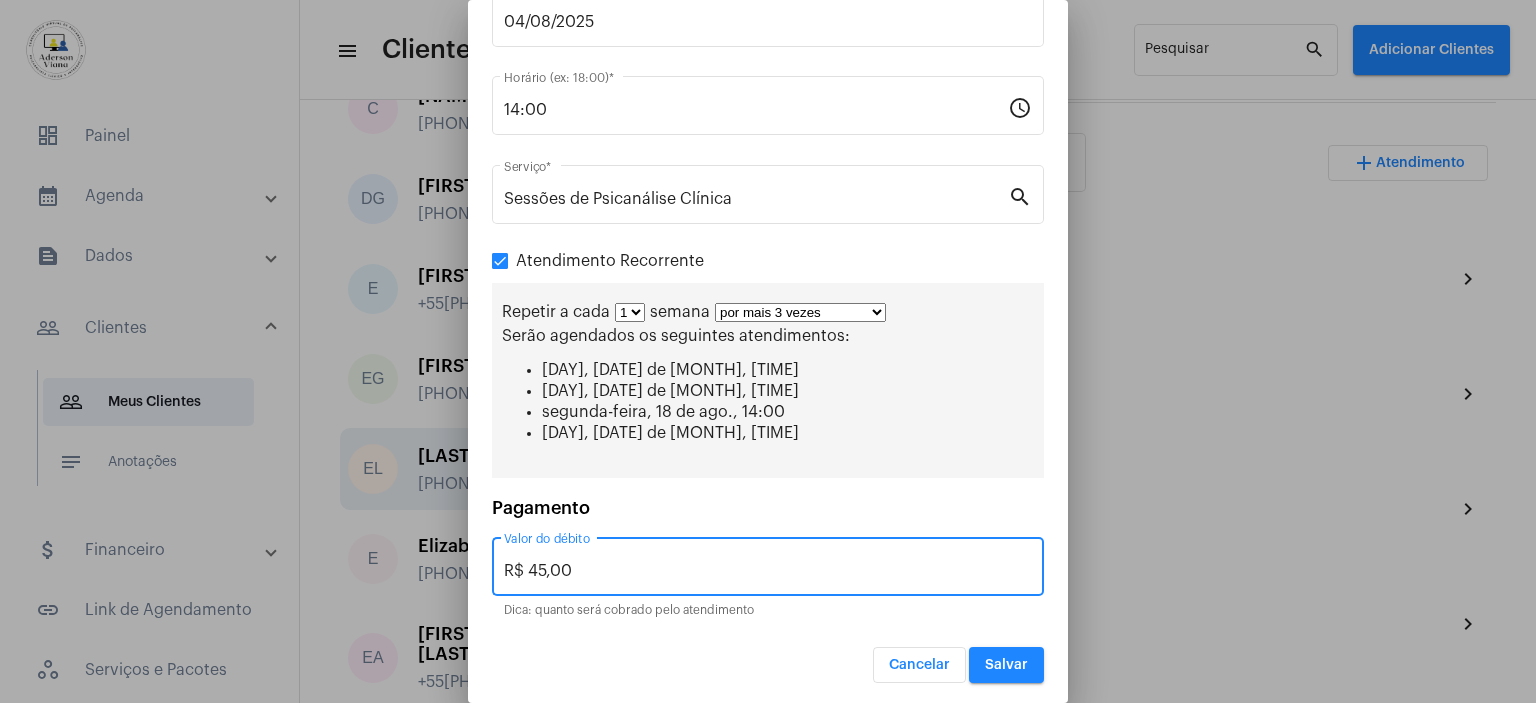 type on "R$ 45,00" 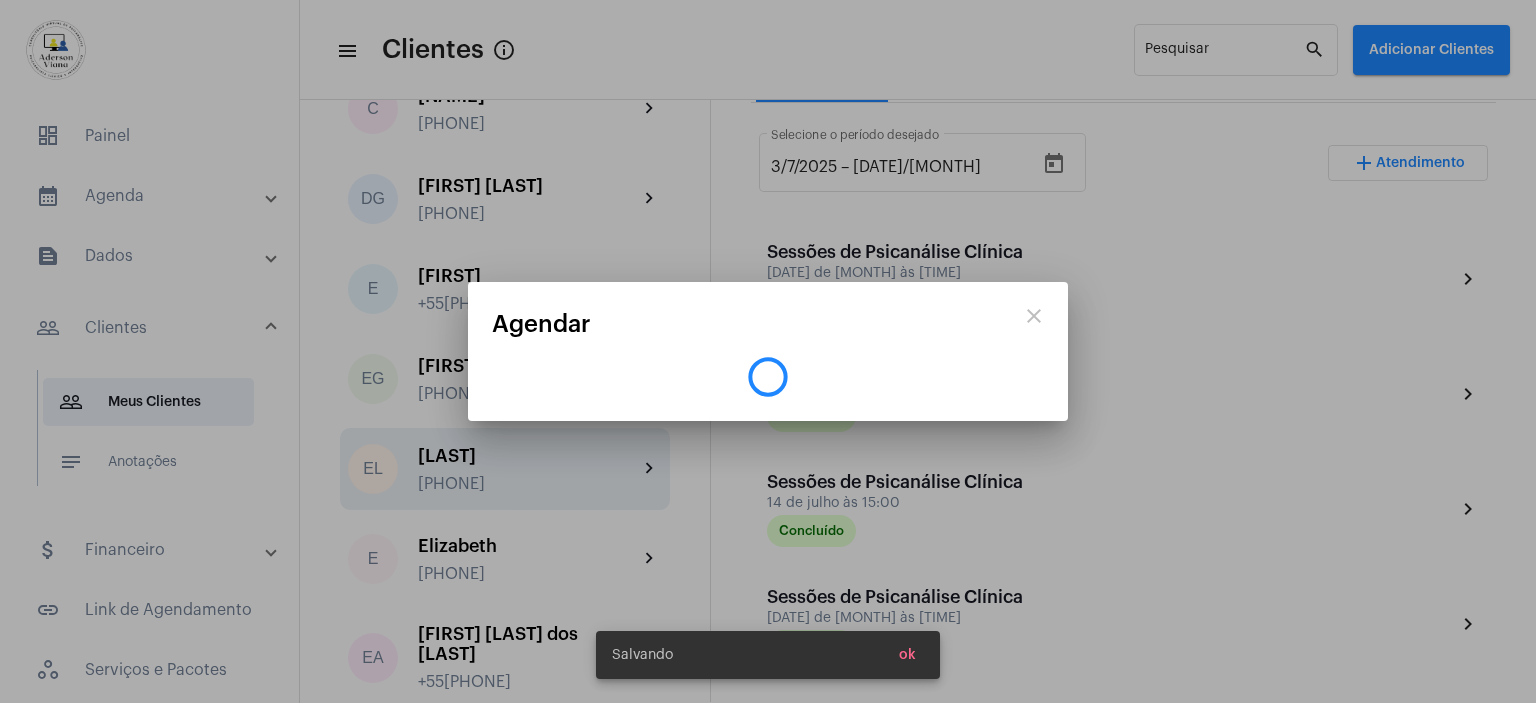 scroll, scrollTop: 0, scrollLeft: 0, axis: both 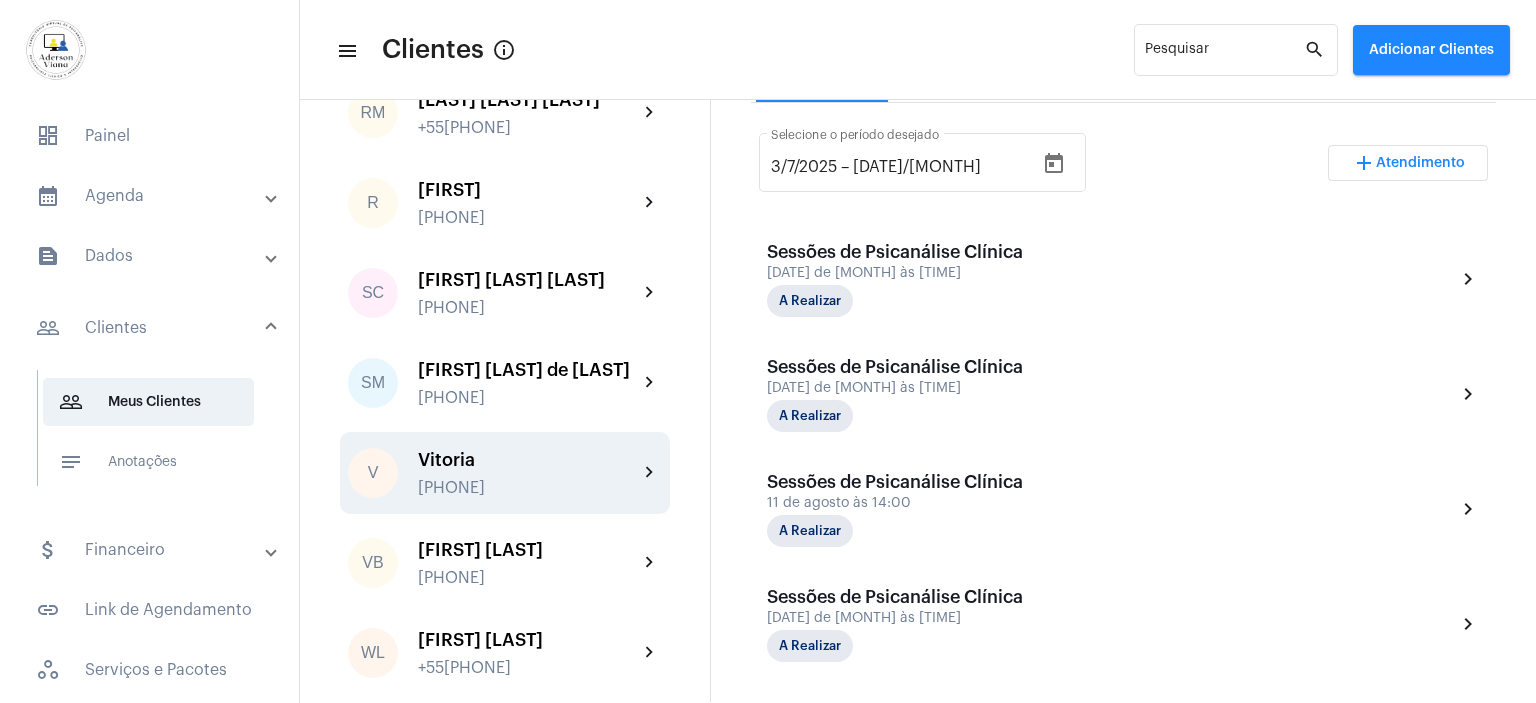 drag, startPoint x: 537, startPoint y: 458, endPoint x: 564, endPoint y: 433, distance: 36.796738 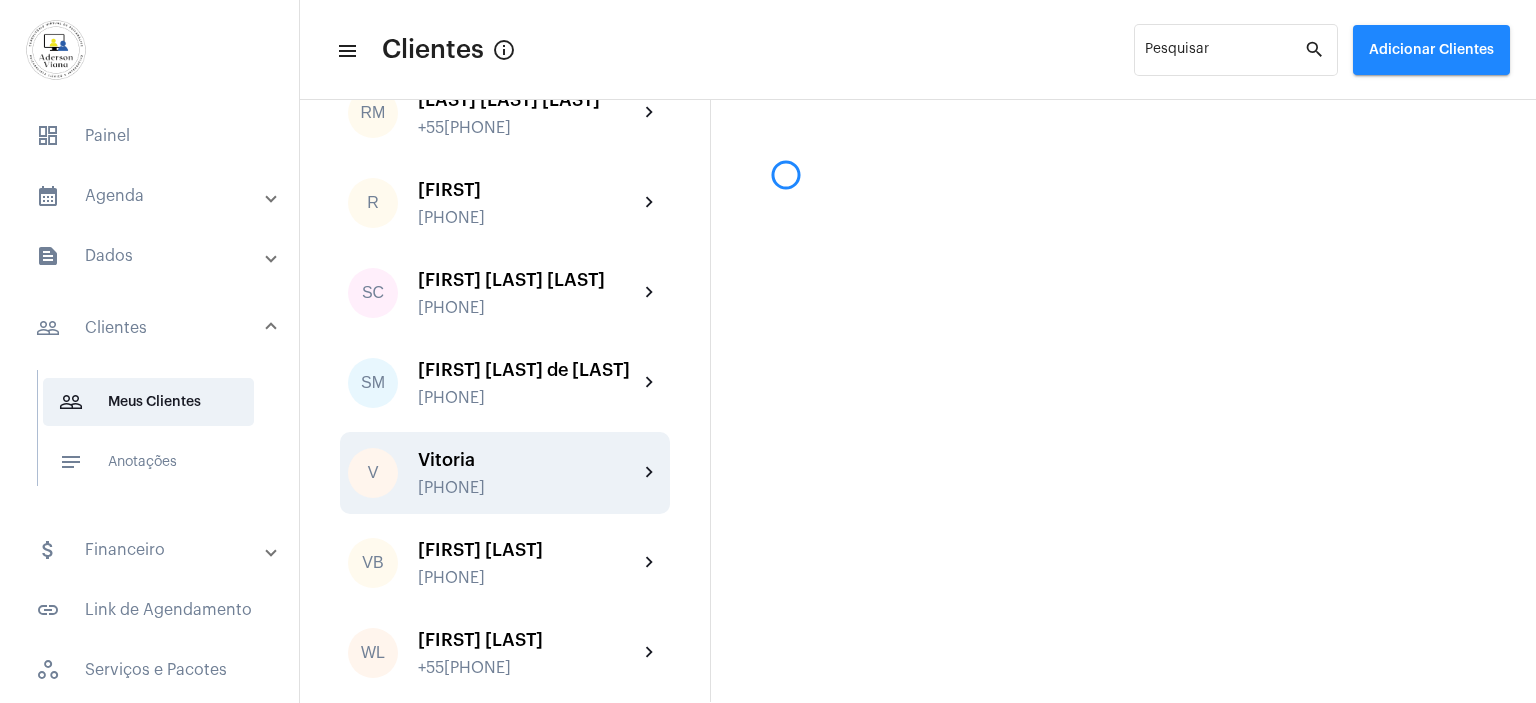 scroll, scrollTop: 0, scrollLeft: 0, axis: both 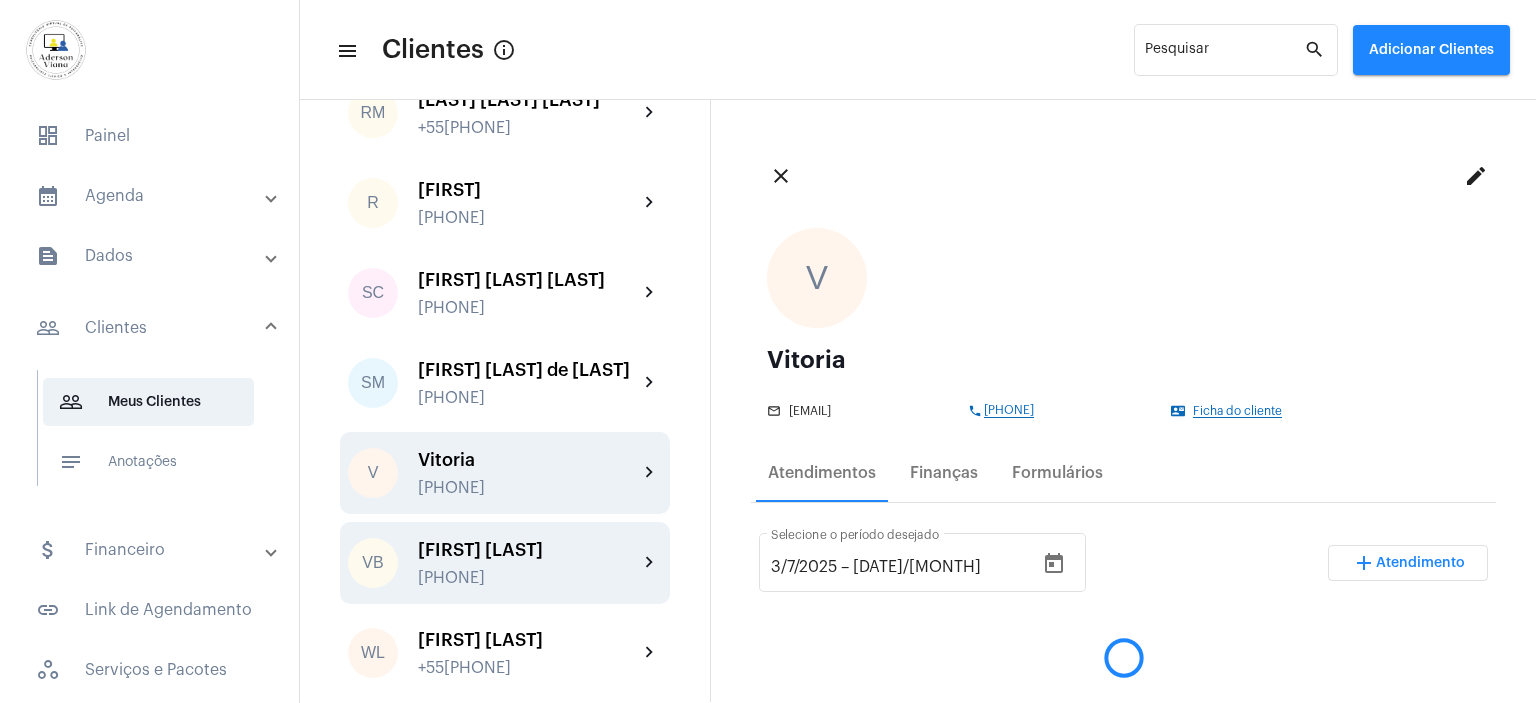 click on "[FIRST] [LAST] +55[PHONE]" 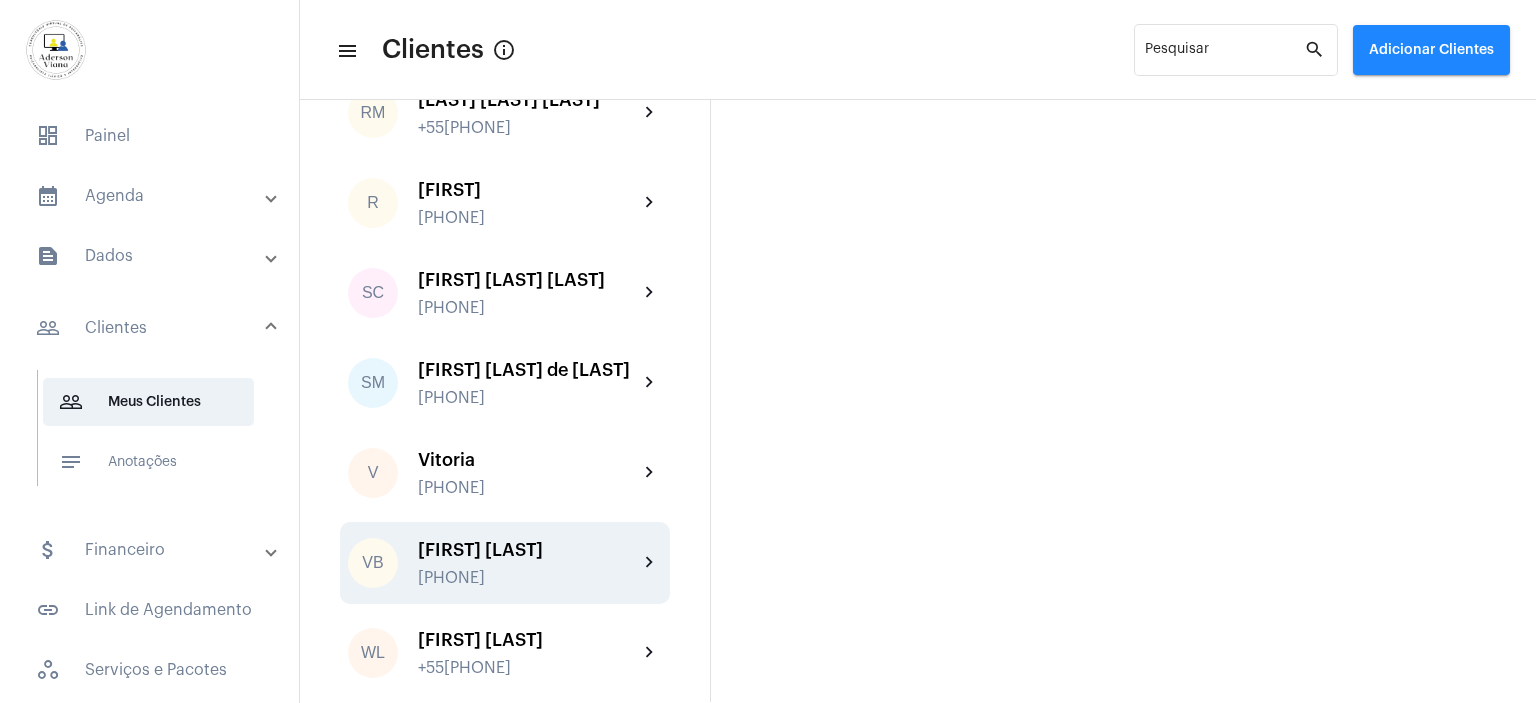 scroll, scrollTop: 575, scrollLeft: 0, axis: vertical 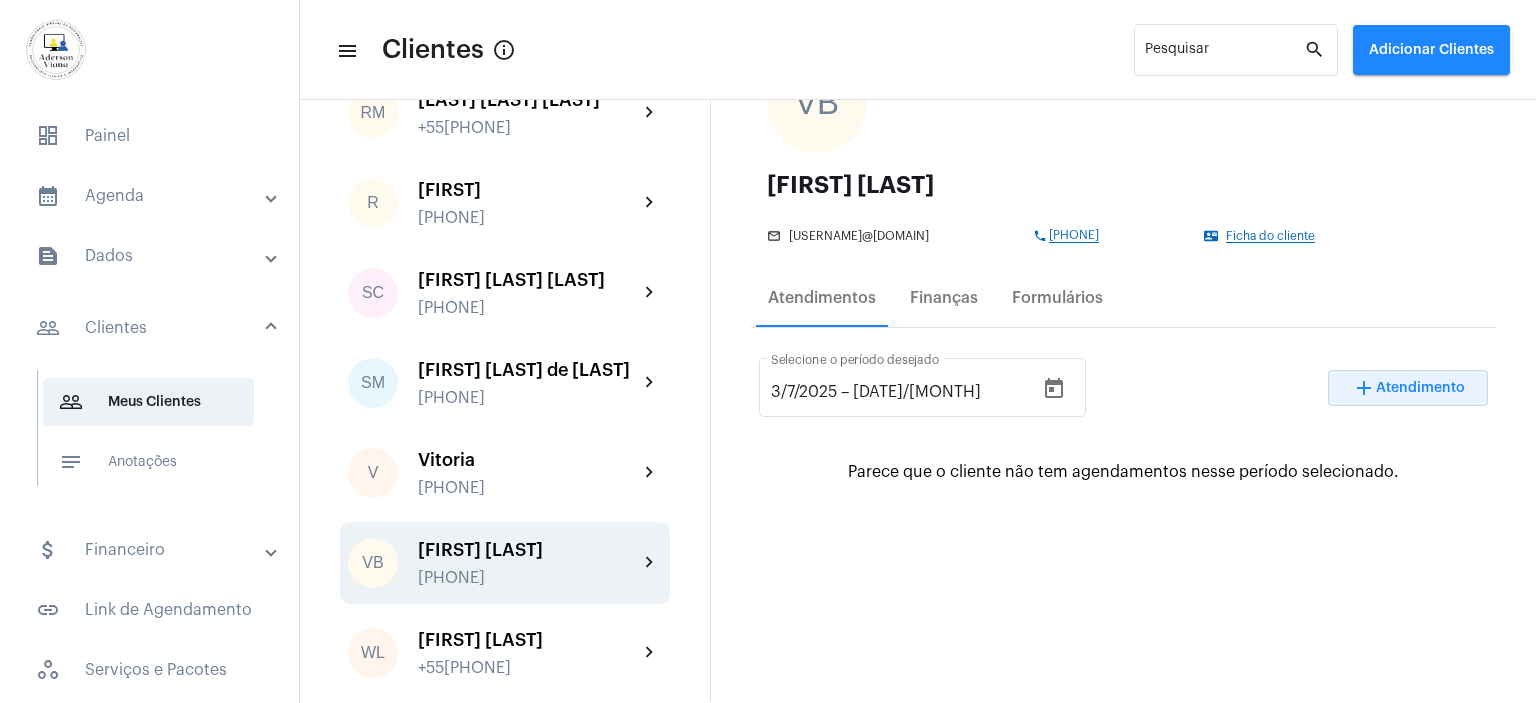 click on "Atendimento" at bounding box center (1420, 388) 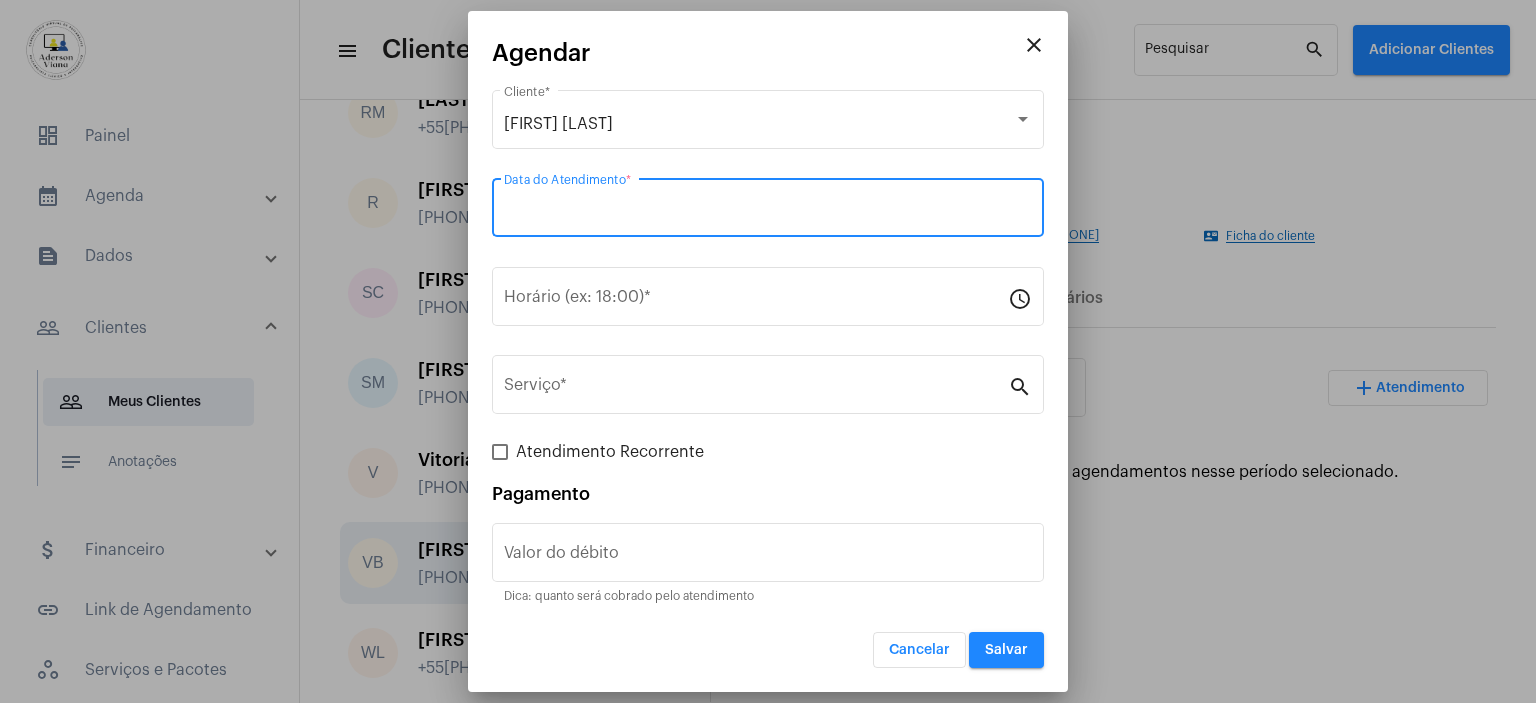 click on "Data do Atendimento  *" at bounding box center [768, 212] 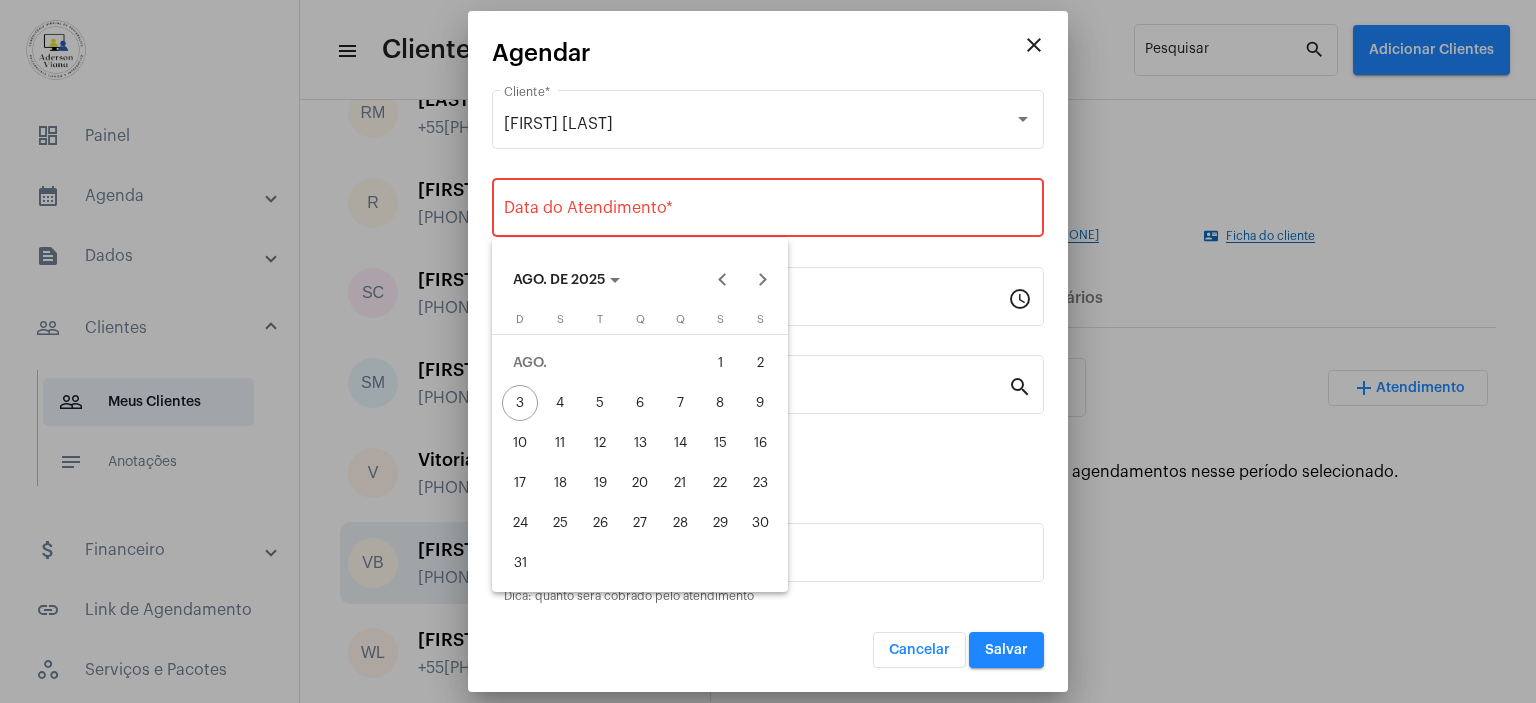click on "4" at bounding box center [560, 403] 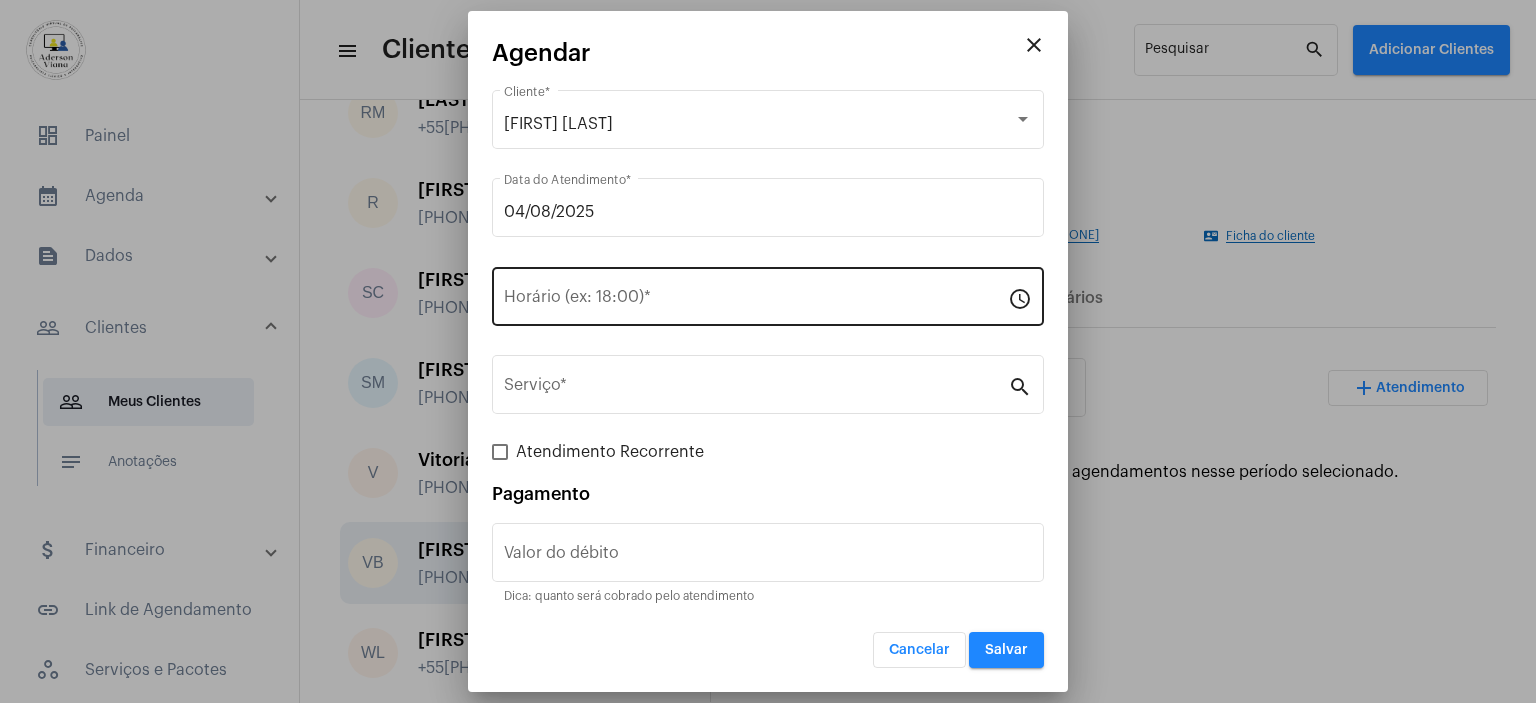 click on "Horário (ex: 18:00)  *" at bounding box center (756, 294) 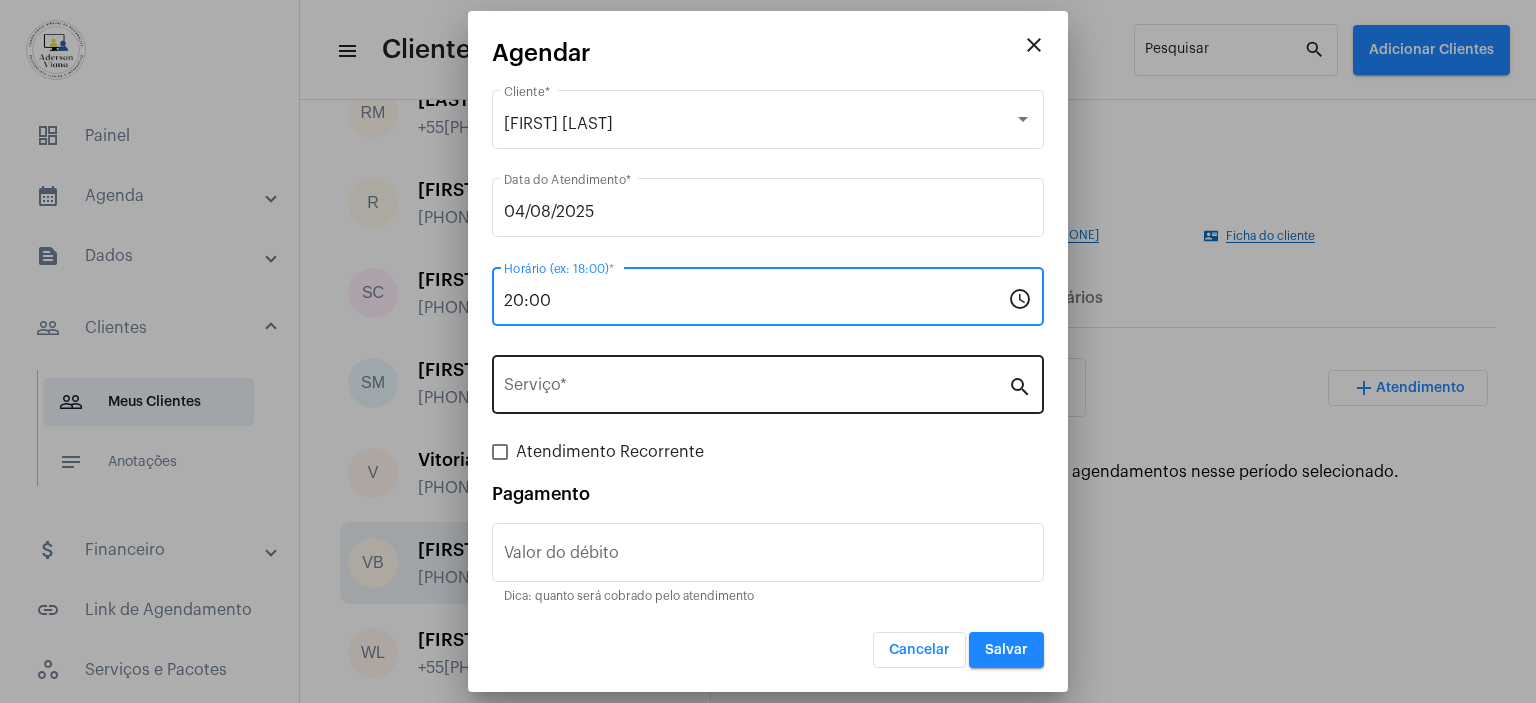 type on "20:00" 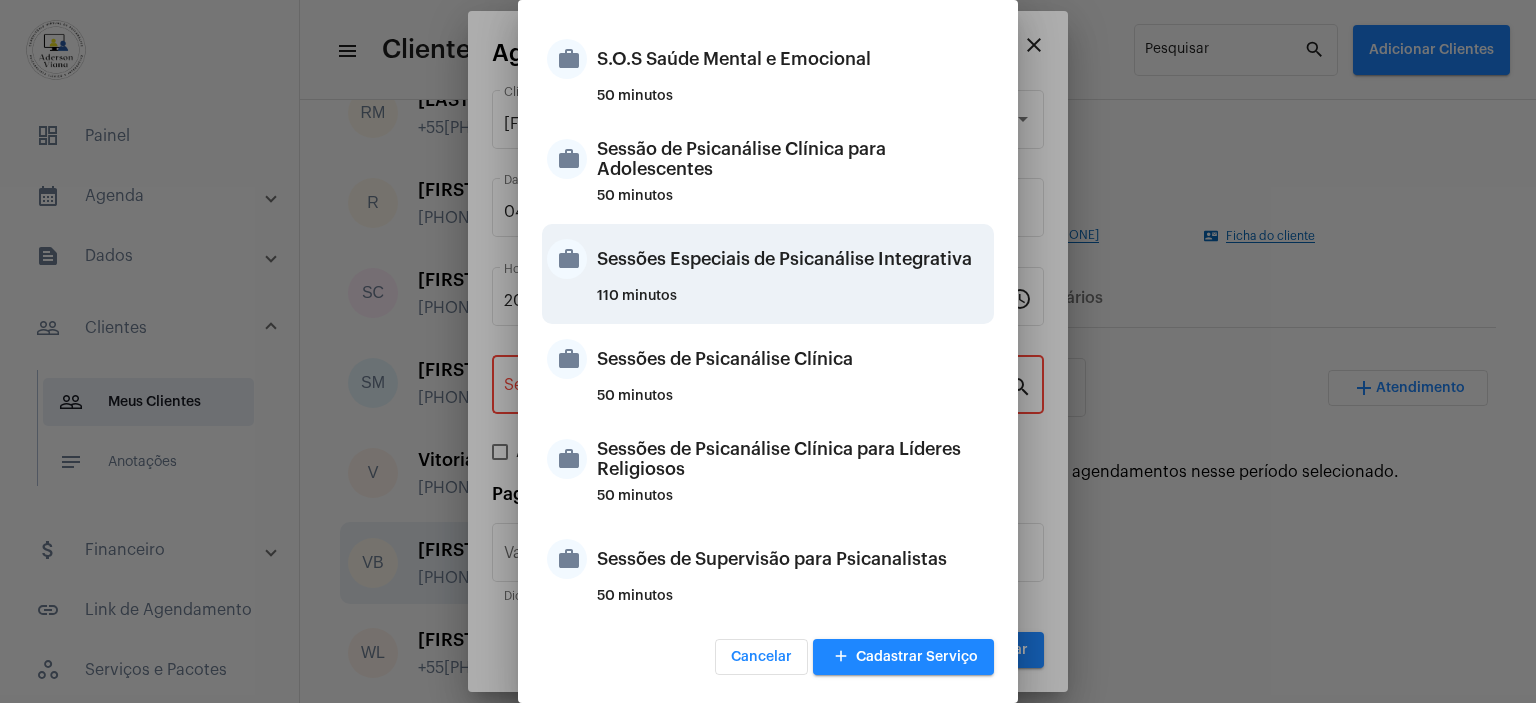 scroll, scrollTop: 1781, scrollLeft: 0, axis: vertical 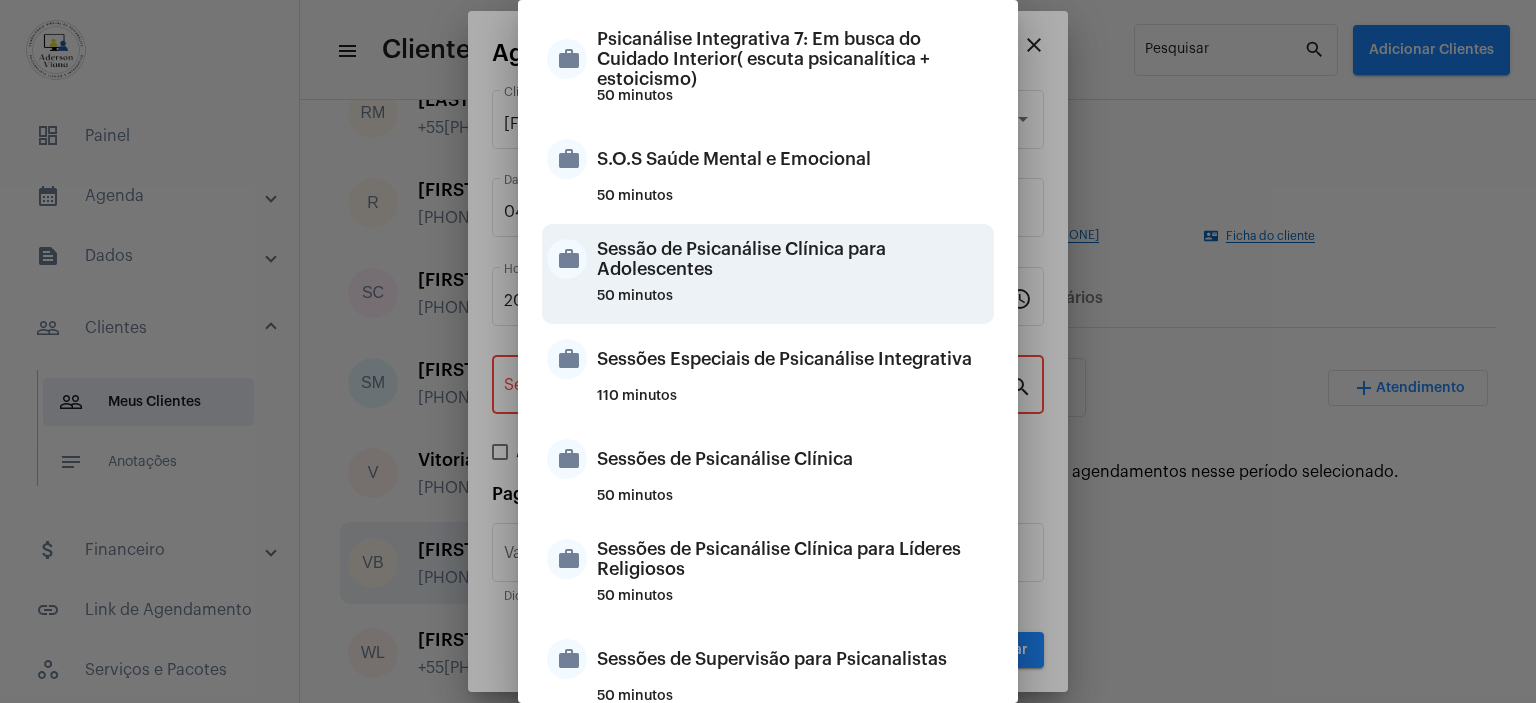 click on "Sessão de Psicanálise Clínica para Adolescentes" at bounding box center (793, 259) 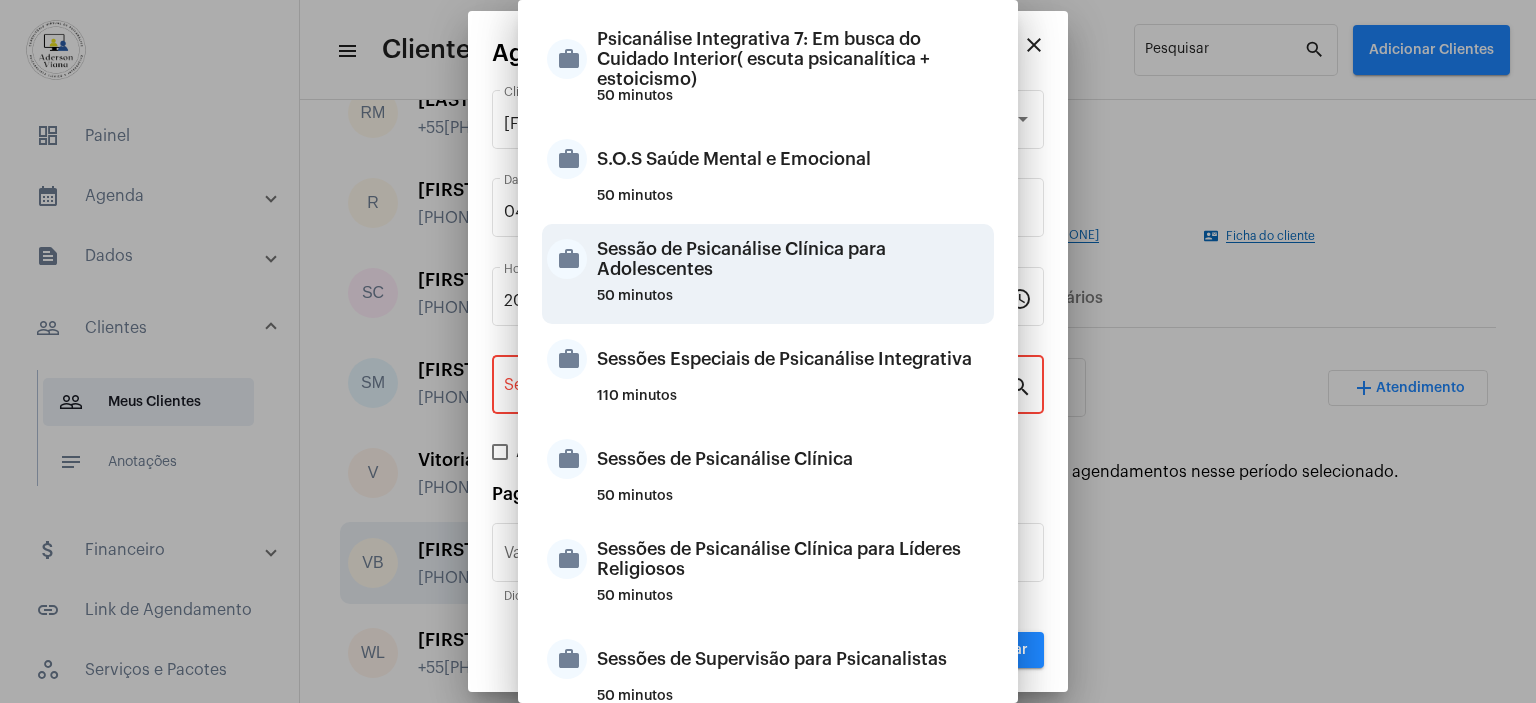type on "Sessão de Psicanálise Clínica para Adolescentes" 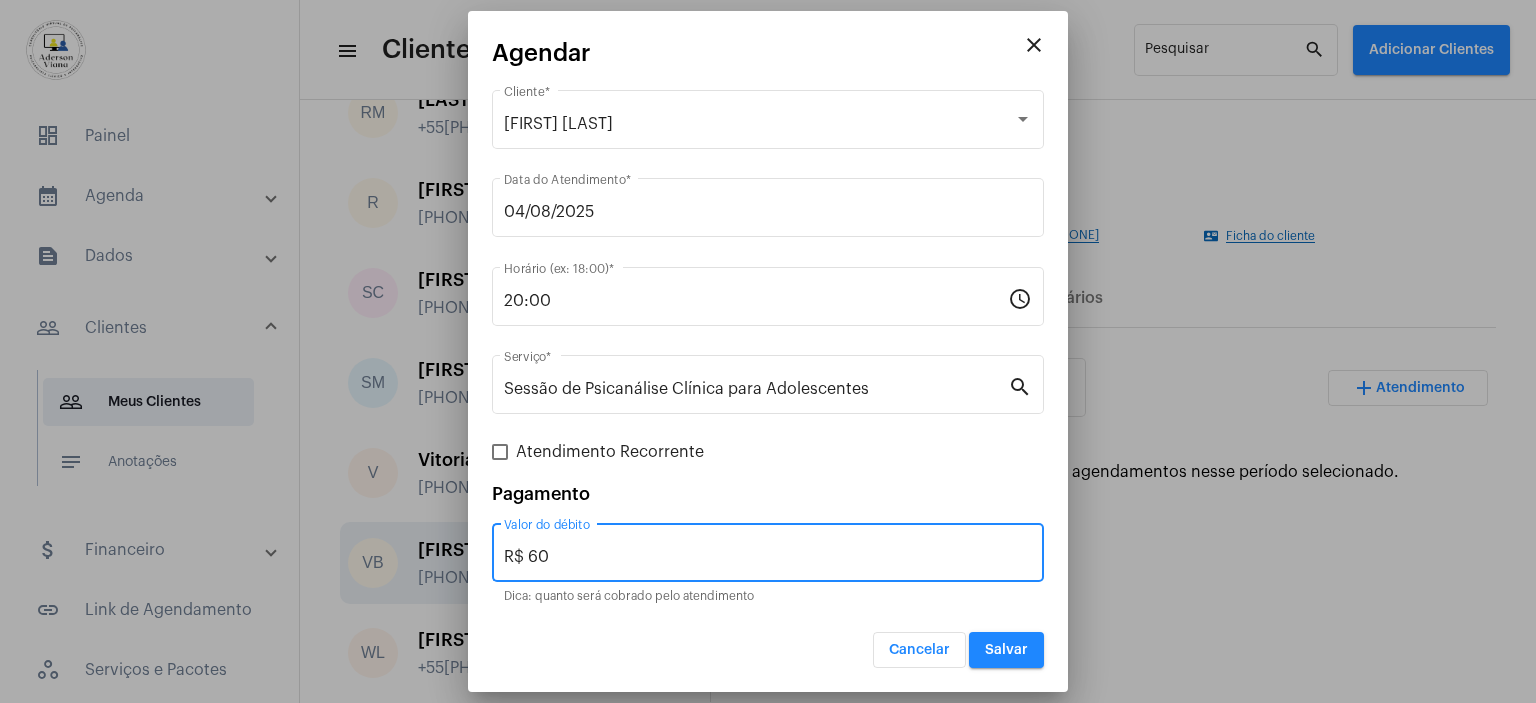 click on "R$ 60" at bounding box center (768, 557) 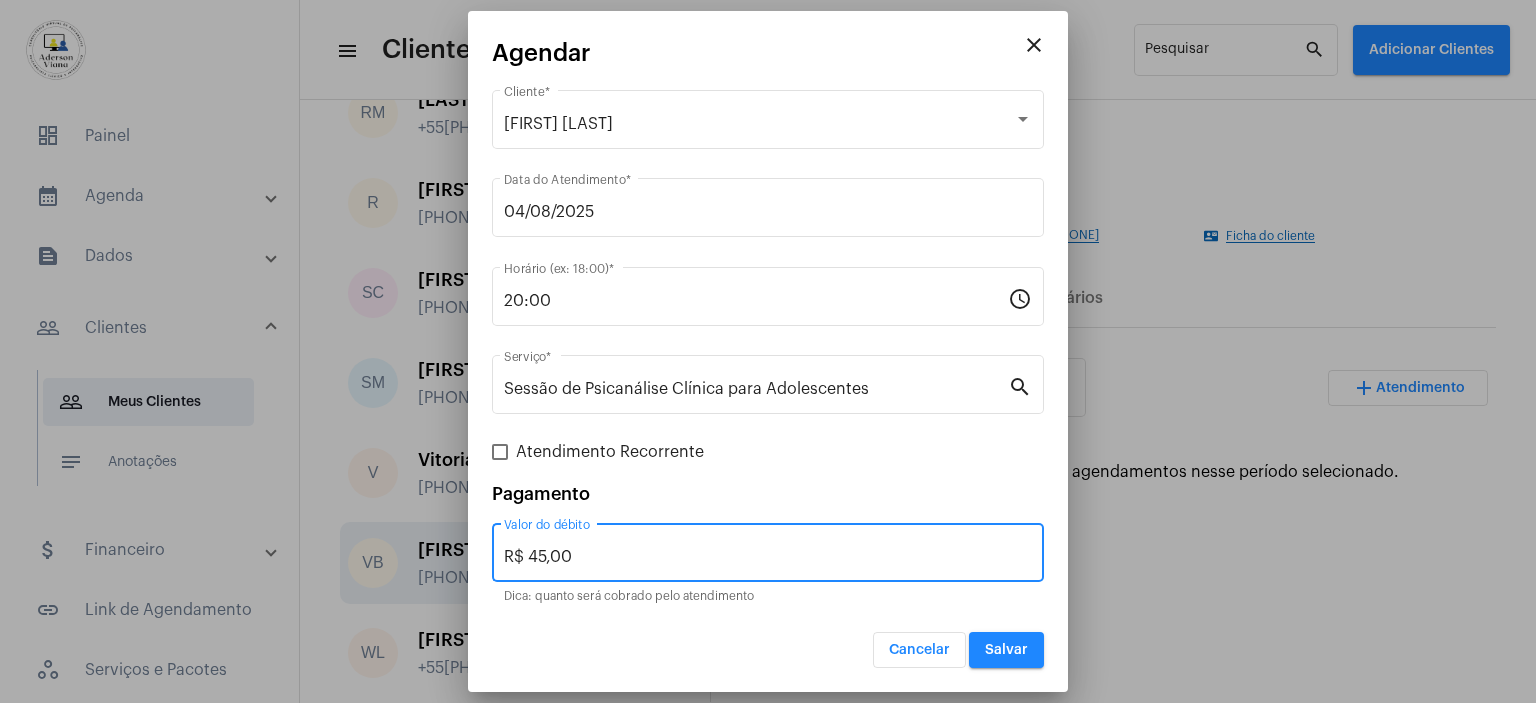 type on "R$ 45,00" 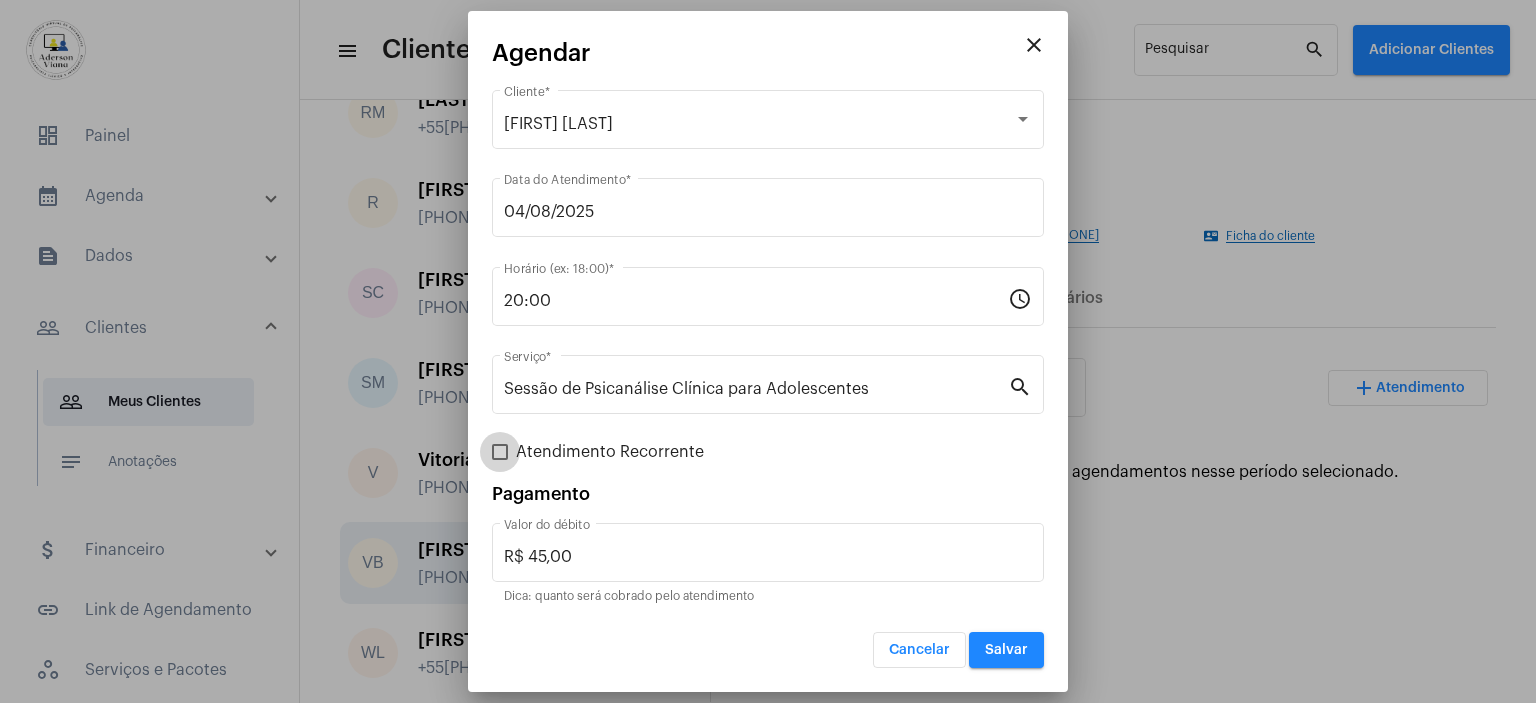 click at bounding box center [500, 452] 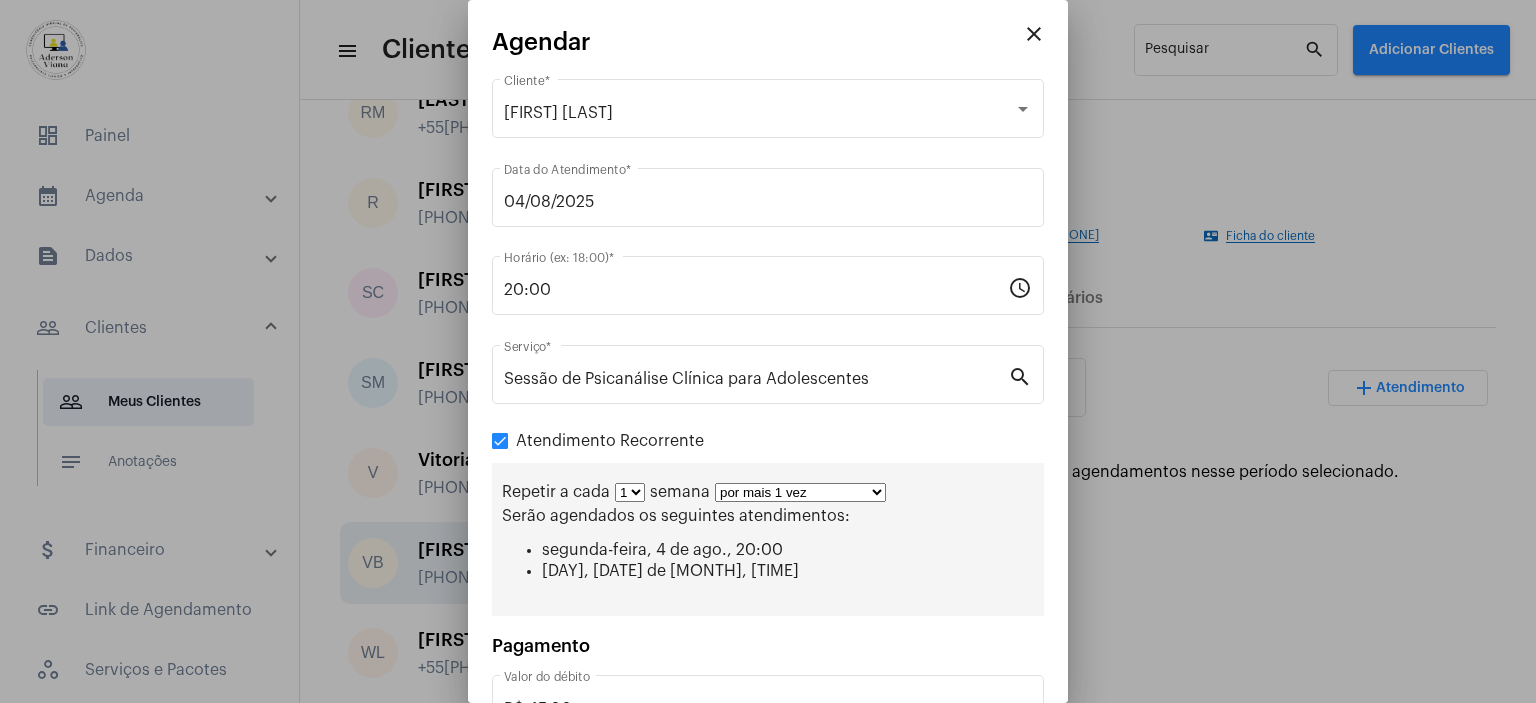 click on "por mais 1 vez por mais 2 vezes por mais 3 vezes por mais 4 vezes por mais 5 vezes por mais 6 vezes por mais 7 vezes por mais 8 vezes por mais 9 vezes por mais 10 vezes por tempo indeterminado" at bounding box center [800, 492] 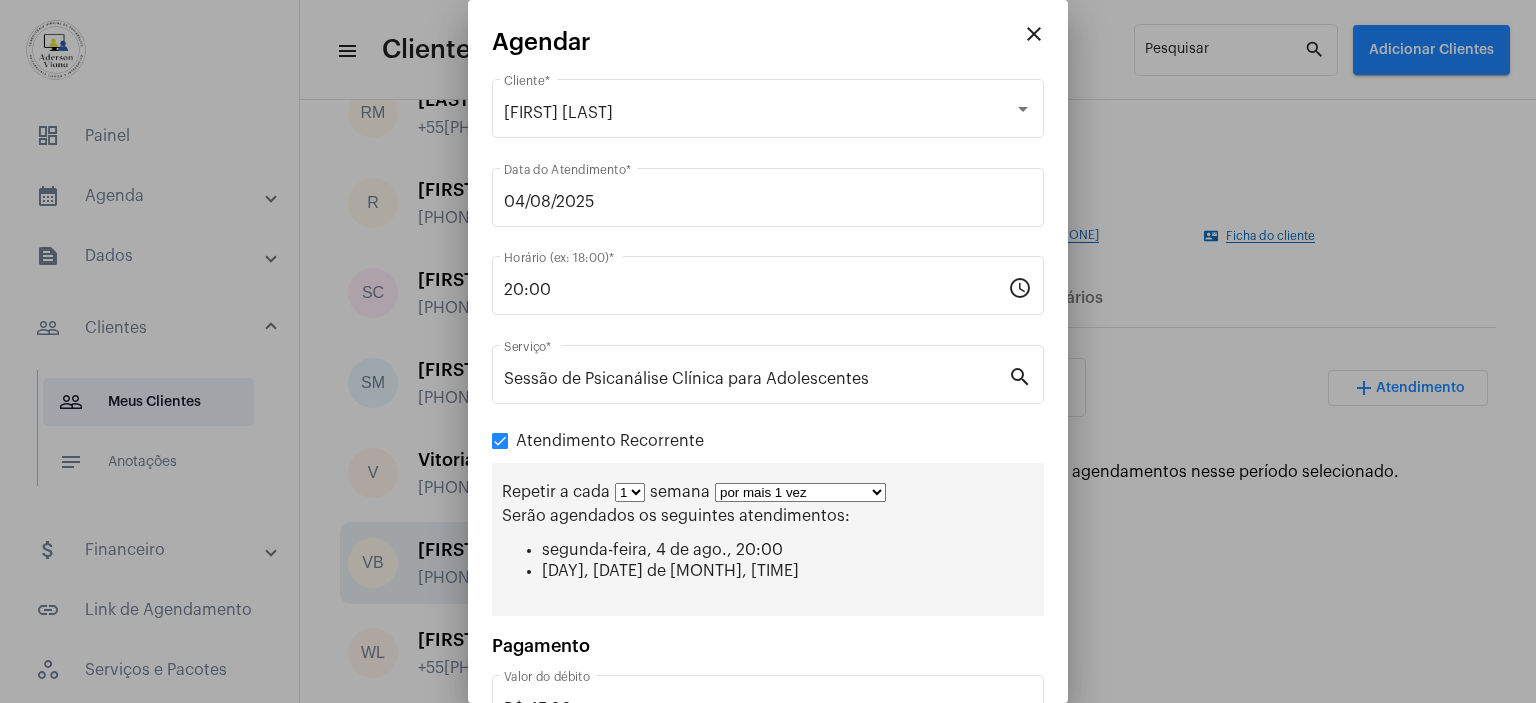 select on "2: 3" 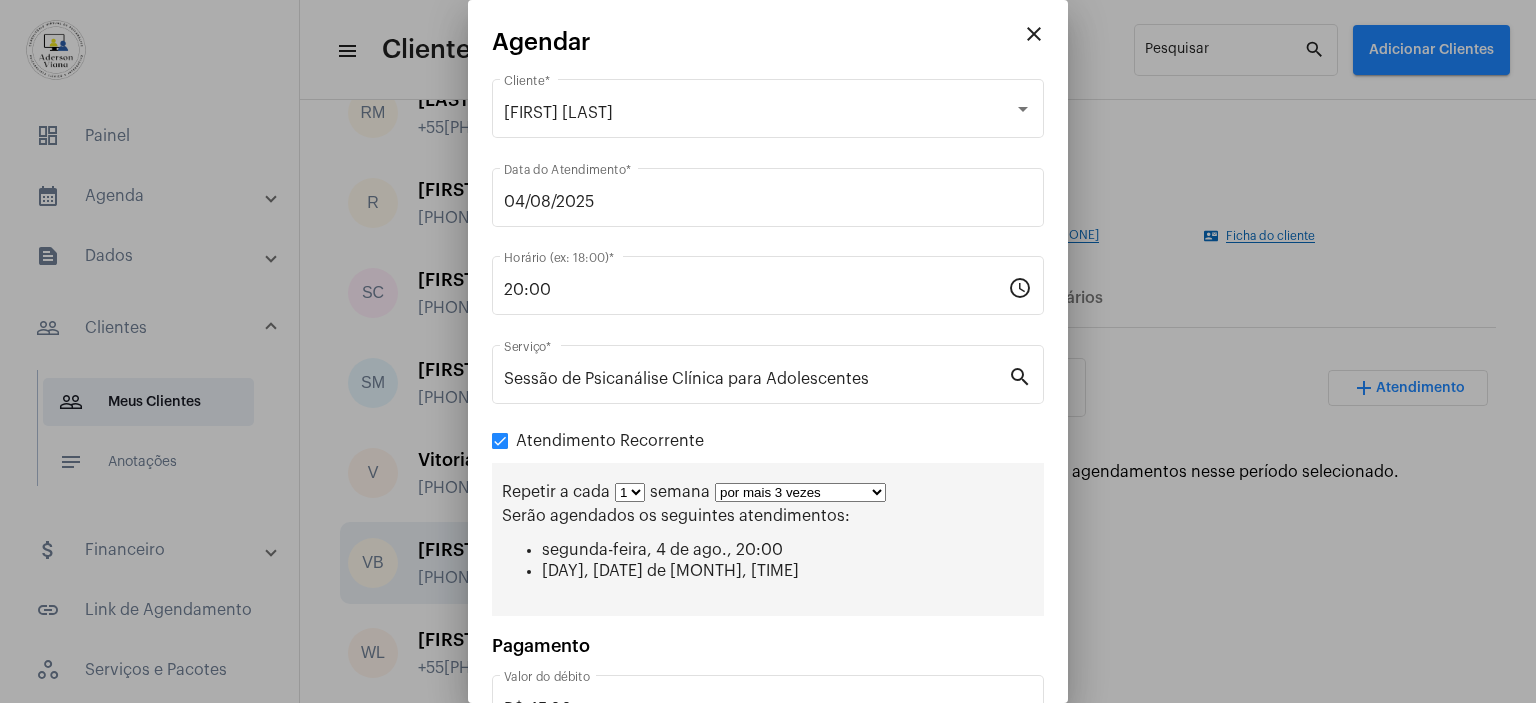 click on "por mais 1 vez por mais 2 vezes por mais 3 vezes por mais 4 vezes por mais 5 vezes por mais 6 vezes por mais 7 vezes por mais 8 vezes por mais 9 vezes por mais 10 vezes por tempo indeterminado" at bounding box center [800, 492] 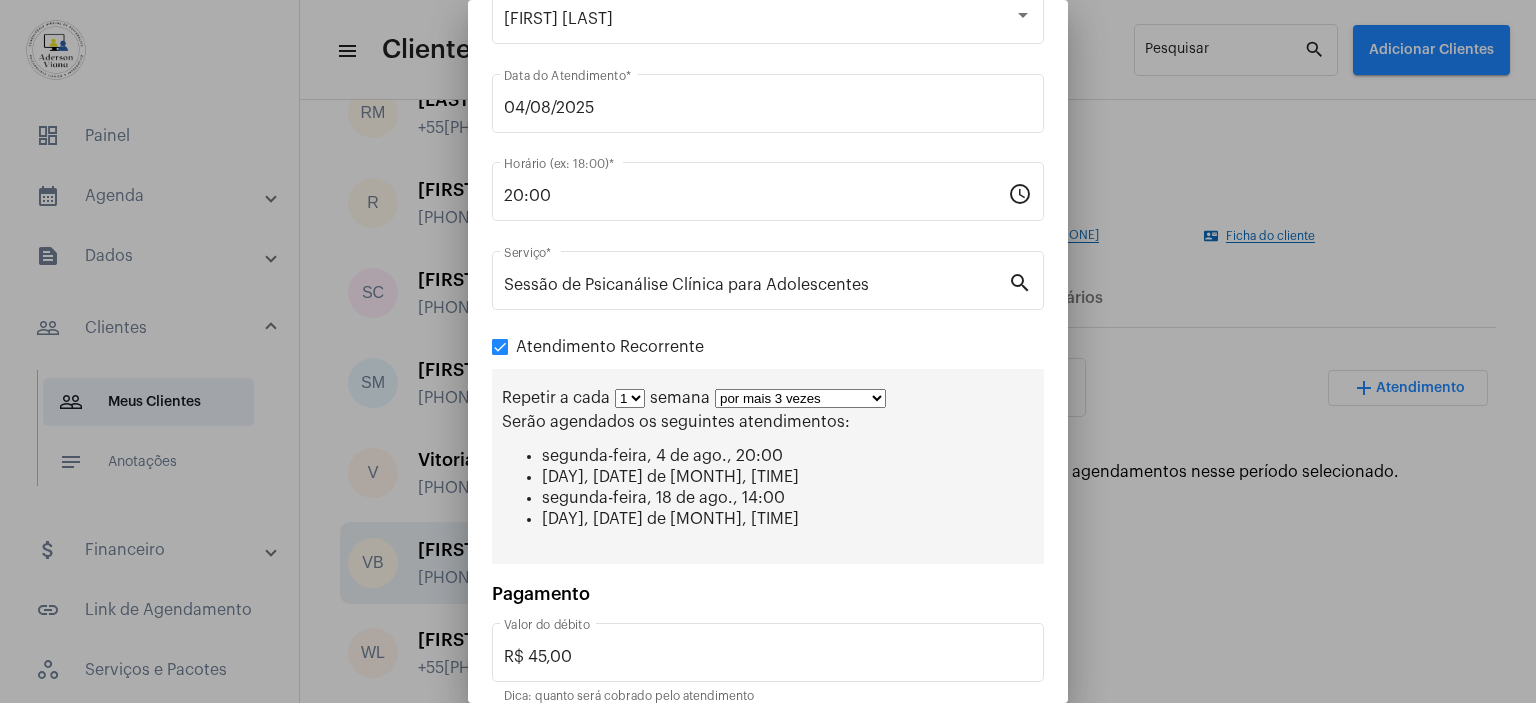 scroll, scrollTop: 180, scrollLeft: 0, axis: vertical 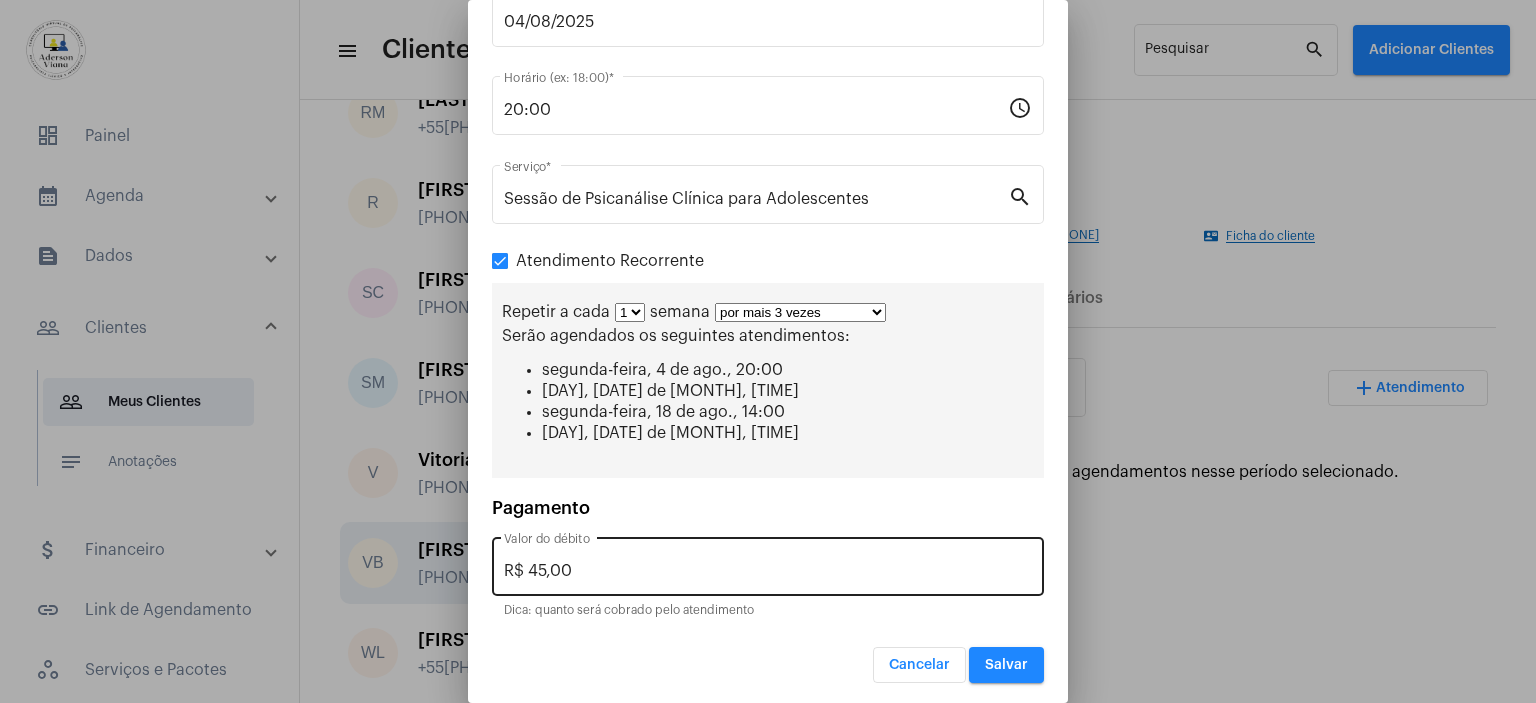 click on "R$ 45,00" at bounding box center [768, 571] 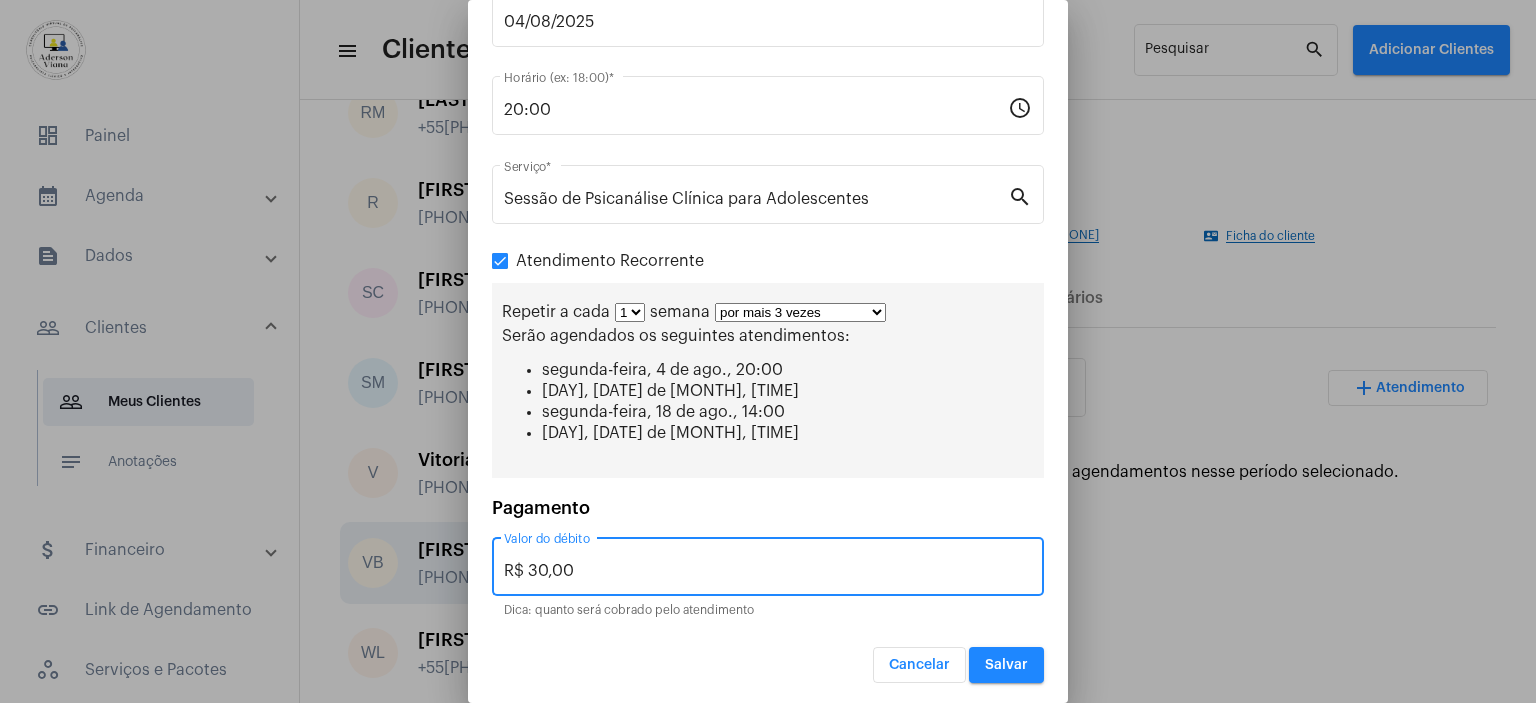 type on "R$ 30,00" 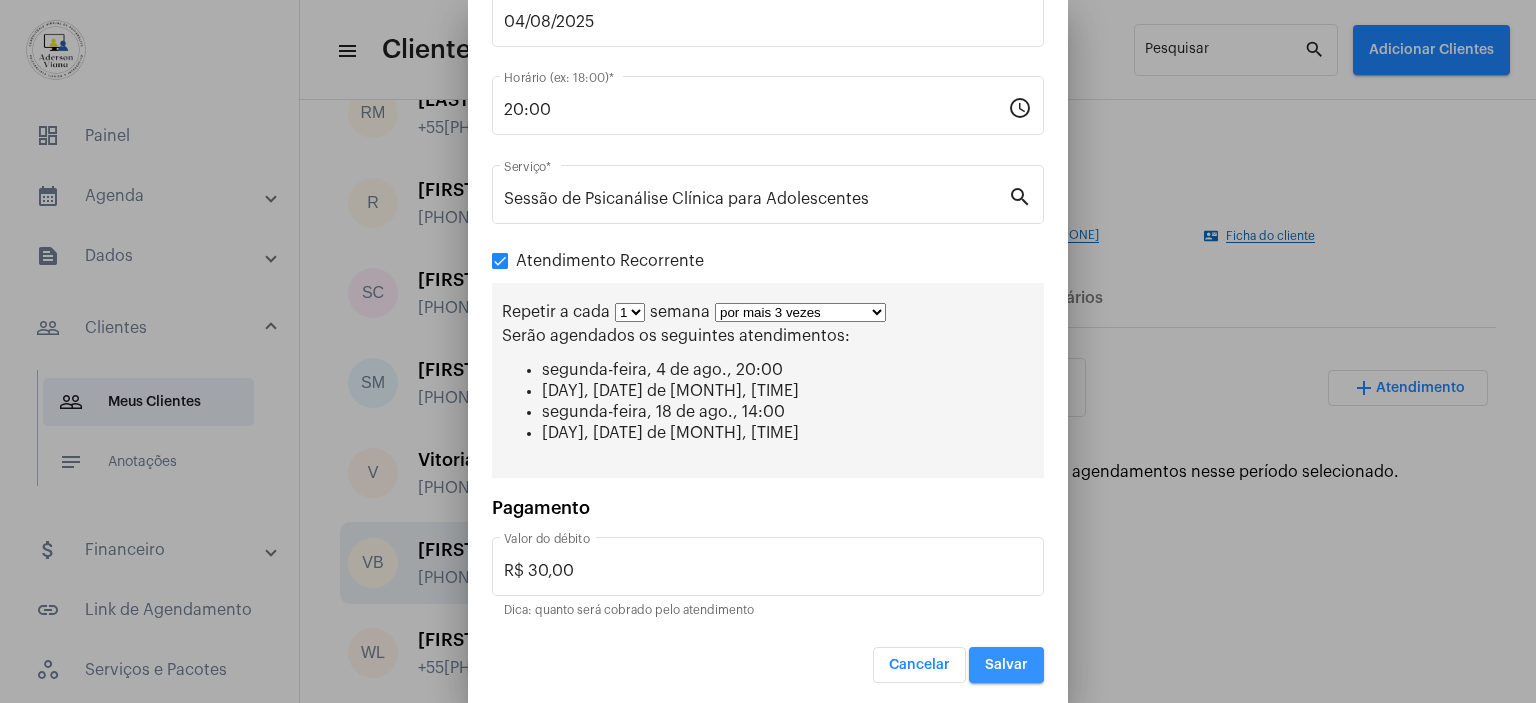 click on "Salvar" at bounding box center (1006, 665) 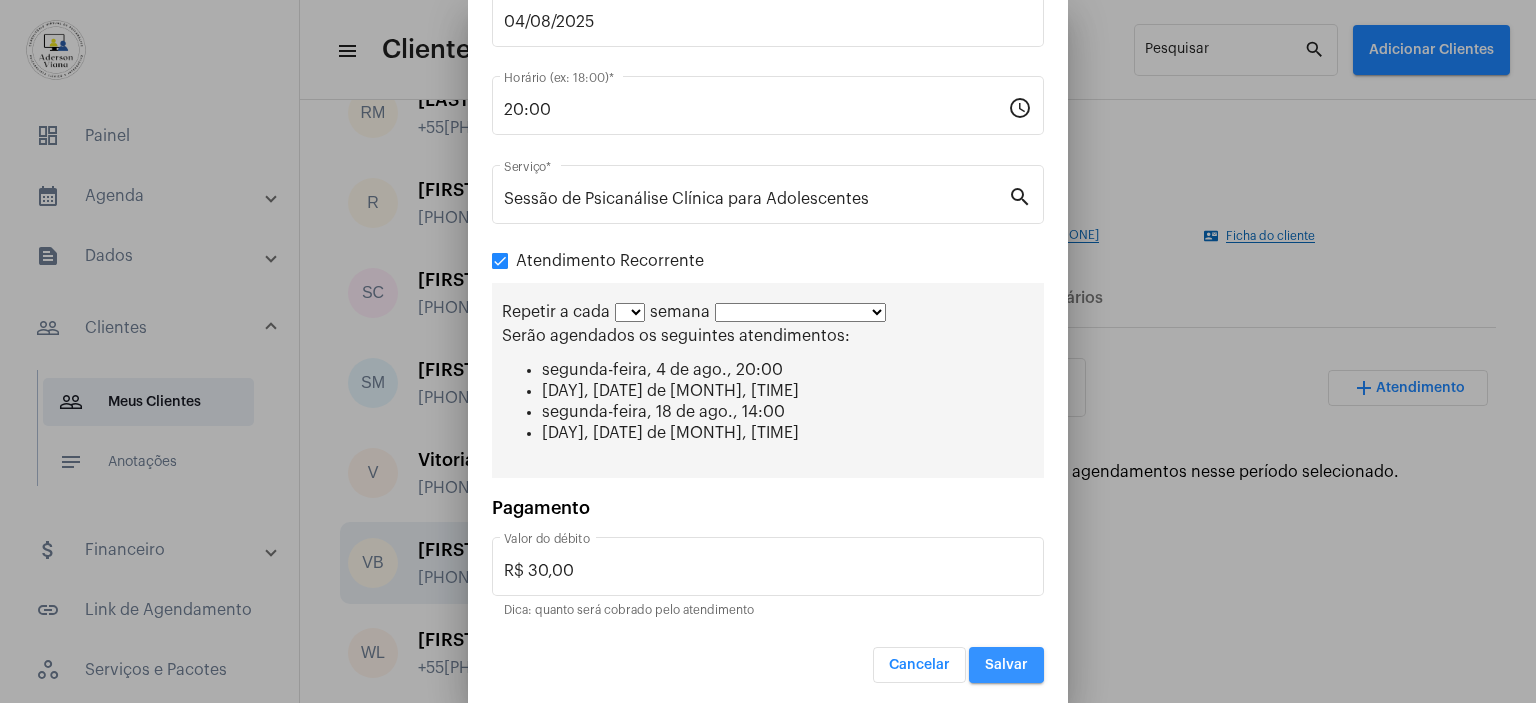 scroll, scrollTop: 0, scrollLeft: 0, axis: both 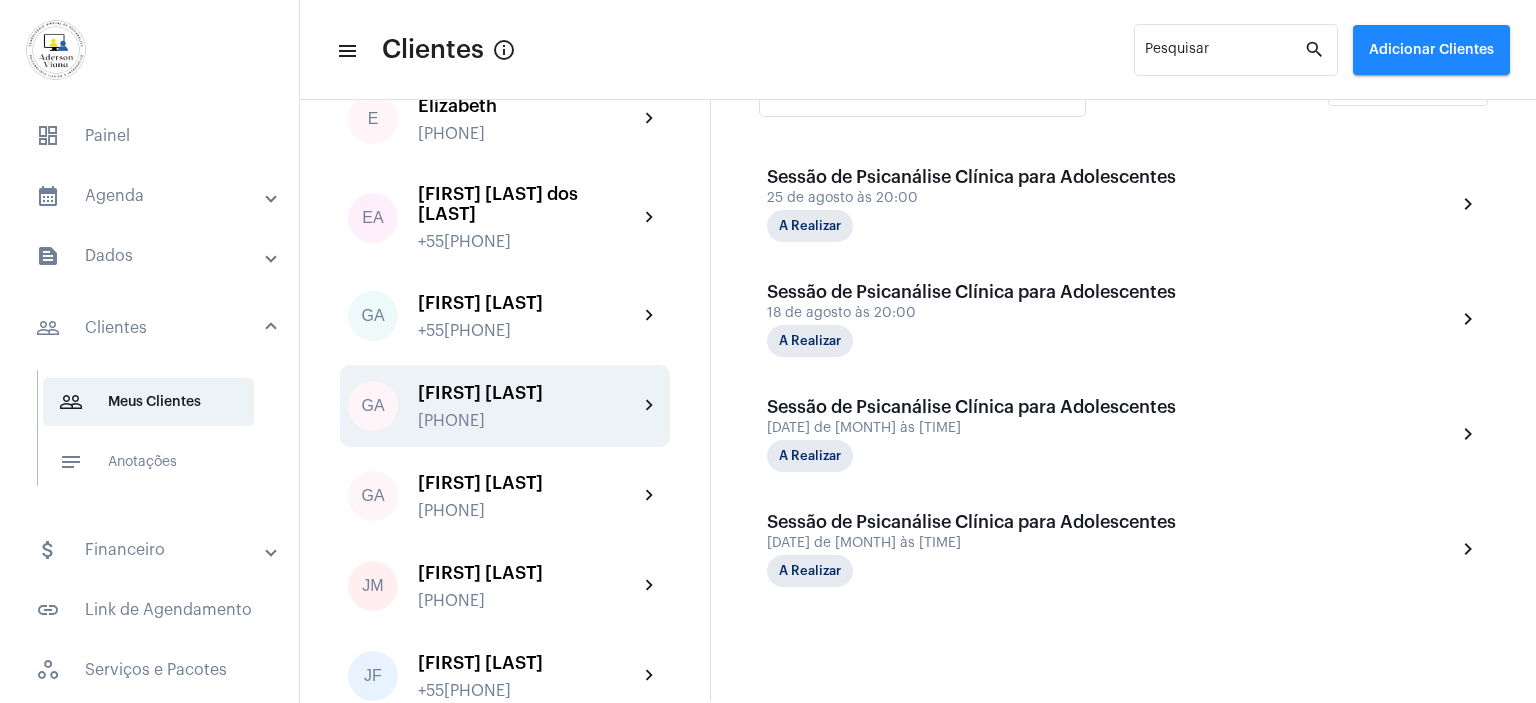 click on "[FIRST] [LAST]" 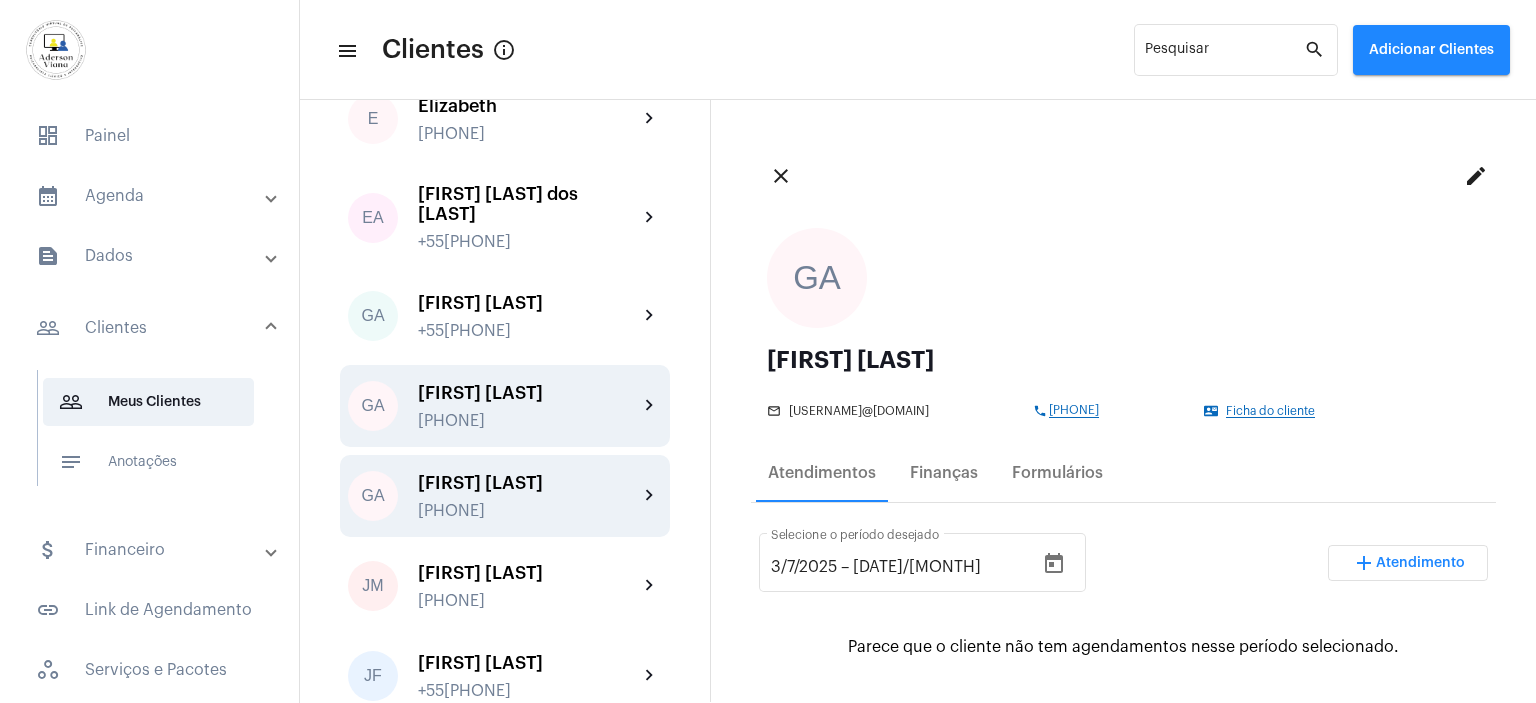 click on "[FIRST] [LAST] +55[PHONE]" 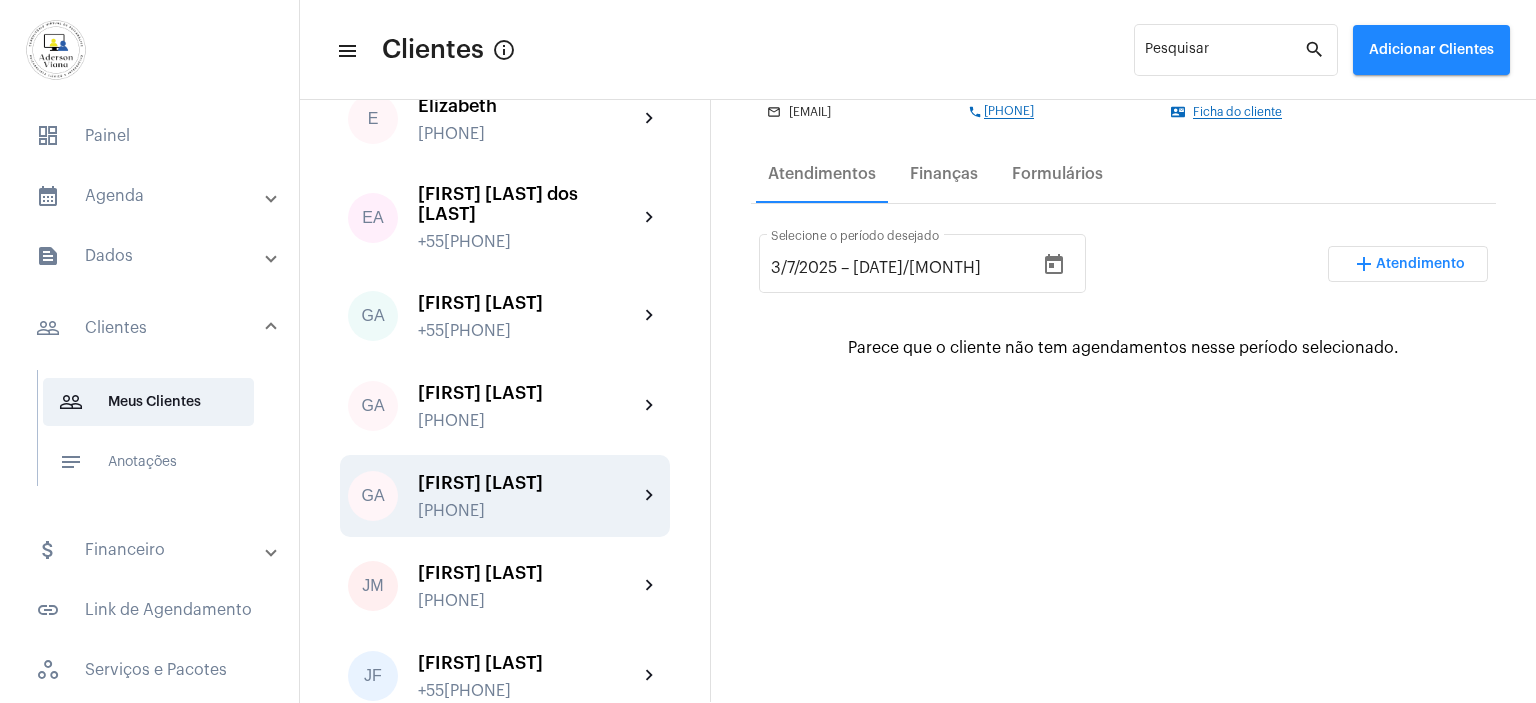 scroll, scrollTop: 300, scrollLeft: 0, axis: vertical 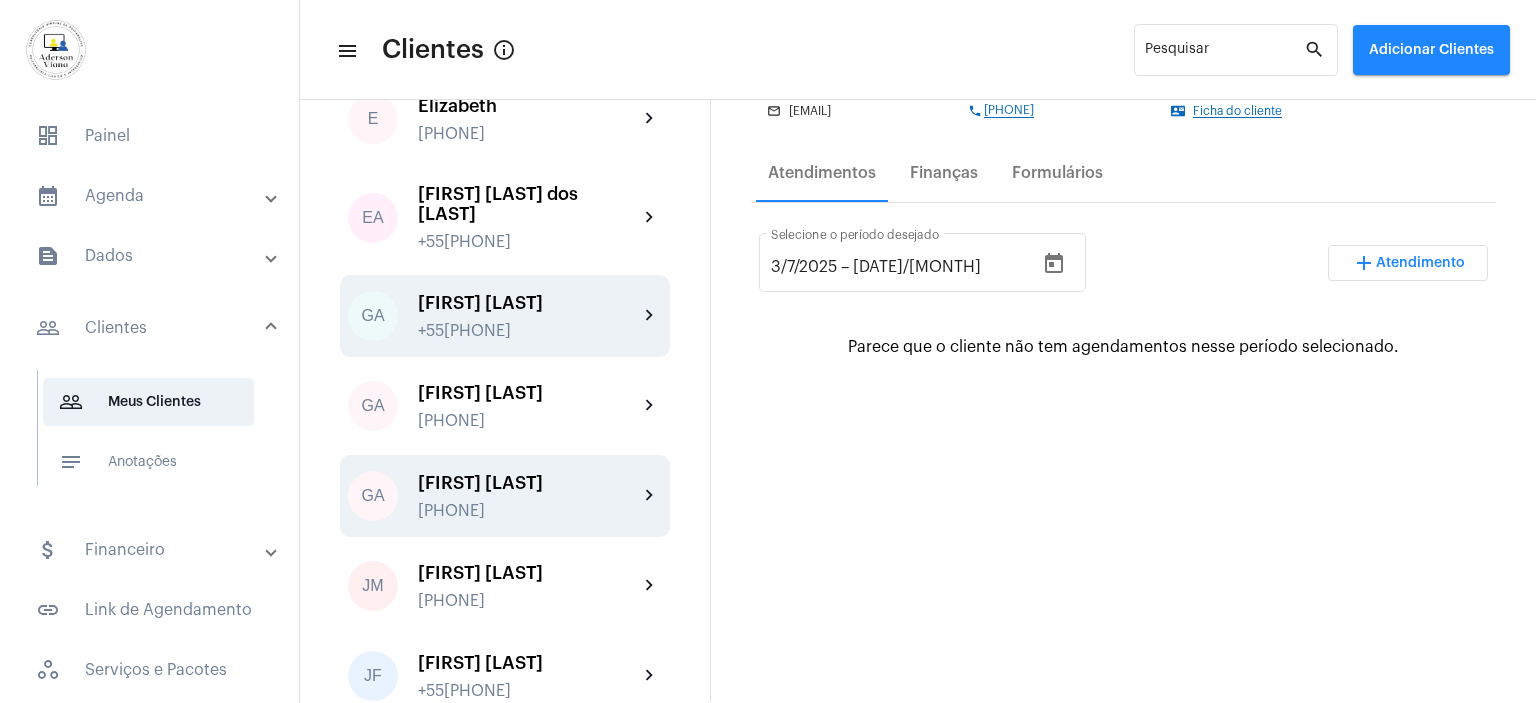 click on "+55[PHONE]" 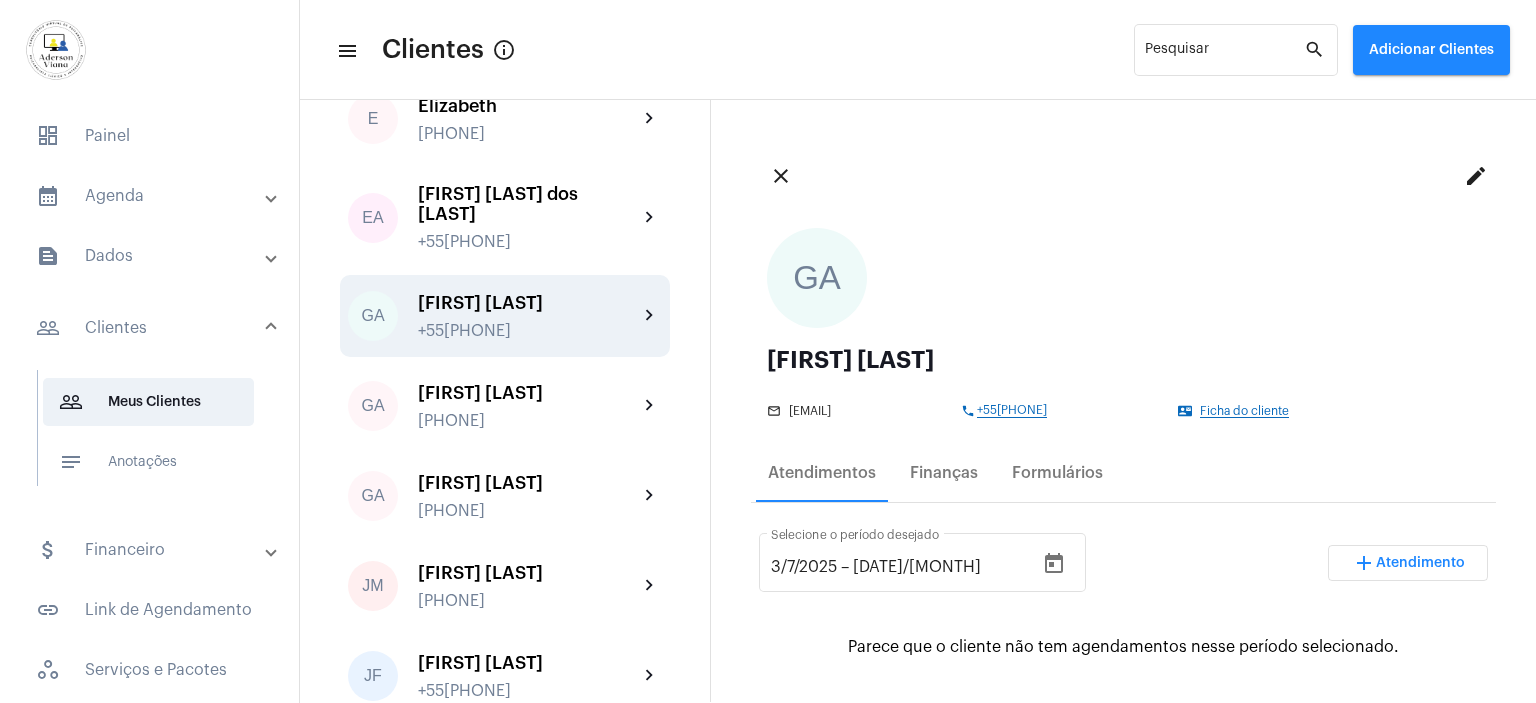 scroll, scrollTop: 300, scrollLeft: 0, axis: vertical 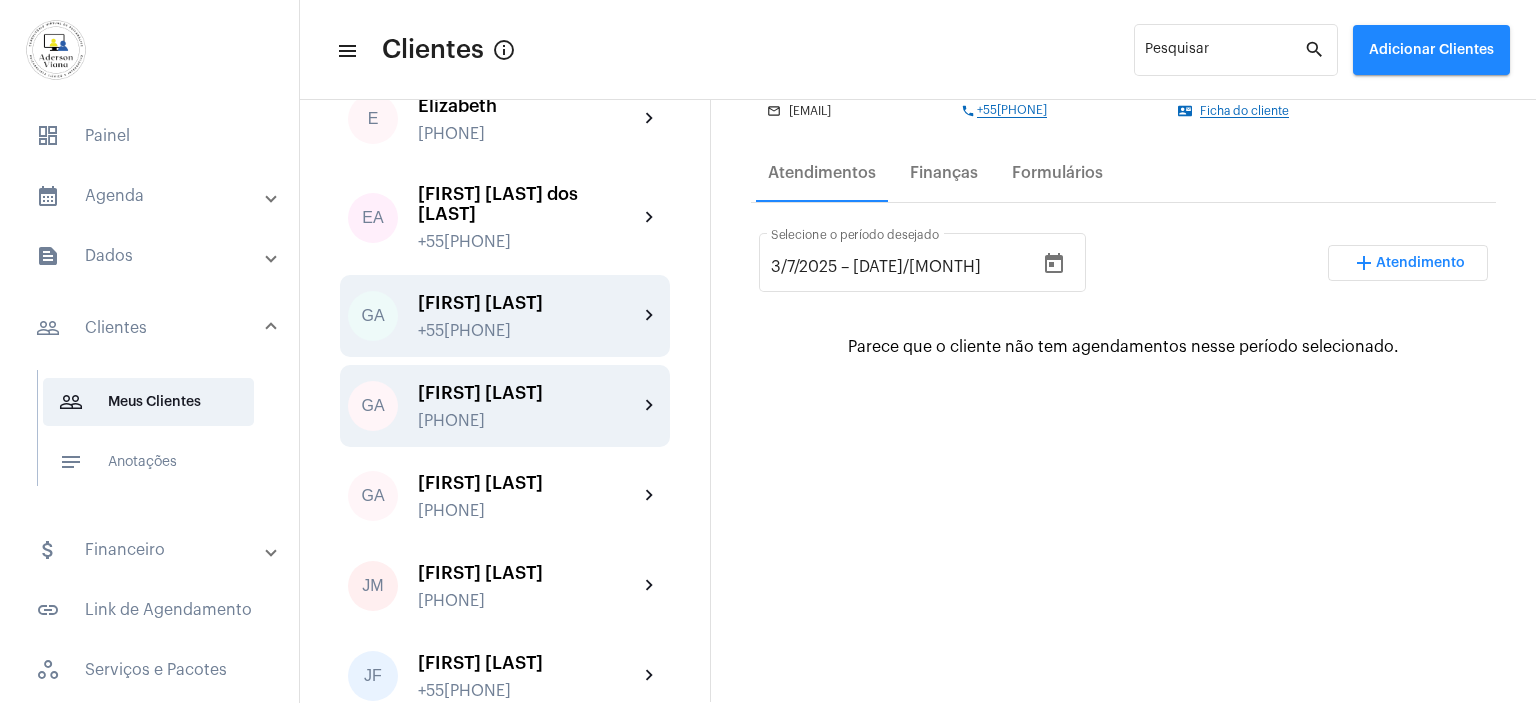 click on "[PHONE]" 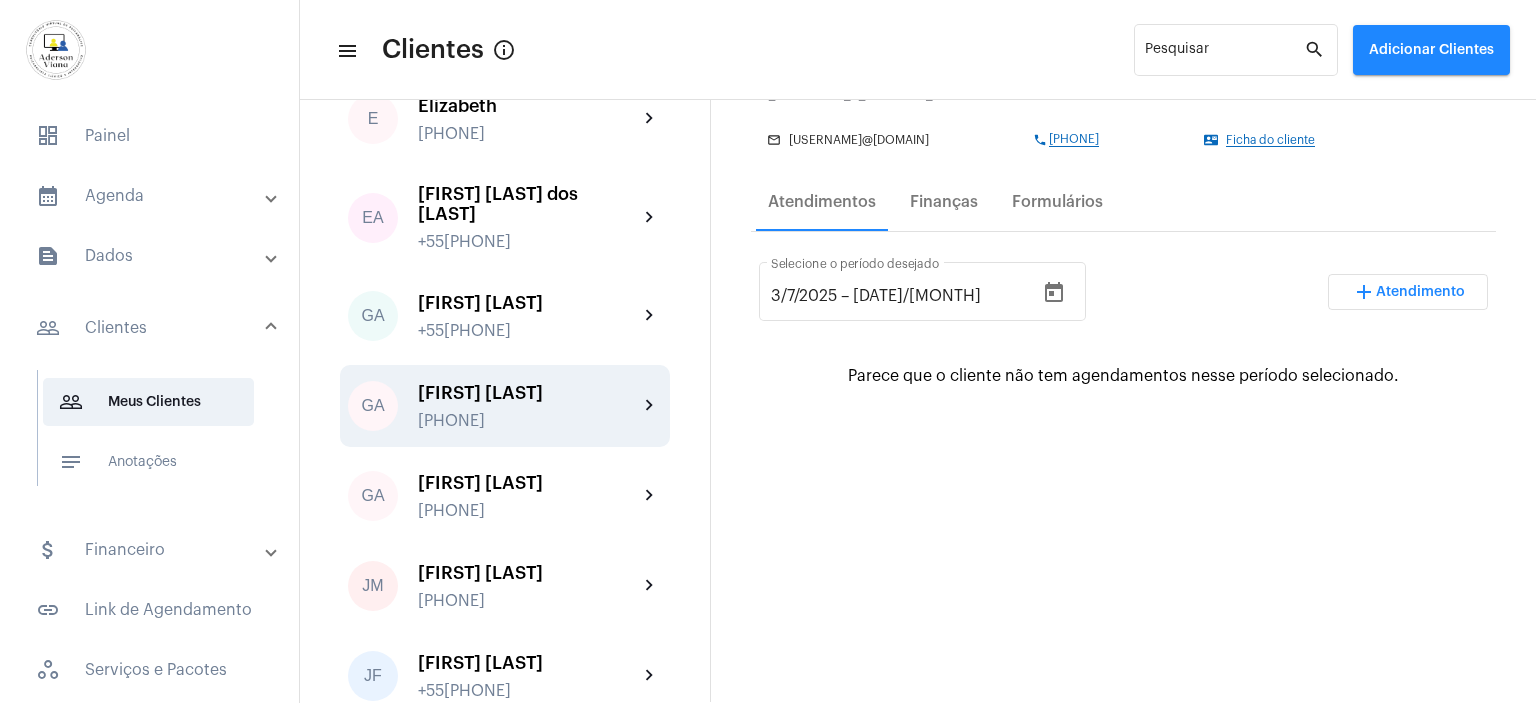 scroll, scrollTop: 300, scrollLeft: 0, axis: vertical 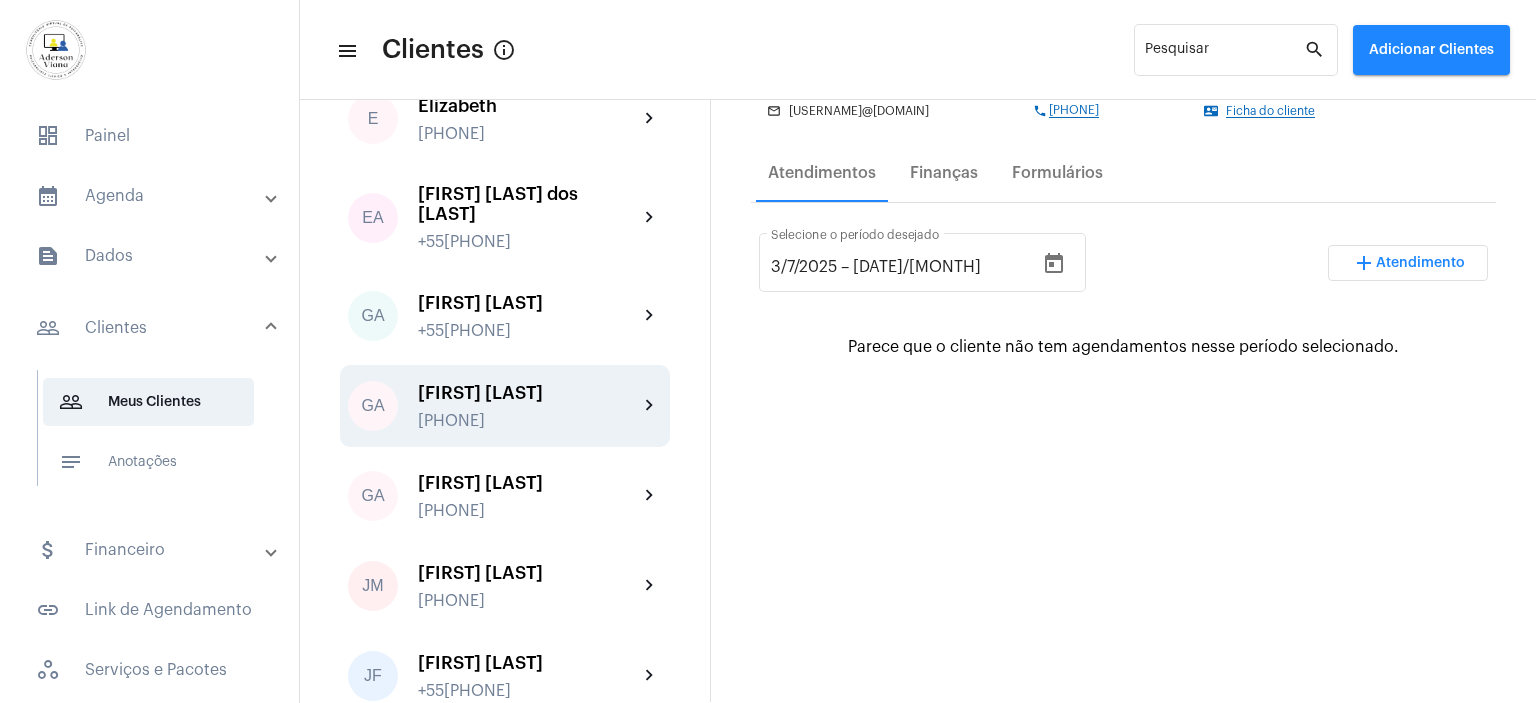 click on "GA [FIRST] [LAST] +55[PHONE] chevron_right" 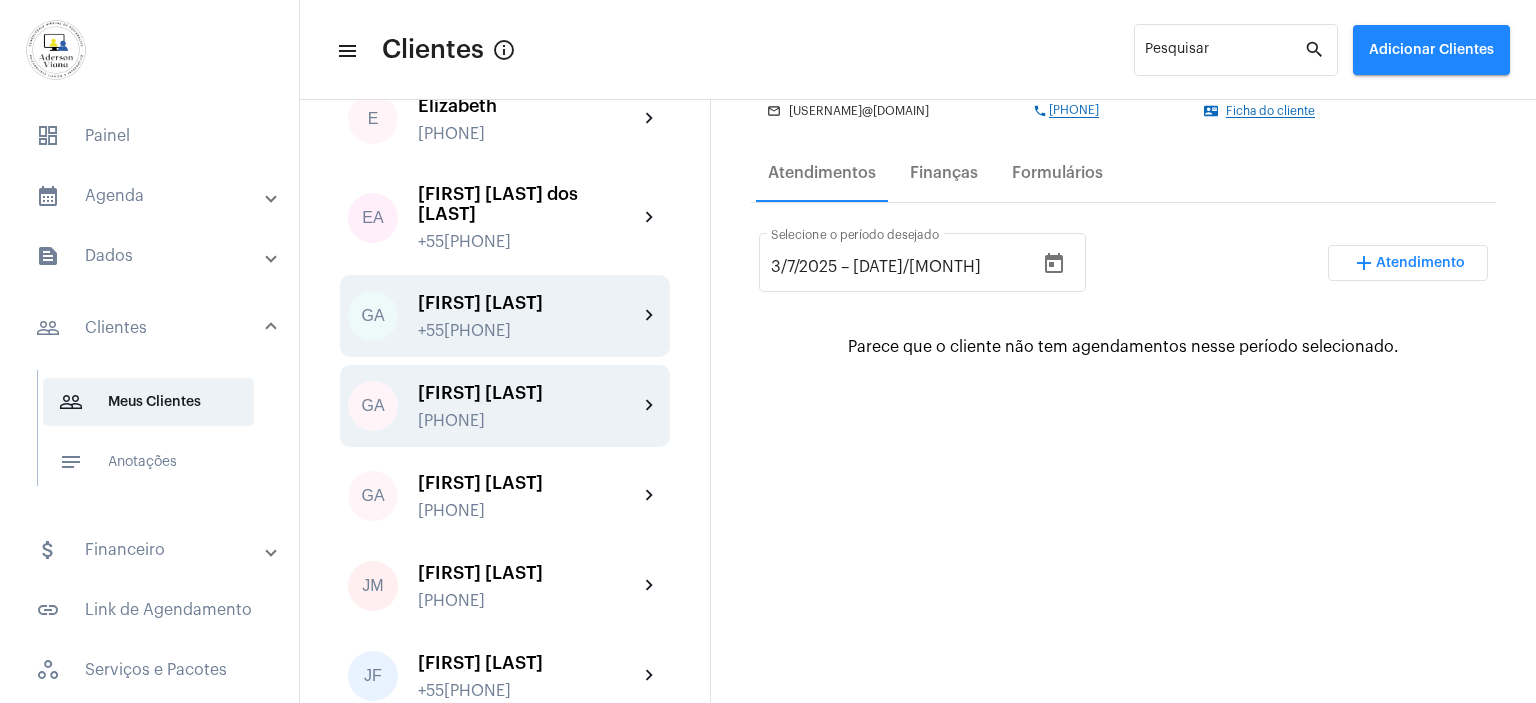 click on "+55[PHONE]" 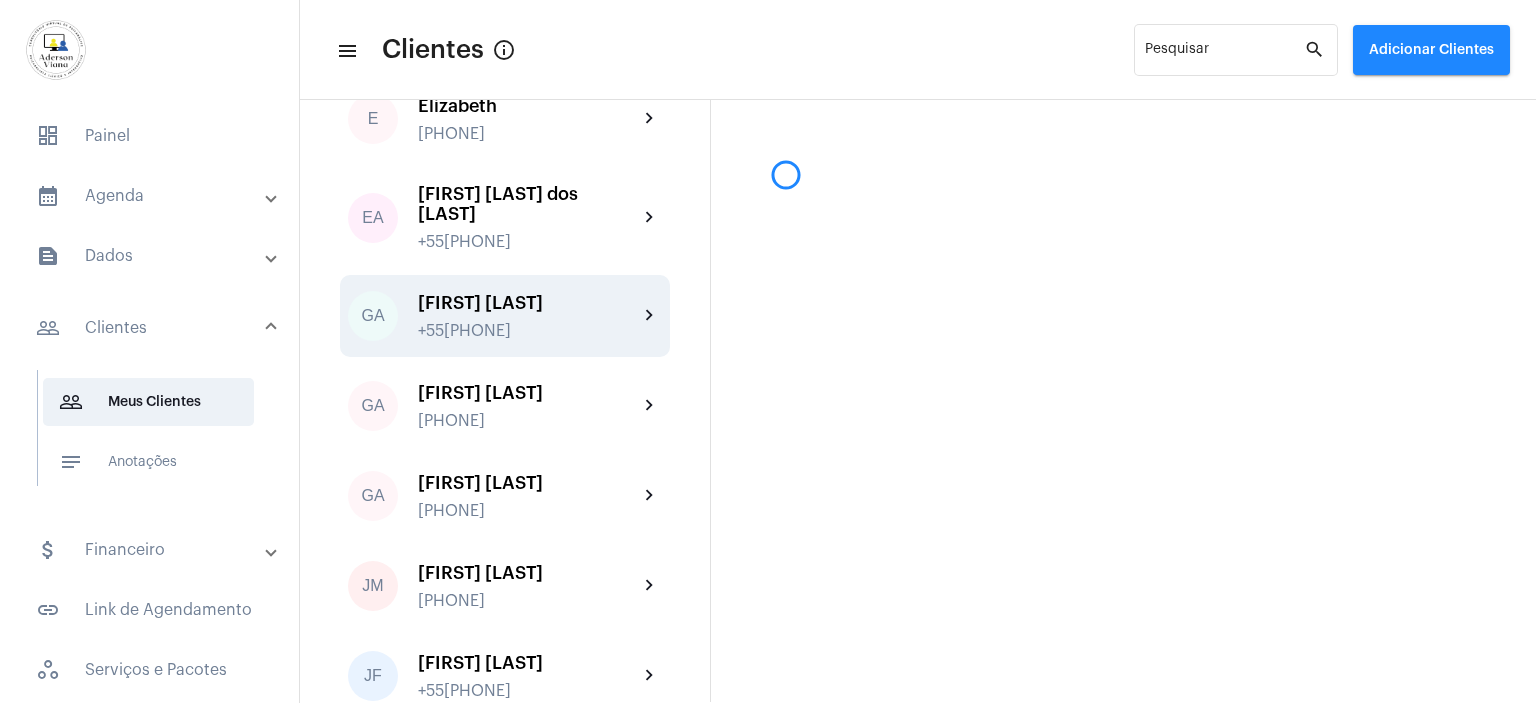 scroll, scrollTop: 0, scrollLeft: 0, axis: both 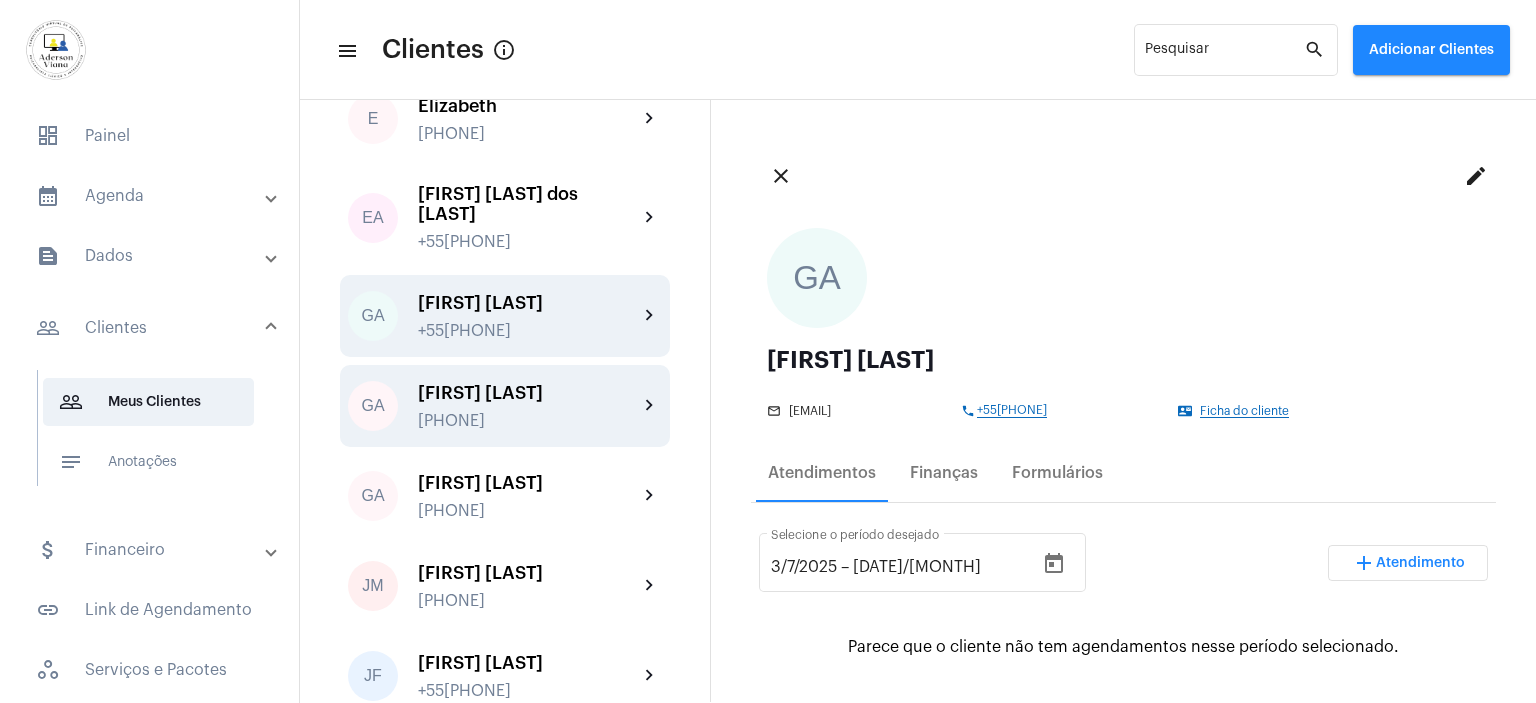 click on "[PHONE]" 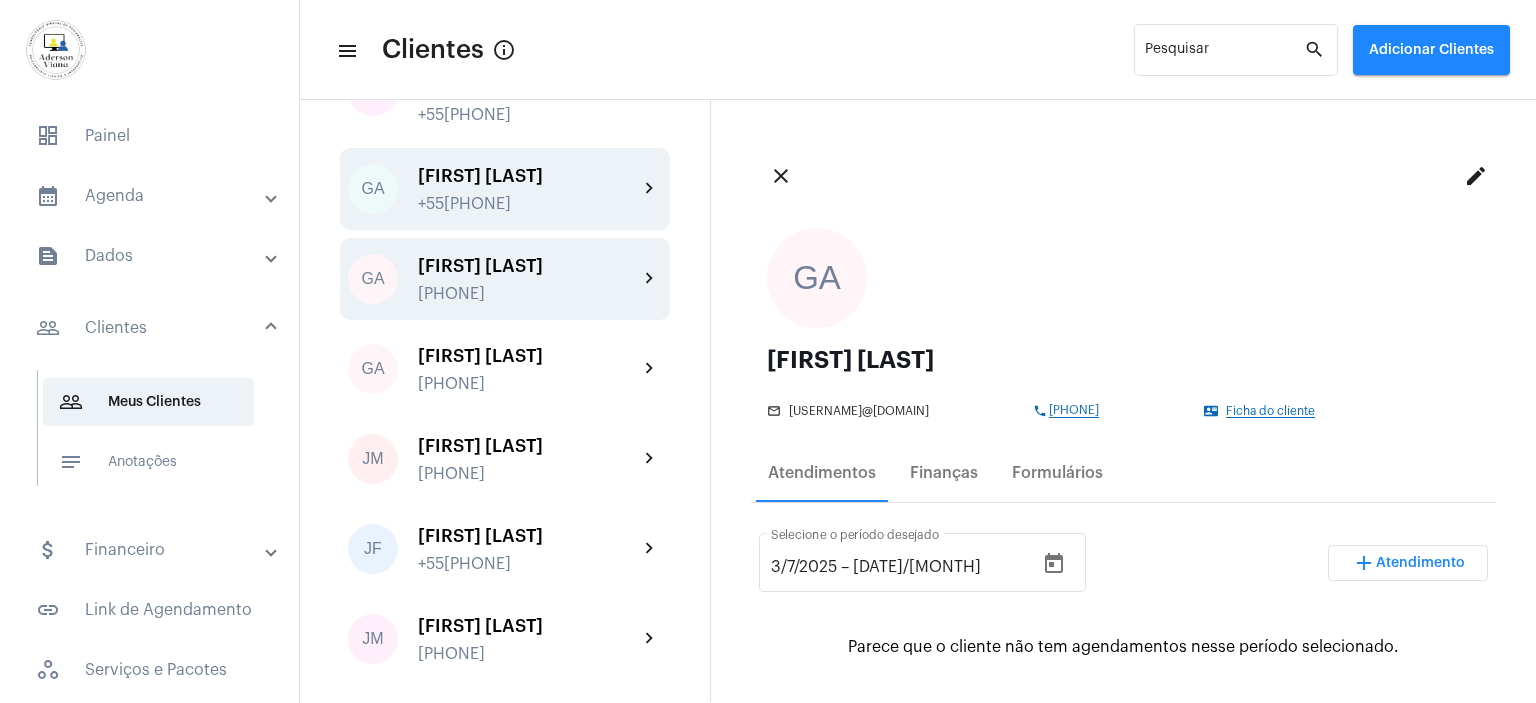 scroll, scrollTop: 1400, scrollLeft: 0, axis: vertical 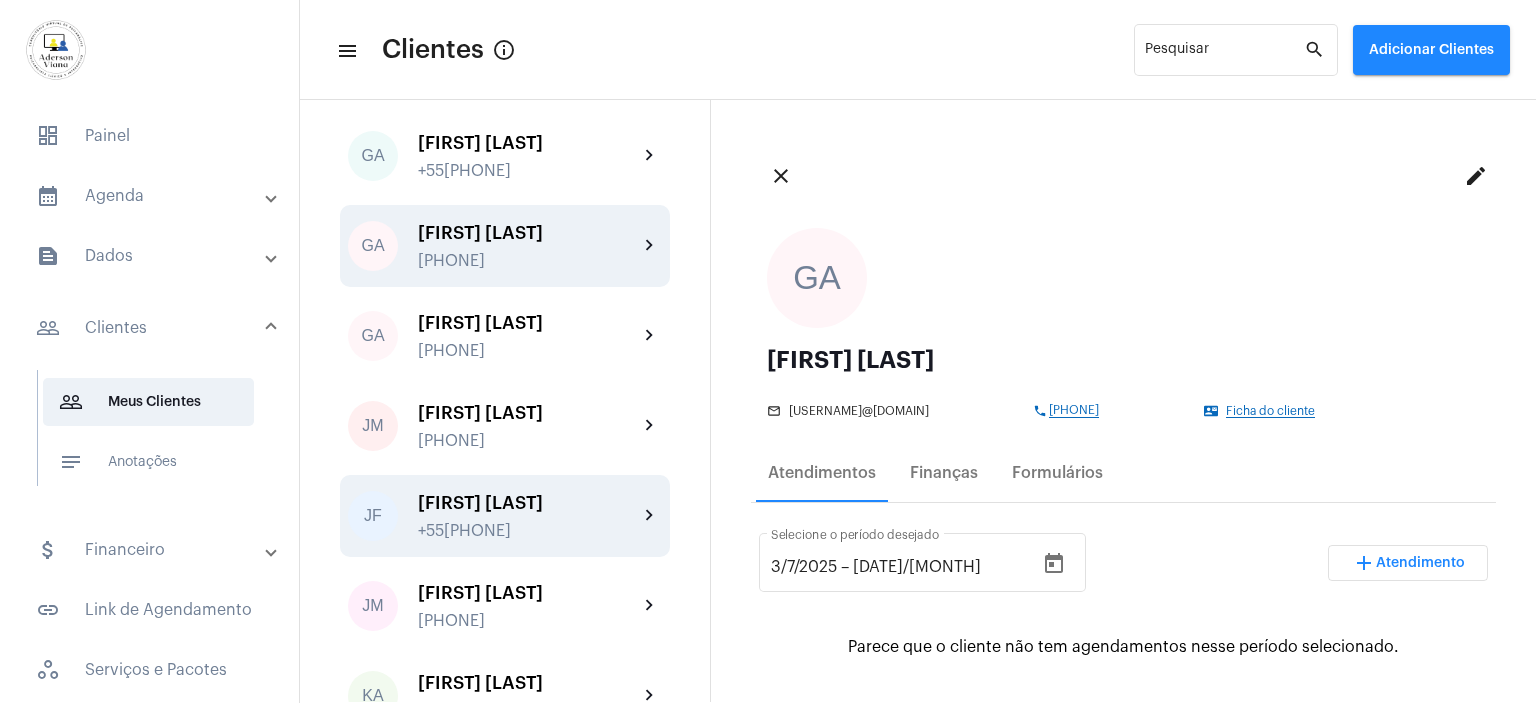 click on "+55[PHONE]" 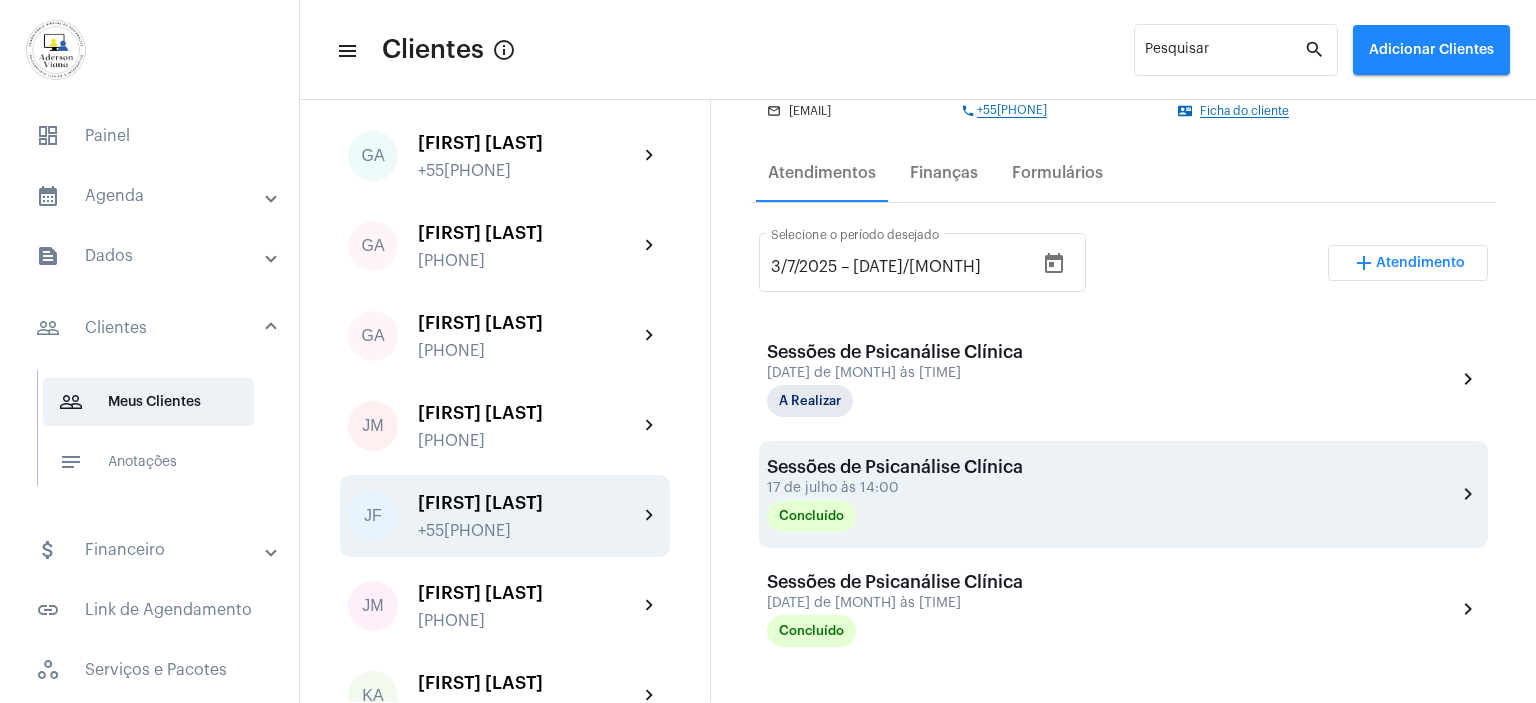 scroll, scrollTop: 500, scrollLeft: 0, axis: vertical 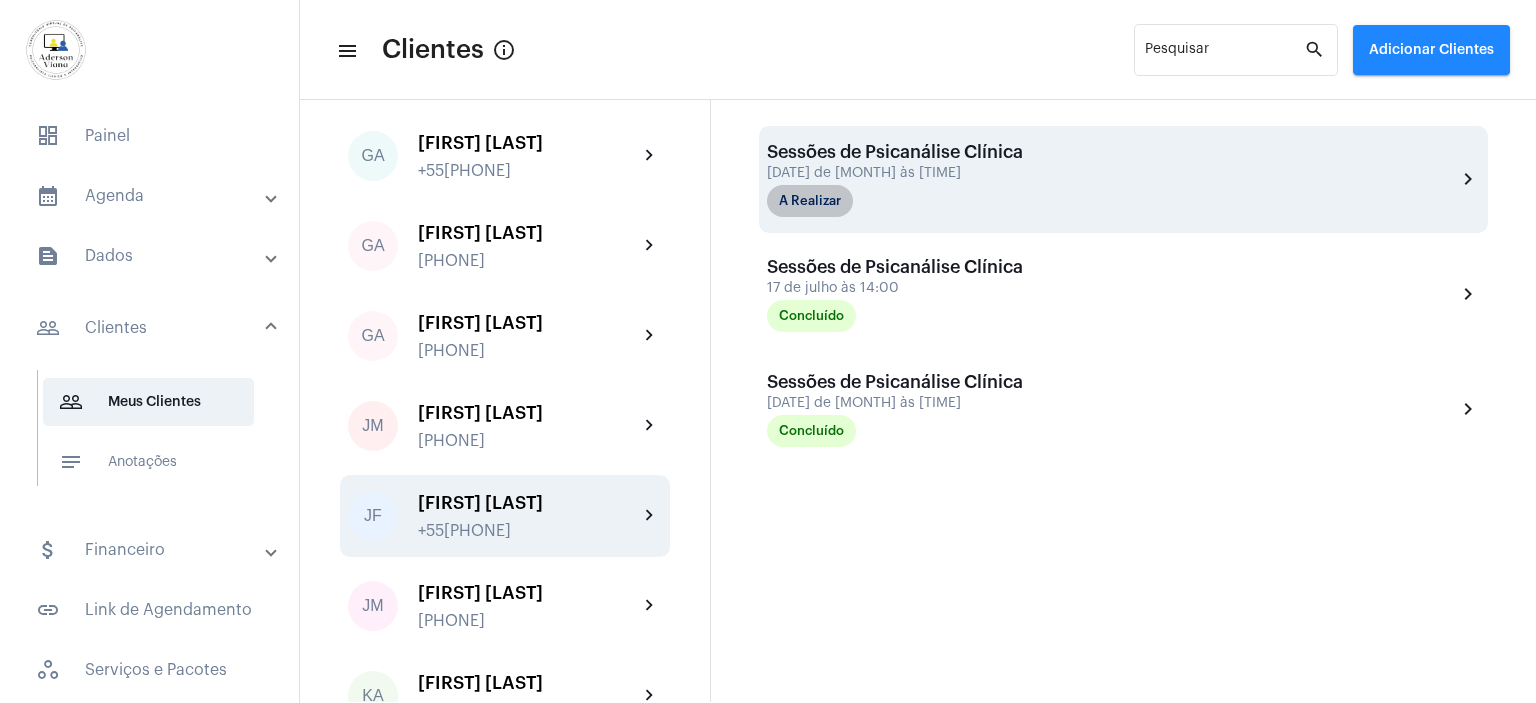 click on "A Realizar" at bounding box center (810, 201) 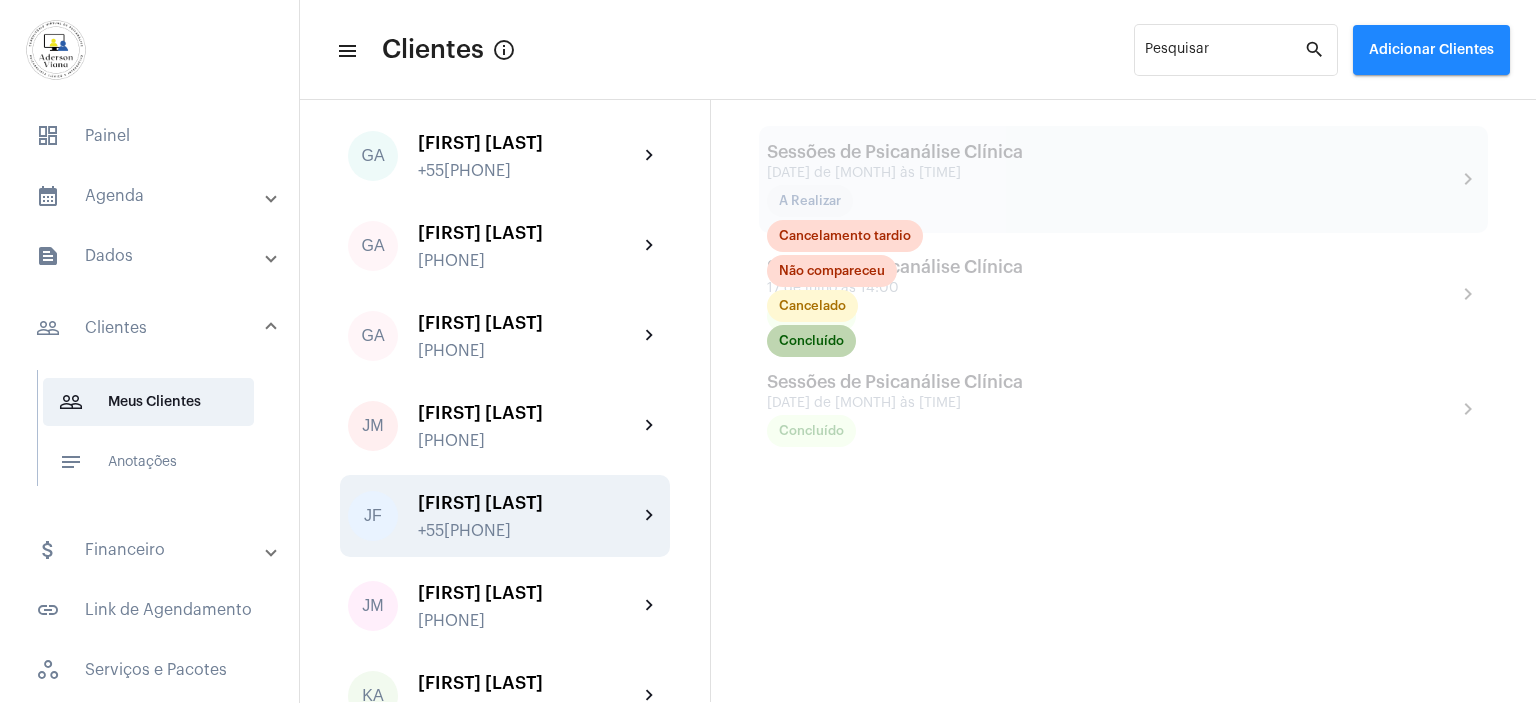 click on "Concluído" 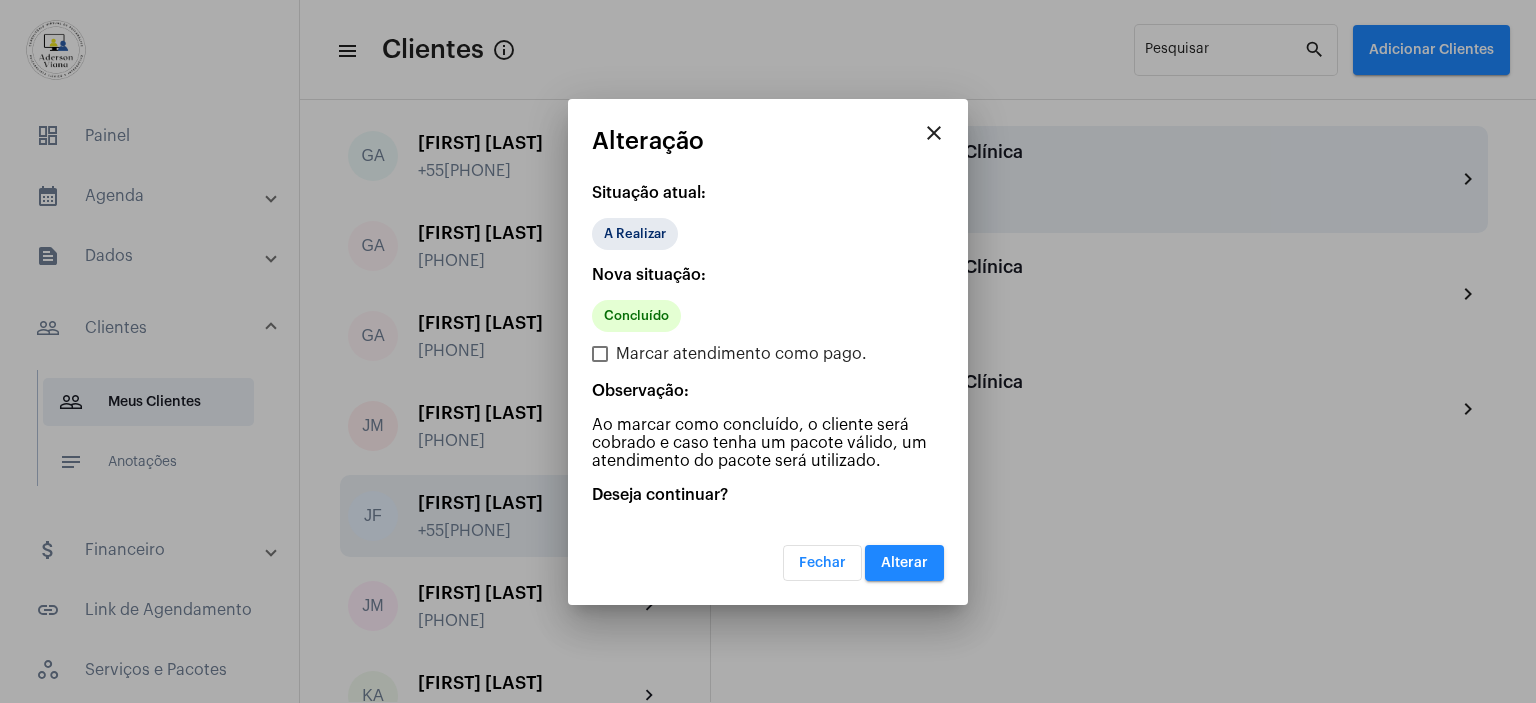 click on "Alterar" at bounding box center (904, 563) 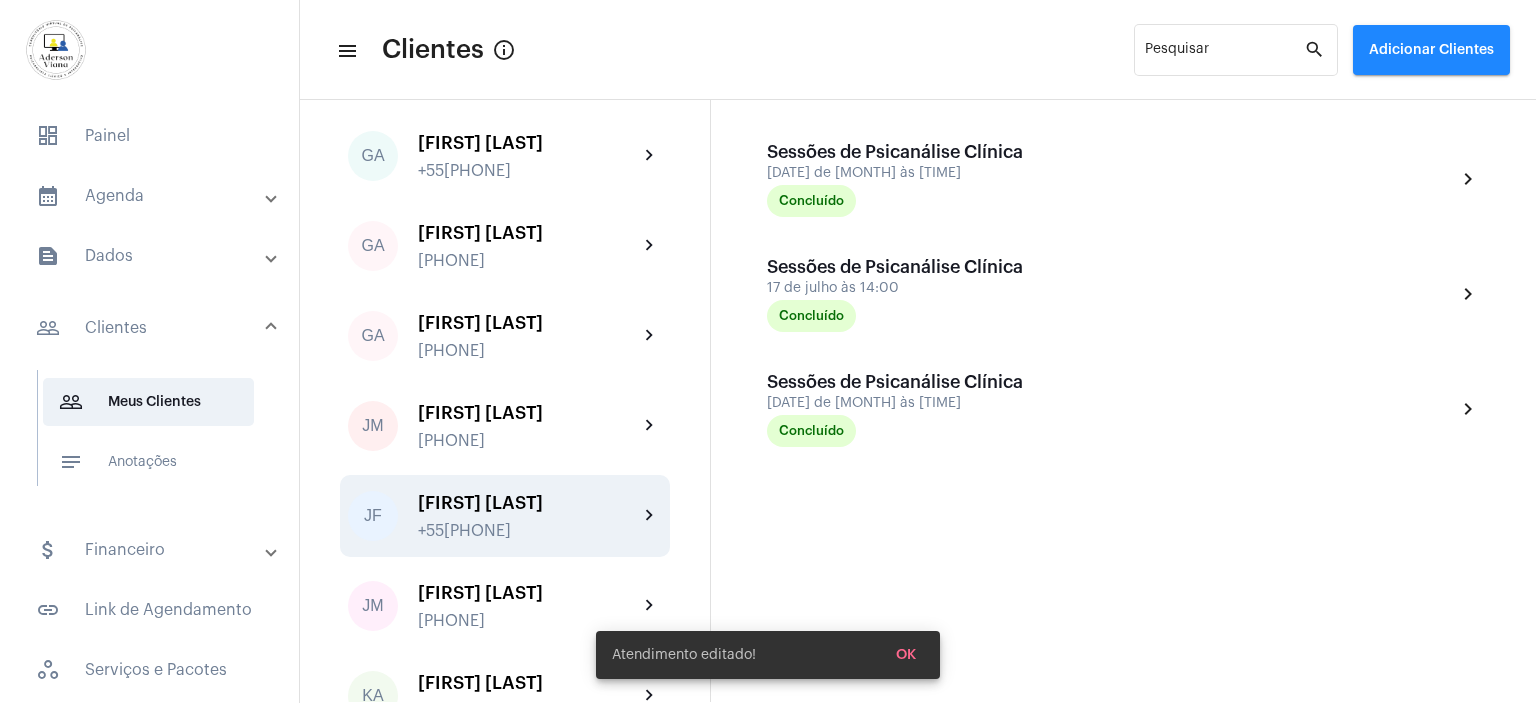 click on "Atendimento" at bounding box center (1420, 63) 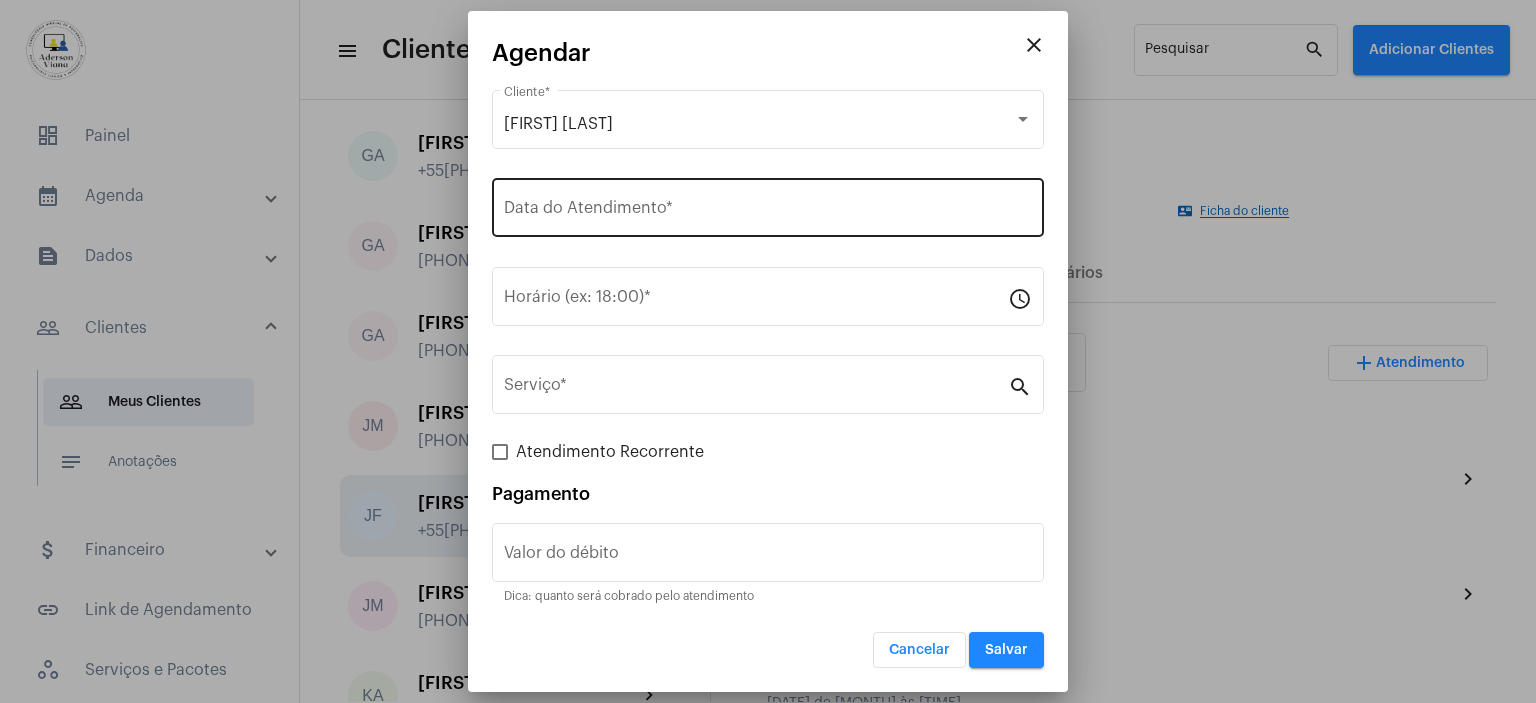 click on "Data do Atendimento  *" at bounding box center [768, 212] 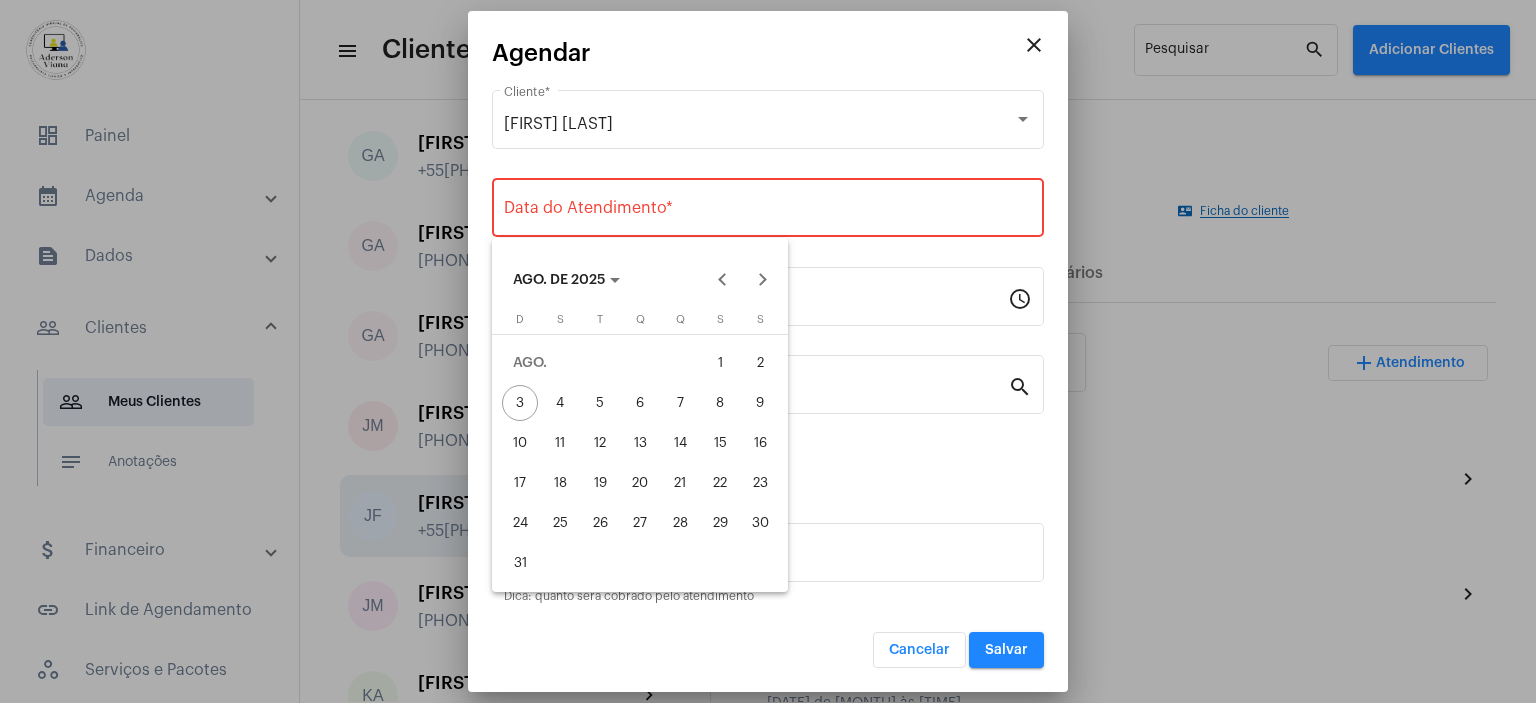 click on "5" at bounding box center (600, 403) 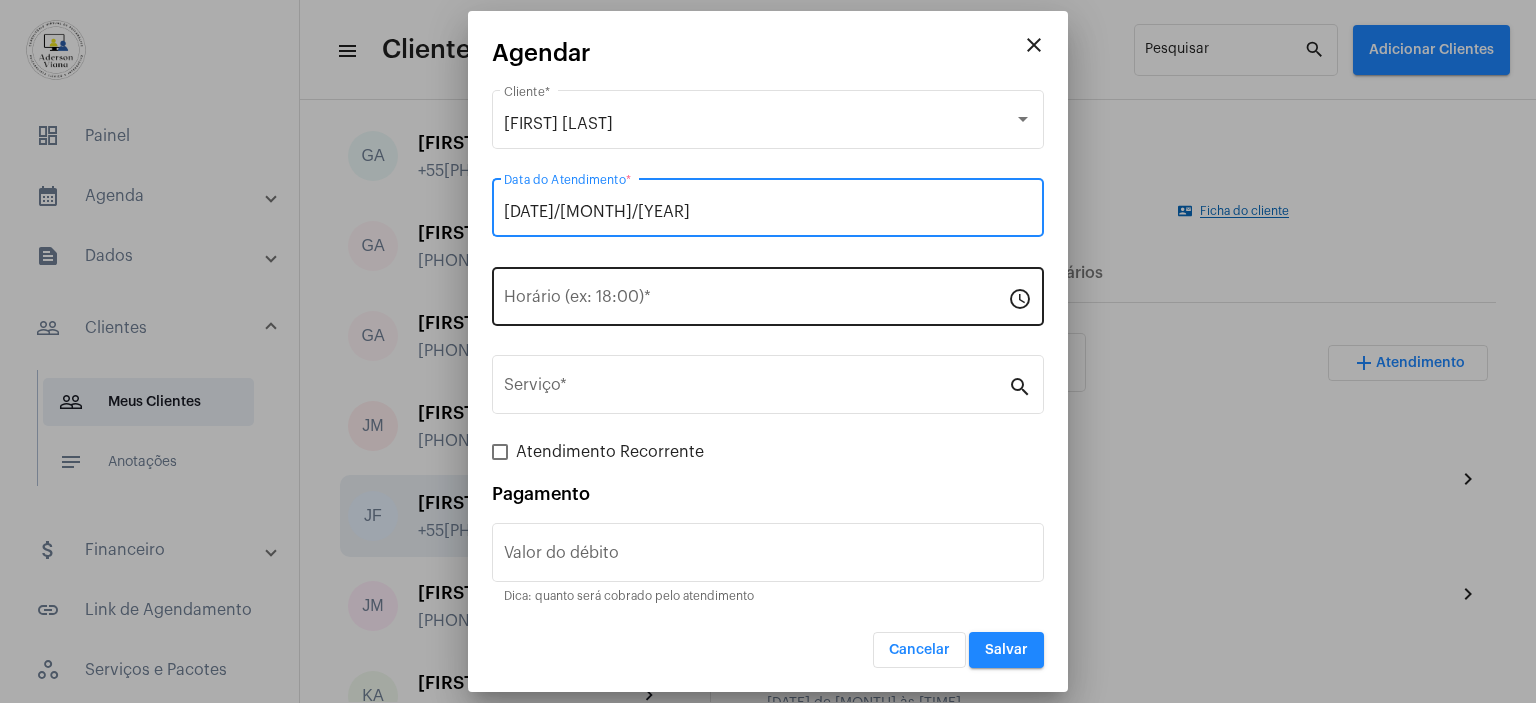 click on "Horário (ex: 18:00)  *" at bounding box center [756, 301] 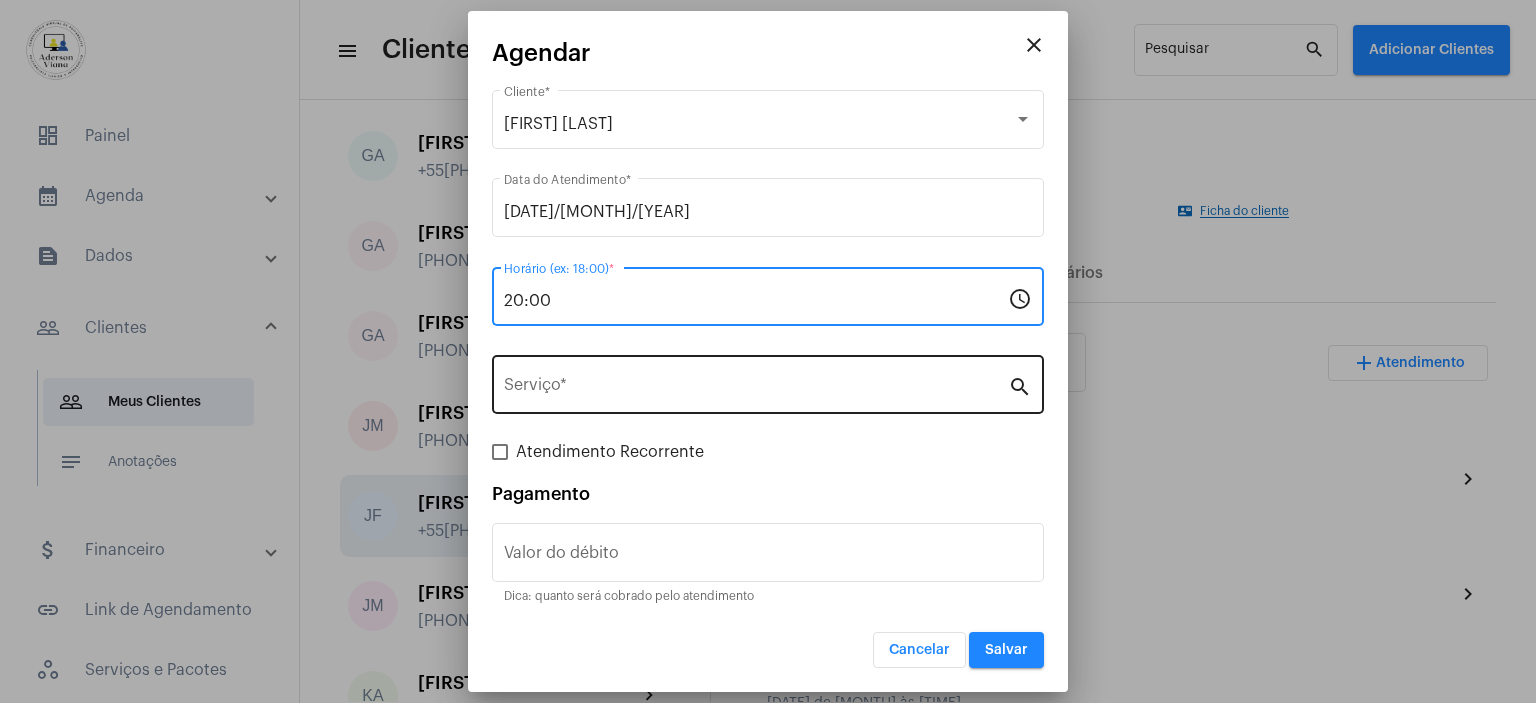 type on "20:00" 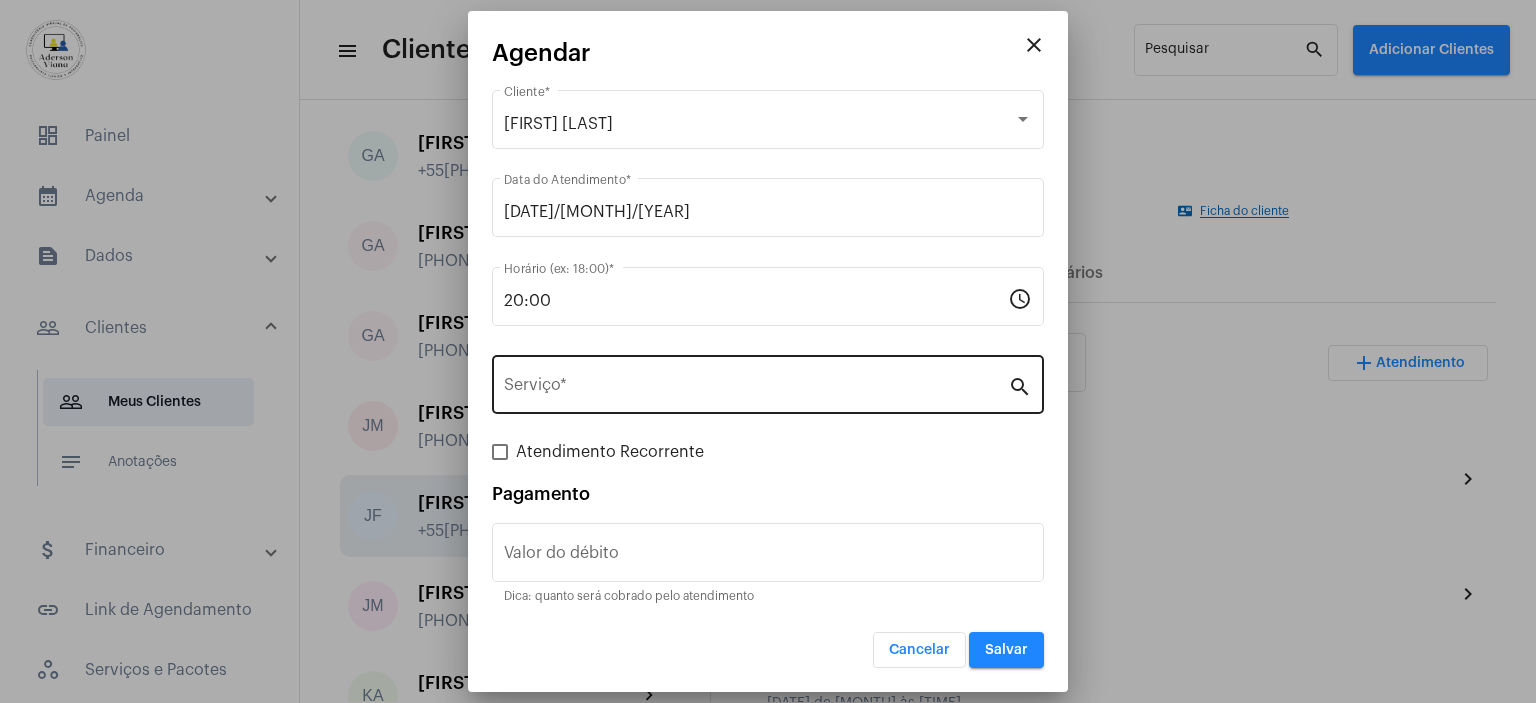click on "search" at bounding box center [1020, 386] 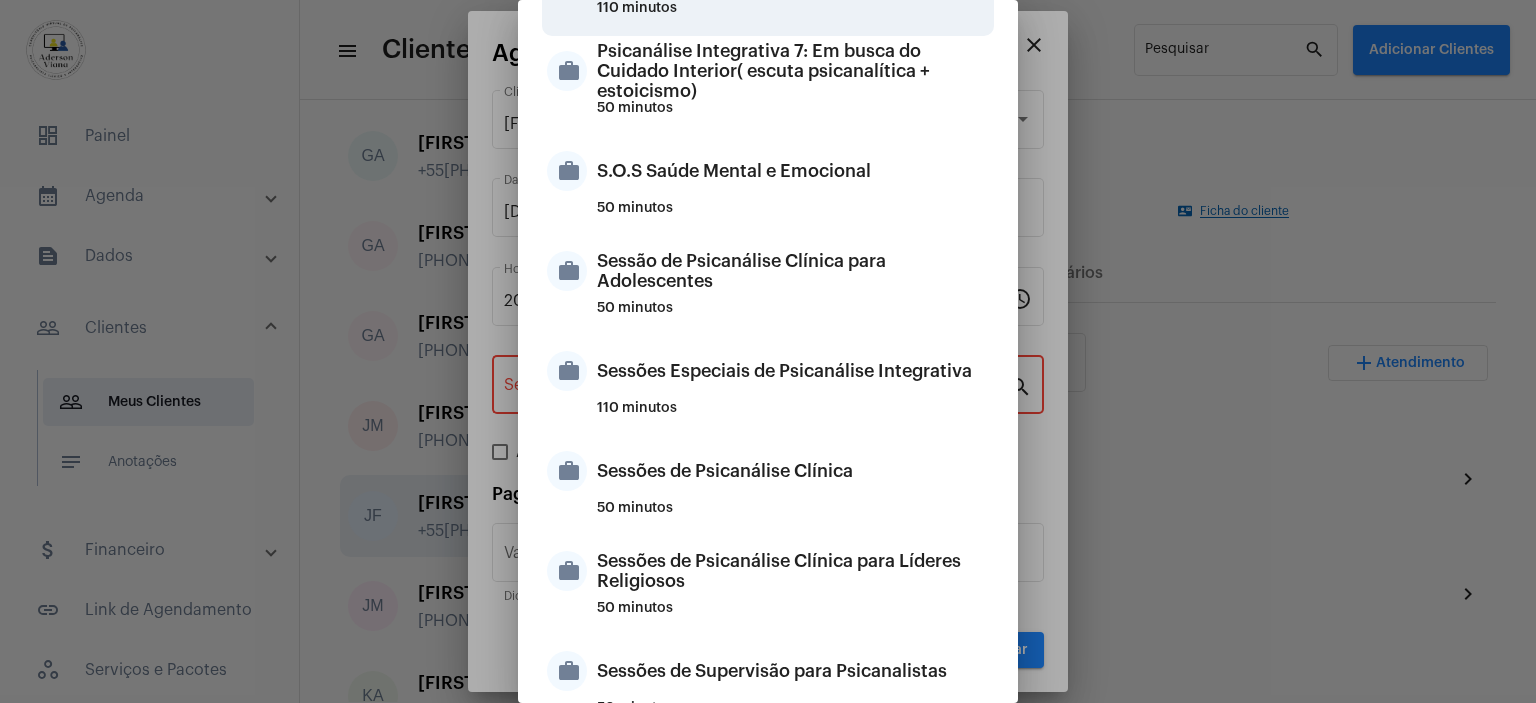 scroll, scrollTop: 1881, scrollLeft: 0, axis: vertical 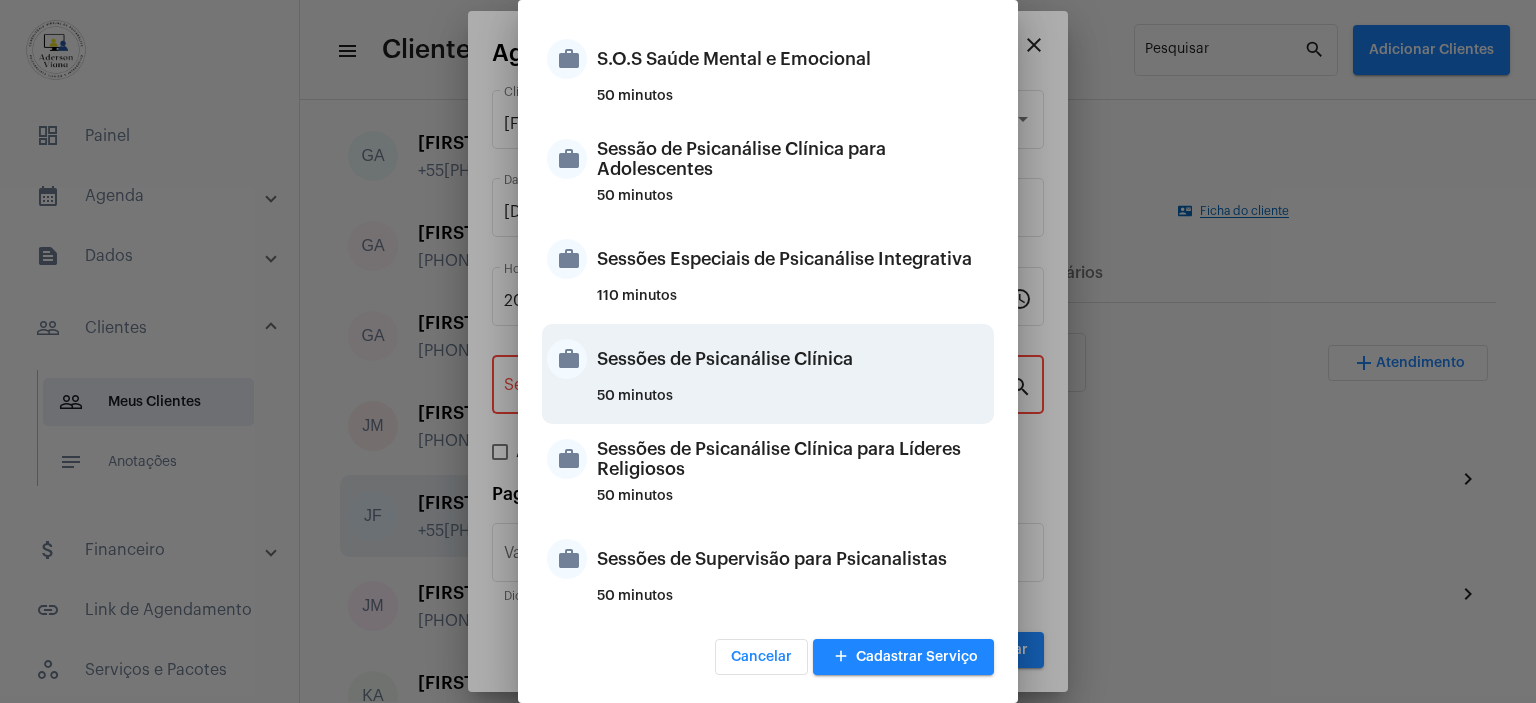 click on "Sessões de Psicanálise Clínica" at bounding box center (793, 359) 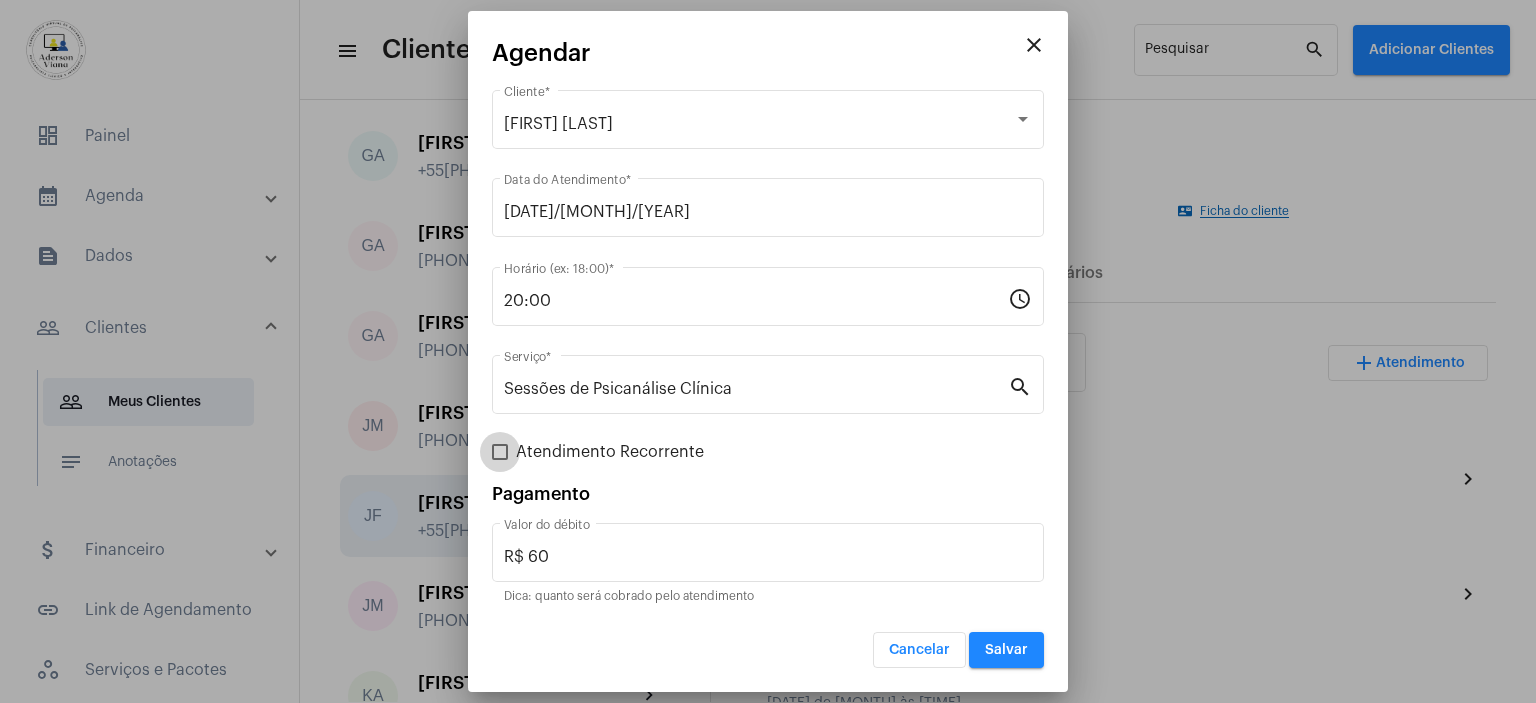 click at bounding box center (500, 452) 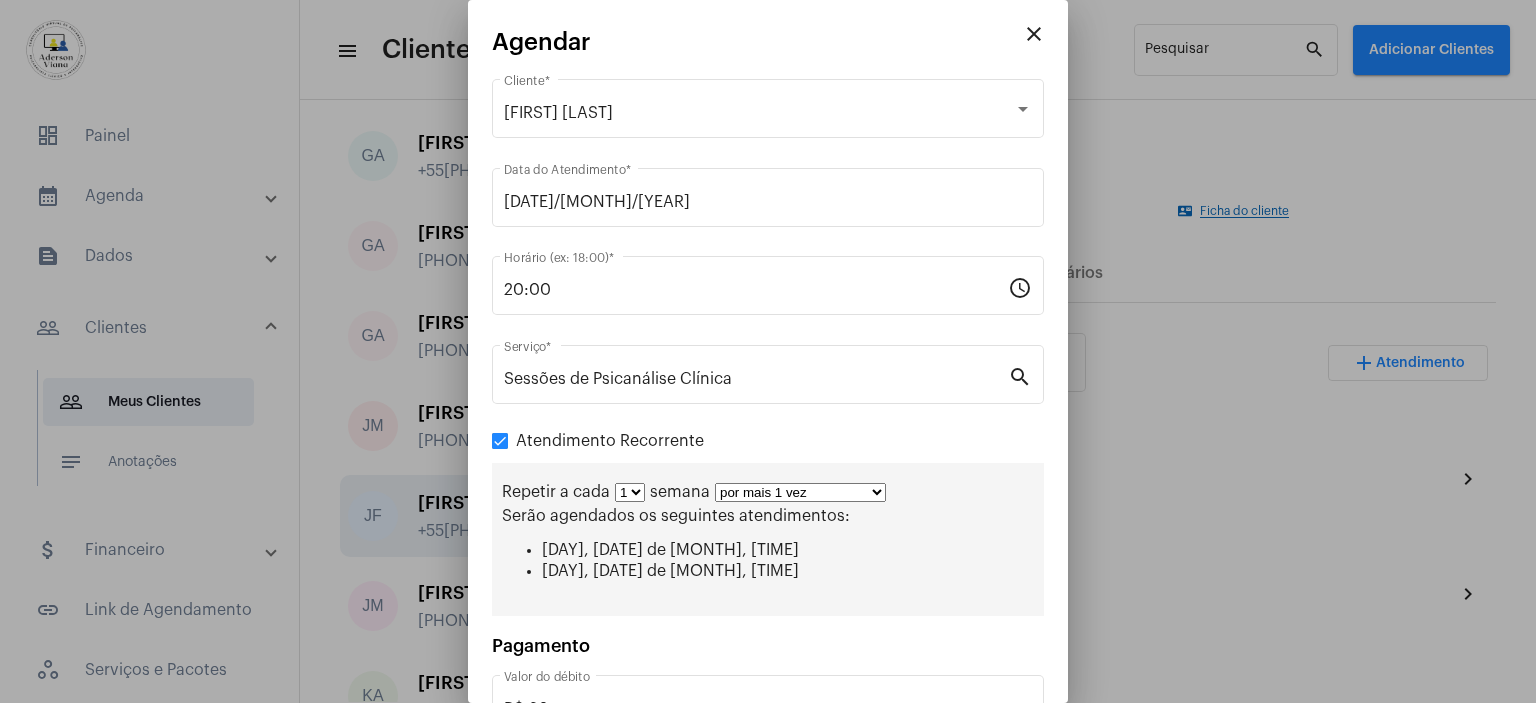 click on "por mais 1 vez por mais 2 vezes por mais 3 vezes por mais 4 vezes por mais 5 vezes por mais 6 vezes por mais 7 vezes por mais 8 vezes por mais 9 vezes por mais 10 vezes por tempo indeterminado" at bounding box center (800, 492) 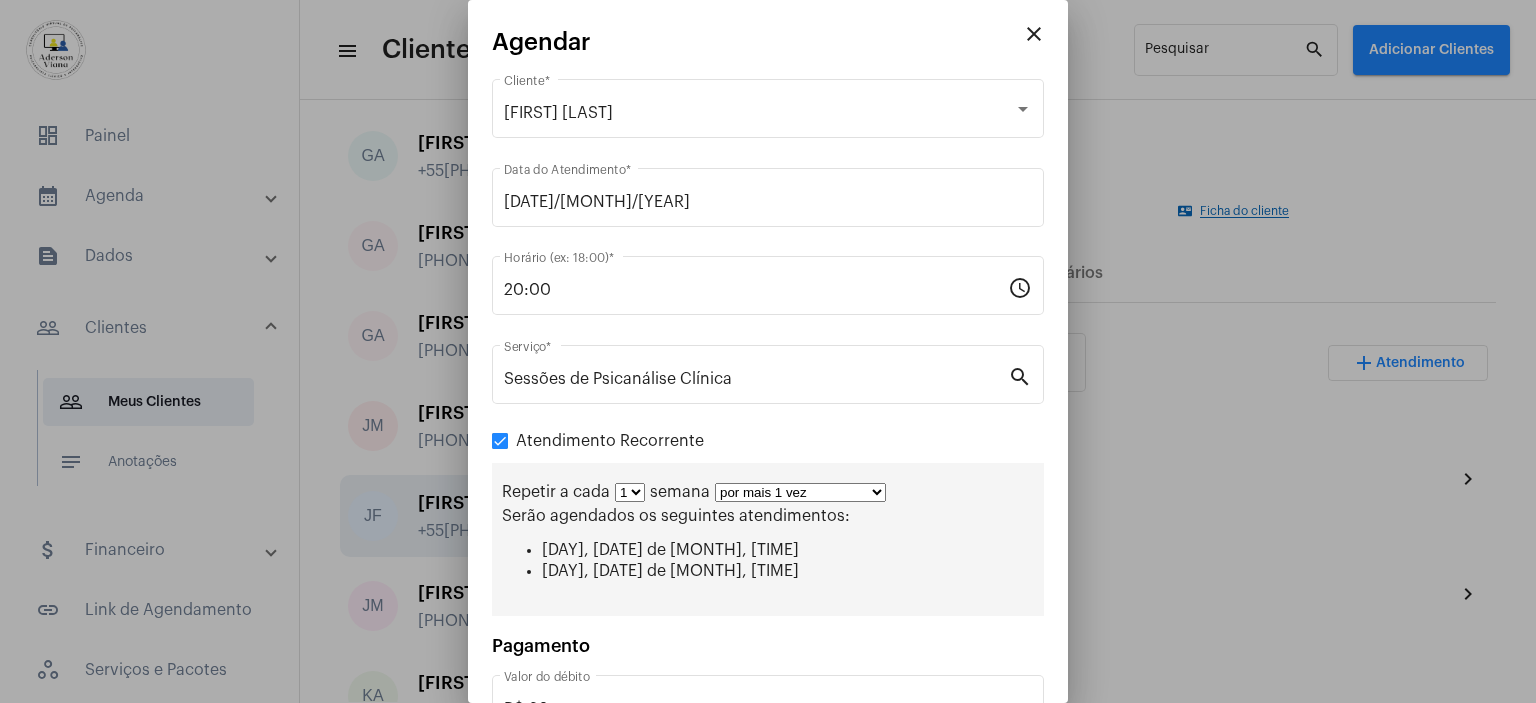 select on "2: 3" 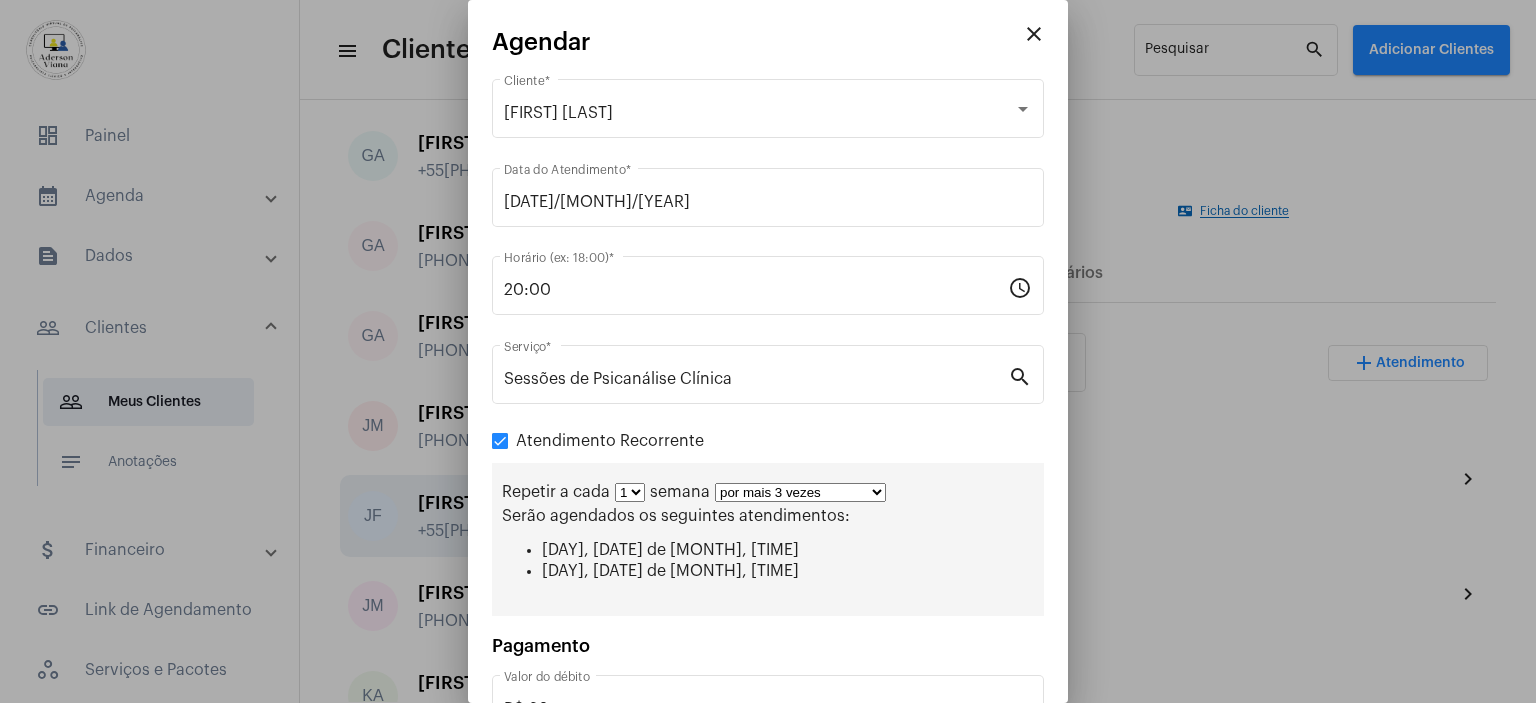click on "por mais 1 vez por mais 2 vezes por mais 3 vezes por mais 4 vezes por mais 5 vezes por mais 6 vezes por mais 7 vezes por mais 8 vezes por mais 9 vezes por mais 10 vezes por tempo indeterminado" at bounding box center (800, 492) 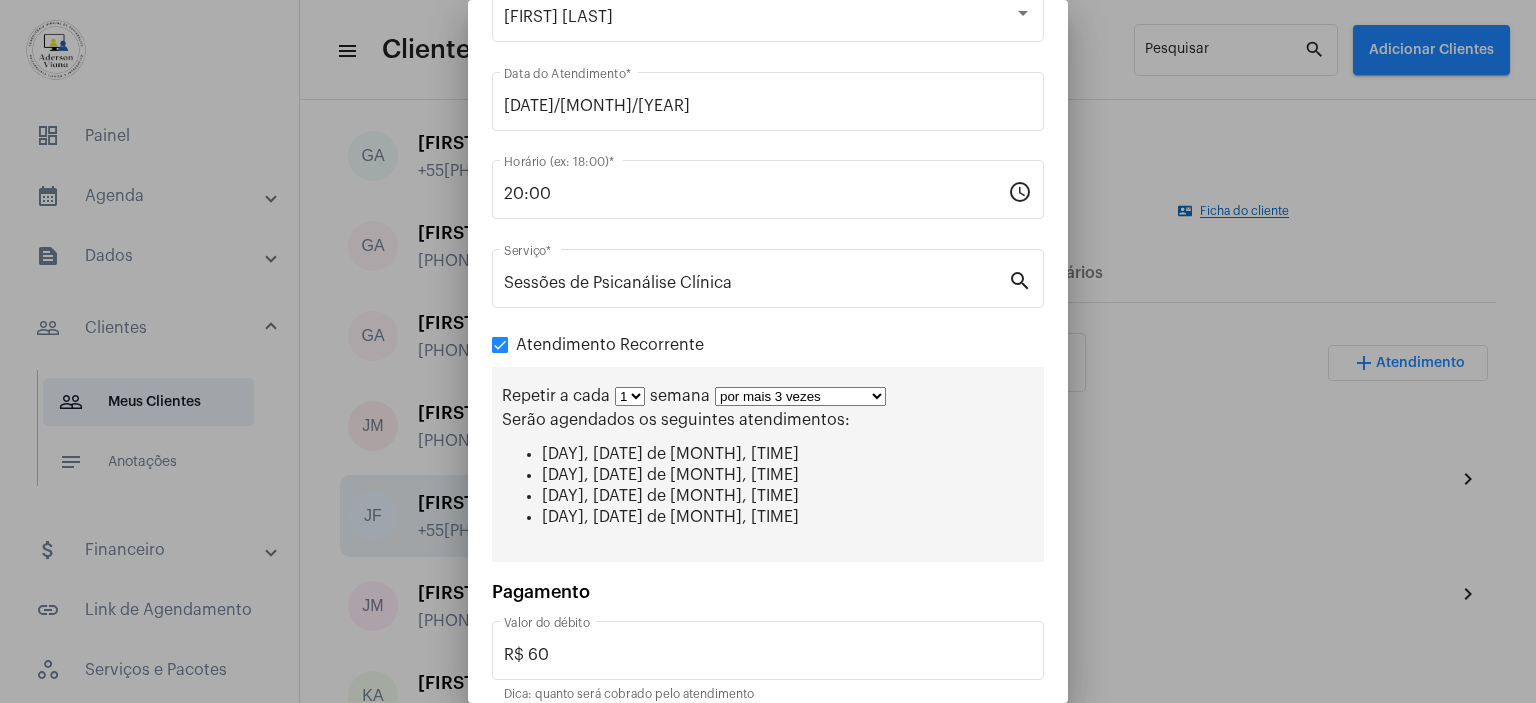 scroll, scrollTop: 180, scrollLeft: 0, axis: vertical 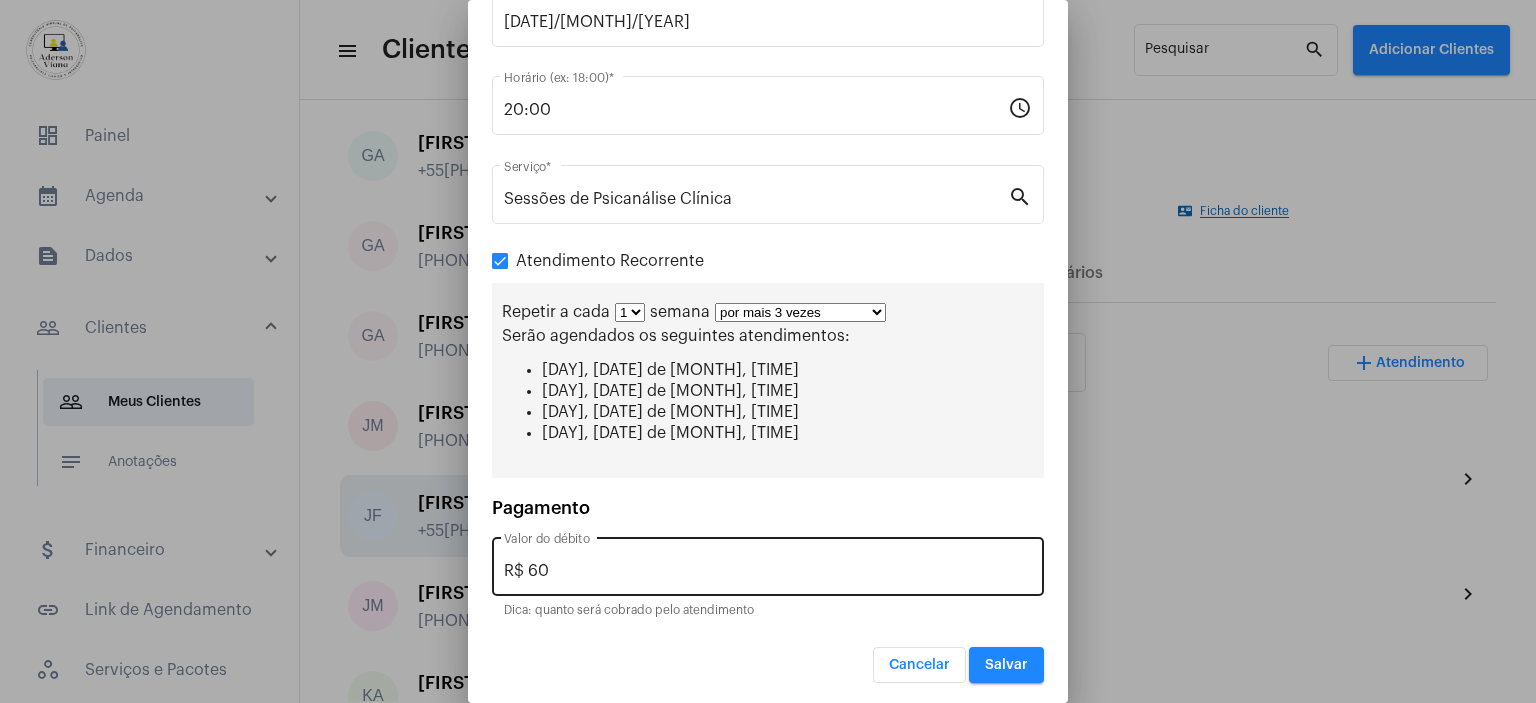 click on "R$ 60" at bounding box center [768, 571] 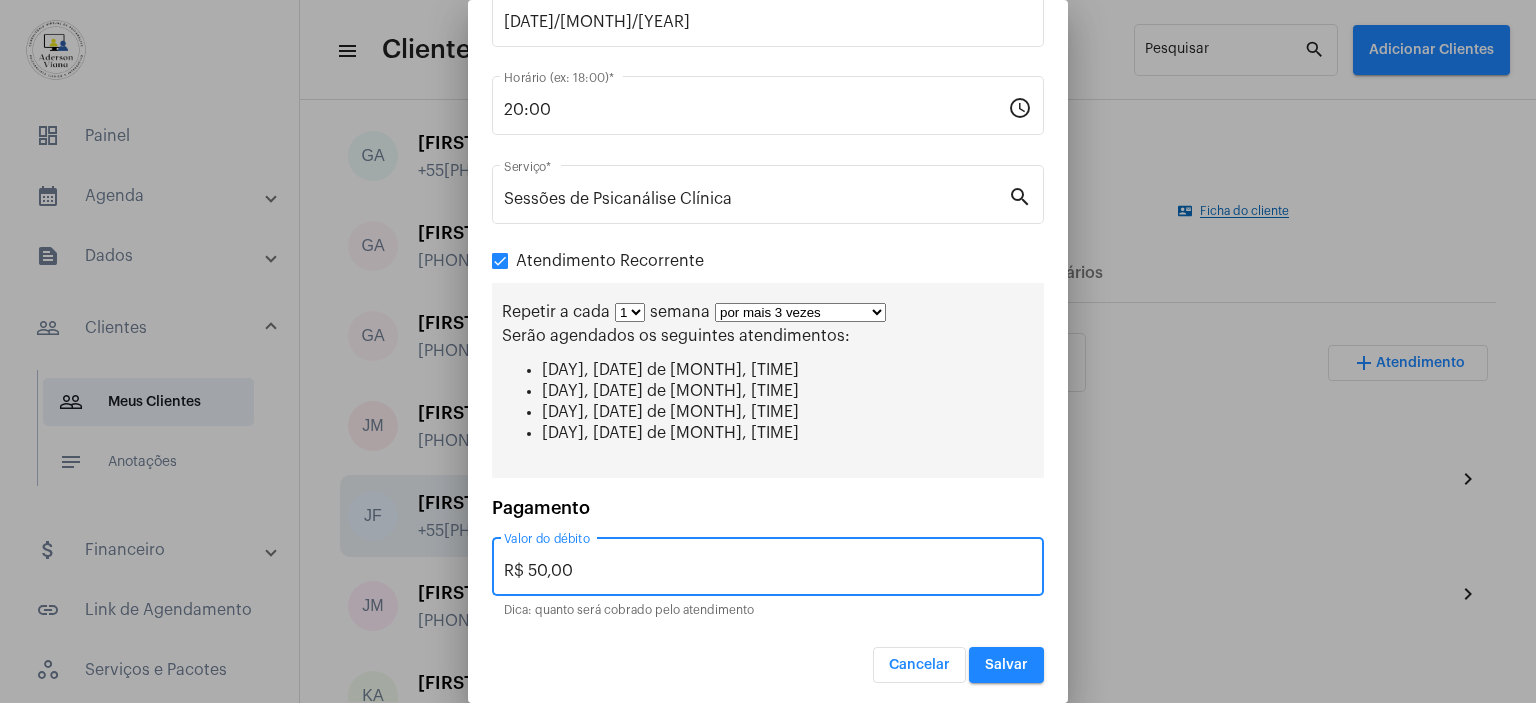 type on "R$ 50,00" 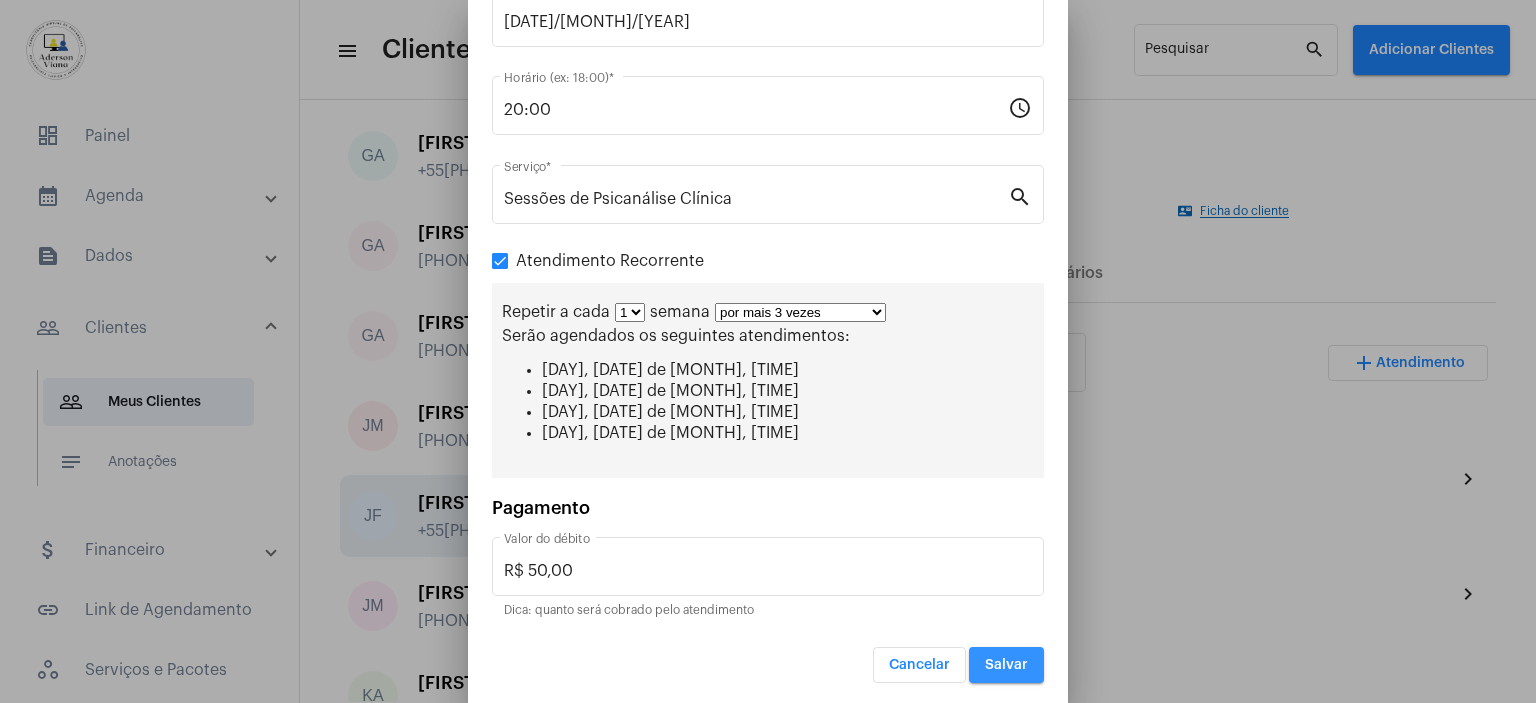 click on "Salvar" at bounding box center (1006, 665) 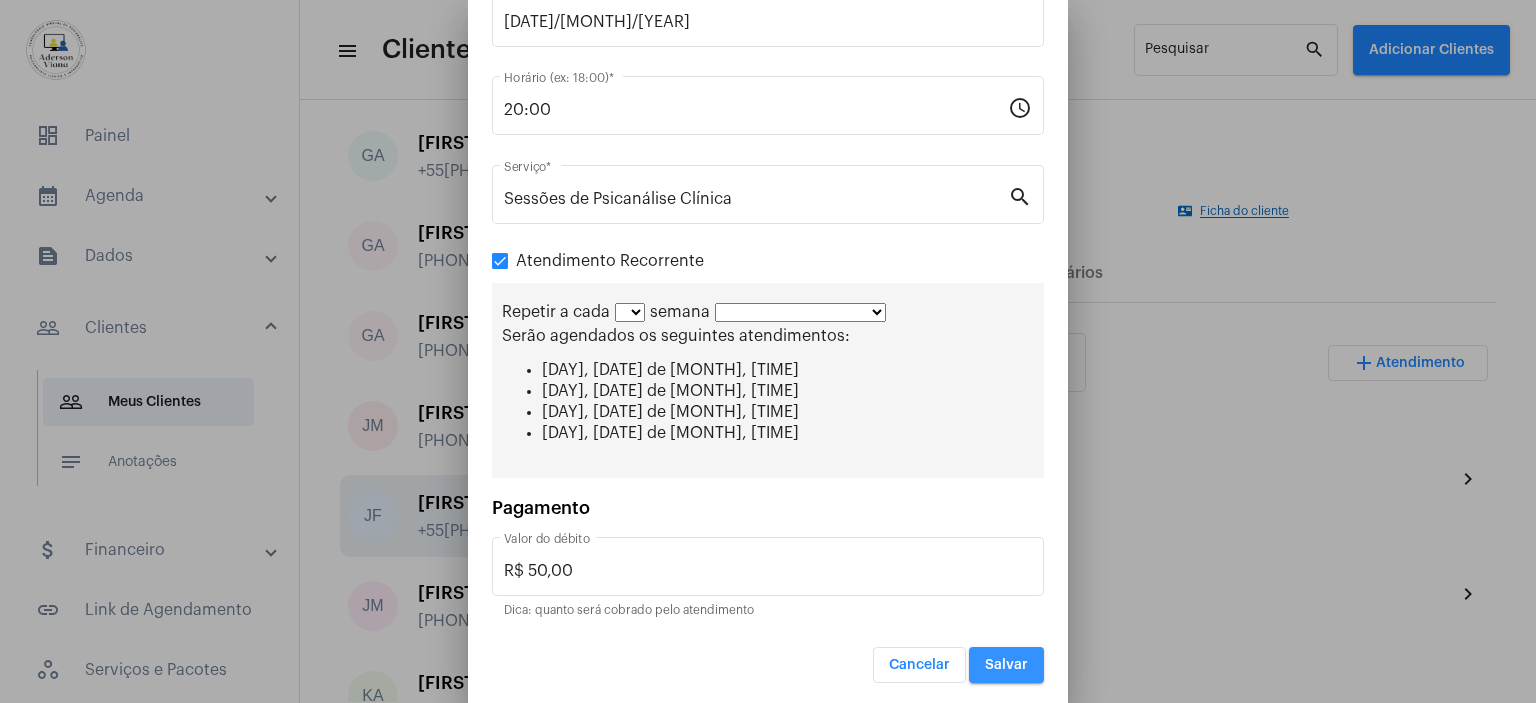 scroll, scrollTop: 0, scrollLeft: 0, axis: both 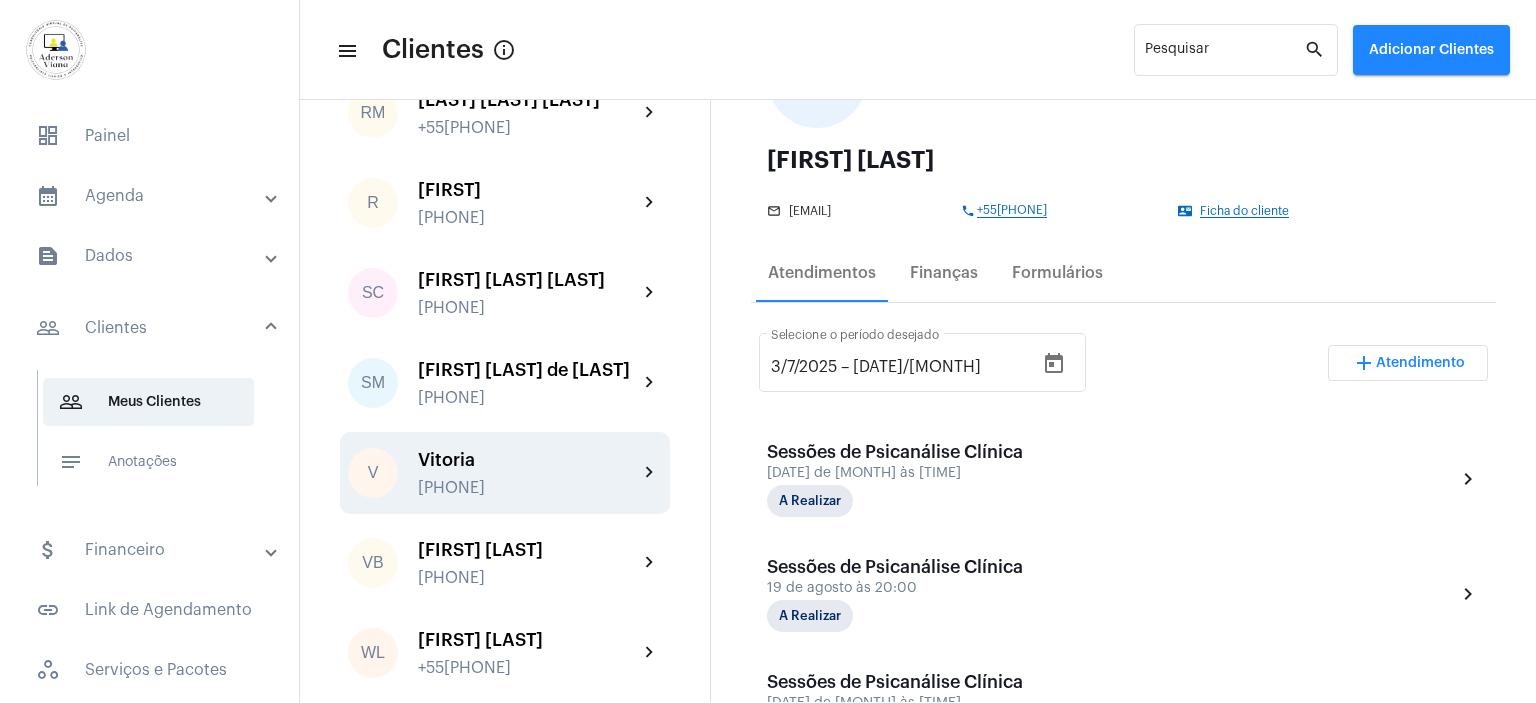 click on "[FIRST] [PHONE]" 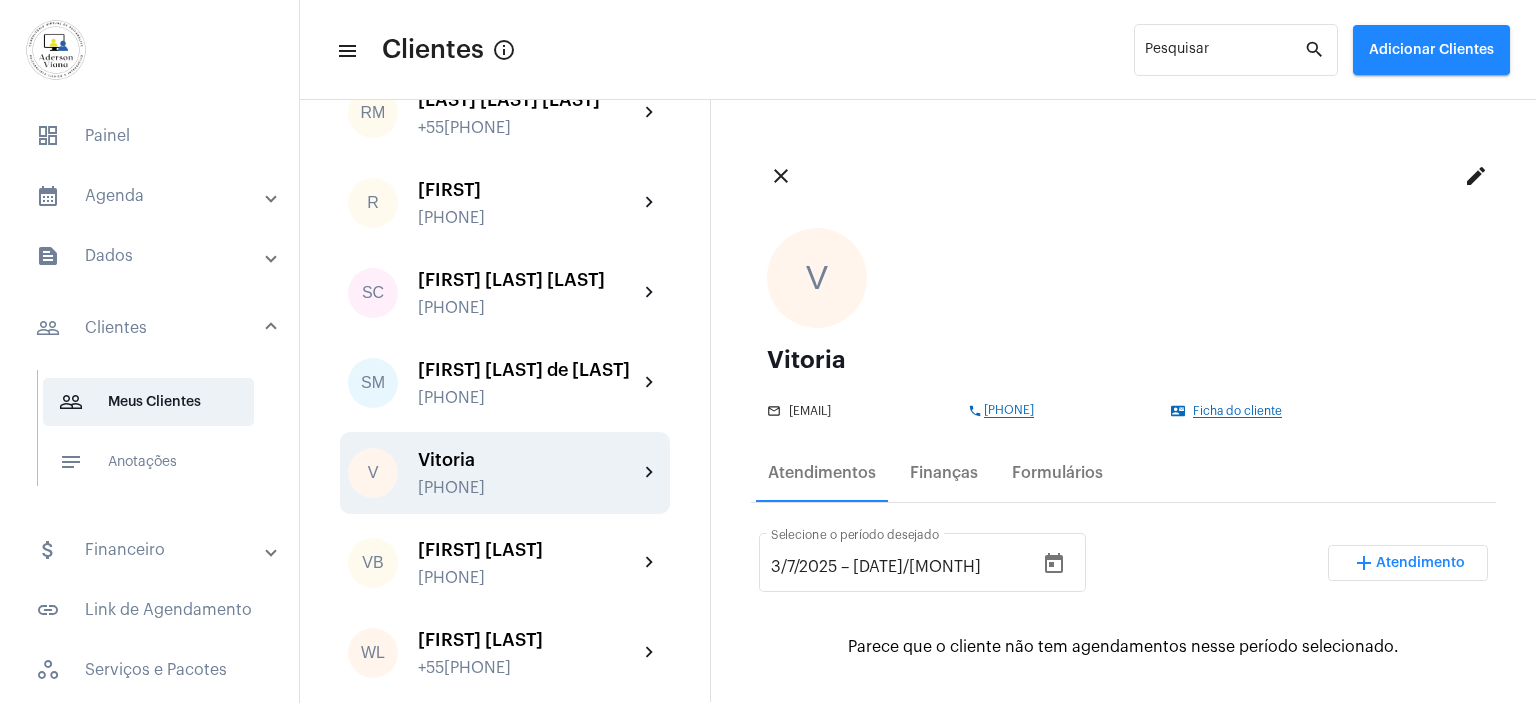 scroll, scrollTop: 300, scrollLeft: 0, axis: vertical 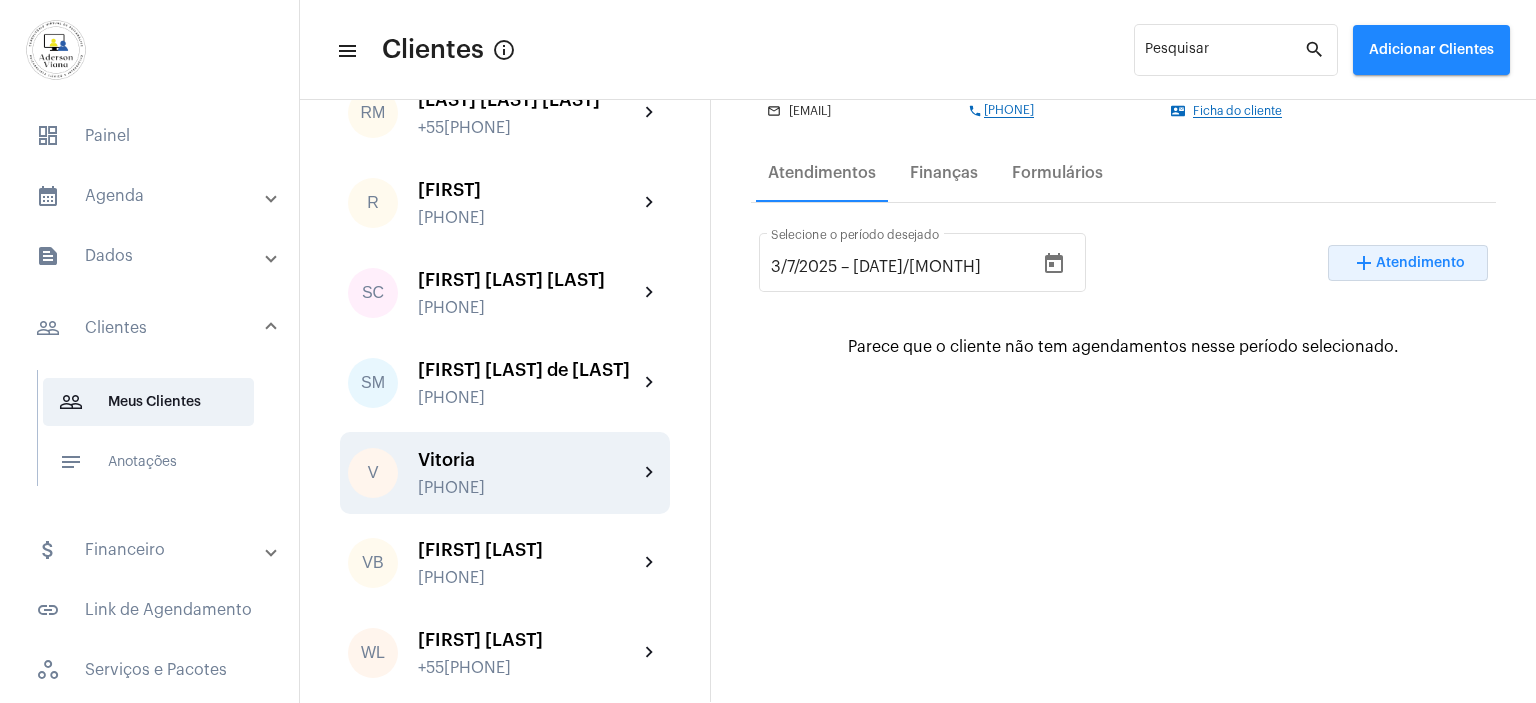 click on "Atendimento" at bounding box center (1420, 263) 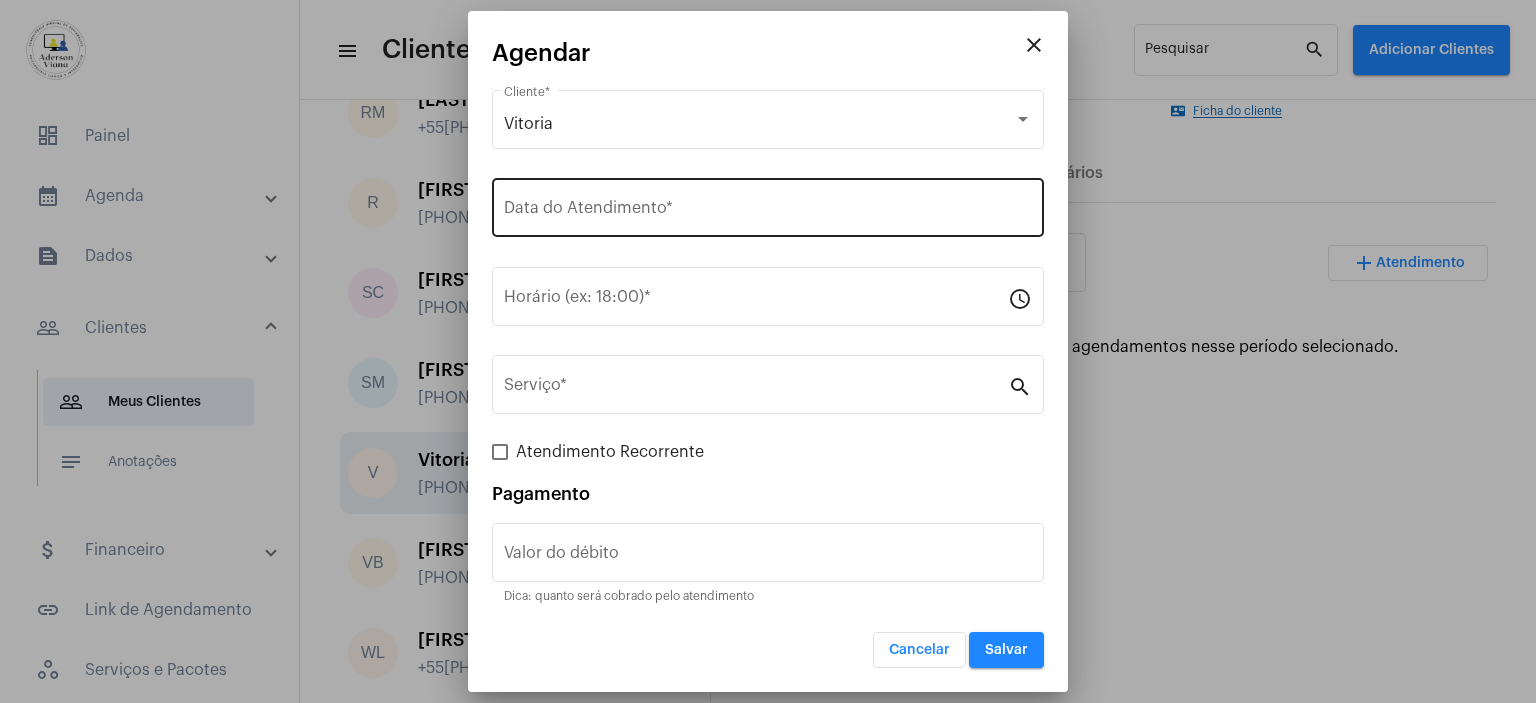 click on "Data do Atendimento  *" at bounding box center (768, 212) 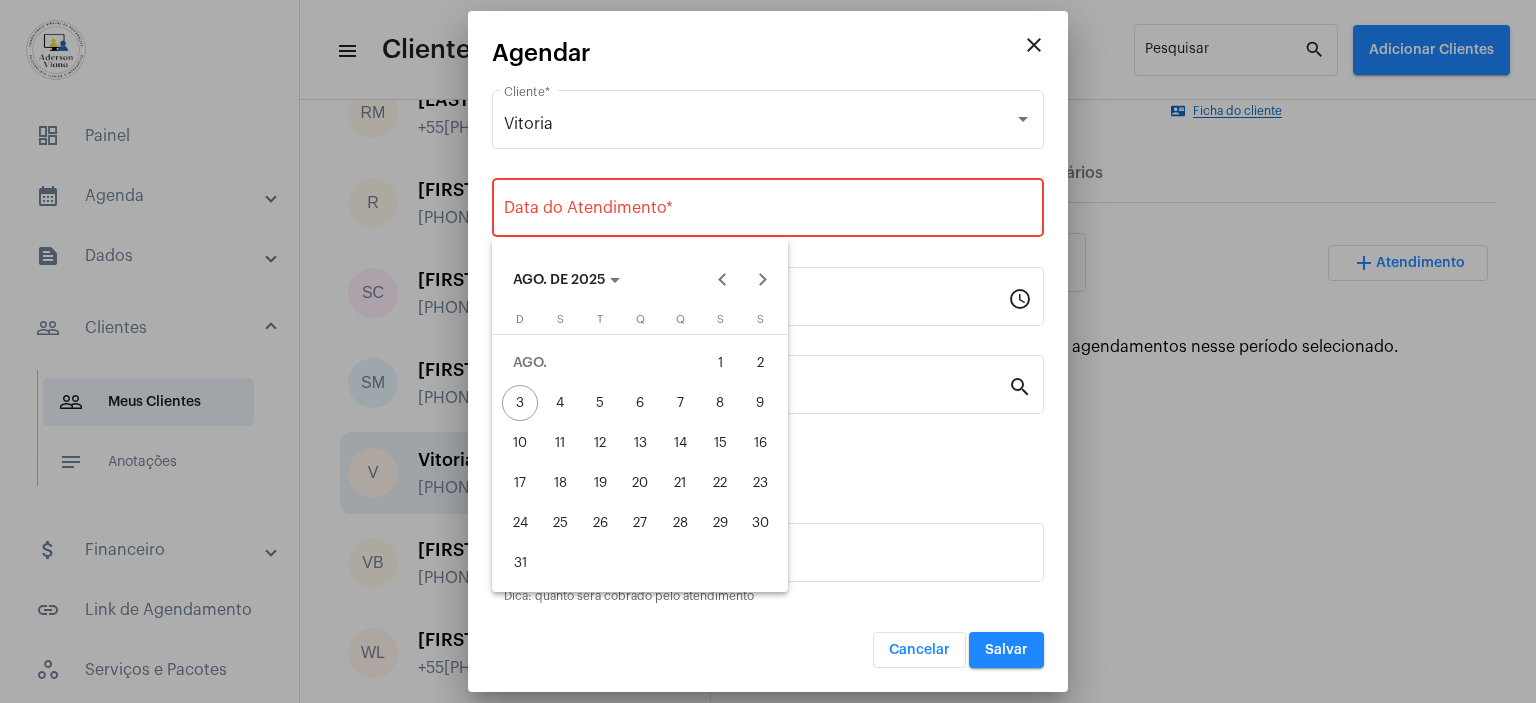 click on "6" at bounding box center [640, 403] 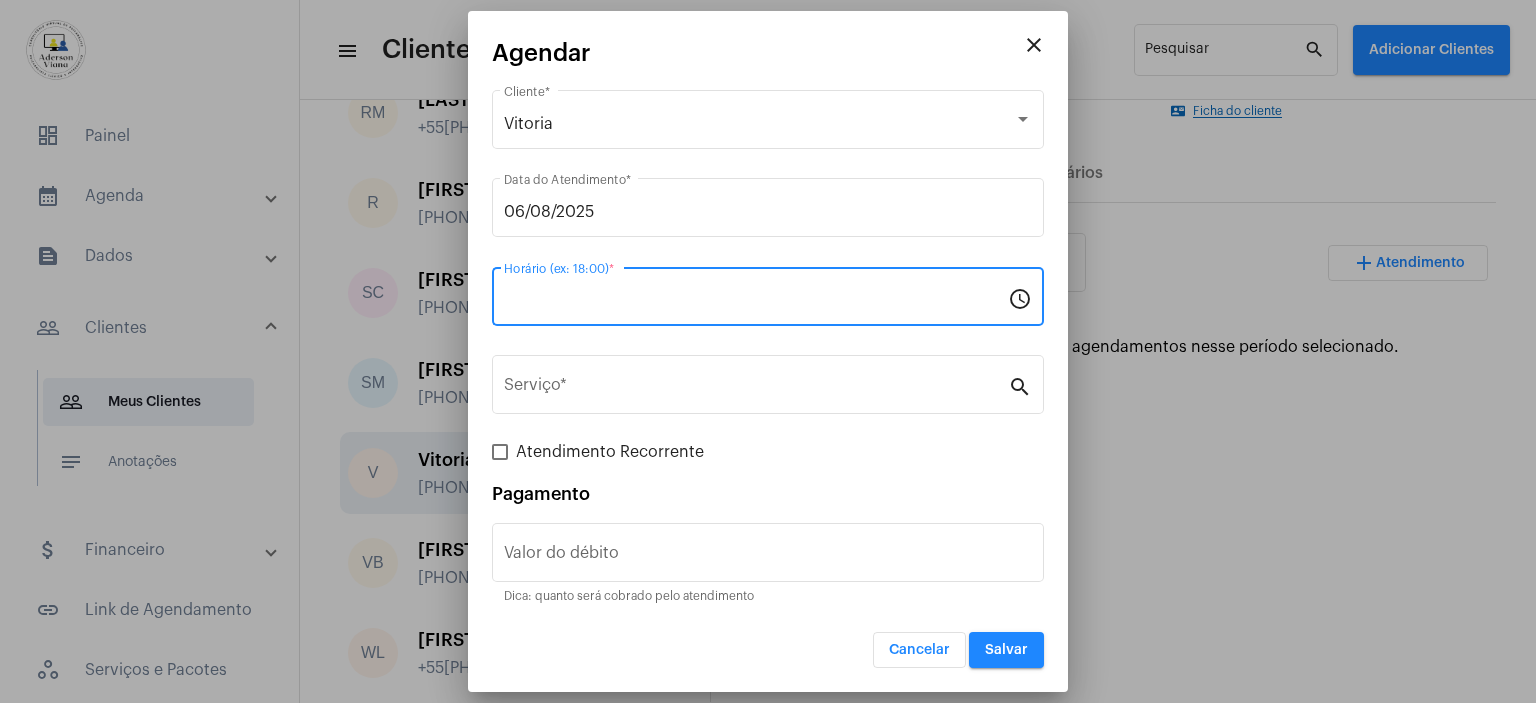 click on "Horário (ex: 18:00)  *" at bounding box center [756, 301] 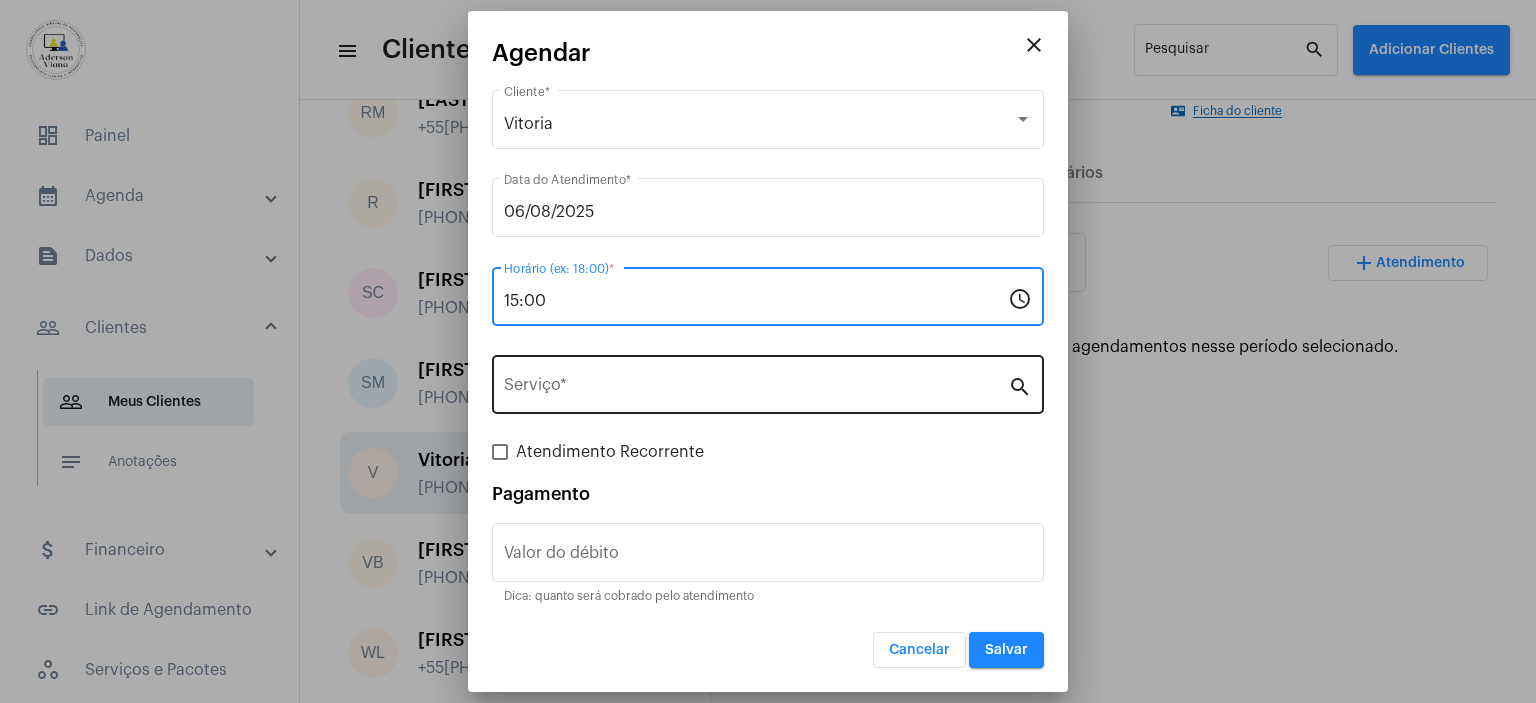 type on "15:00" 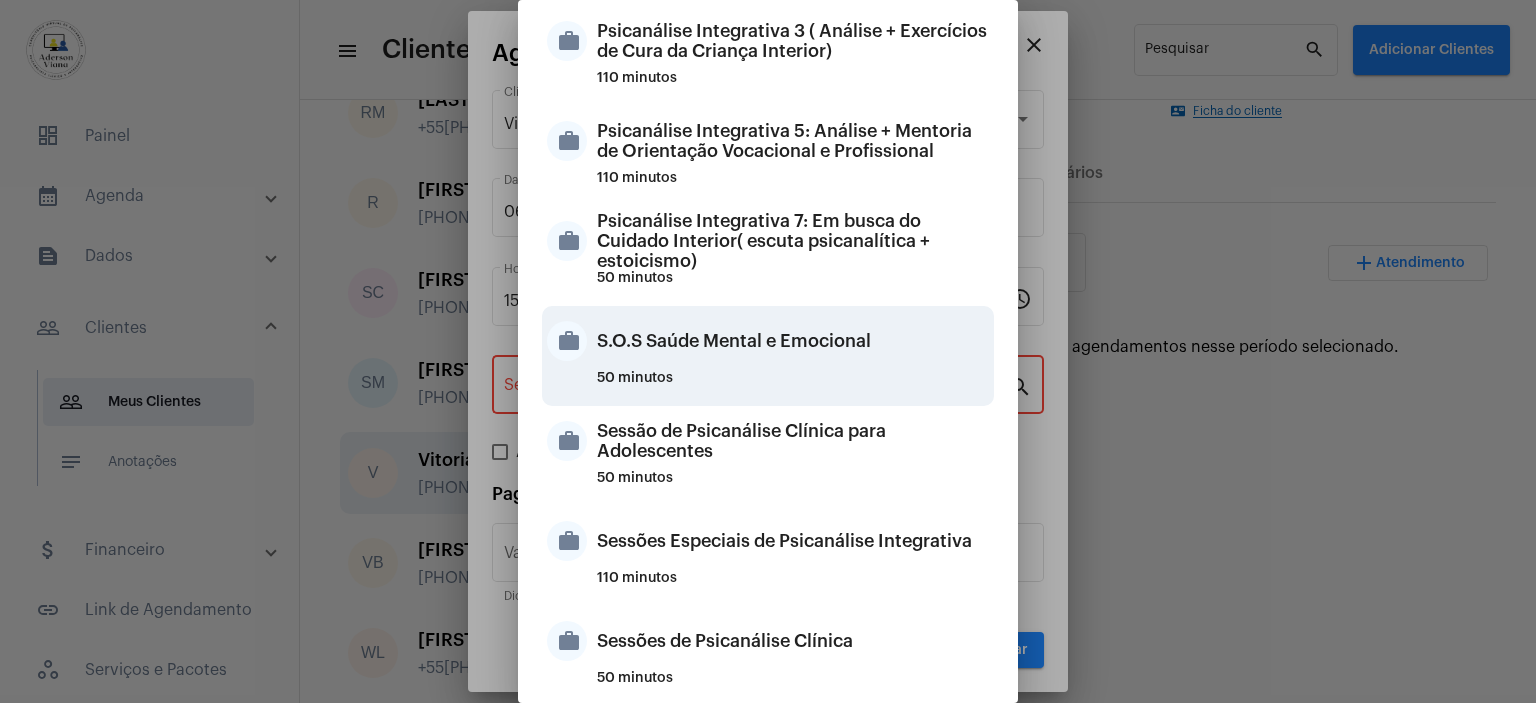 scroll, scrollTop: 1600, scrollLeft: 0, axis: vertical 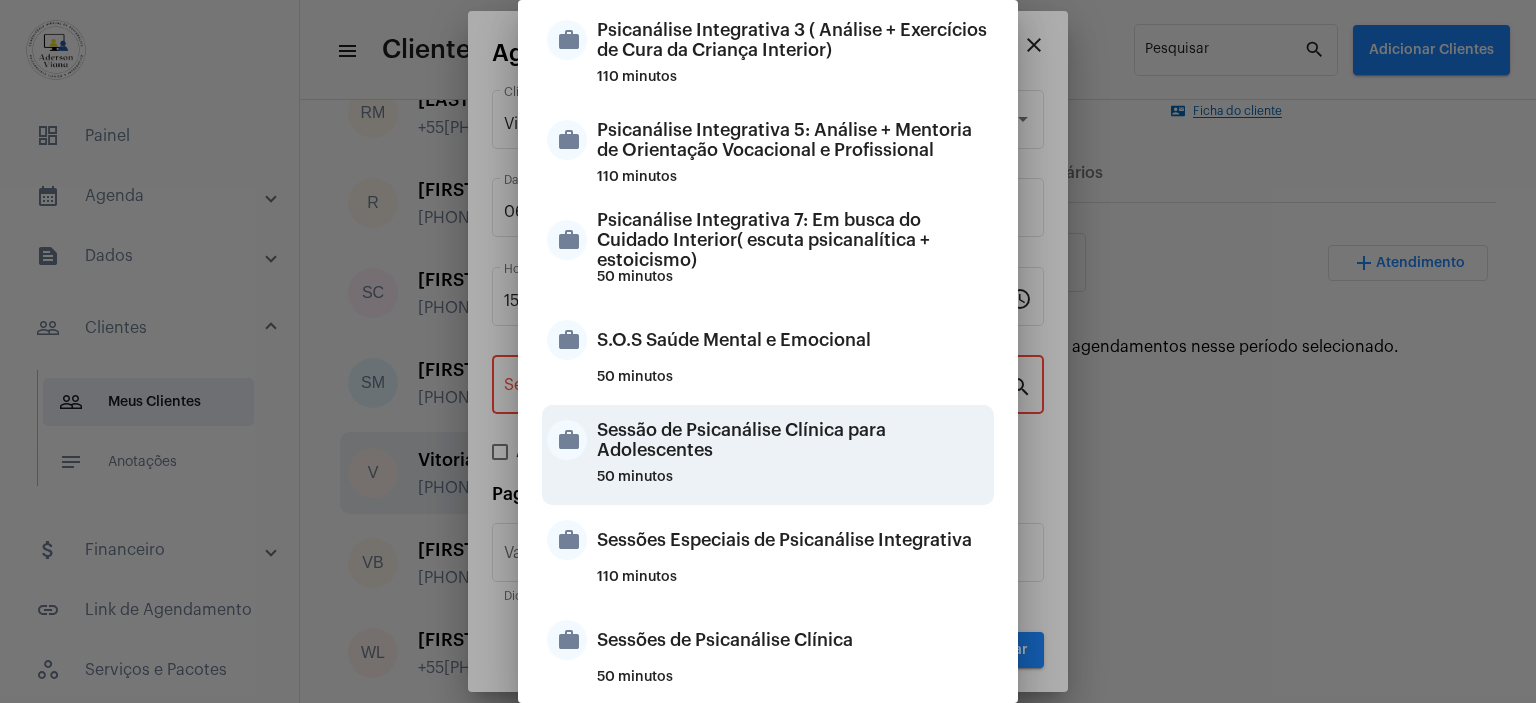 click on "Sessão de Psicanálise Clínica para Adolescentes" at bounding box center (793, 440) 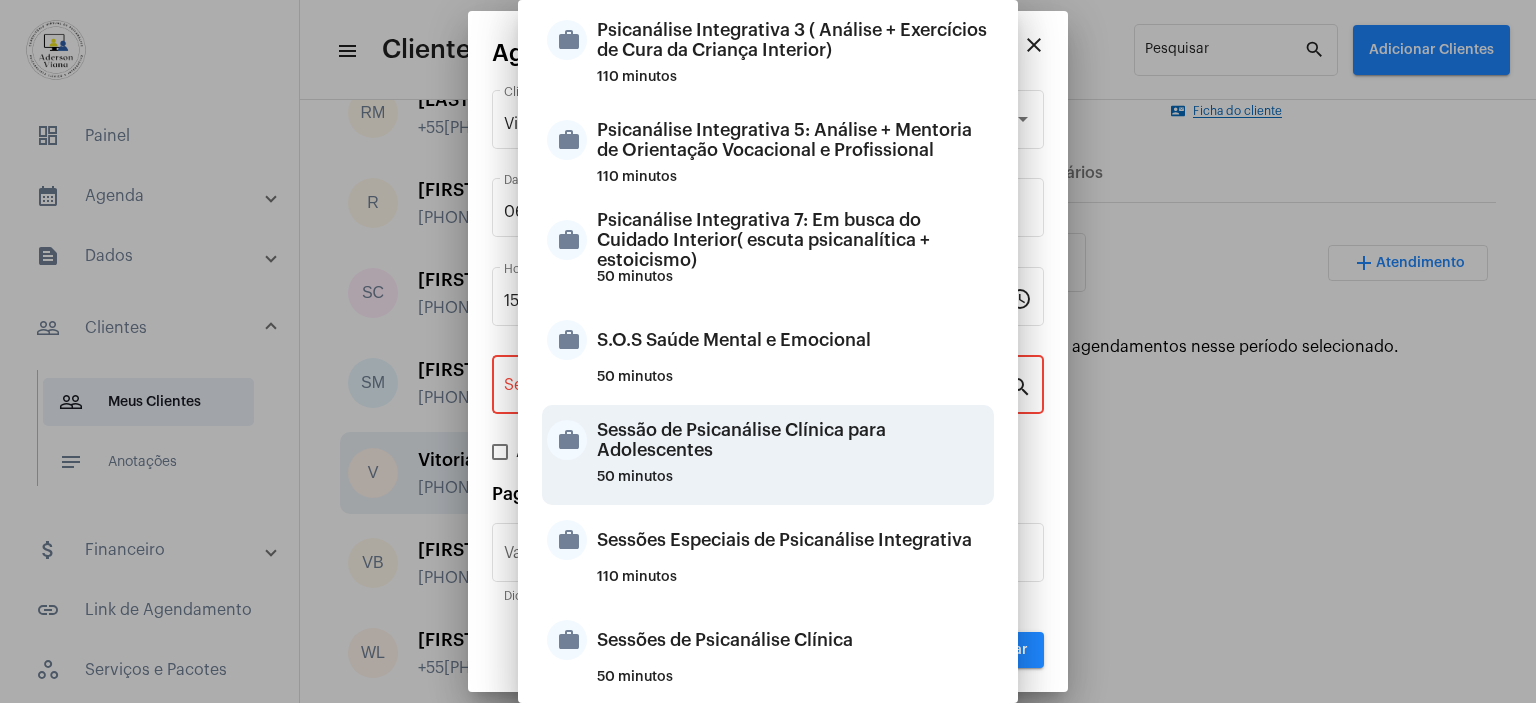 type on "Sessão de Psicanálise Clínica para Adolescentes" 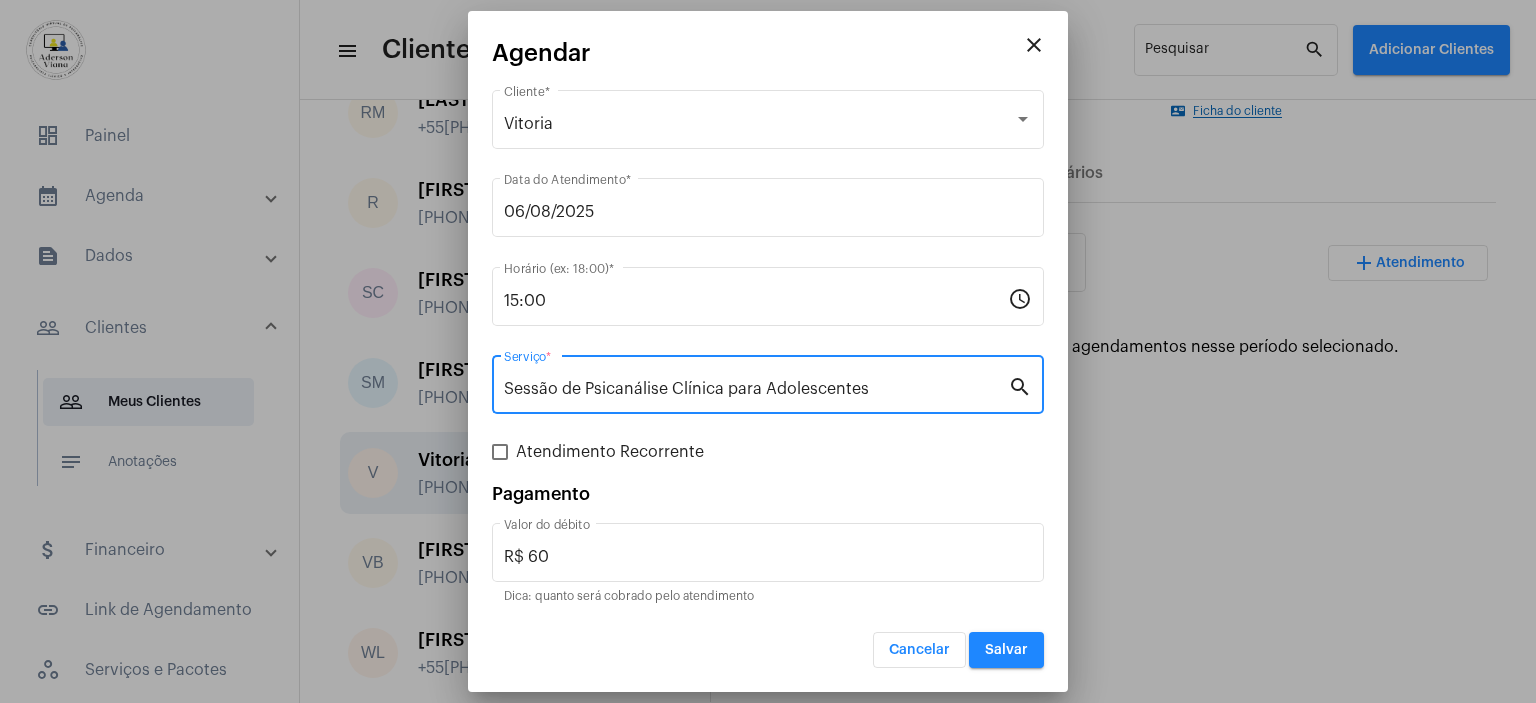 click on "Atendimento Recorrente" at bounding box center (598, 452) 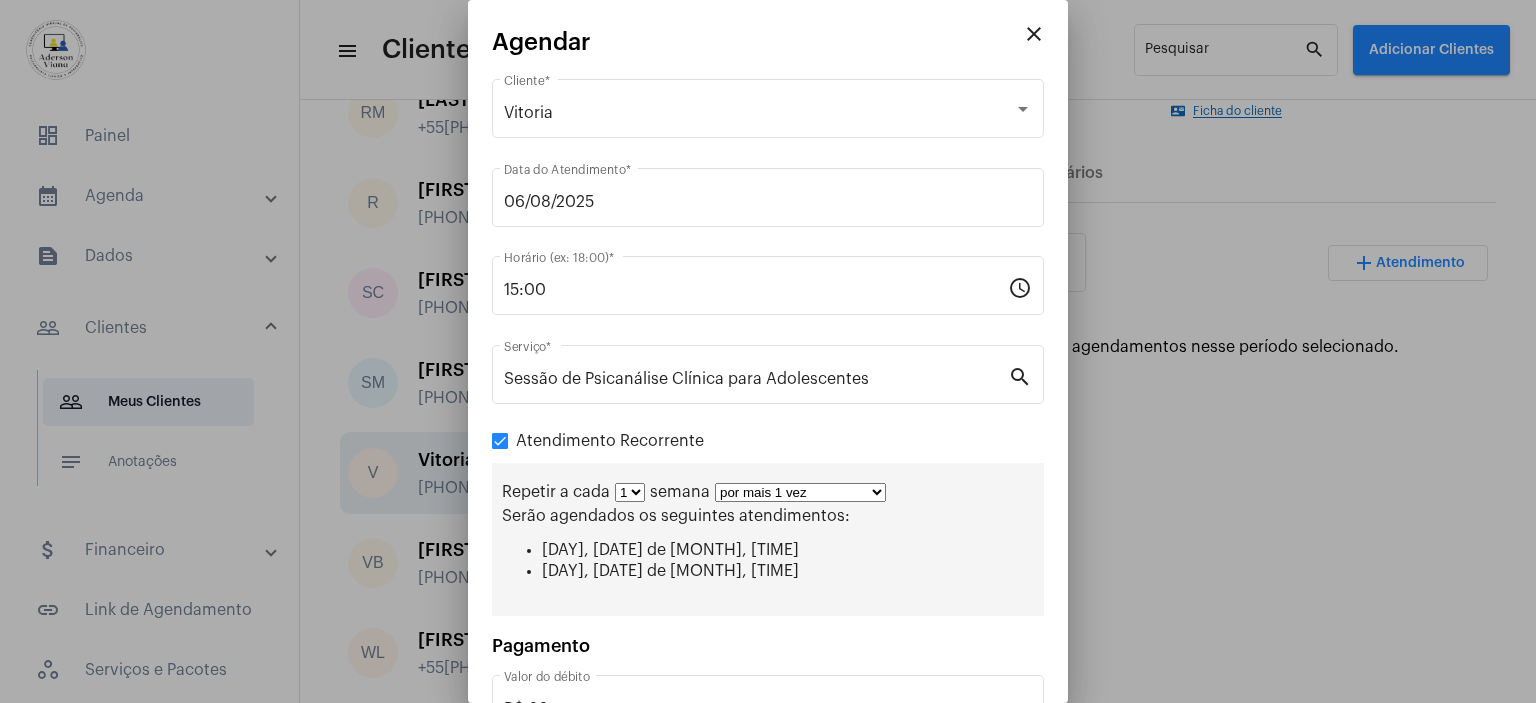 click on "por mais 1 vez por mais 2 vezes por mais 3 vezes por mais 4 vezes por mais 5 vezes por mais 6 vezes por mais 7 vezes por mais 8 vezes por mais 9 vezes por mais 10 vezes por tempo indeterminado" at bounding box center (800, 492) 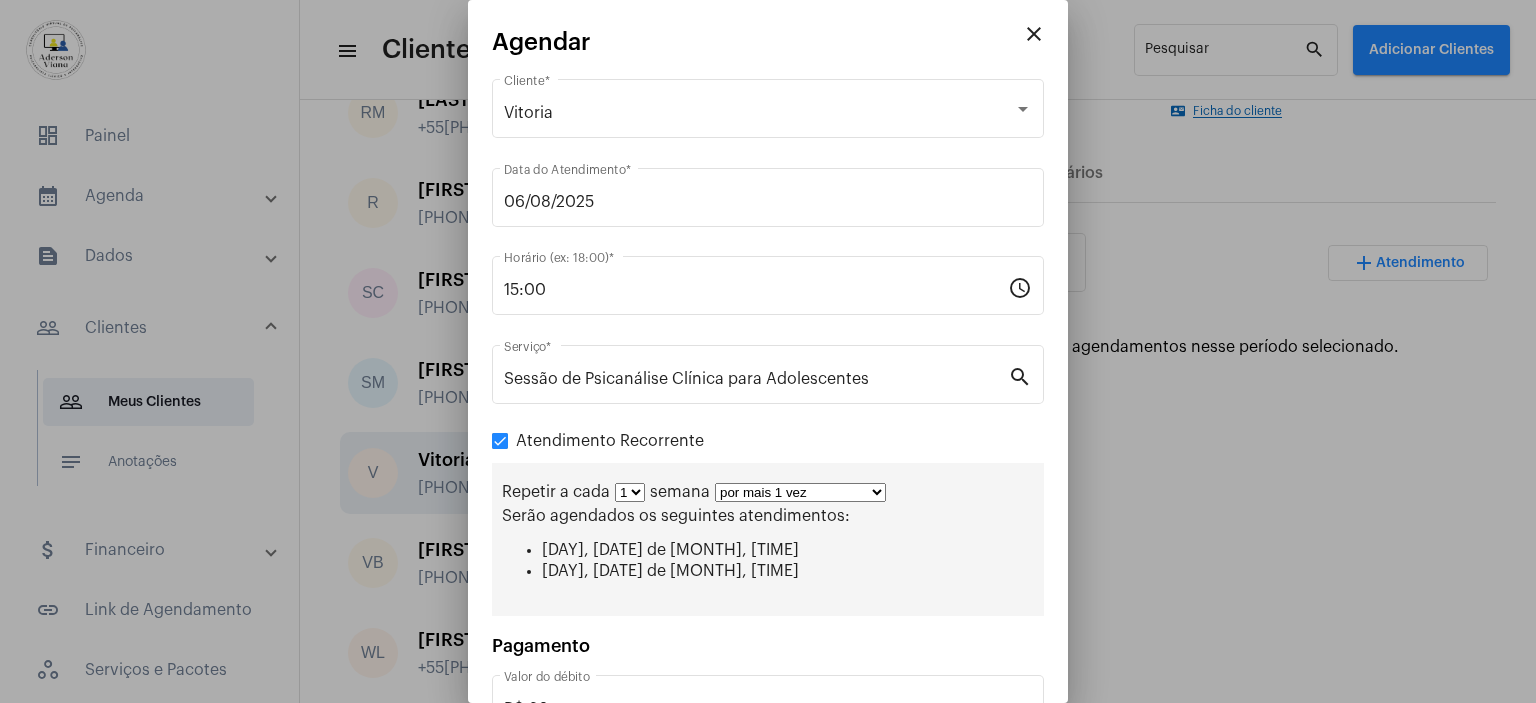 select on "2: 3" 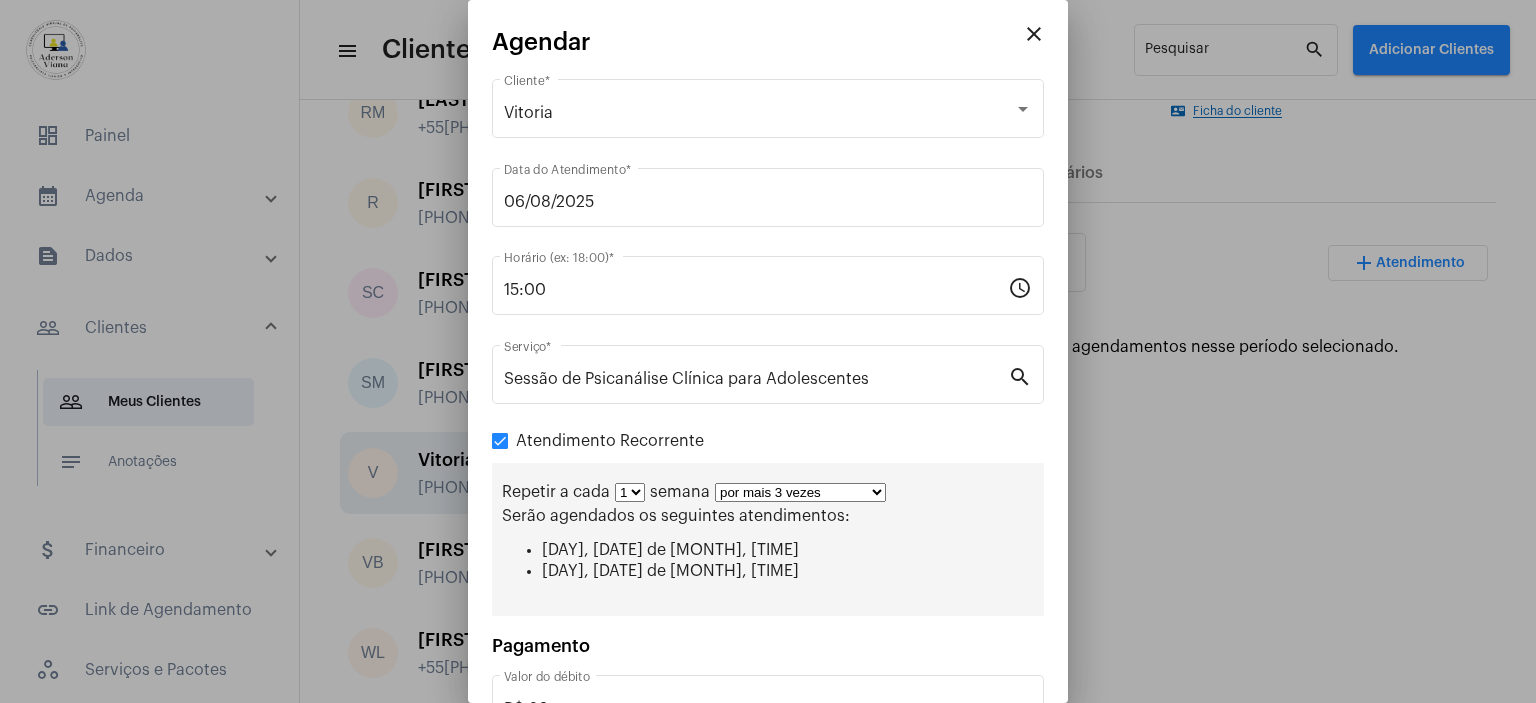 click on "por mais 1 vez por mais 2 vezes por mais 3 vezes por mais 4 vezes por mais 5 vezes por mais 6 vezes por mais 7 vezes por mais 8 vezes por mais 9 vezes por mais 10 vezes por tempo indeterminado" at bounding box center (800, 492) 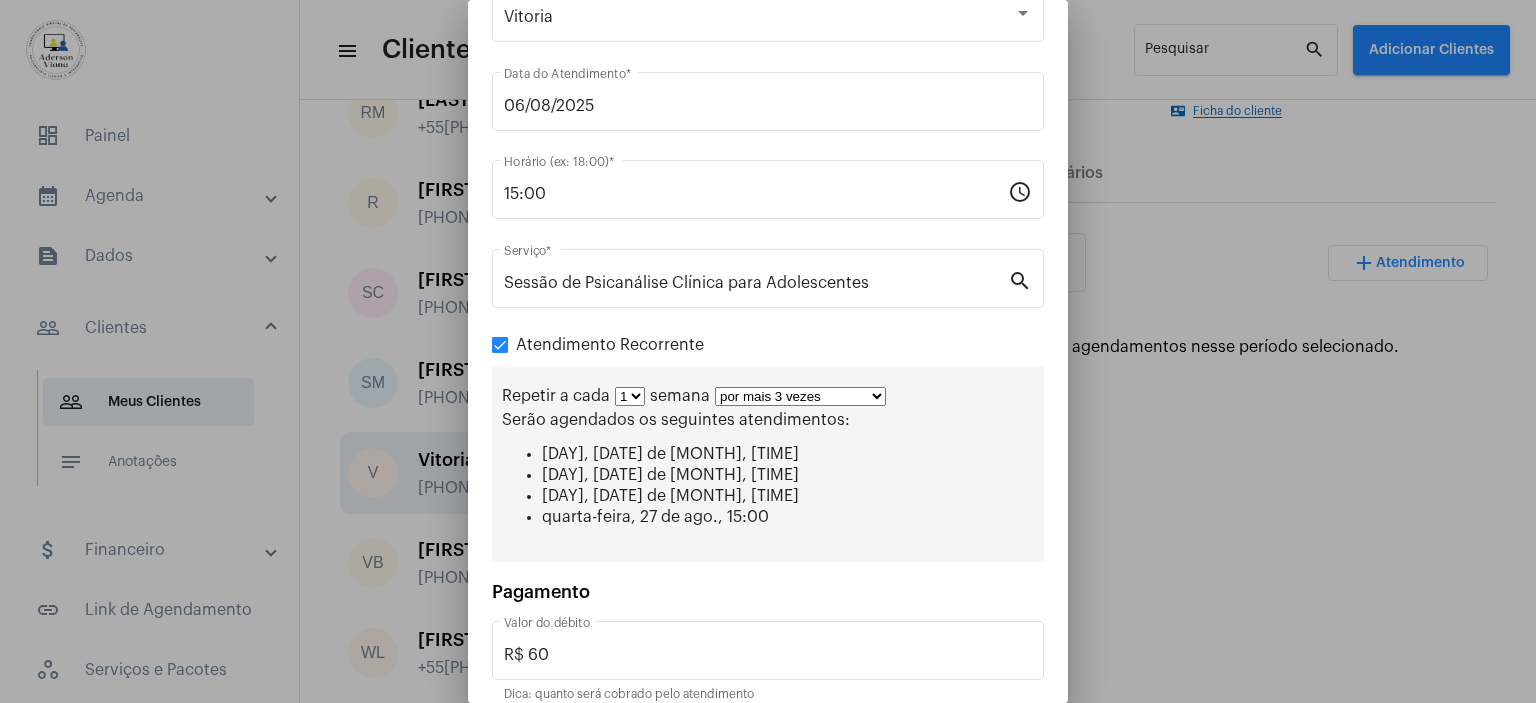 scroll, scrollTop: 180, scrollLeft: 0, axis: vertical 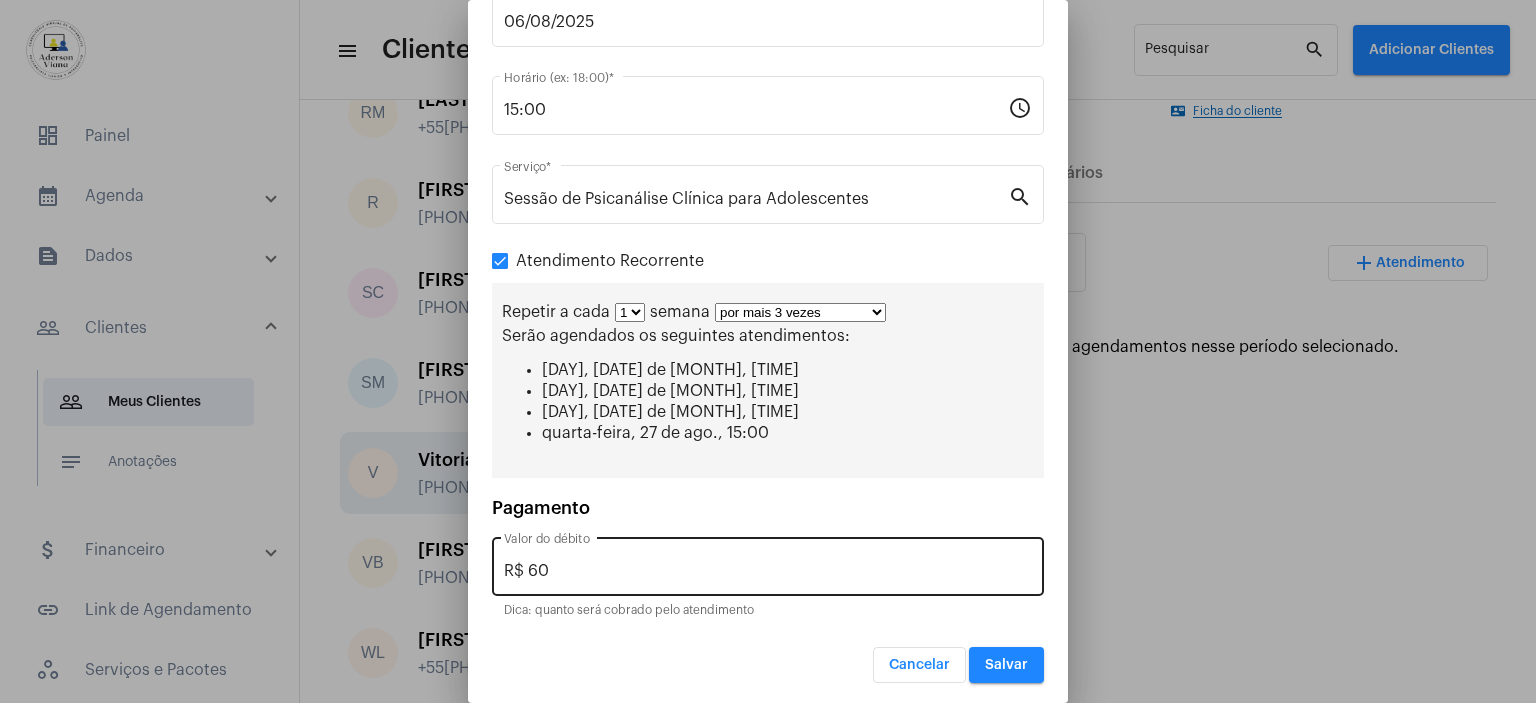 click on "R$ 60" at bounding box center [768, 571] 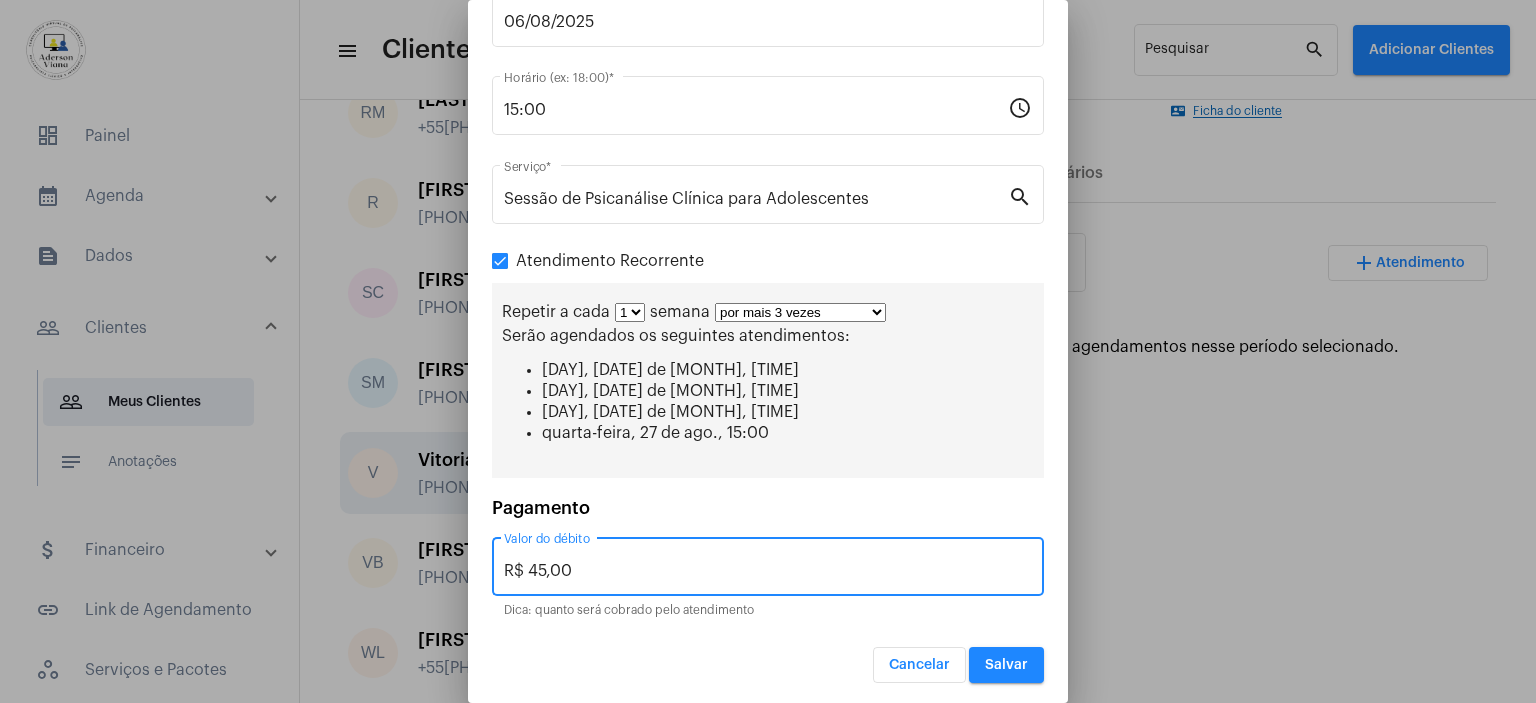 type on "R$ 45,00" 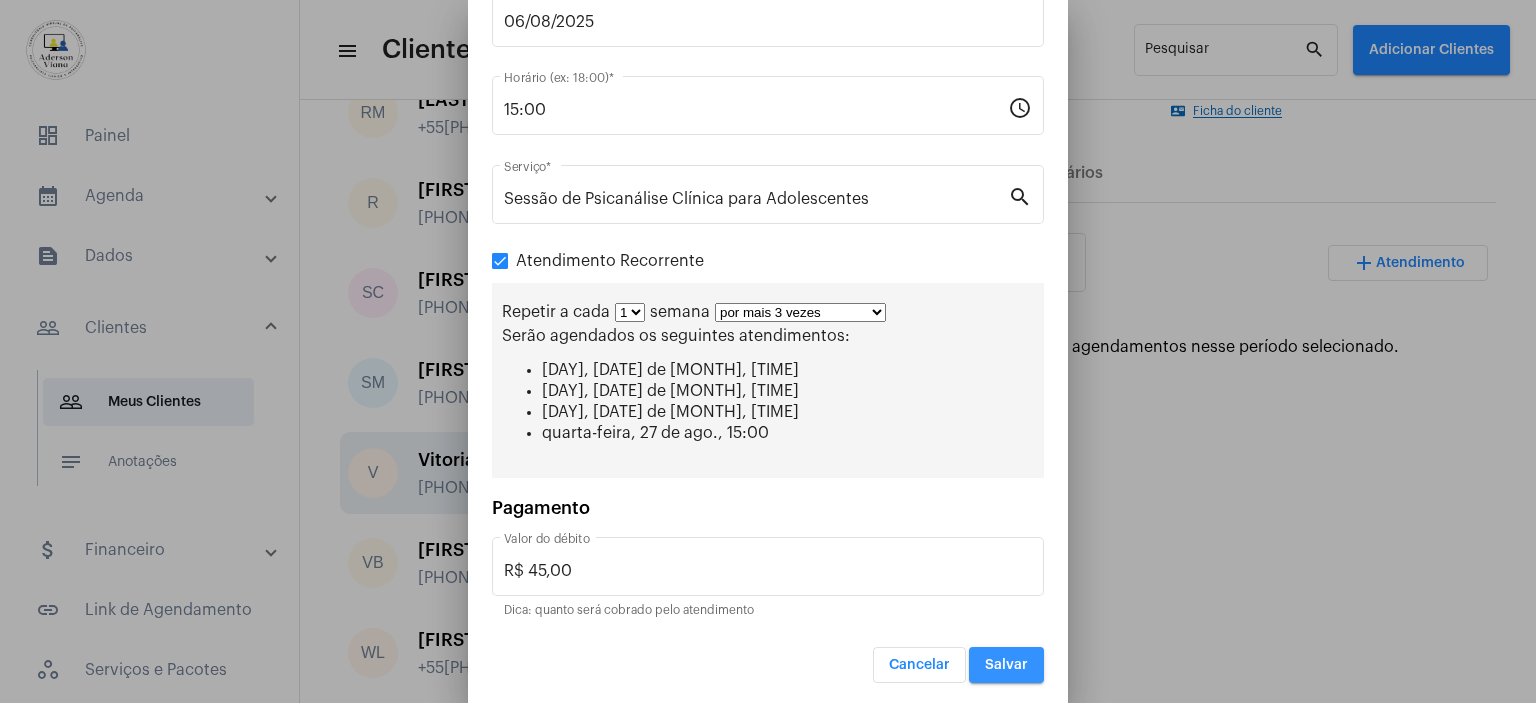click on "Salvar" at bounding box center [1006, 665] 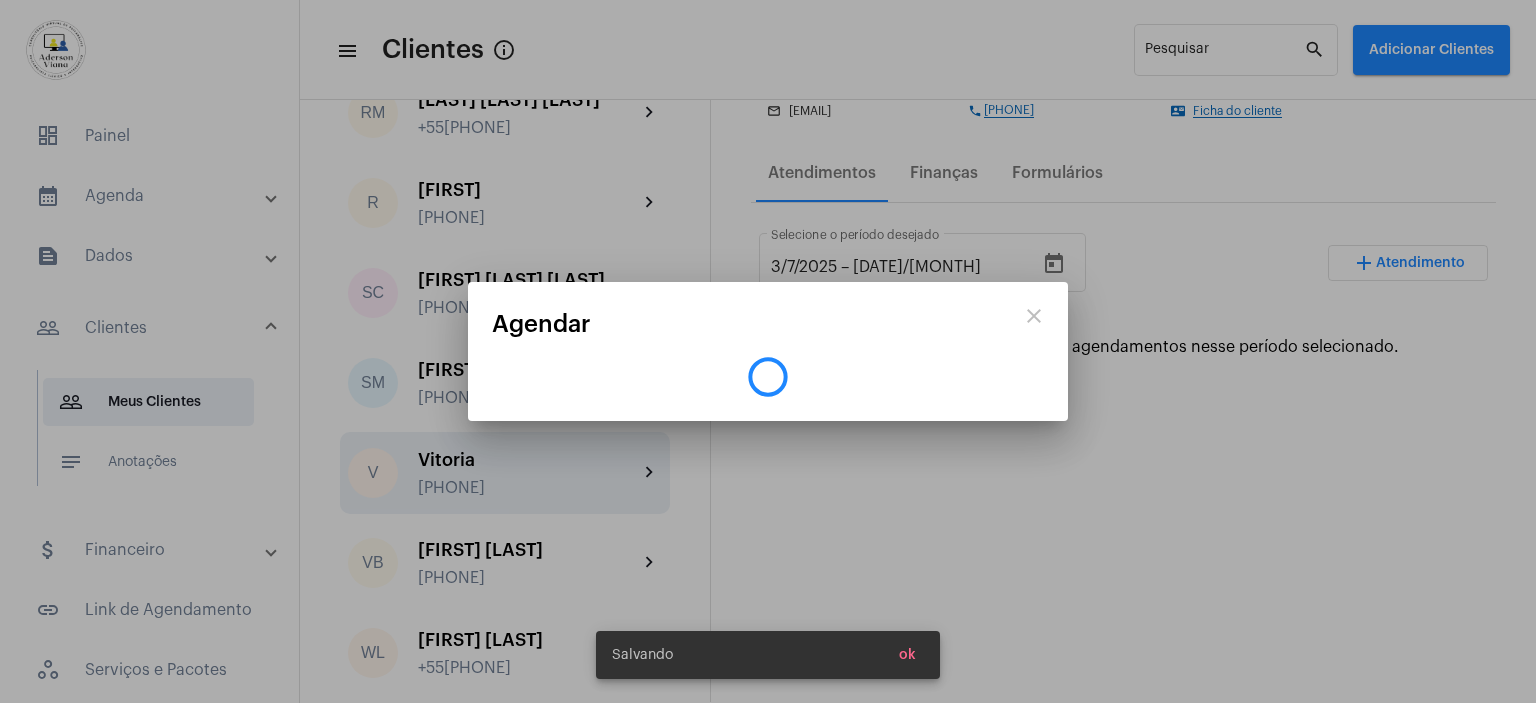 scroll, scrollTop: 0, scrollLeft: 0, axis: both 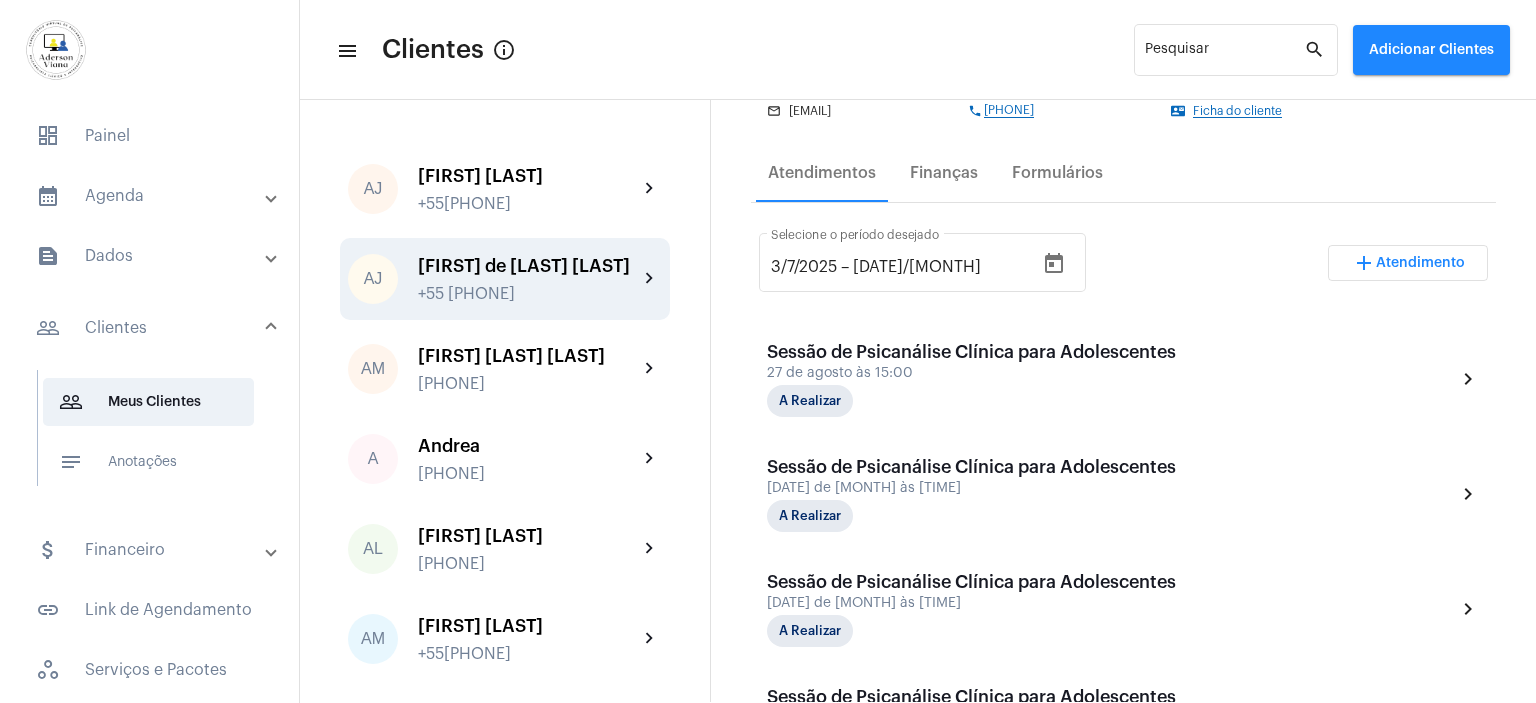 click on "[INITIALS] [FIRST] de [LAST] [LAST] [PHONE]" 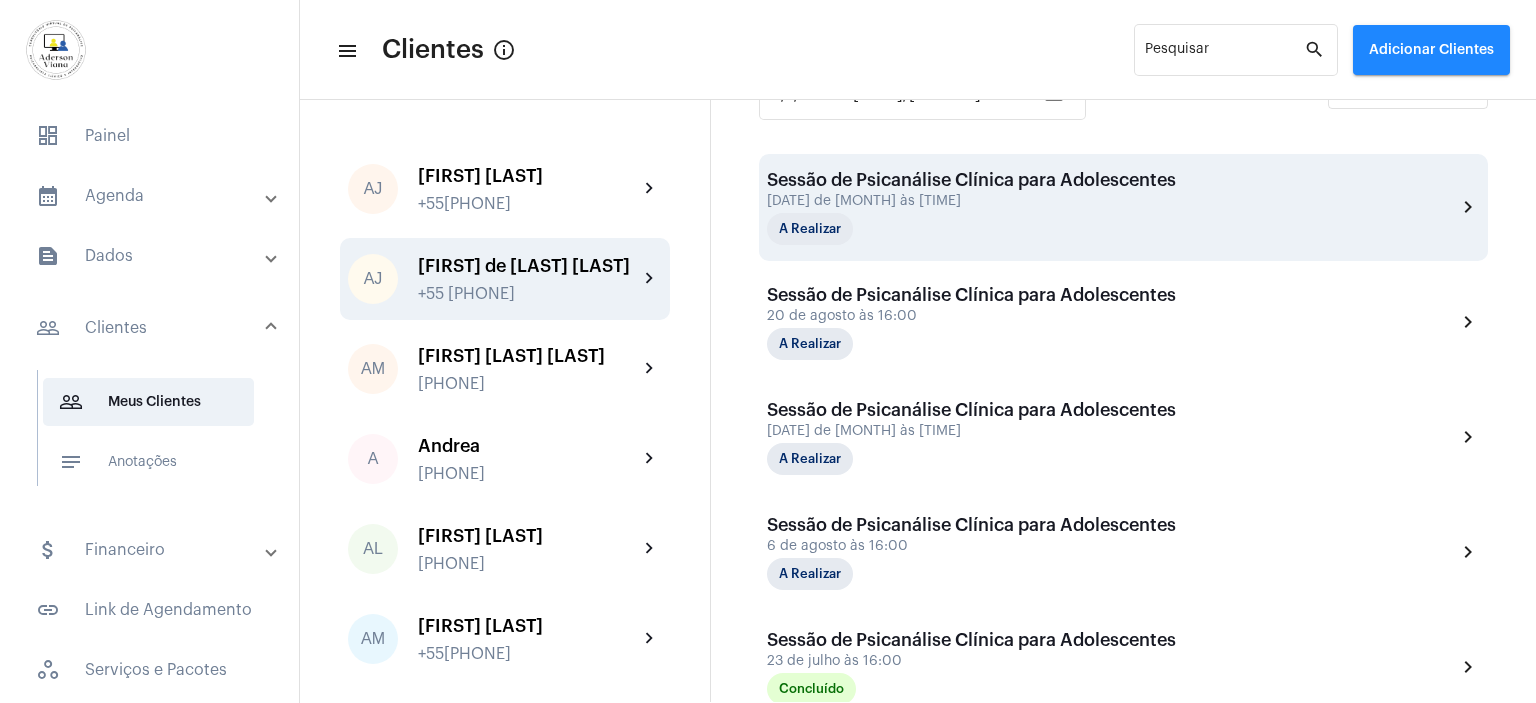 scroll, scrollTop: 500, scrollLeft: 0, axis: vertical 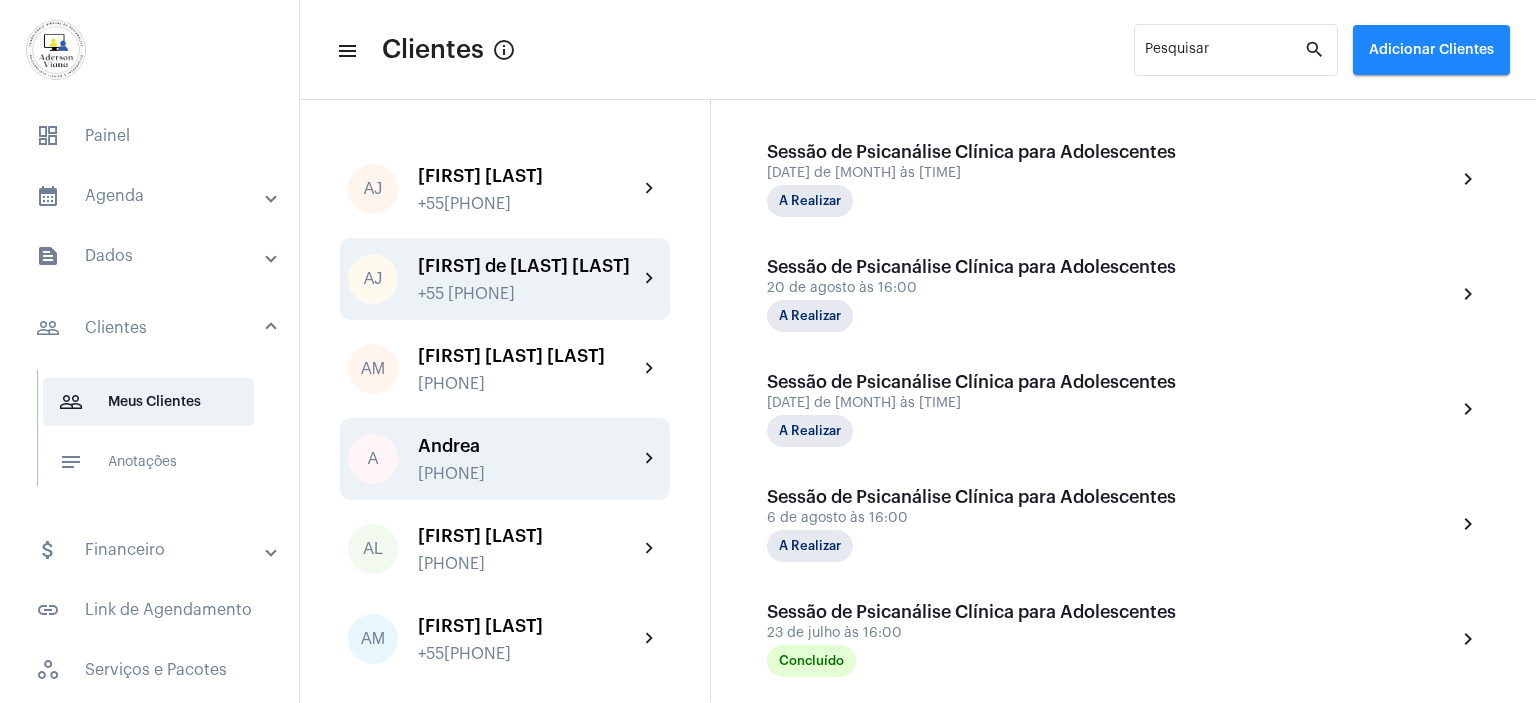 click on "Andrea" 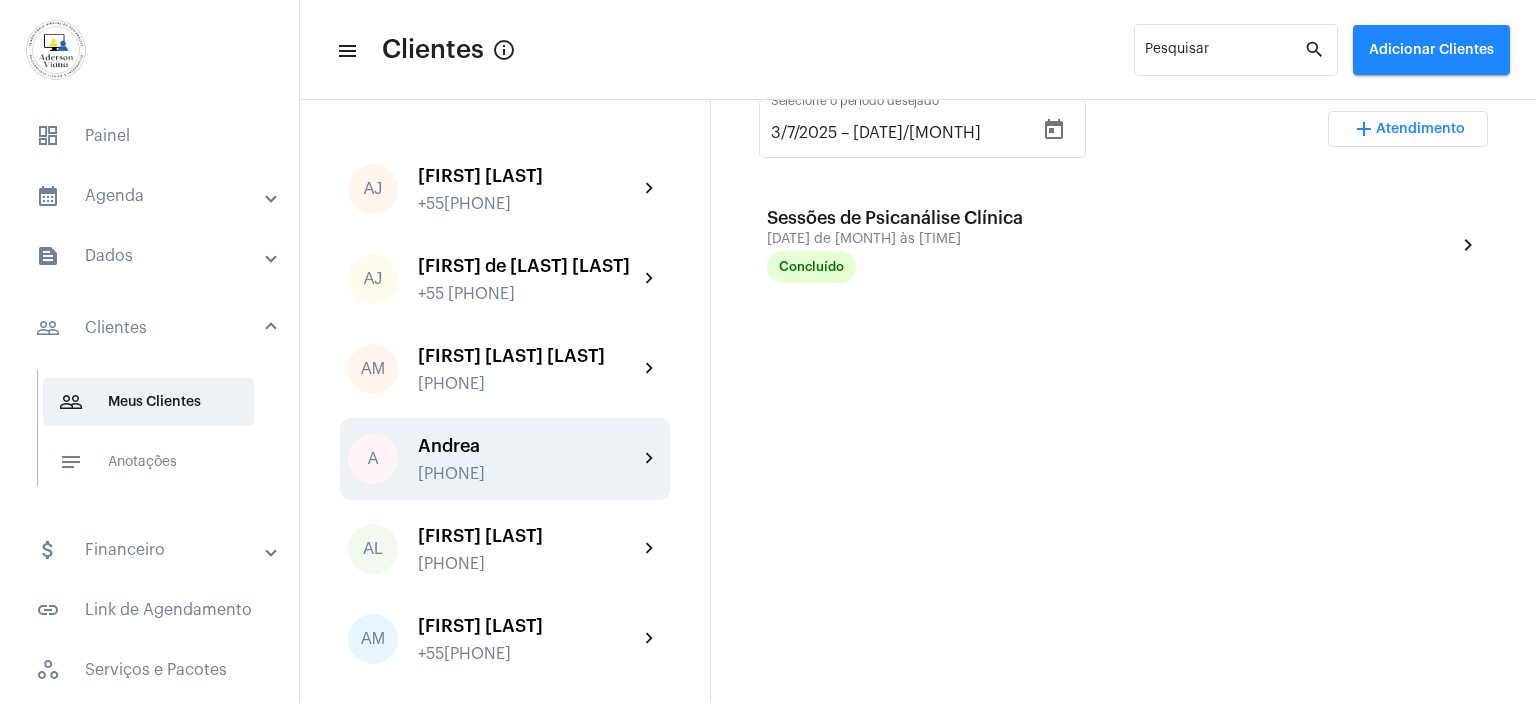 scroll, scrollTop: 400, scrollLeft: 0, axis: vertical 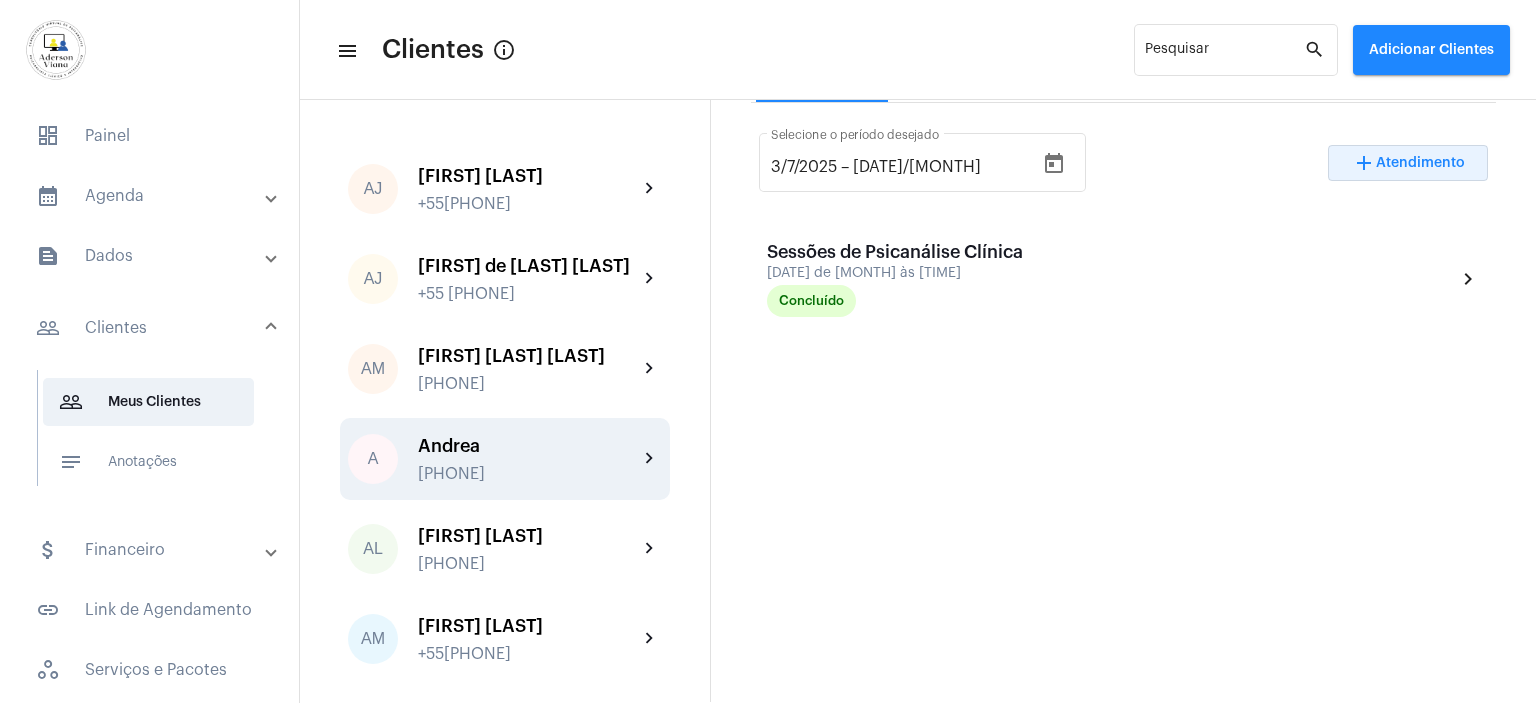 click on "Atendimento" at bounding box center (1420, 163) 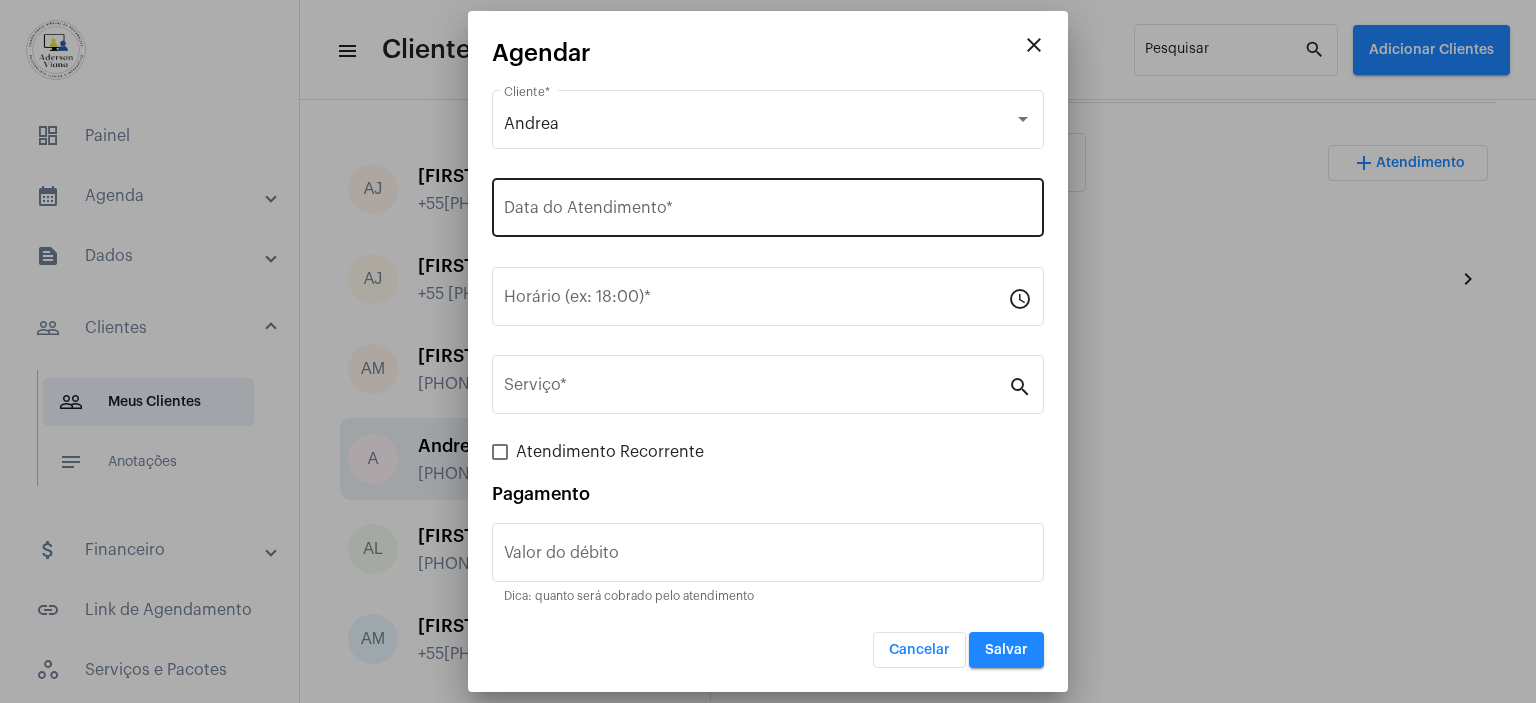 click on "Data do Atendimento  *" at bounding box center [768, 212] 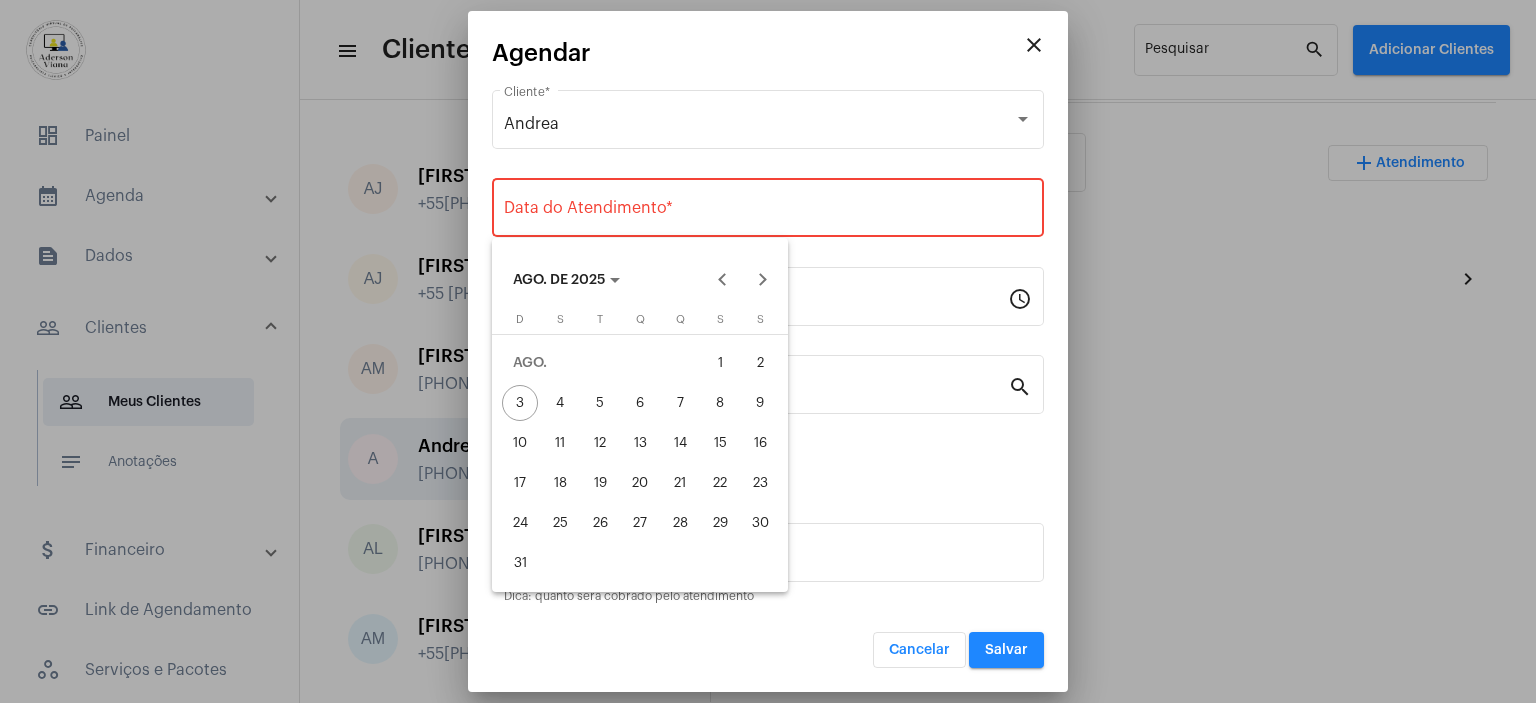 click on "6" at bounding box center (640, 403) 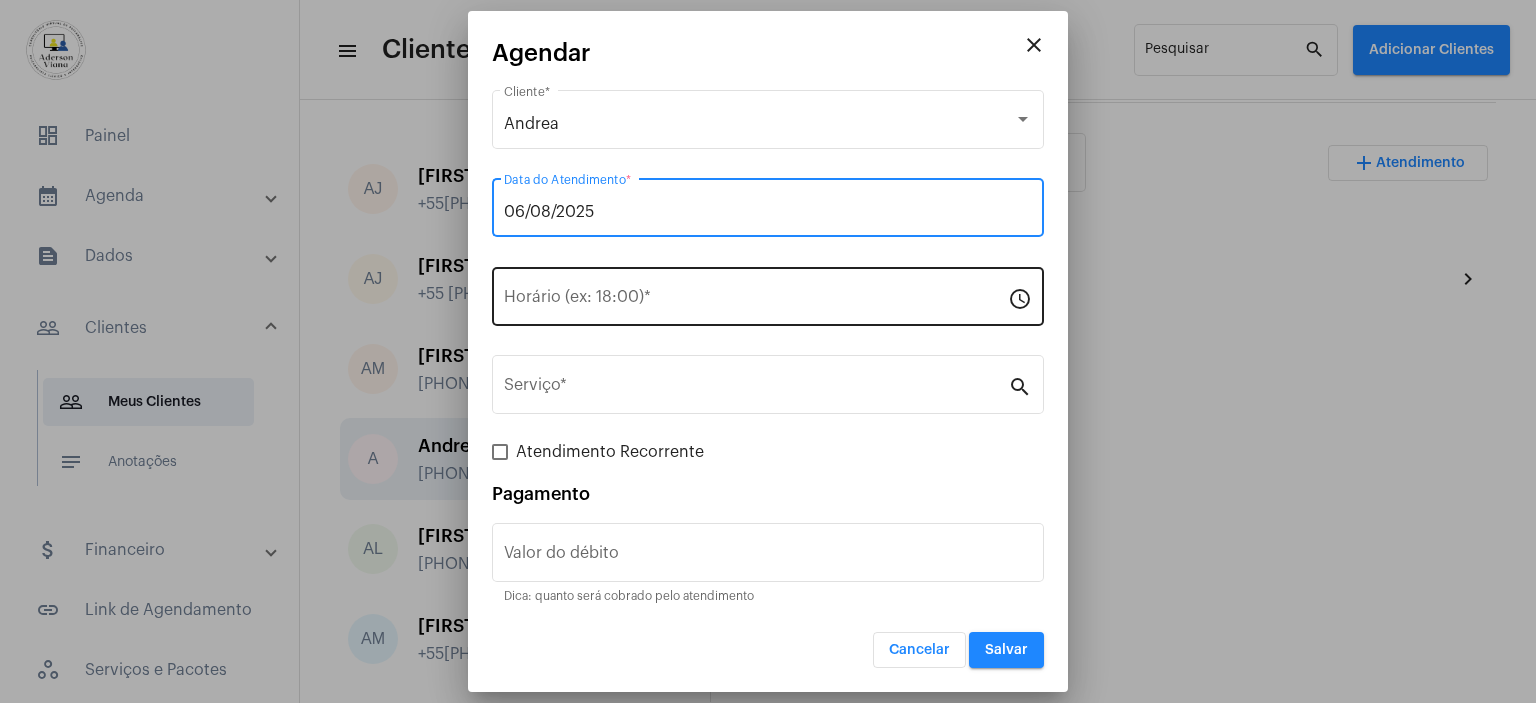 click on "schedule" at bounding box center (1020, 298) 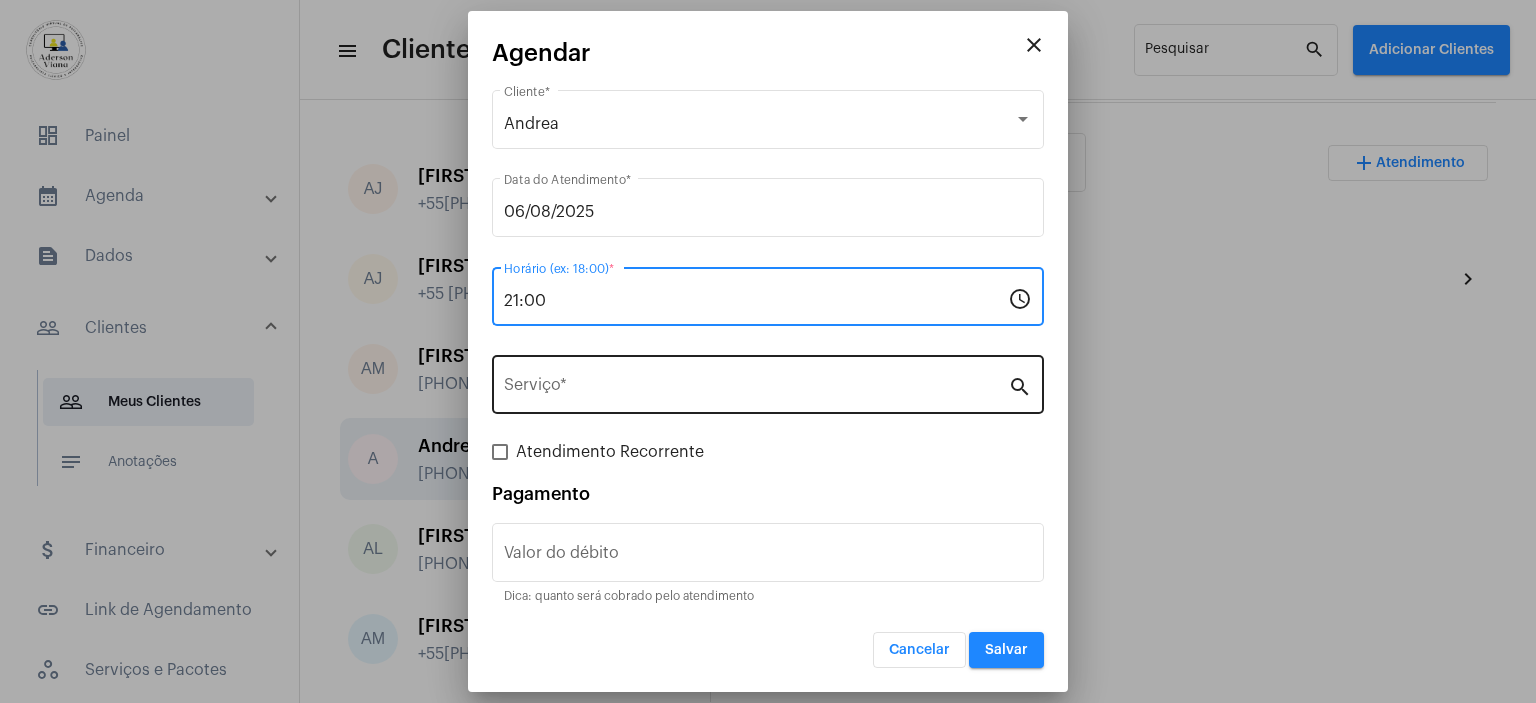 type on "21:00" 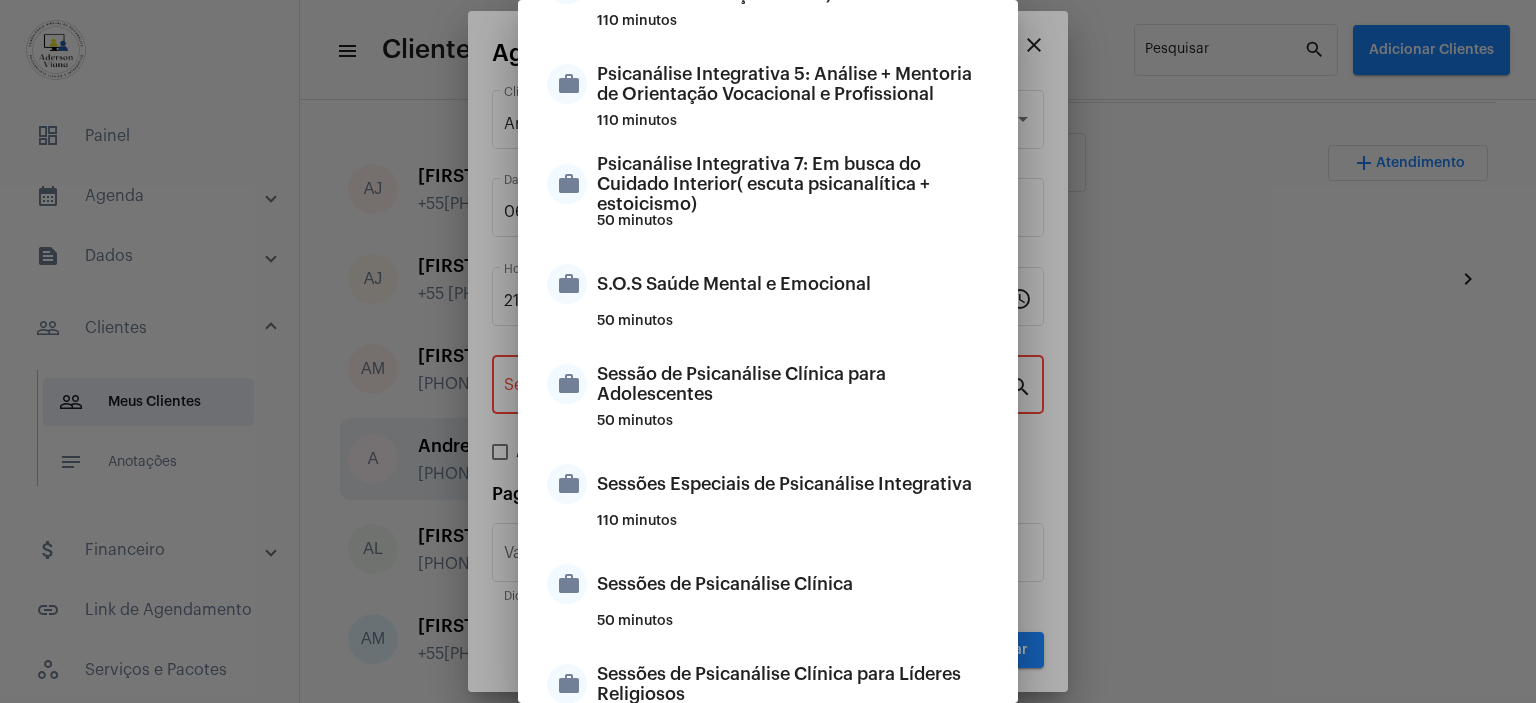 scroll, scrollTop: 1881, scrollLeft: 0, axis: vertical 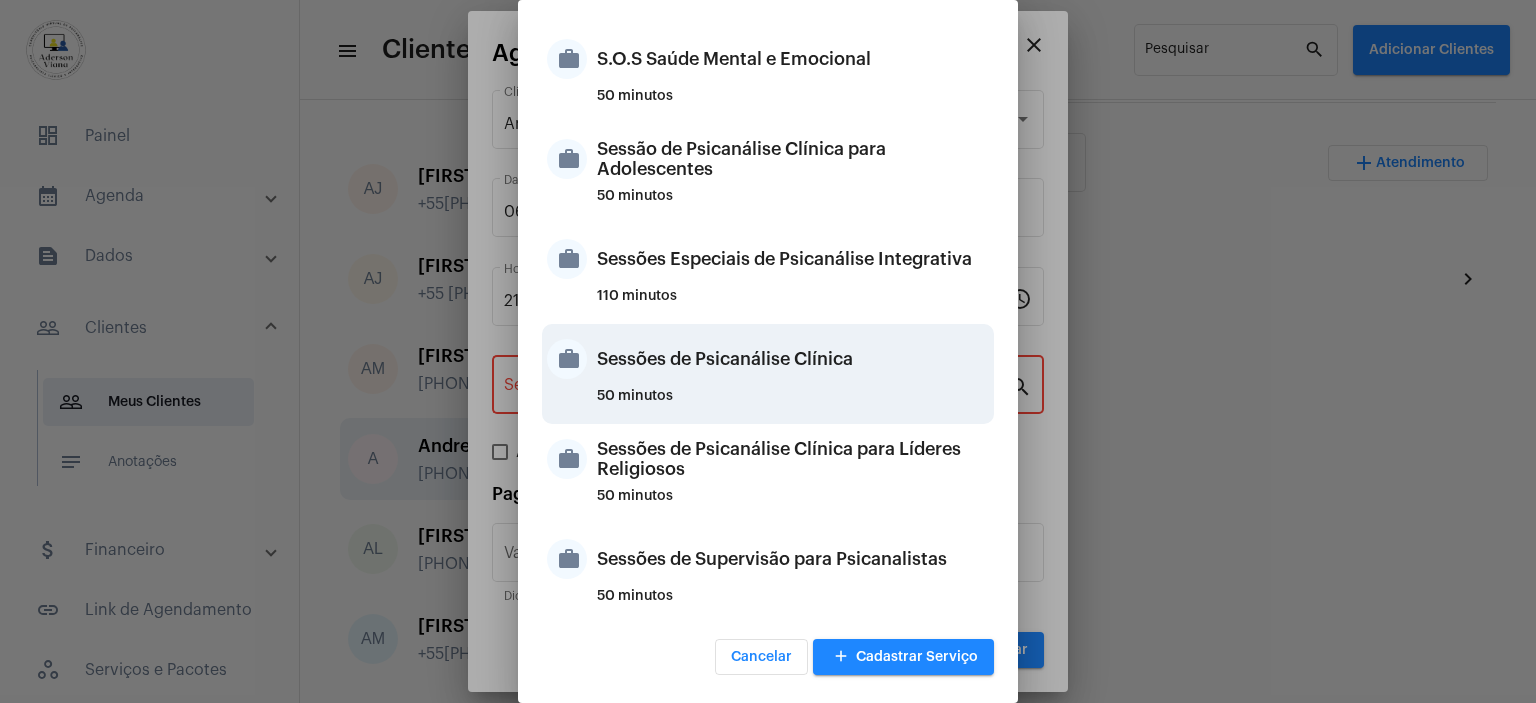 click on "Sessões de Psicanálise Clínica" at bounding box center (793, 359) 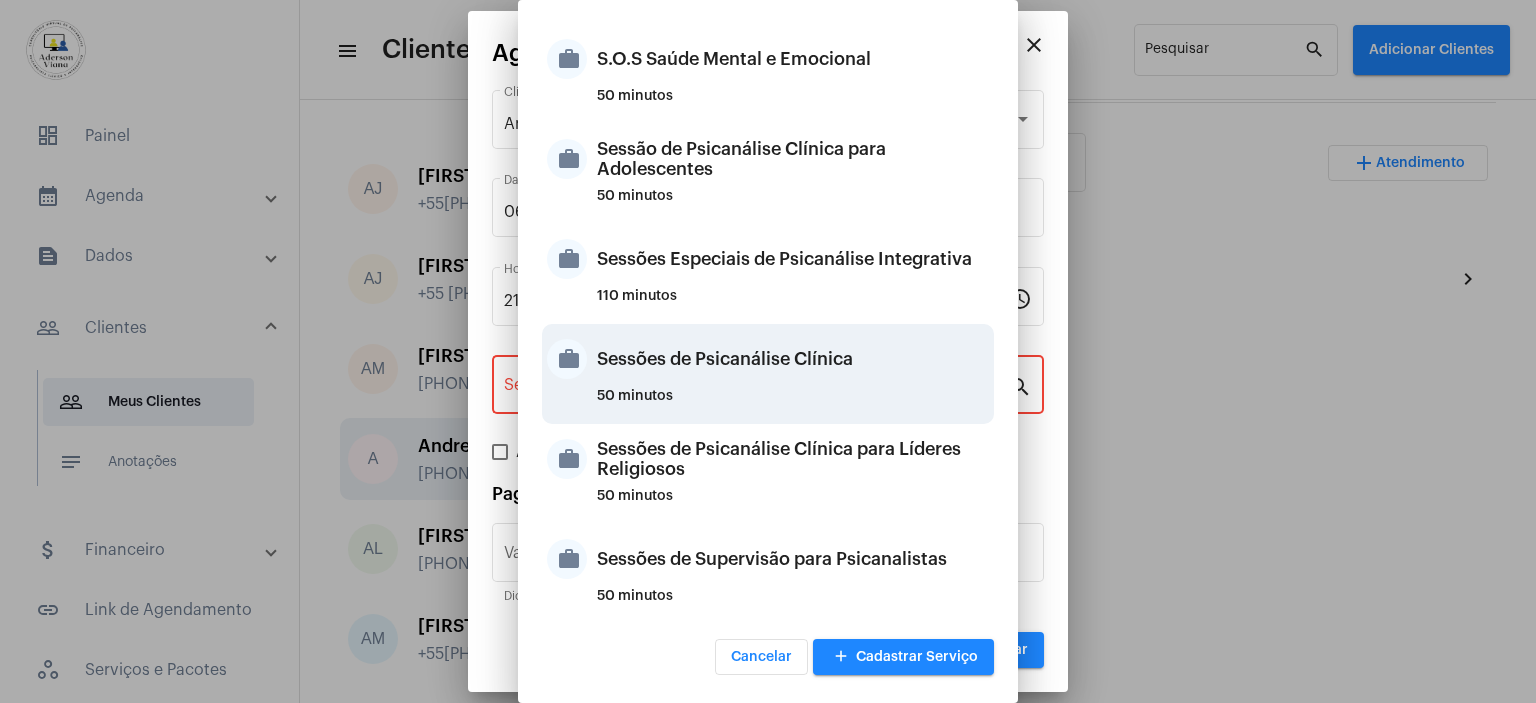 type on "Sessões de Psicanálise Clínica" 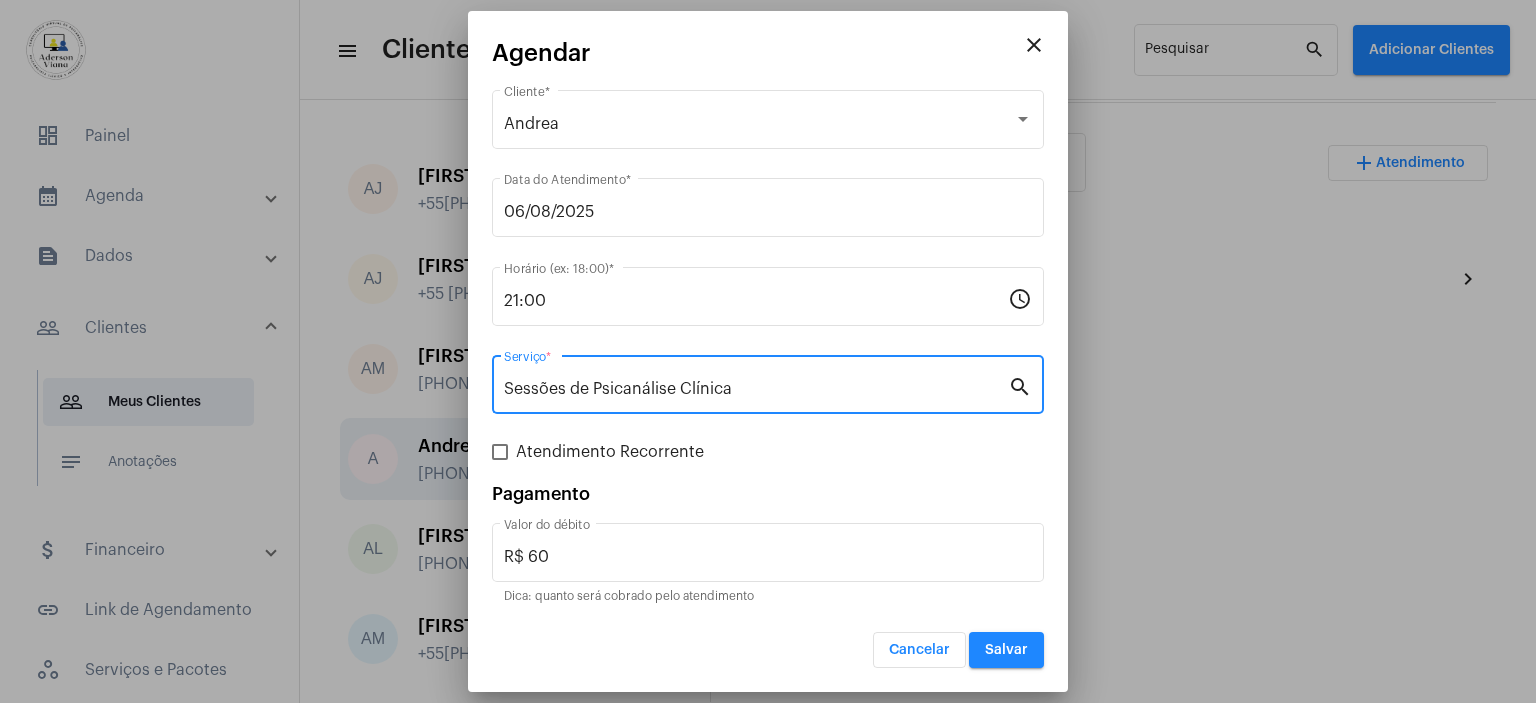 click at bounding box center [500, 452] 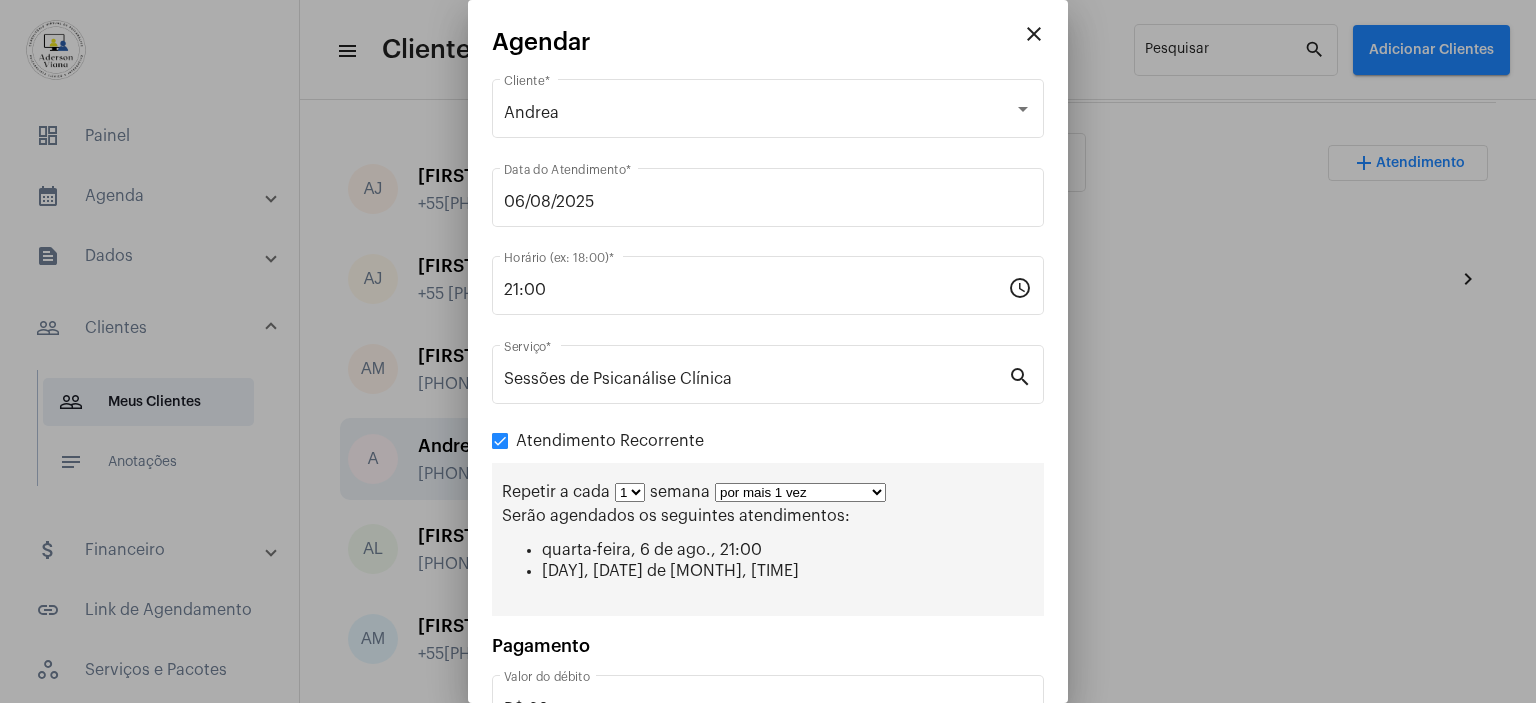 click on "por mais 1 vez por mais 2 vezes por mais 3 vezes por mais 4 vezes por mais 5 vezes por mais 6 vezes por mais 7 vezes por mais 8 vezes por mais 9 vezes por mais 10 vezes por tempo indeterminado" at bounding box center (800, 492) 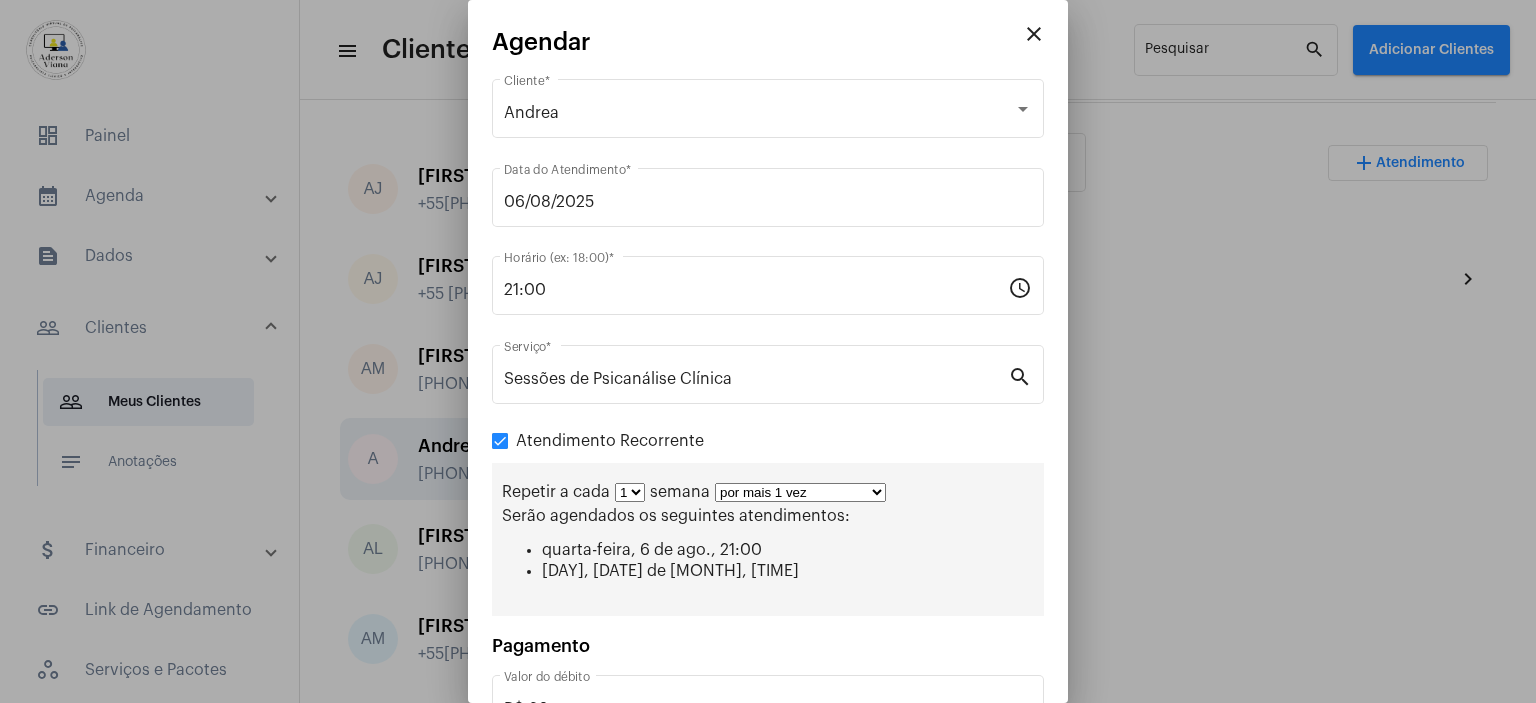 select on "2: 3" 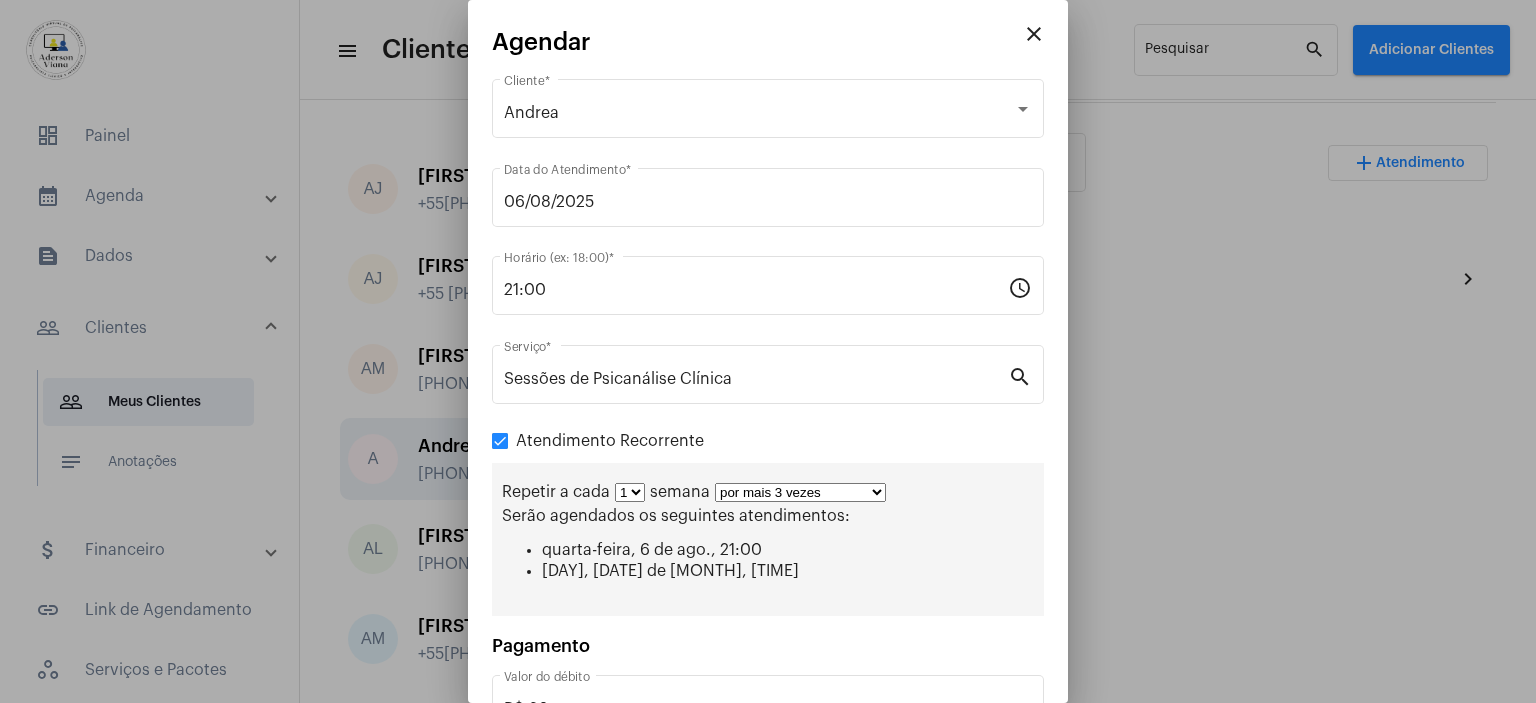 click on "por mais 1 vez por mais 2 vezes por mais 3 vezes por mais 4 vezes por mais 5 vezes por mais 6 vezes por mais 7 vezes por mais 8 vezes por mais 9 vezes por mais 10 vezes por tempo indeterminado" at bounding box center (800, 492) 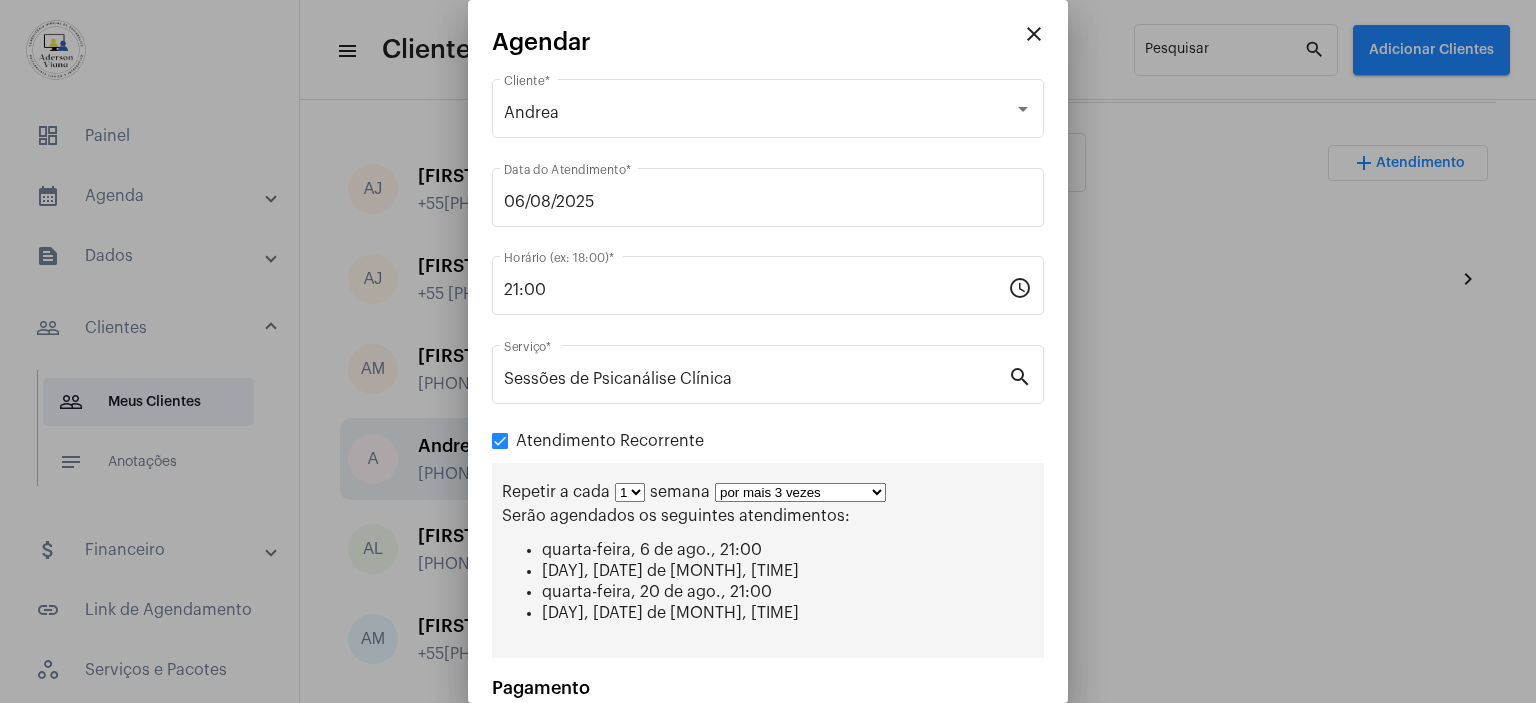 scroll, scrollTop: 180, scrollLeft: 0, axis: vertical 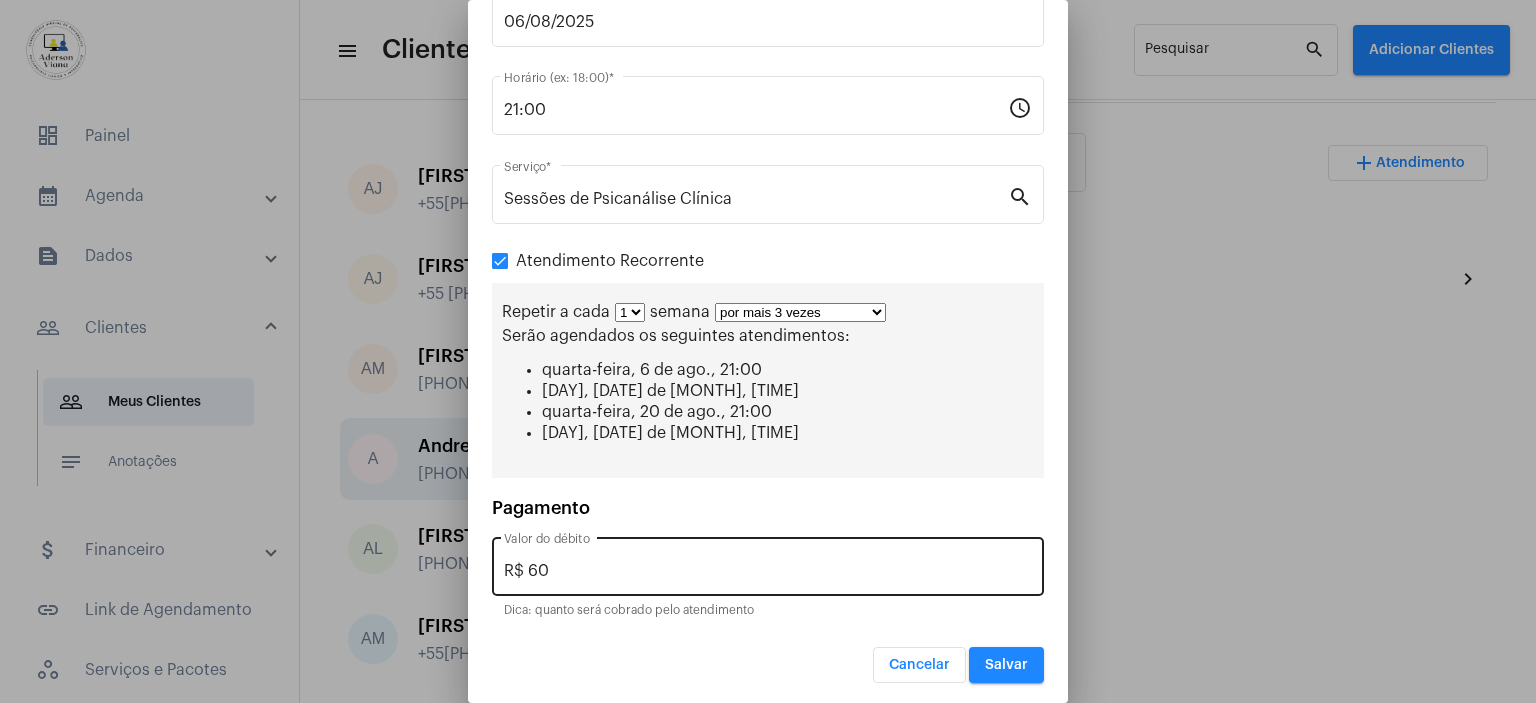 click on "R$ 60" at bounding box center [768, 571] 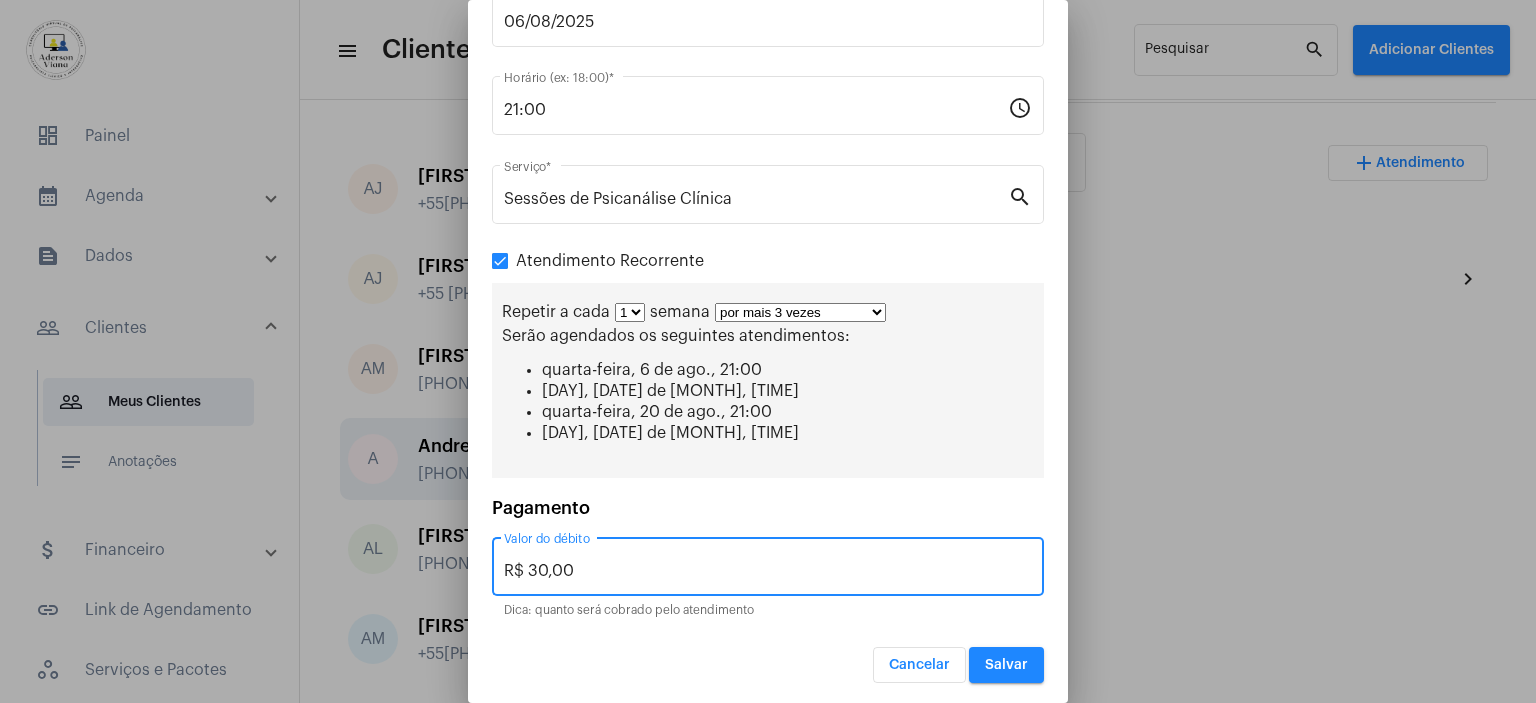 type on "R$ 30,00" 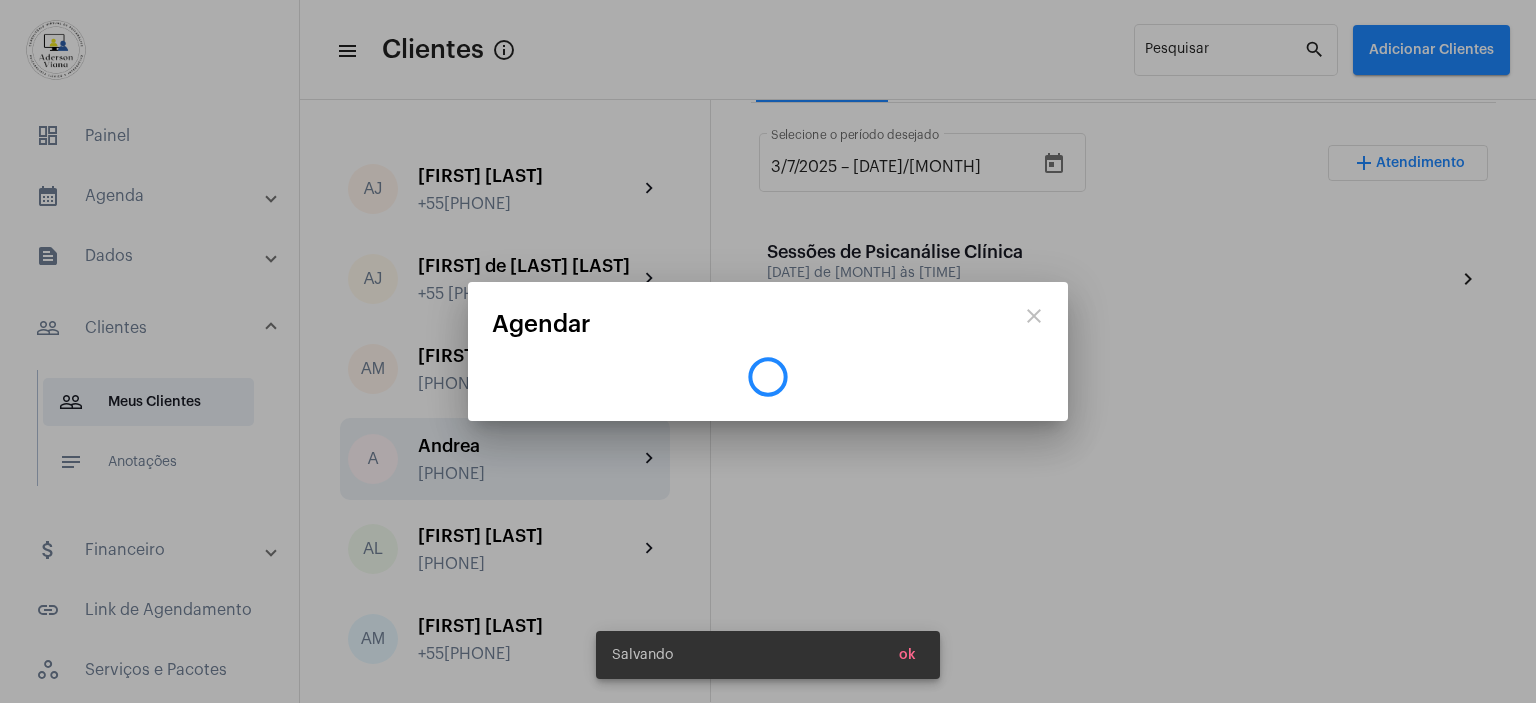 scroll, scrollTop: 0, scrollLeft: 0, axis: both 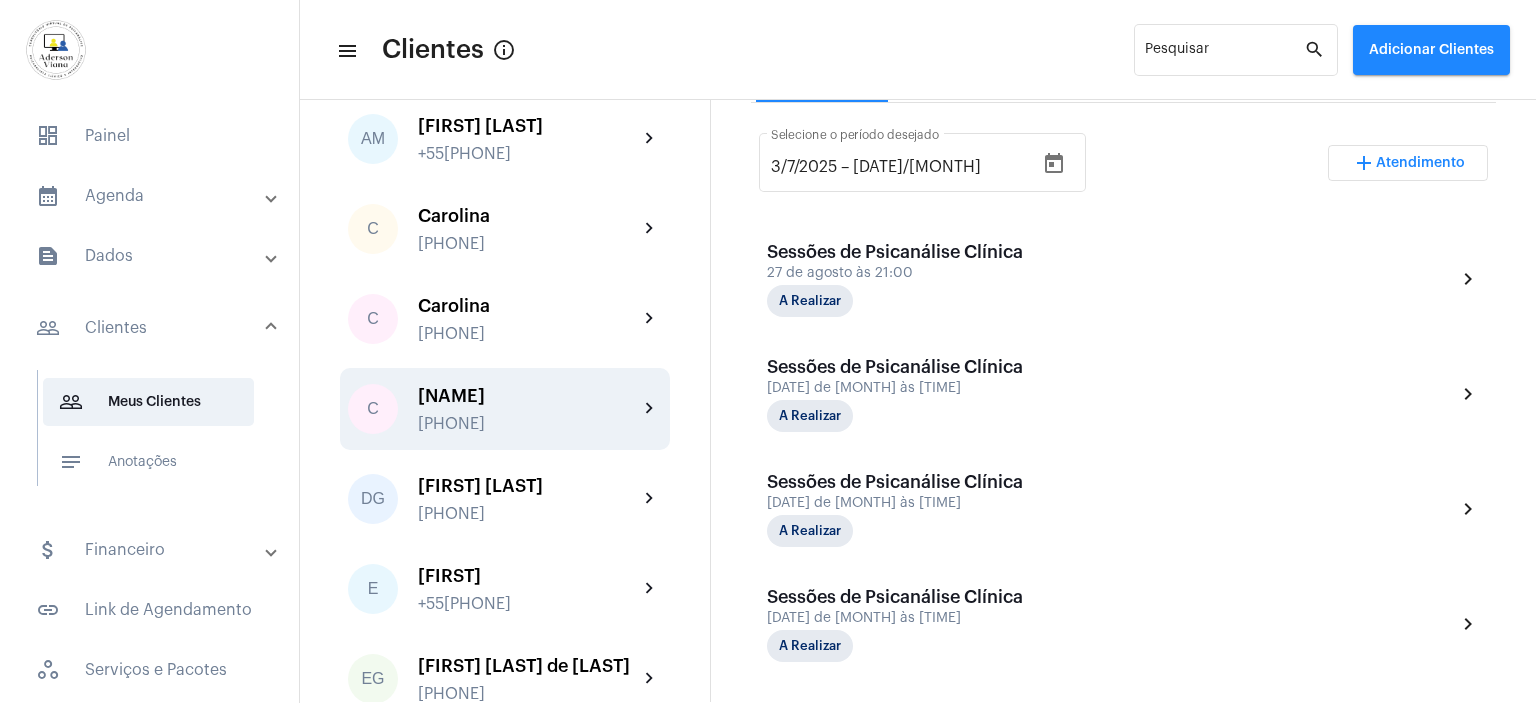 click on "[NAME]" 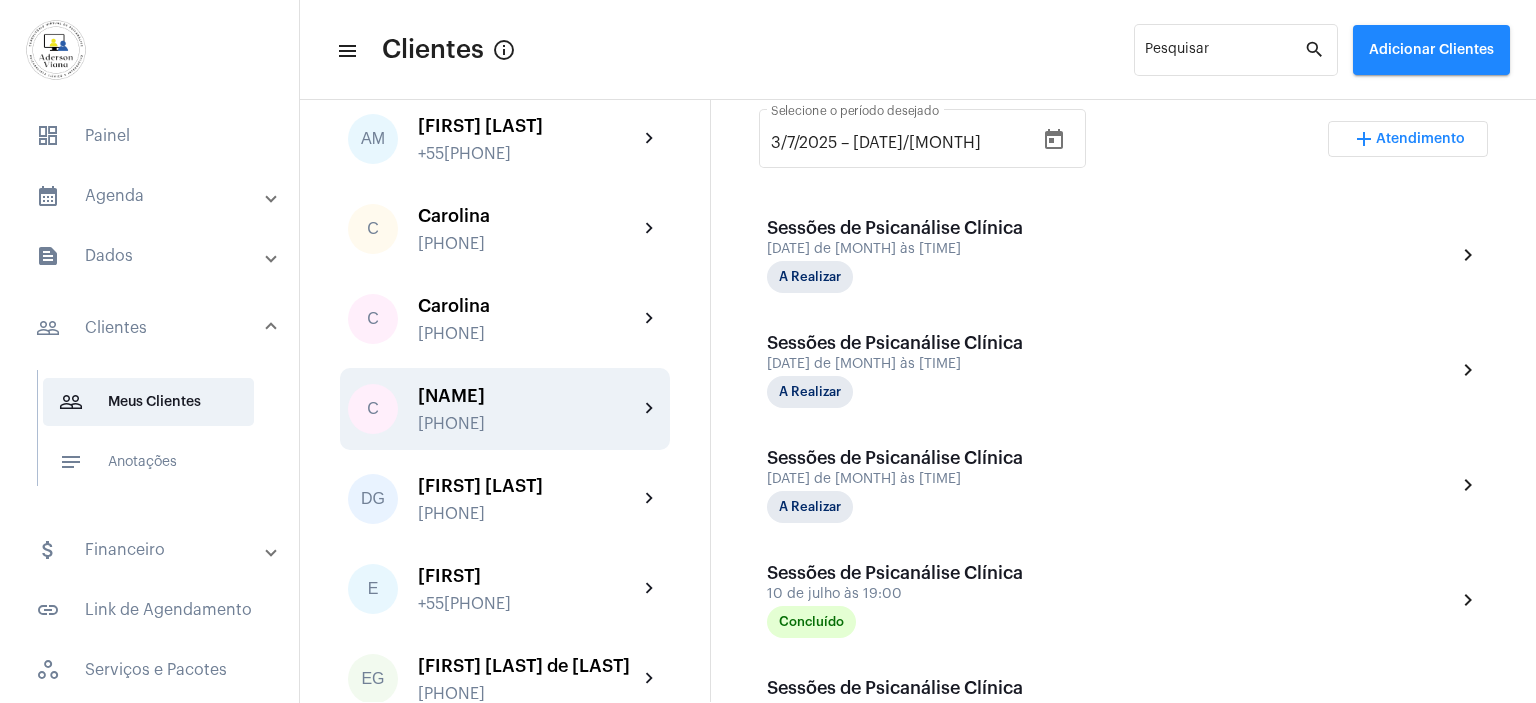 scroll, scrollTop: 600, scrollLeft: 0, axis: vertical 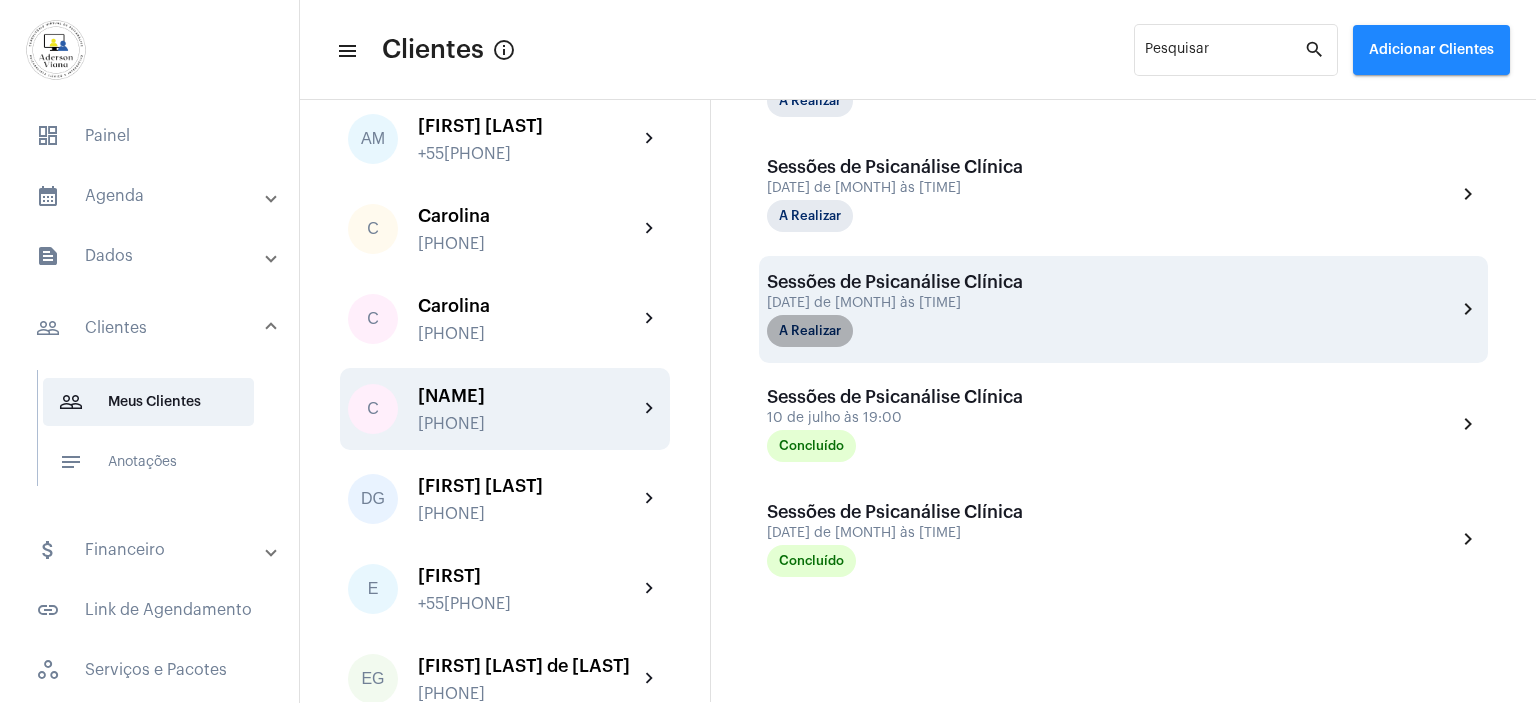 click on "A Realizar" at bounding box center (810, 331) 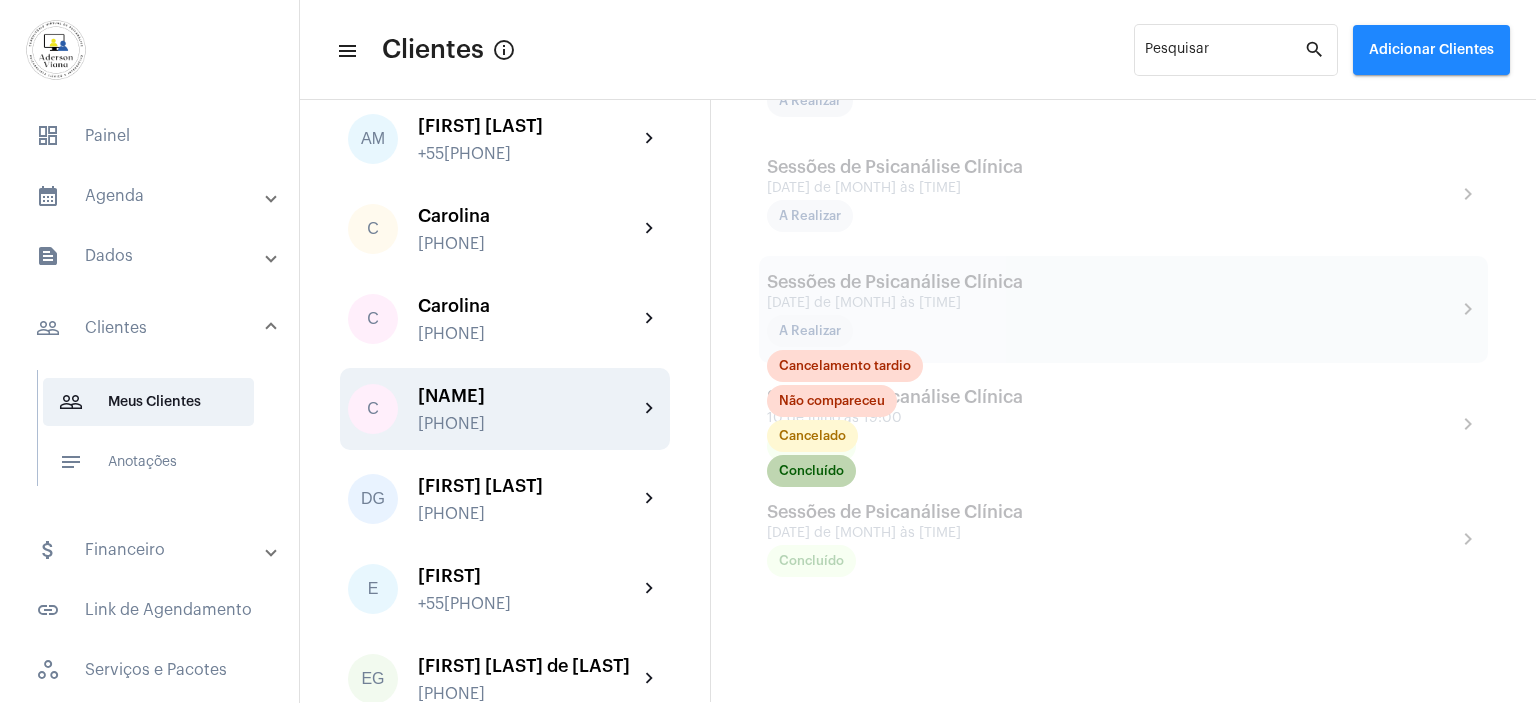 click on "Concluído" 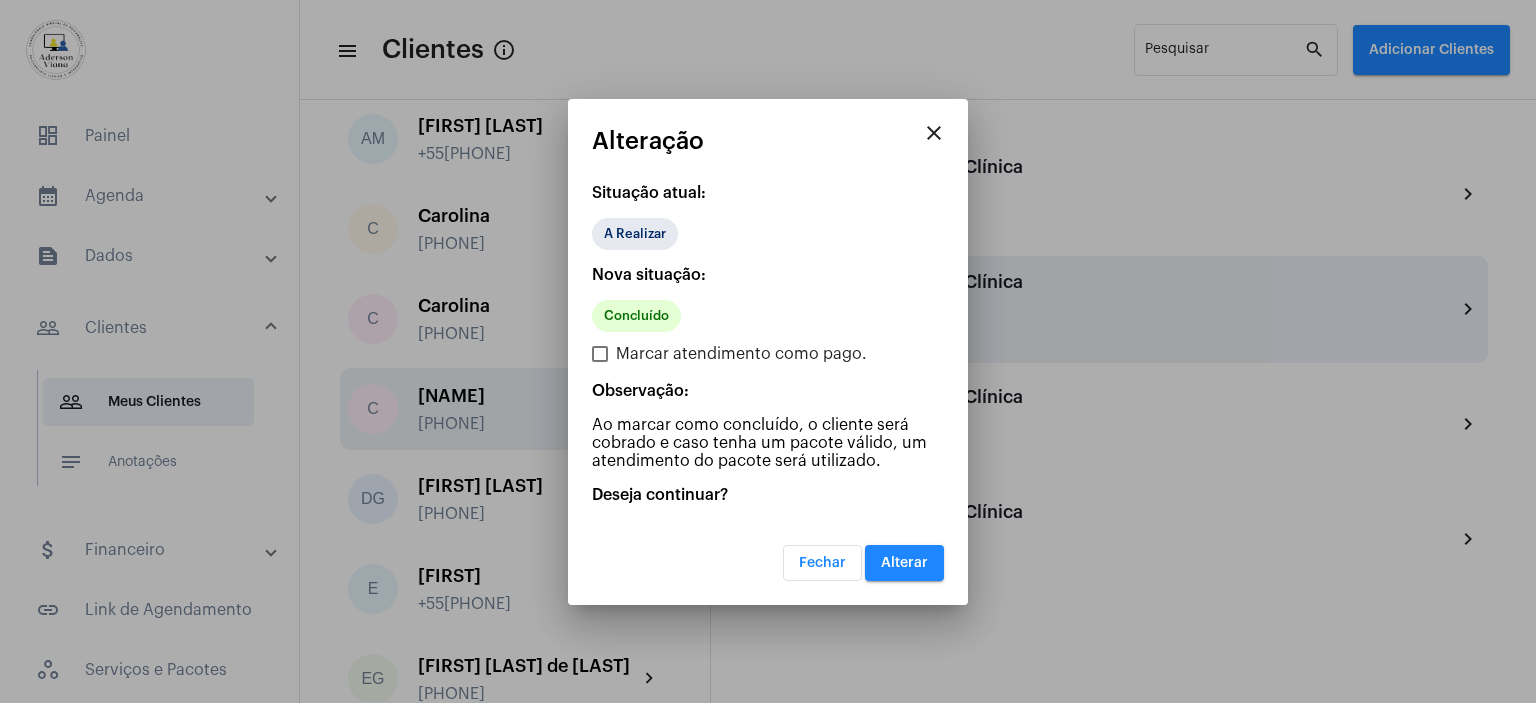 click on "Alterar" at bounding box center [904, 563] 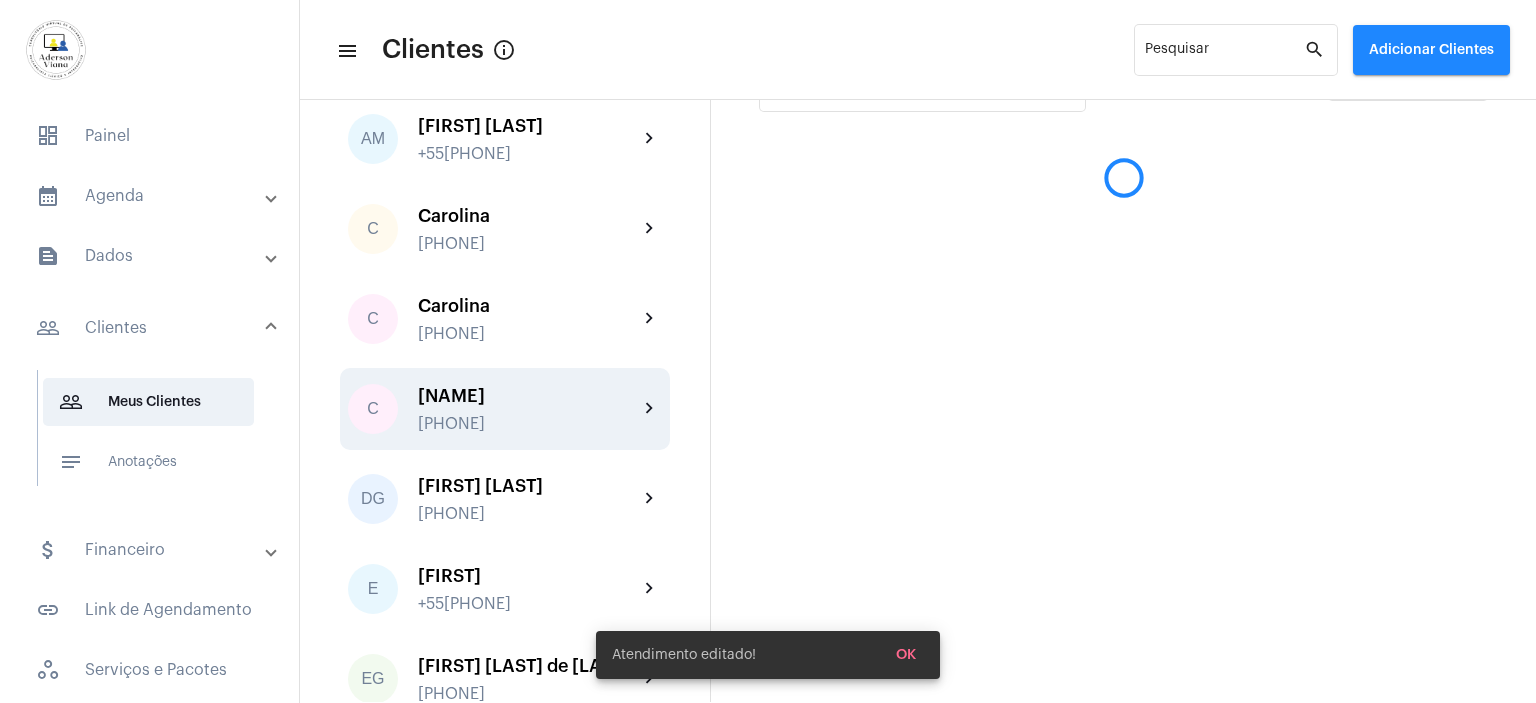 scroll, scrollTop: 475, scrollLeft: 0, axis: vertical 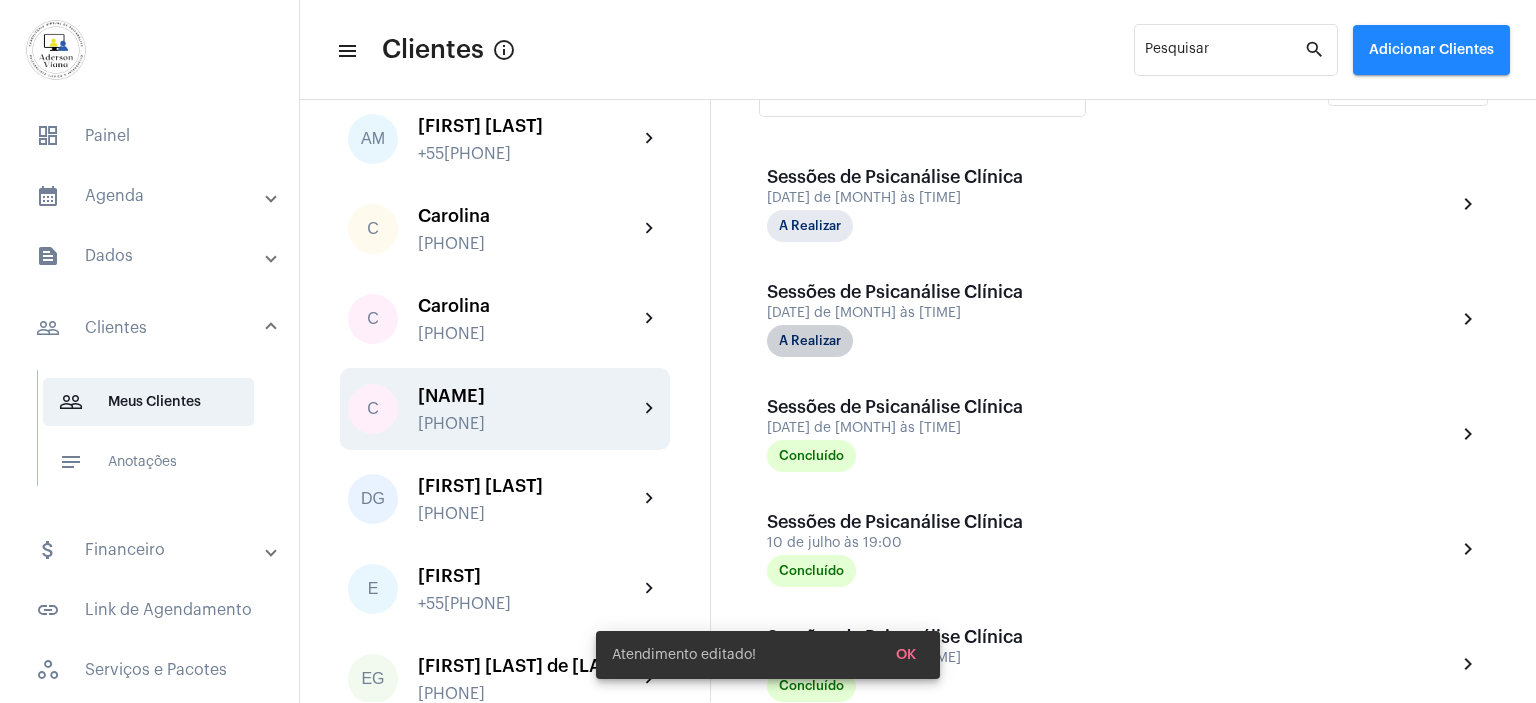 click on "A Realizar" at bounding box center (810, 341) 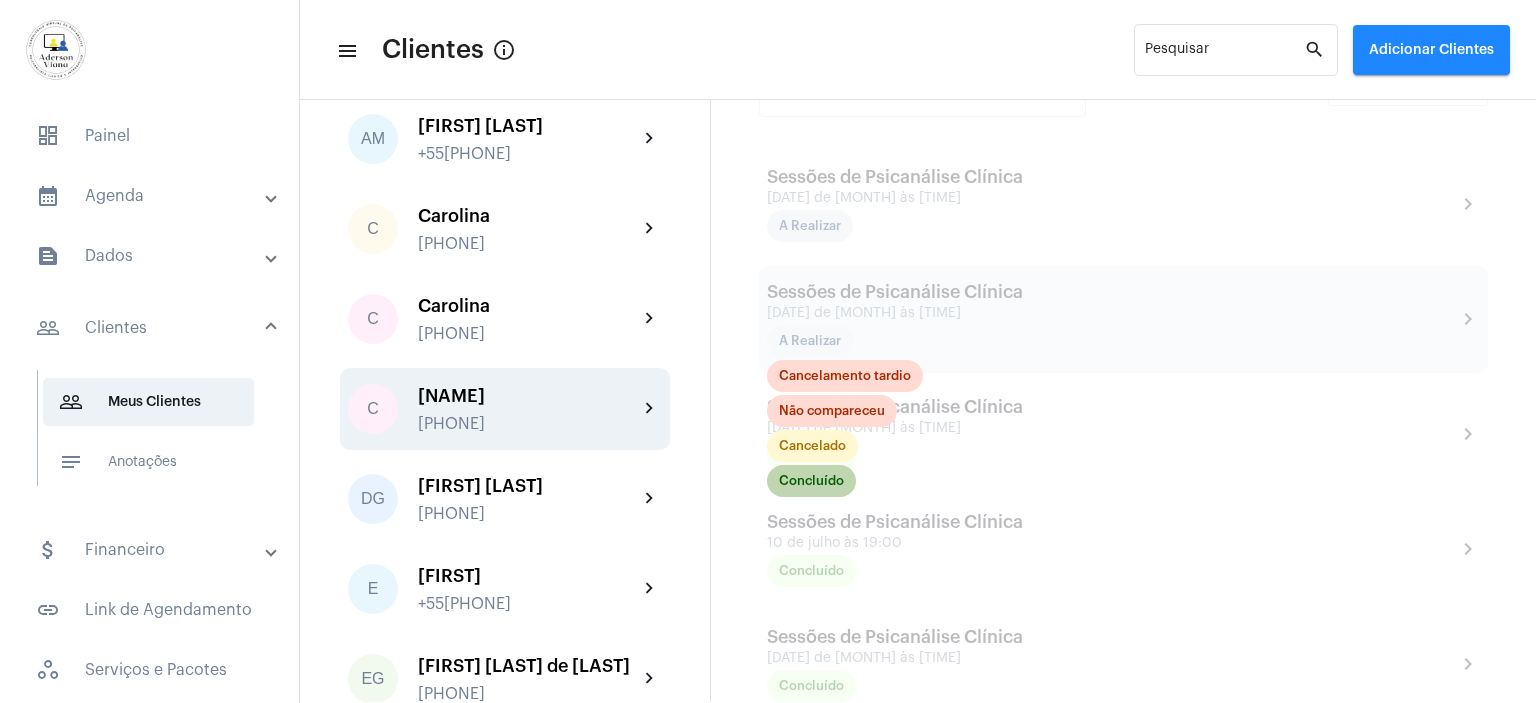 click on "Concluído" 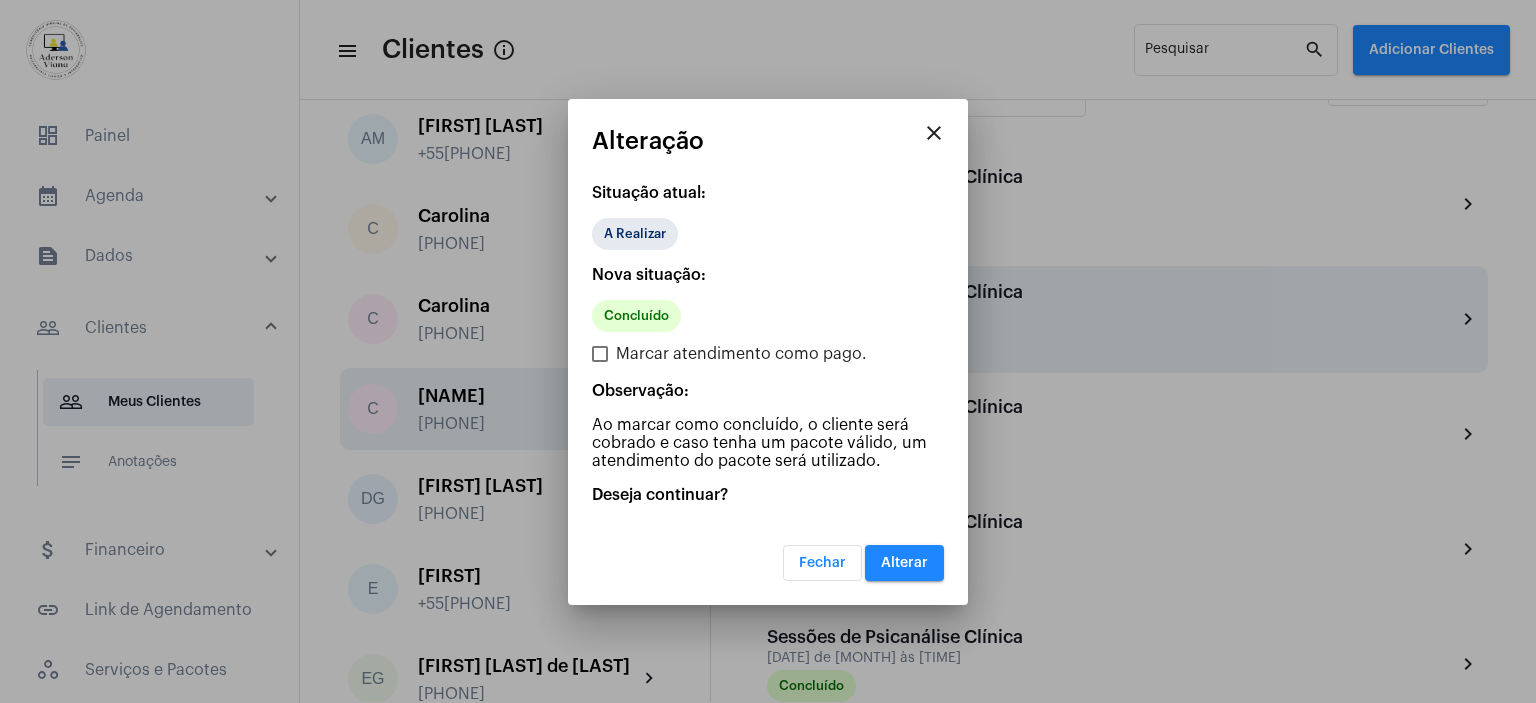 click on "Alterar" at bounding box center [904, 563] 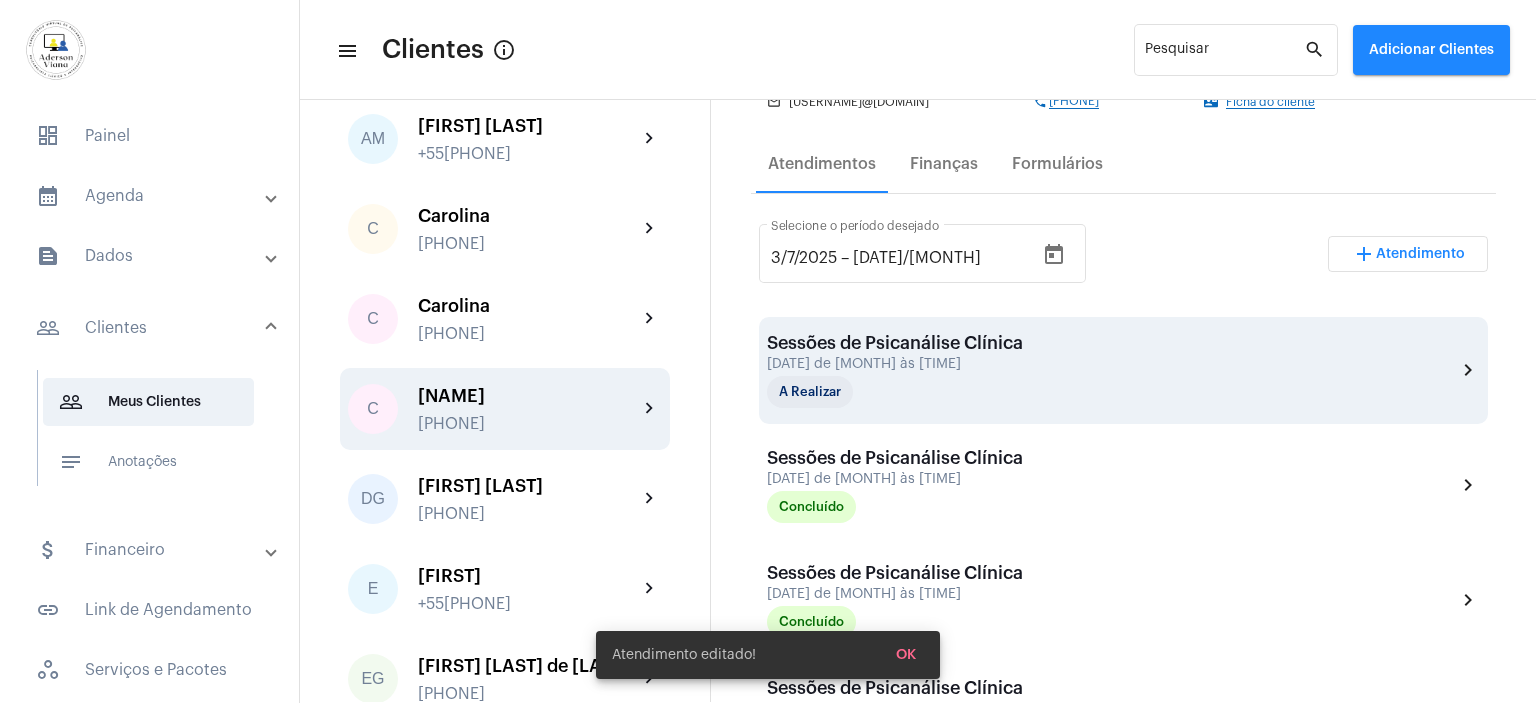 scroll, scrollTop: 275, scrollLeft: 0, axis: vertical 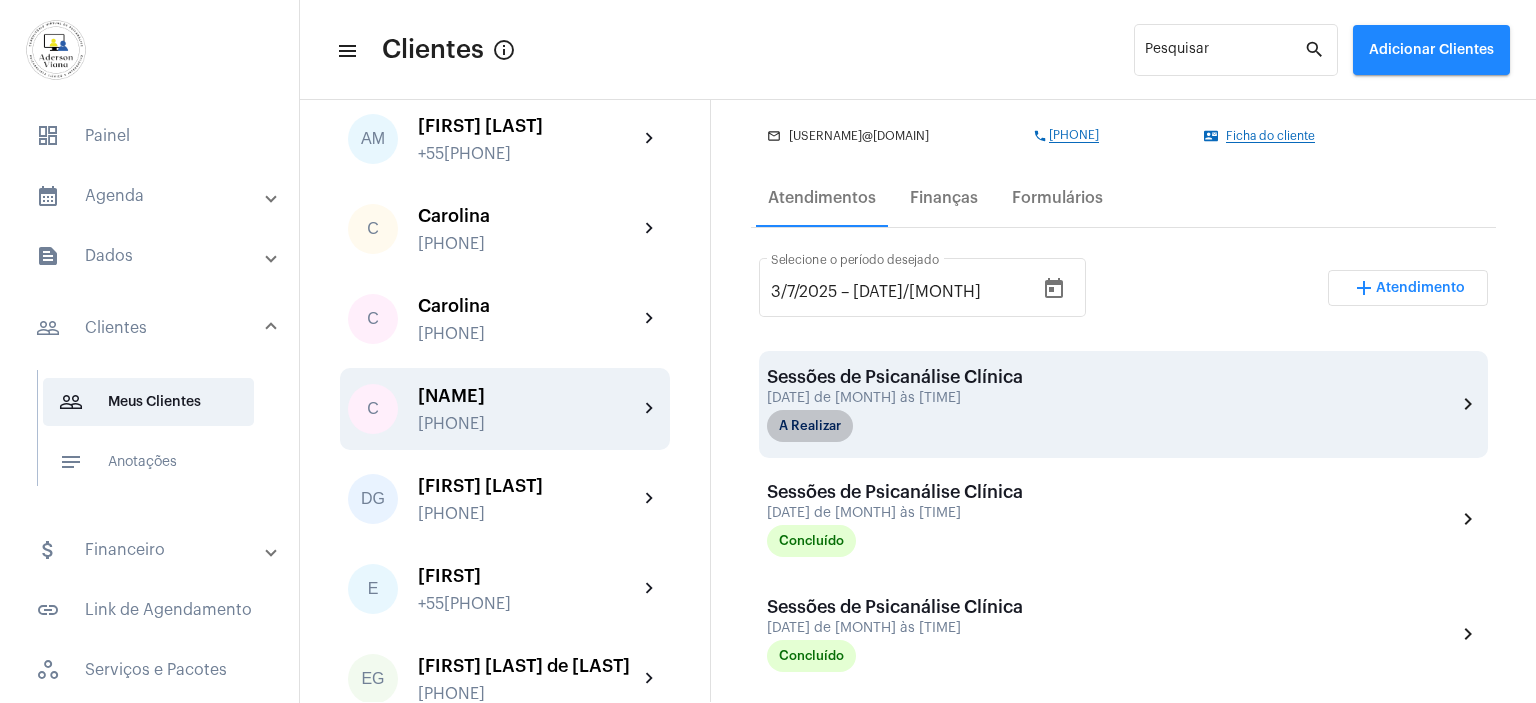 click on "A Realizar" at bounding box center (810, 426) 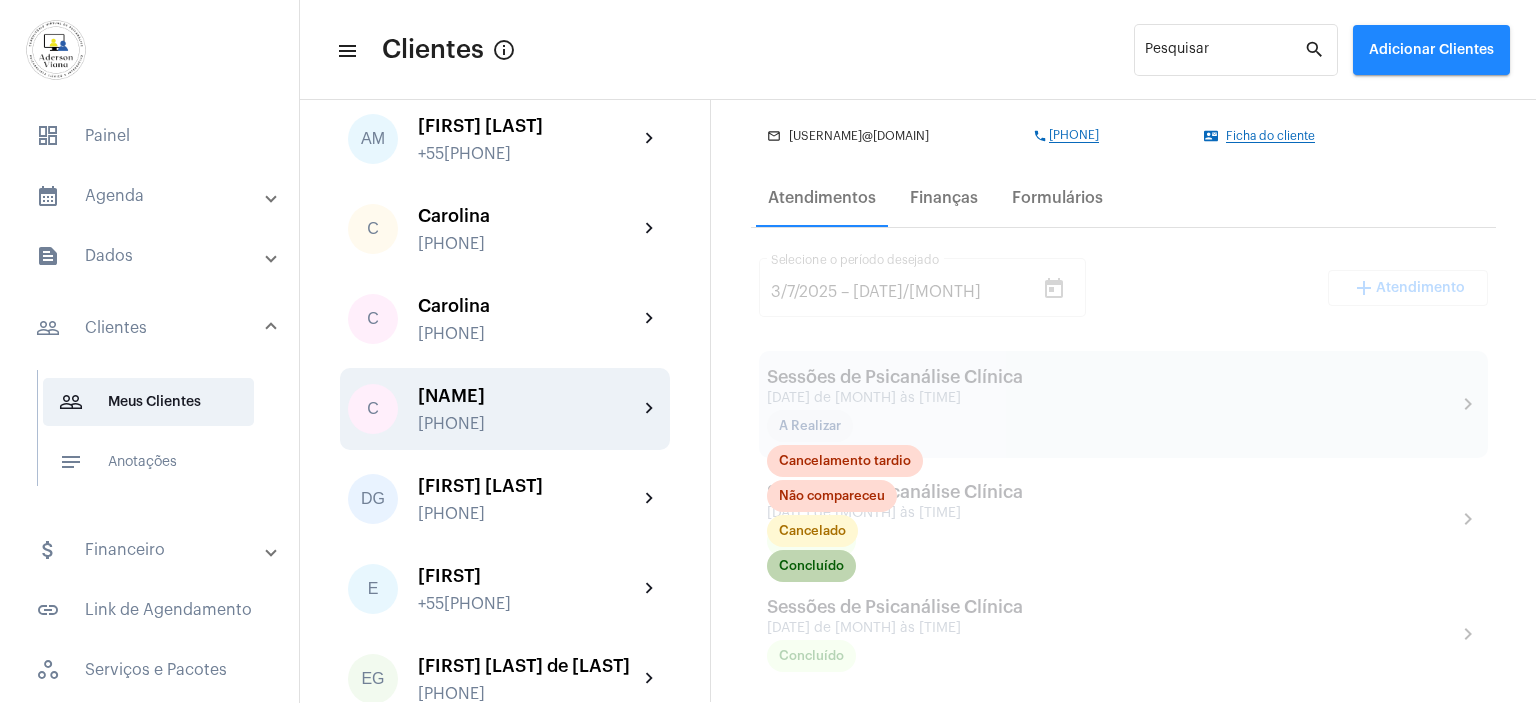 click on "Concluído" 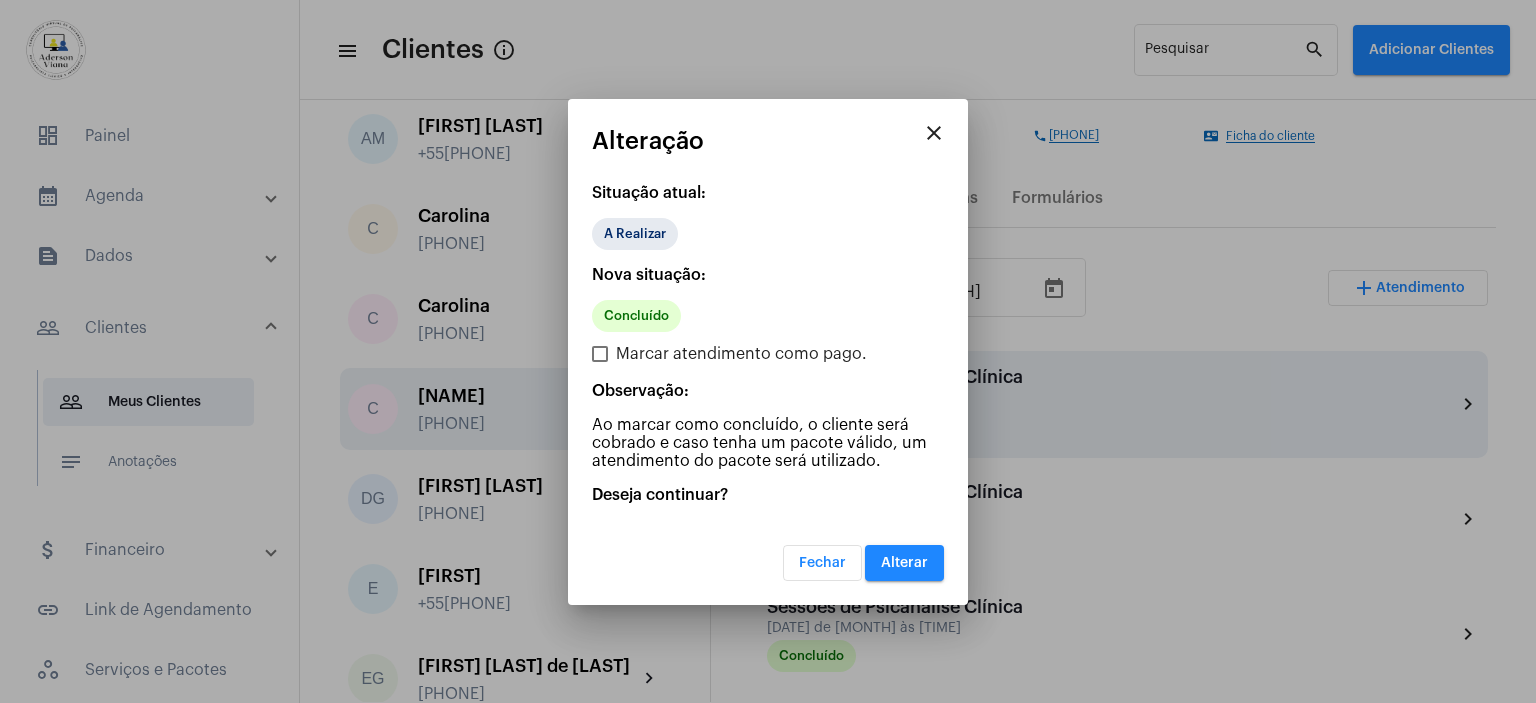click on "Alterar" at bounding box center [904, 563] 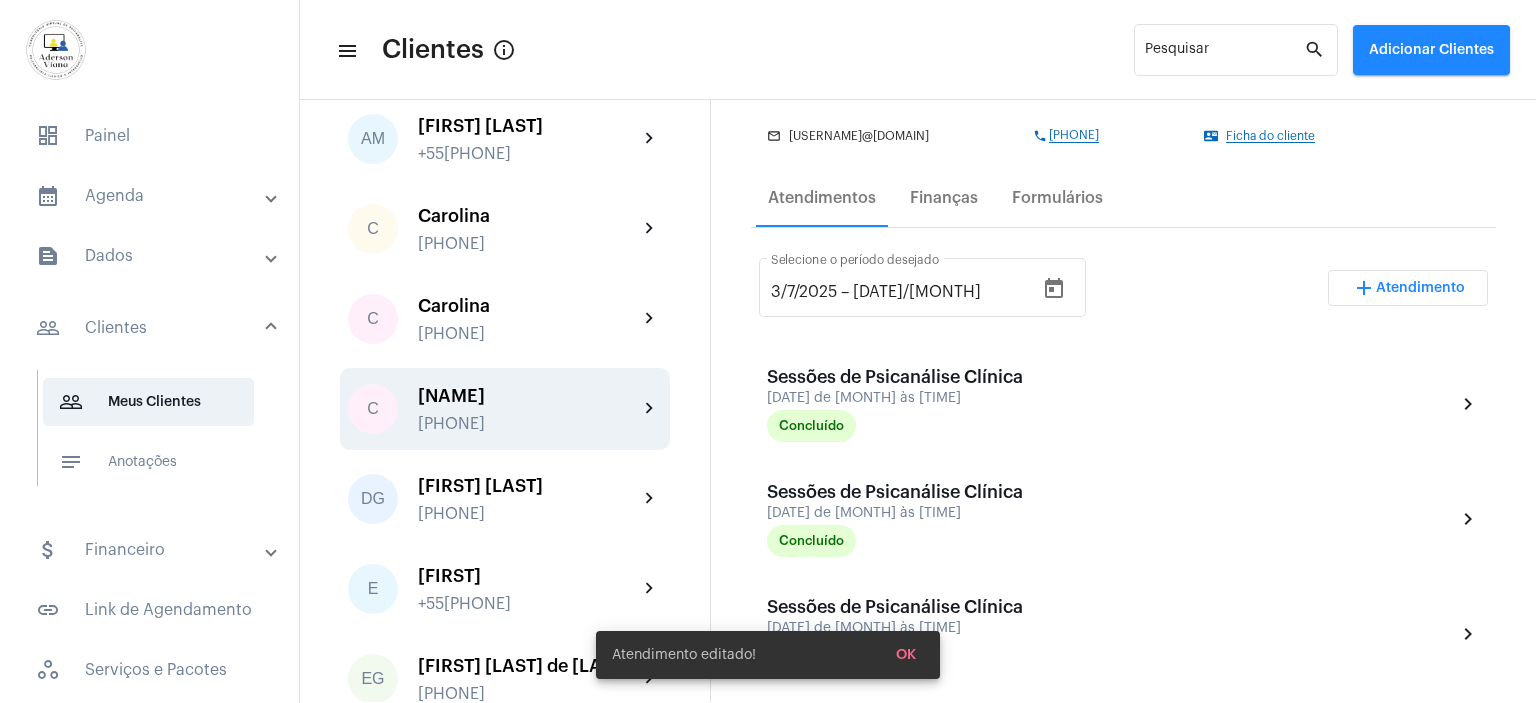 click on "Atendimento" at bounding box center (1420, 288) 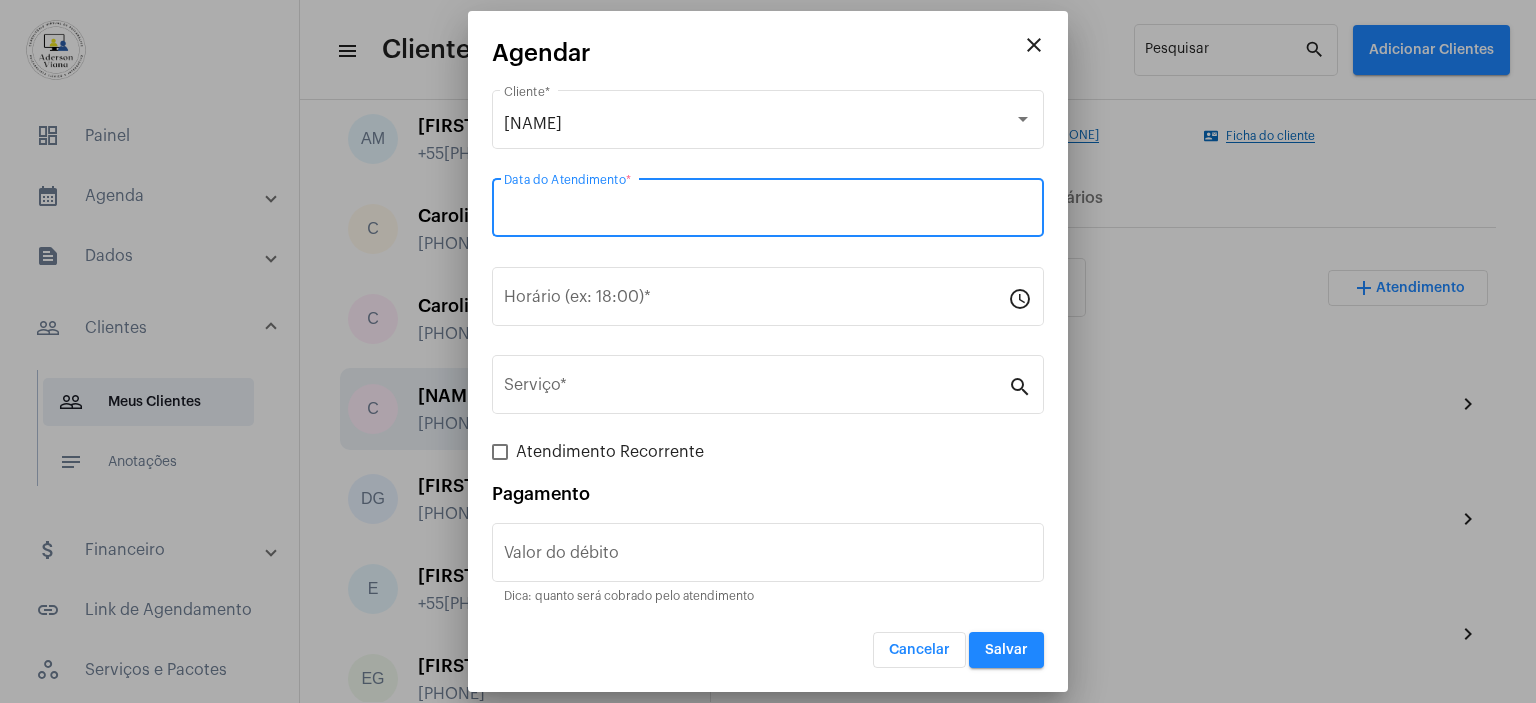 click on "Data do Atendimento  *" at bounding box center (768, 212) 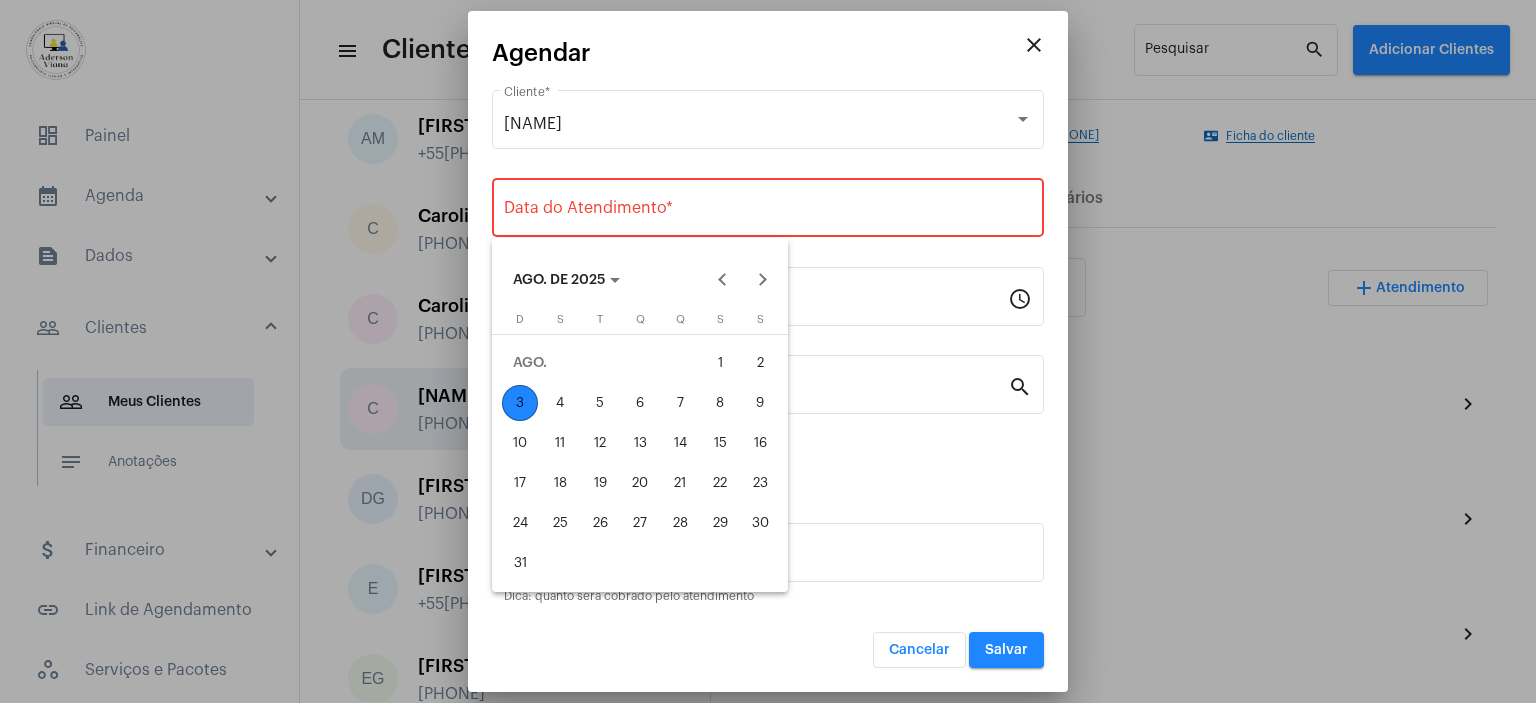 click on "7" at bounding box center [680, 403] 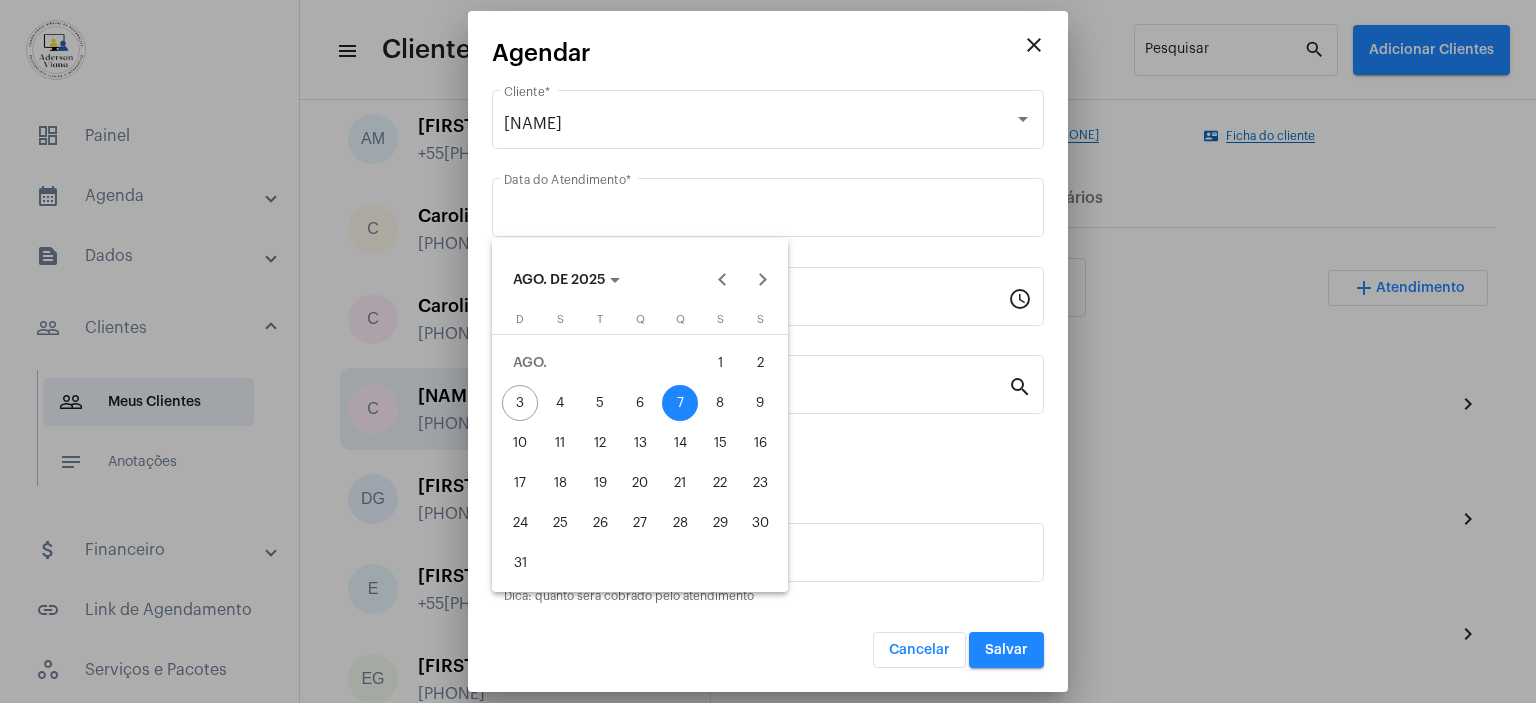 type on "[DATE]/[MONTH]/[YEAR]" 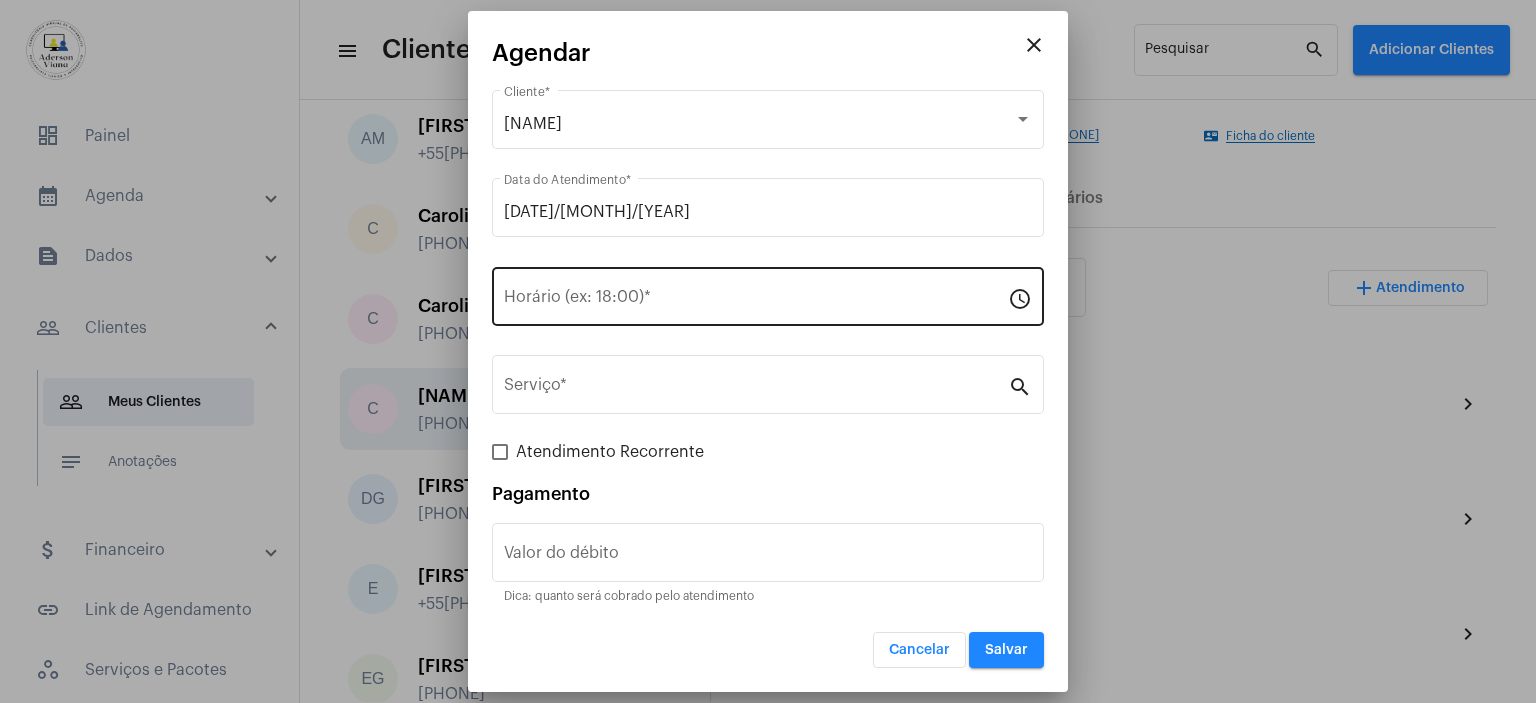 click on "Horário (ex: 18:00)  *" at bounding box center [756, 294] 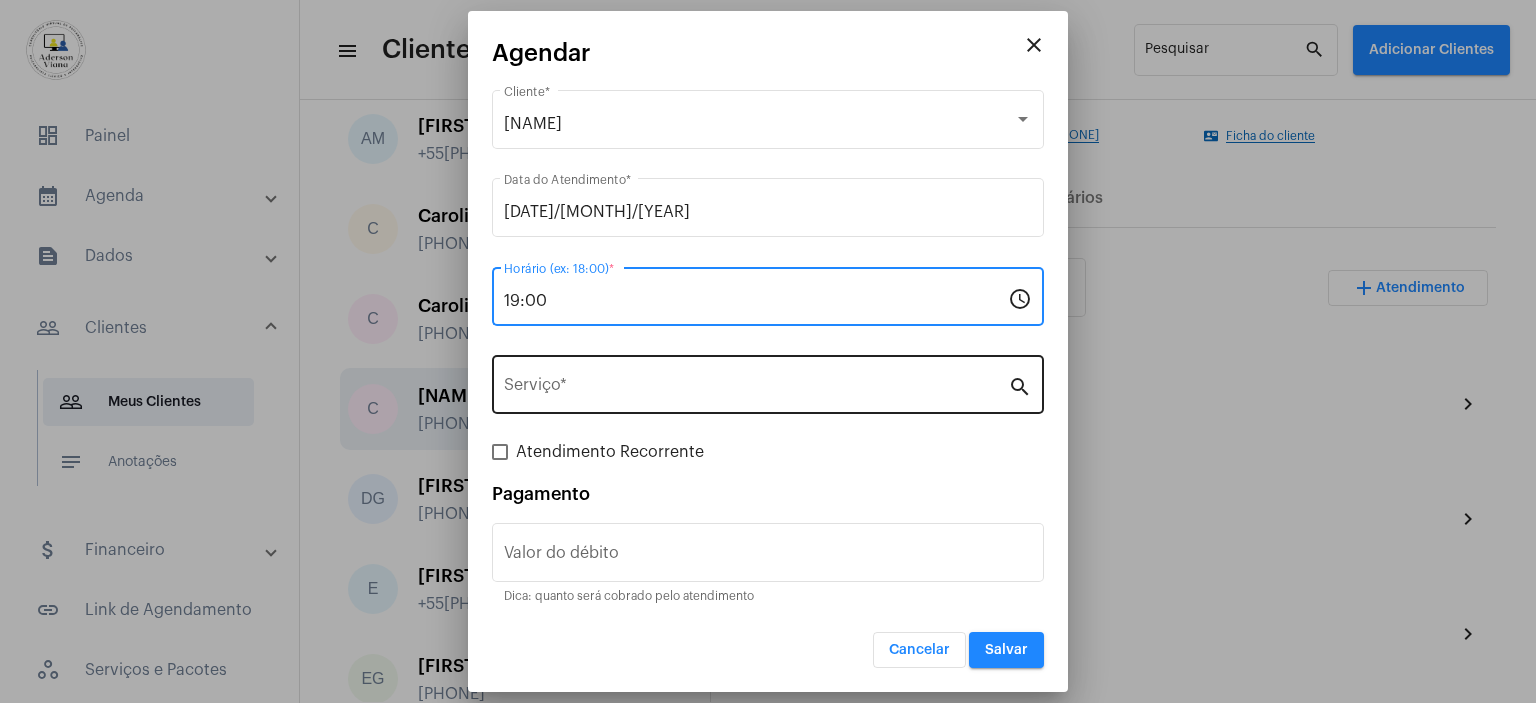 type on "19:00" 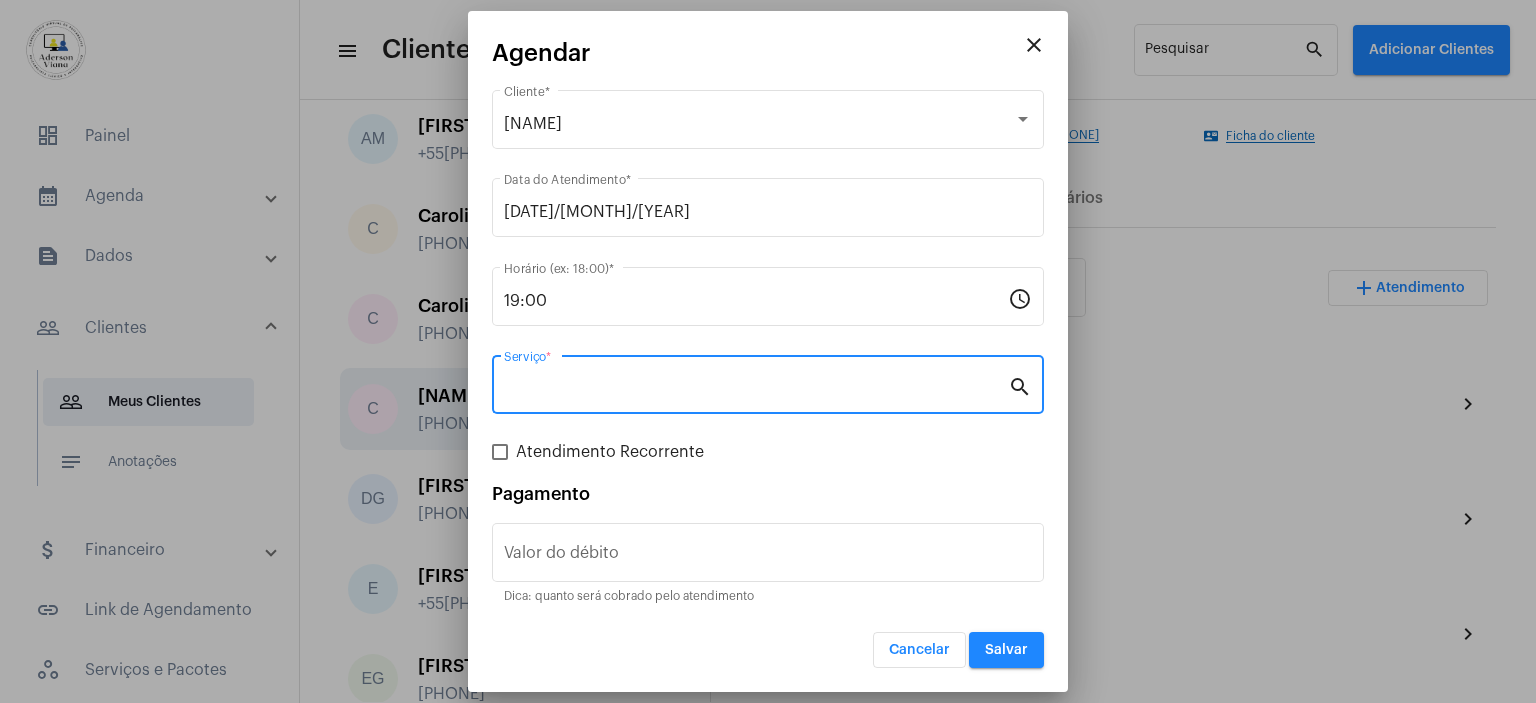 click on "Serviço  *" at bounding box center (756, 389) 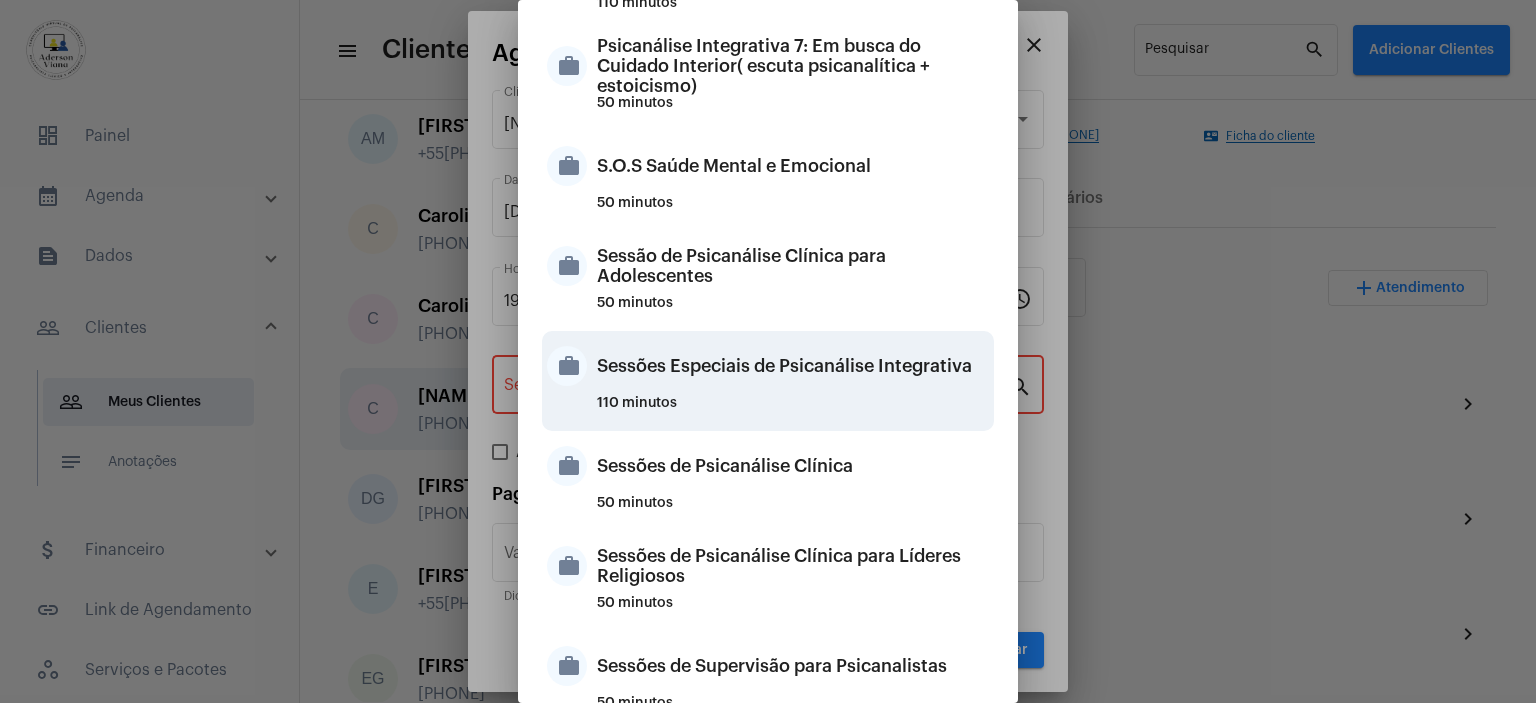 scroll, scrollTop: 1881, scrollLeft: 0, axis: vertical 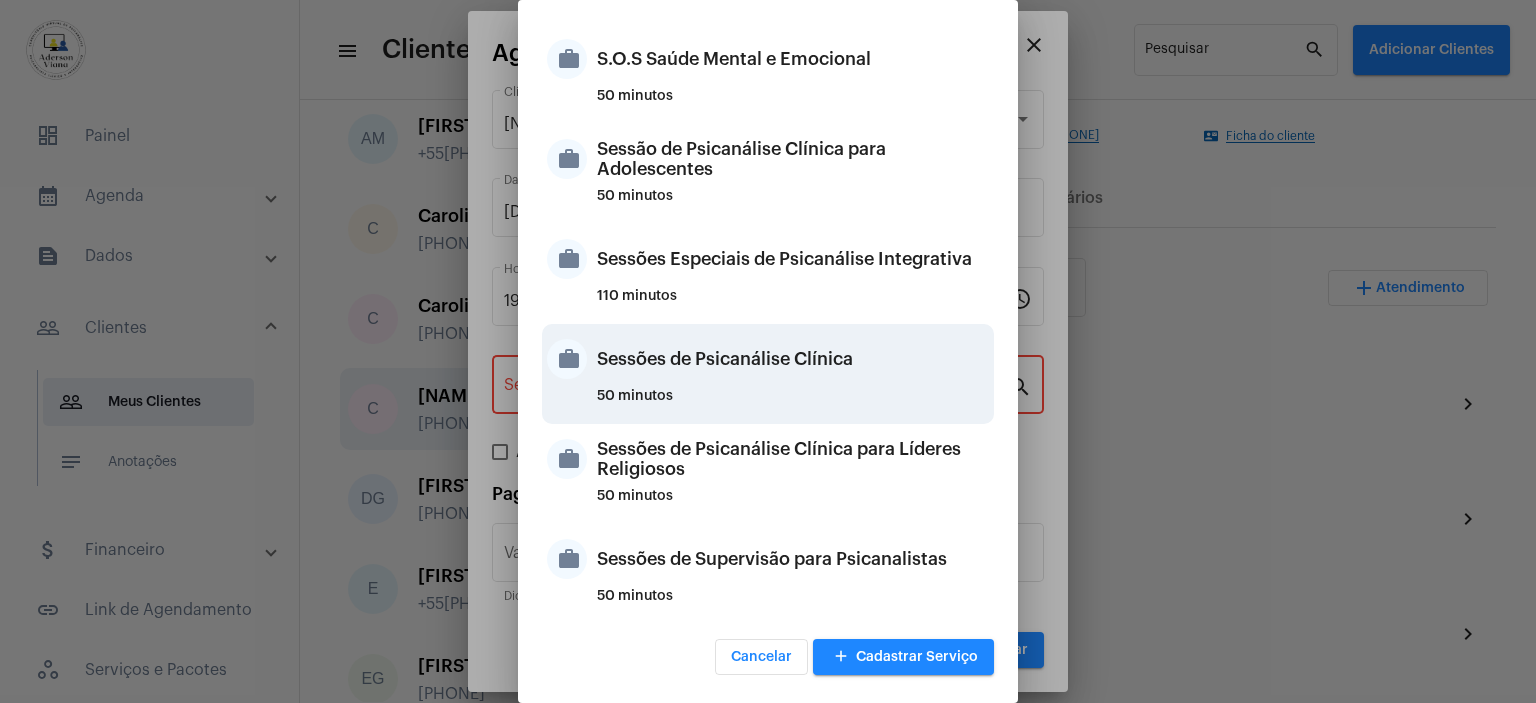 click on "Sessões de Psicanálise Clínica" at bounding box center (793, 359) 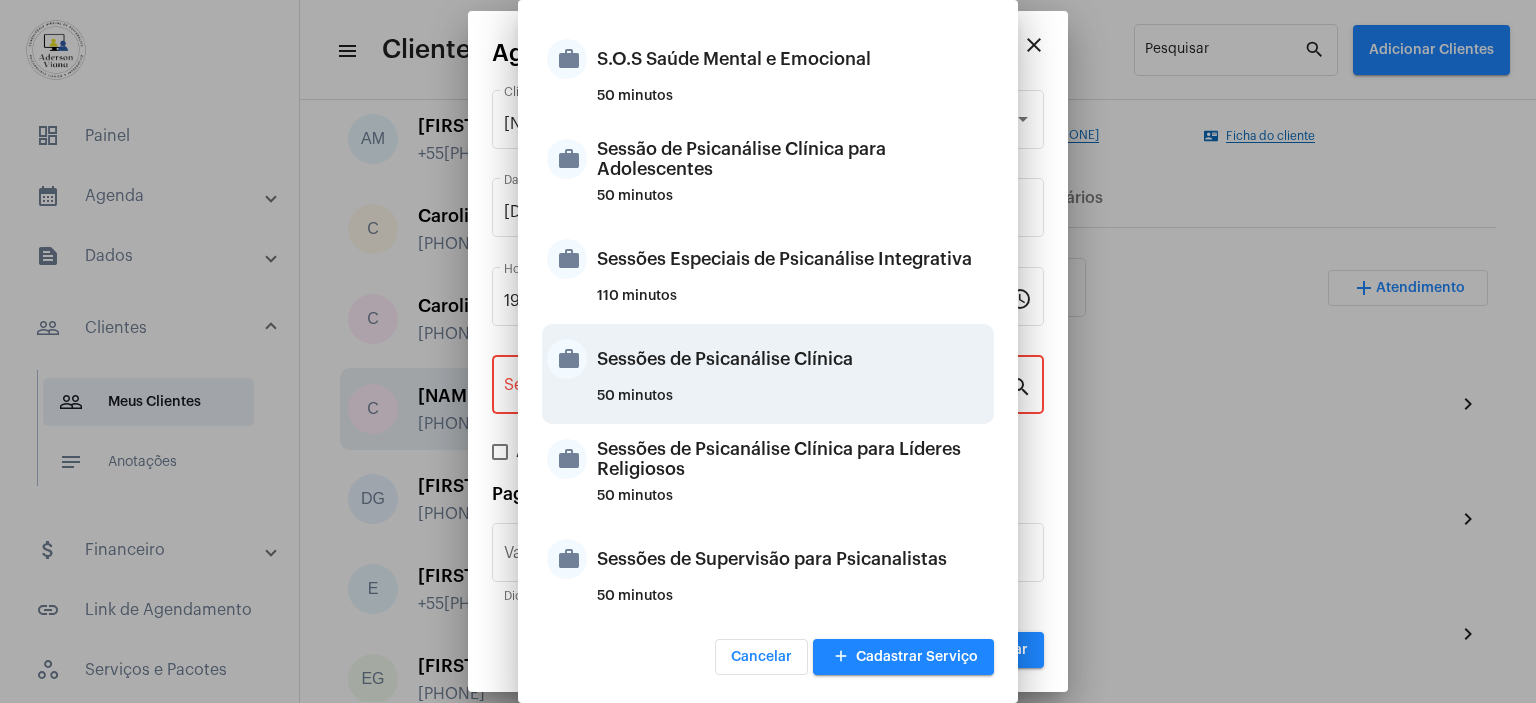 type on "Sessões de Psicanálise Clínica" 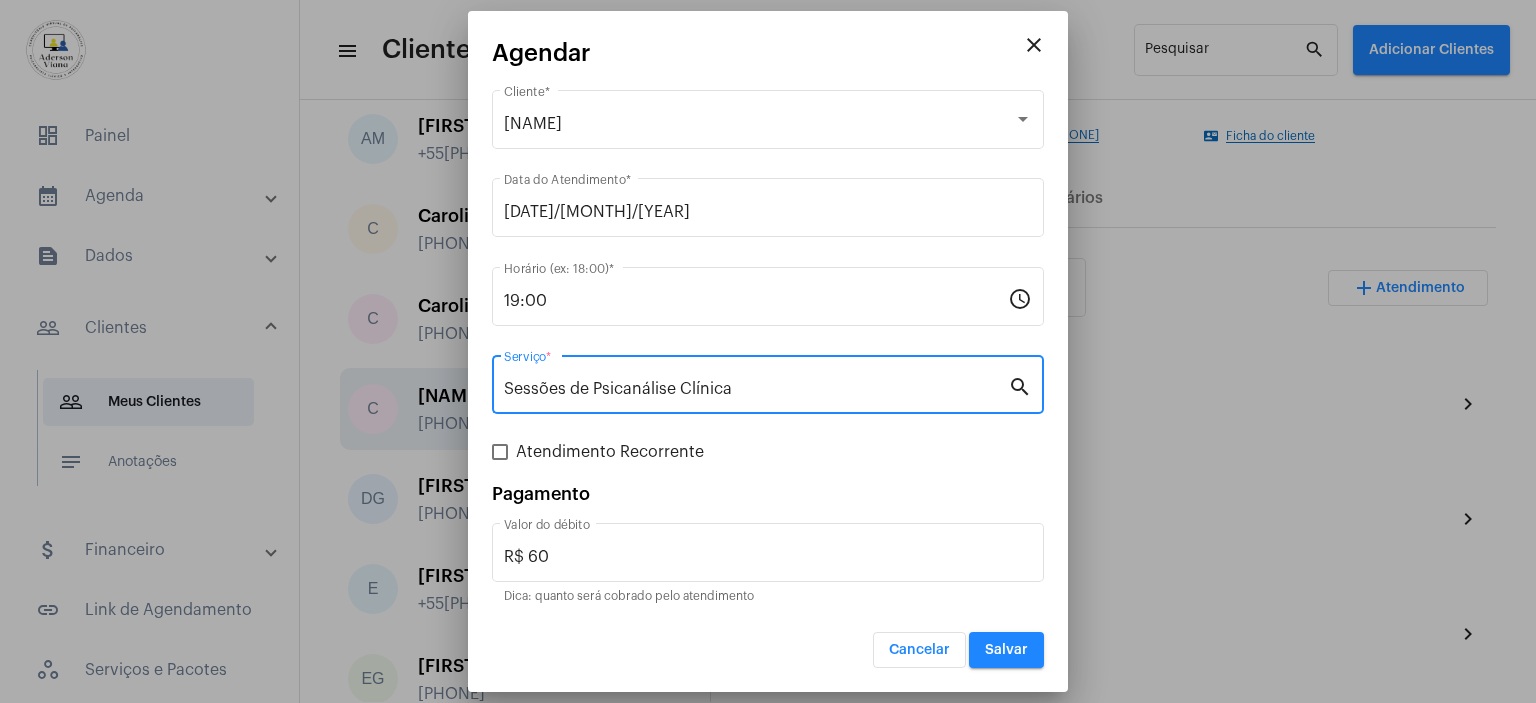 click at bounding box center (500, 452) 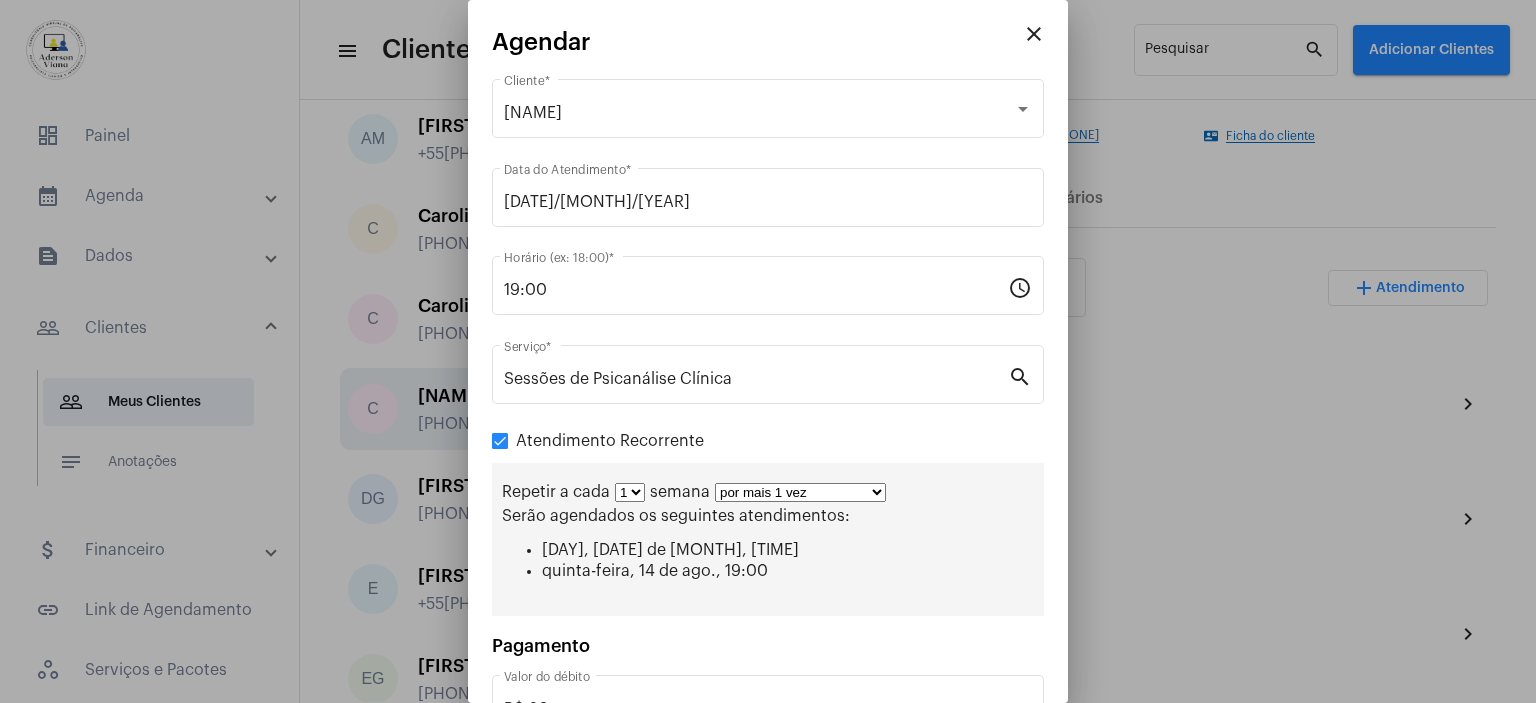 click on "por mais 1 vez por mais 2 vezes por mais 3 vezes por mais 4 vezes por mais 5 vezes por mais 6 vezes por mais 7 vezes por mais 8 vezes por mais 9 vezes por mais 10 vezes por tempo indeterminado" at bounding box center [800, 492] 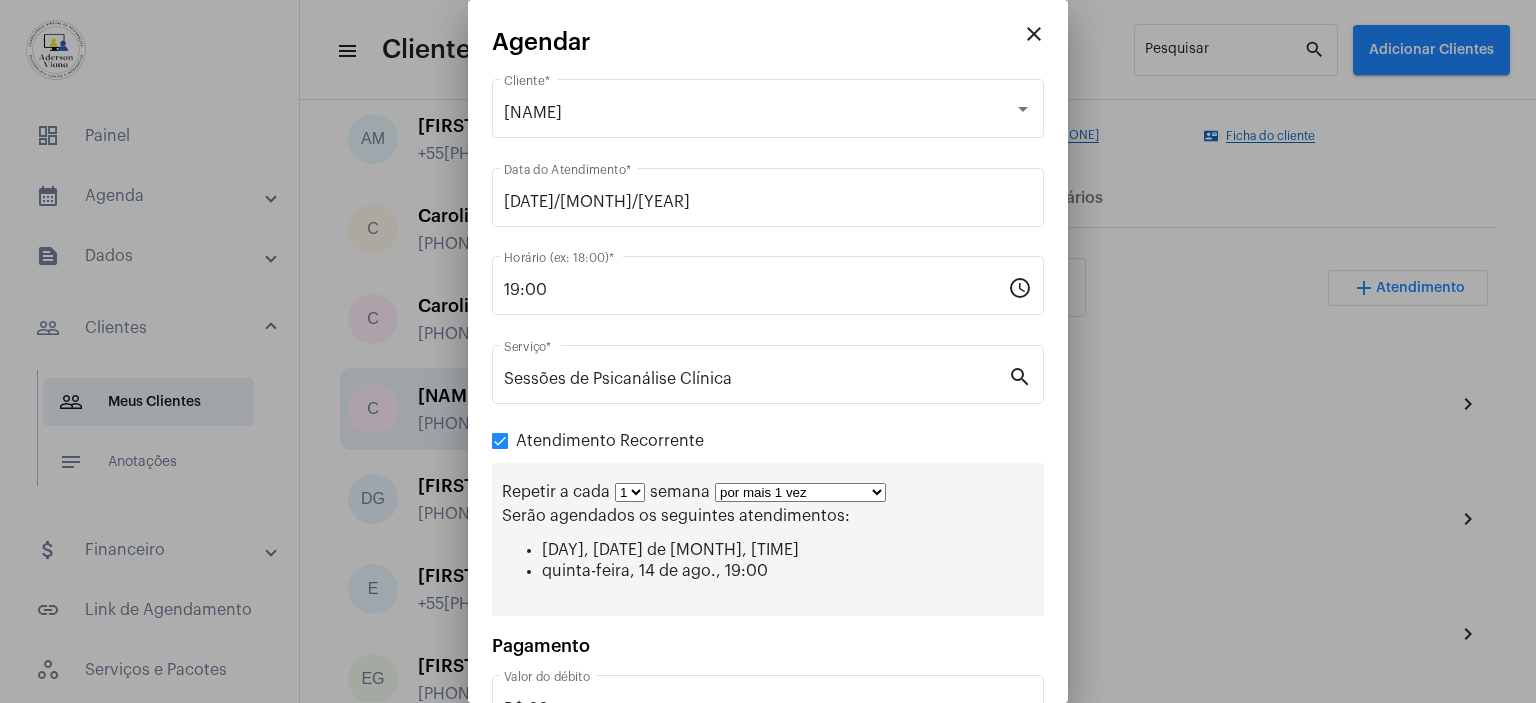 select on "2: 3" 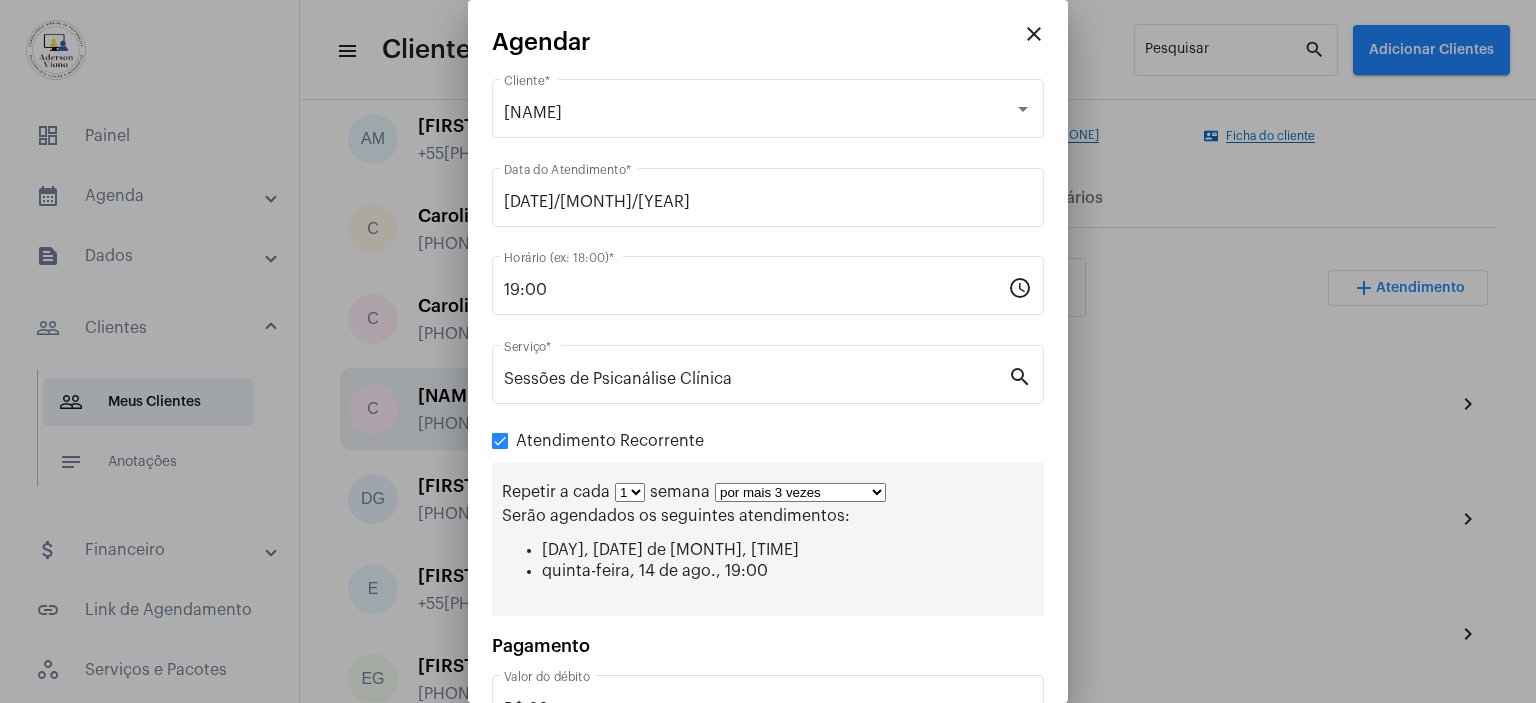 click on "por mais 1 vez por mais 2 vezes por mais 3 vezes por mais 4 vezes por mais 5 vezes por mais 6 vezes por mais 7 vezes por mais 8 vezes por mais 9 vezes por mais 10 vezes por tempo indeterminado" at bounding box center [800, 492] 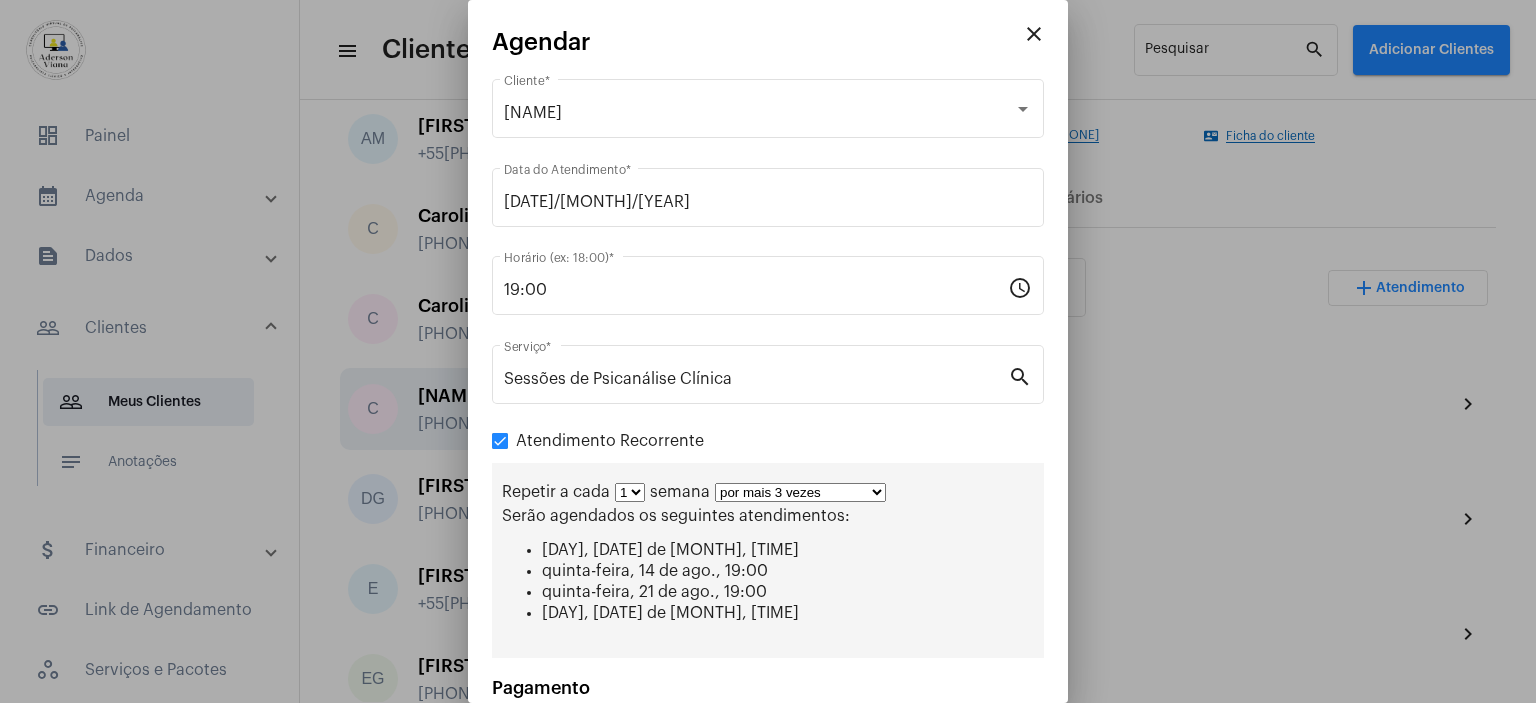 scroll, scrollTop: 180, scrollLeft: 0, axis: vertical 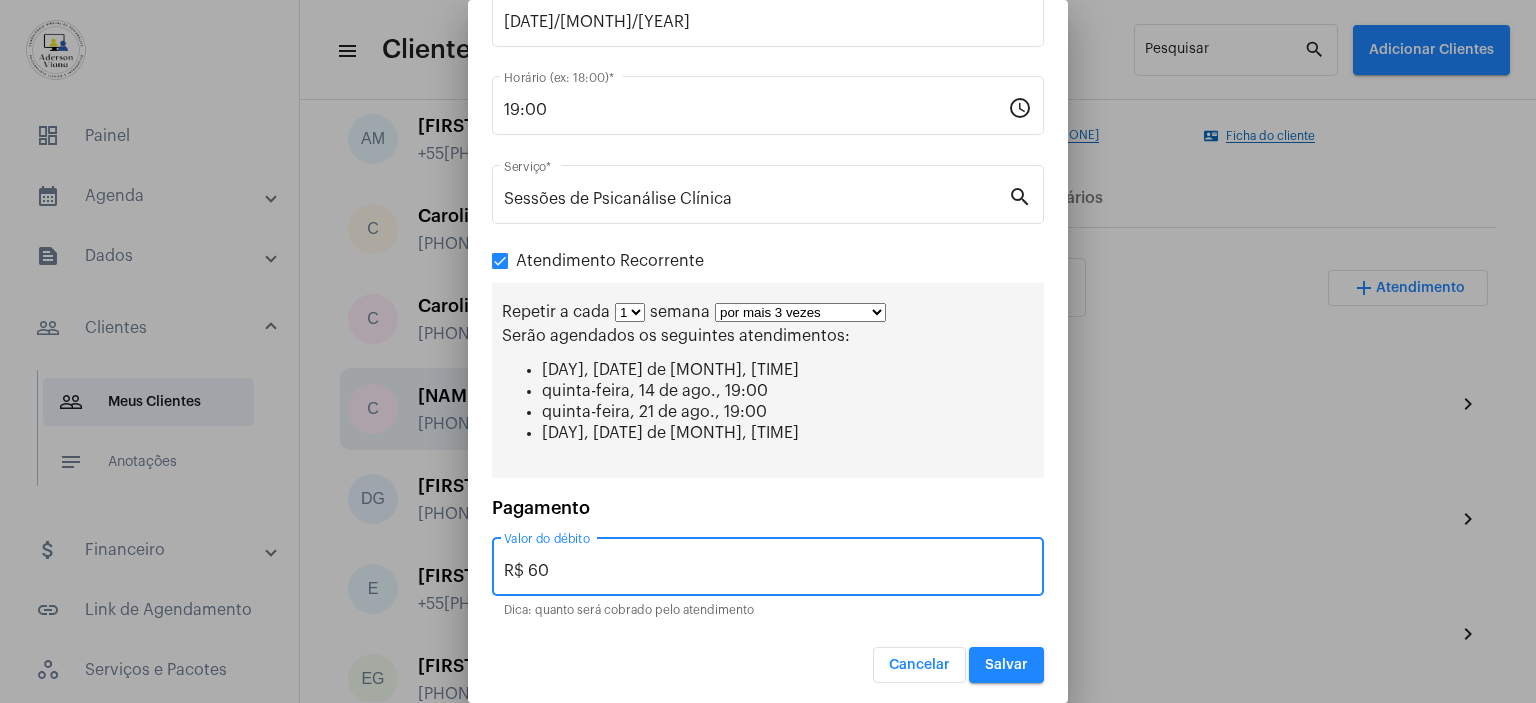 click on "R$ 60" at bounding box center (768, 571) 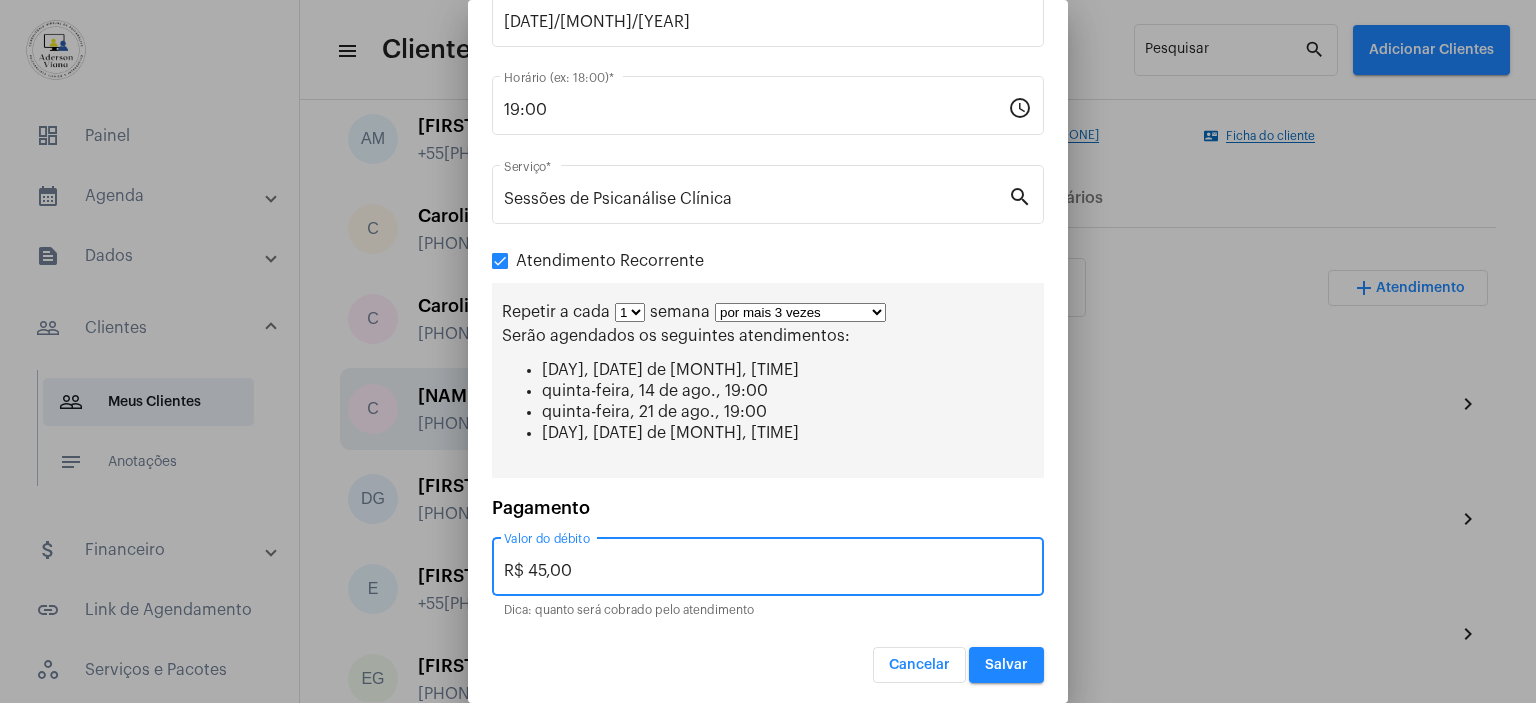 type on "R$ 45,00" 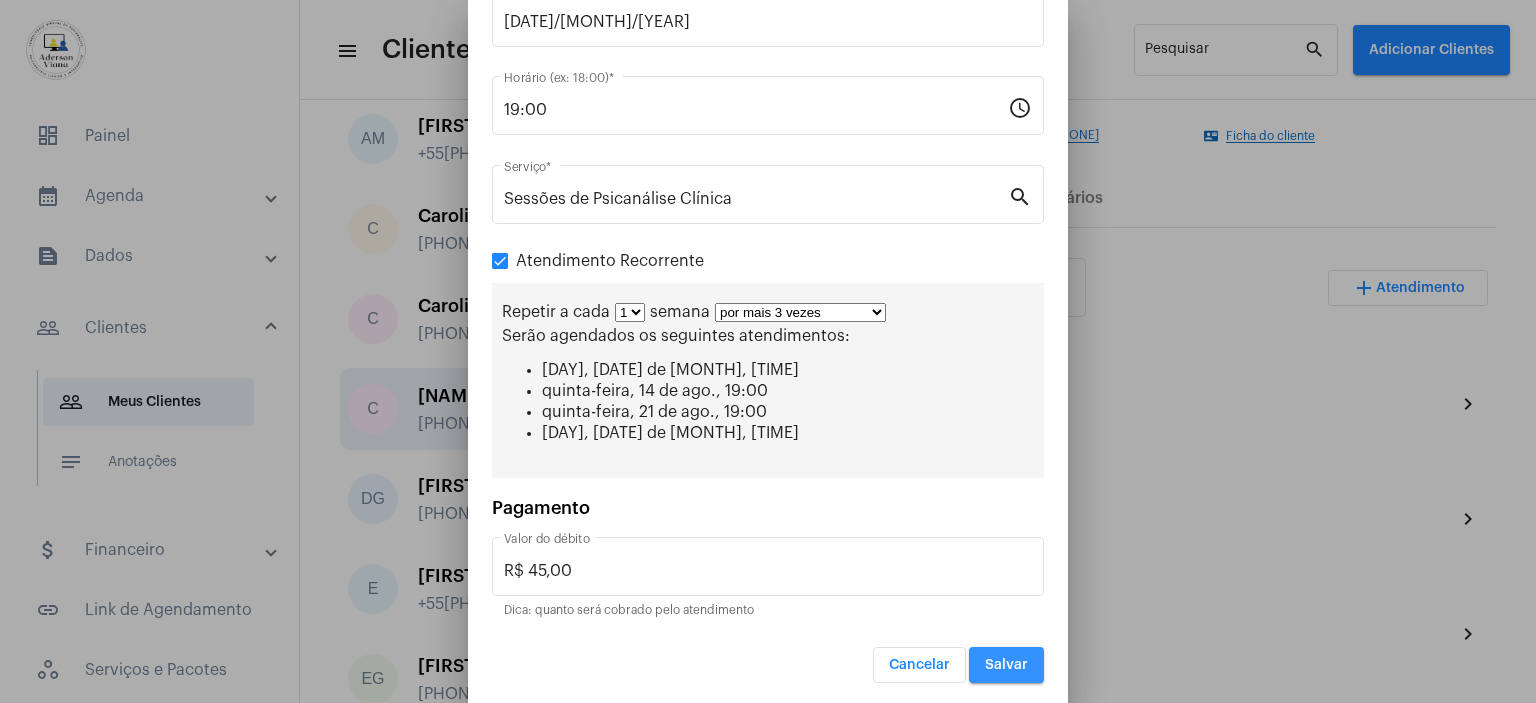click on "Salvar" at bounding box center [1006, 665] 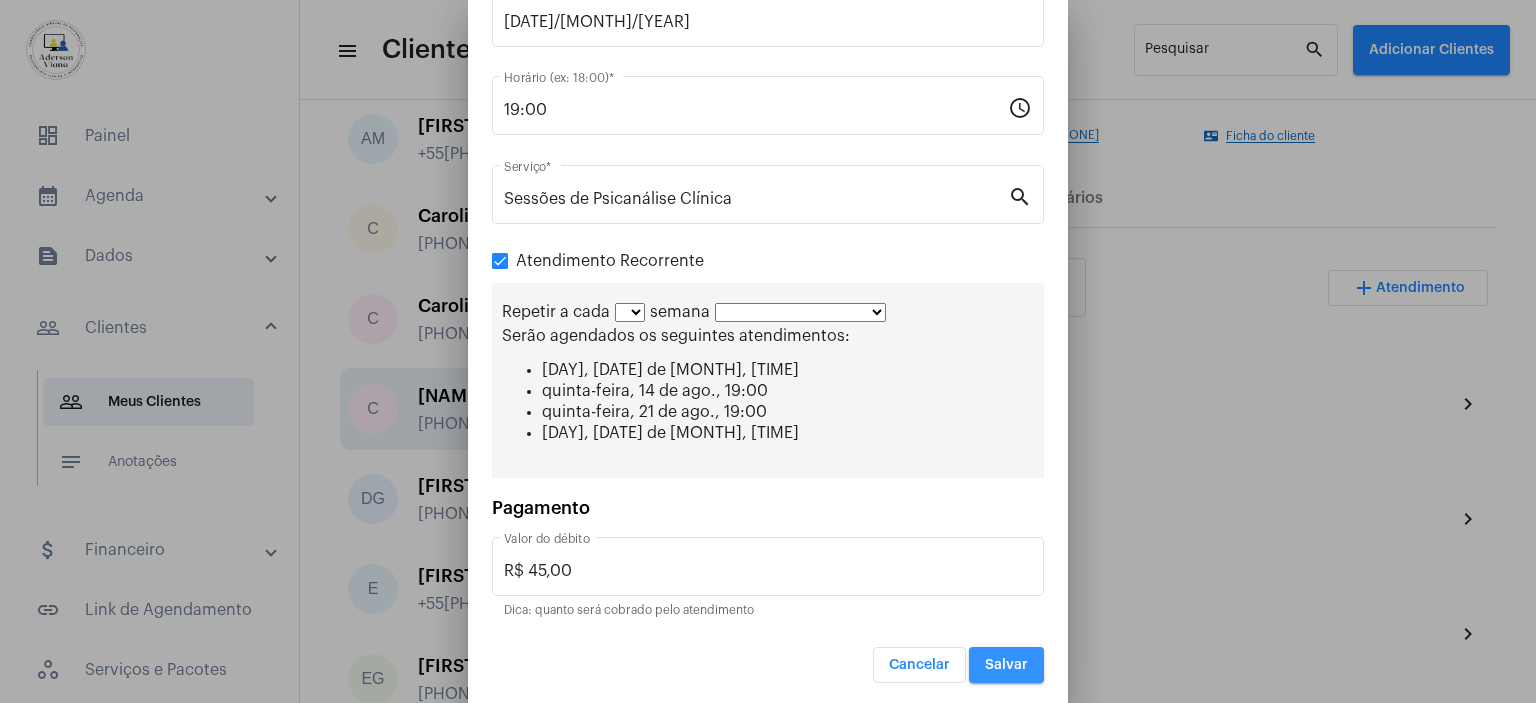 scroll, scrollTop: 0, scrollLeft: 0, axis: both 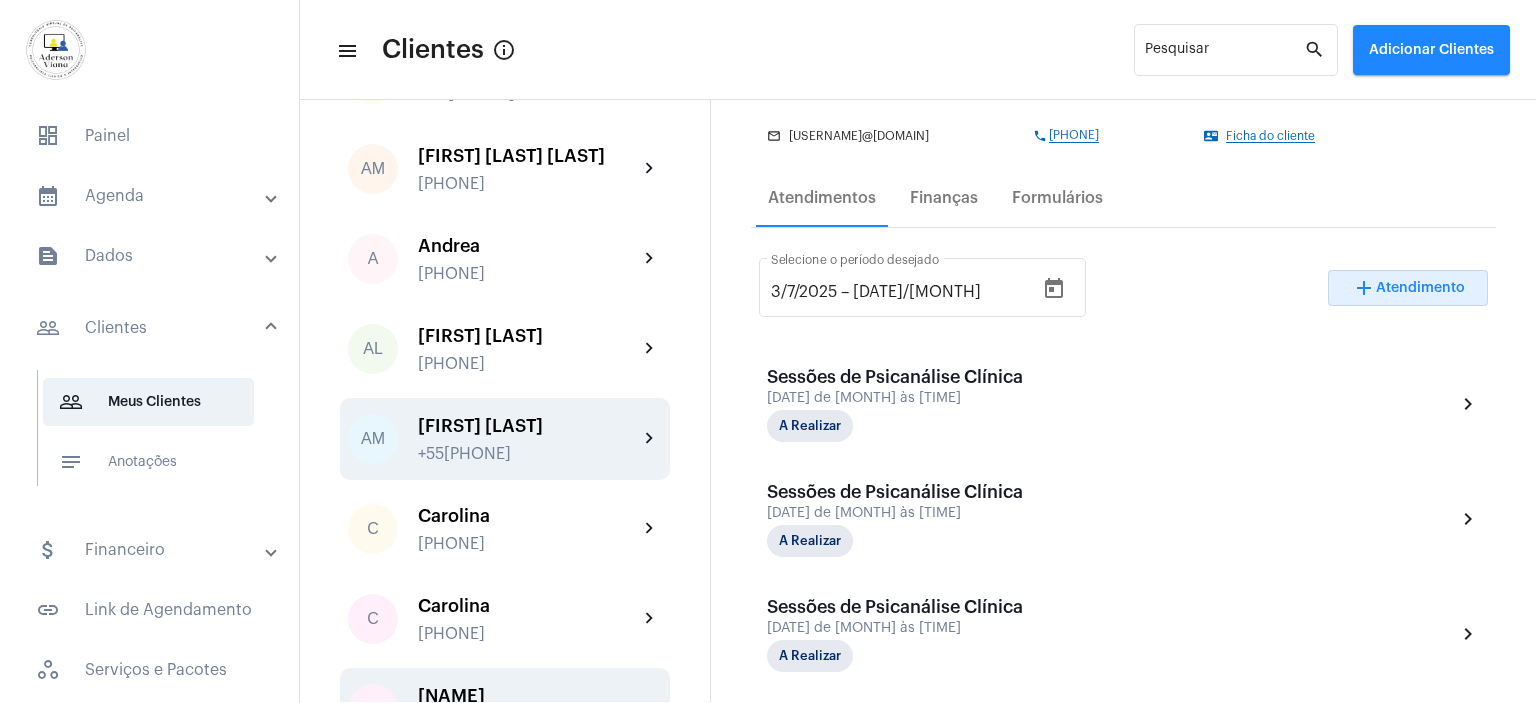 click on "[FIRST] [LAST] [PHONE]" 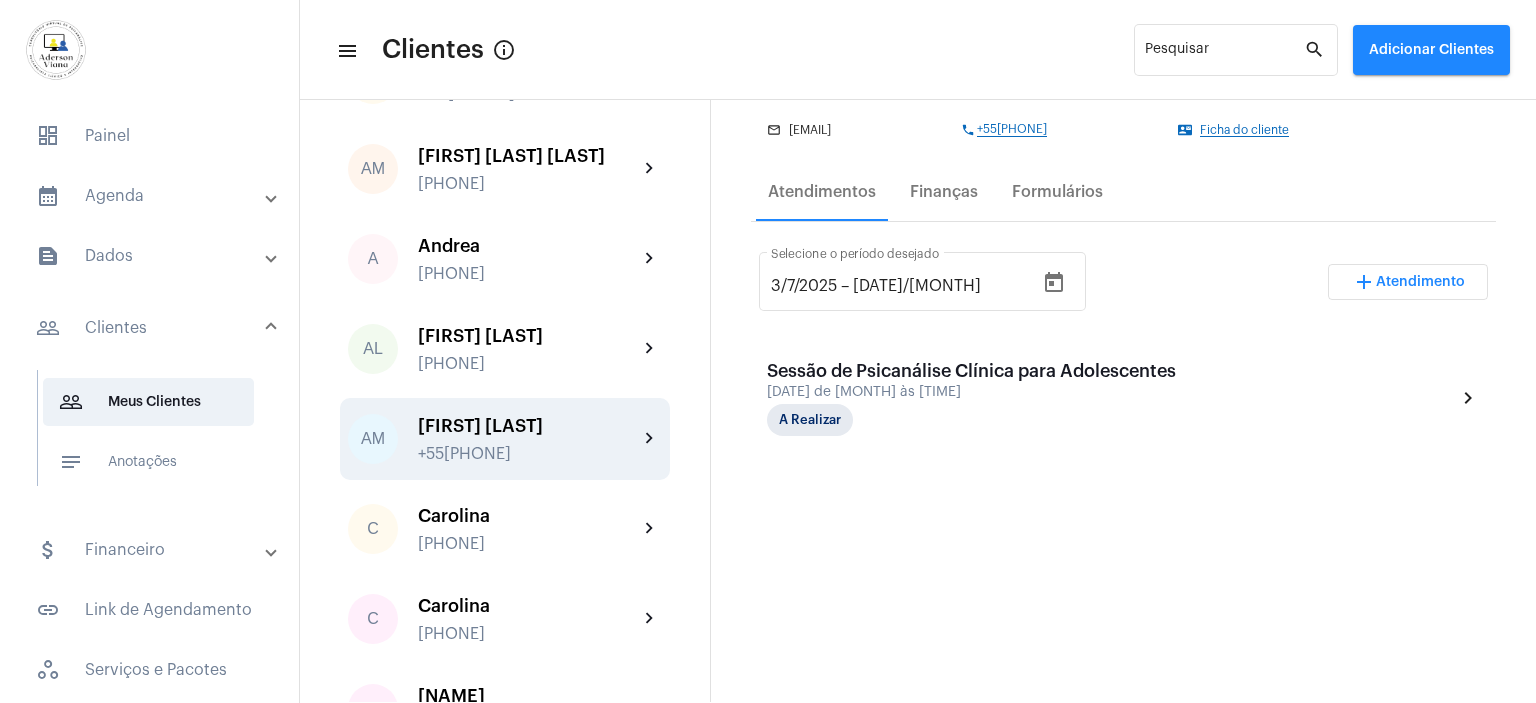 scroll, scrollTop: 400, scrollLeft: 0, axis: vertical 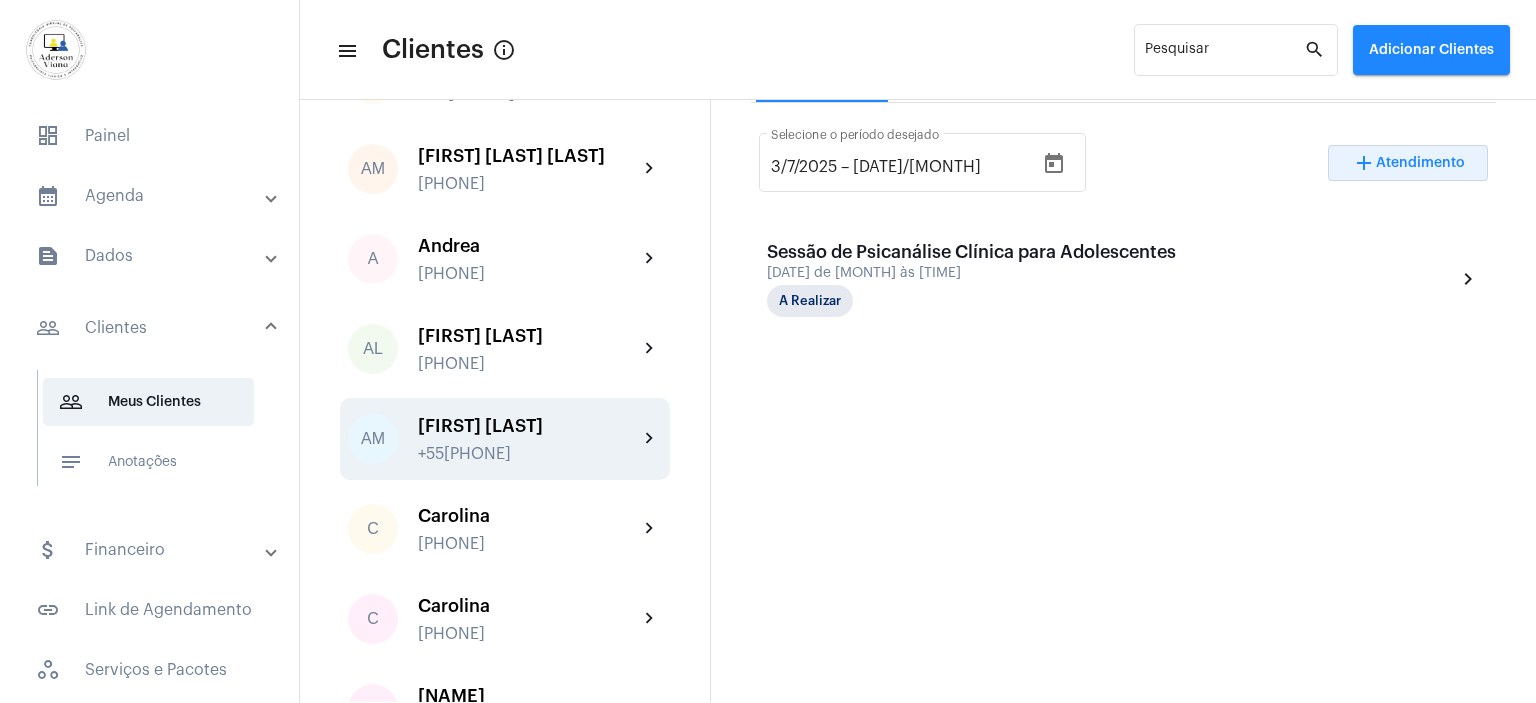 click on "Atendimento" at bounding box center (1420, 163) 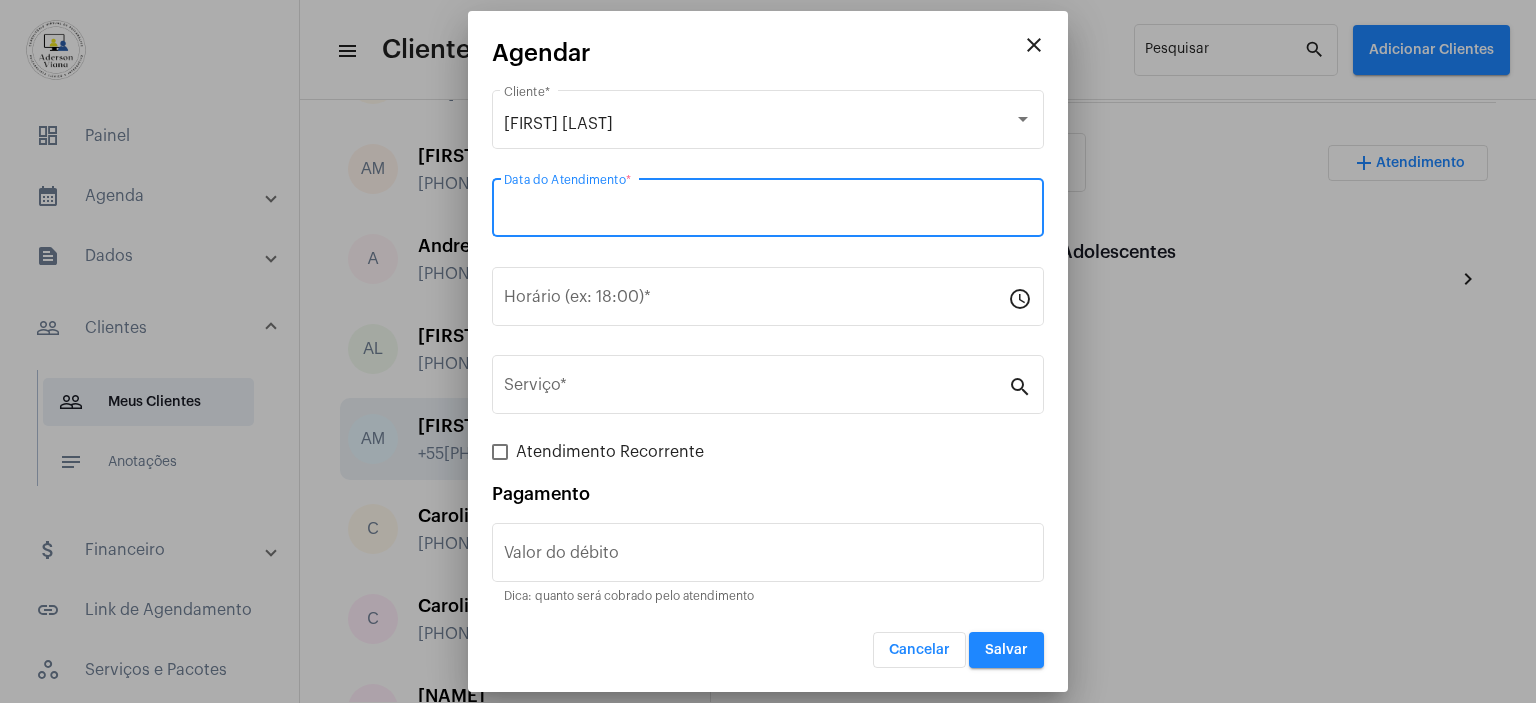 click on "Data do Atendimento  *" at bounding box center [768, 212] 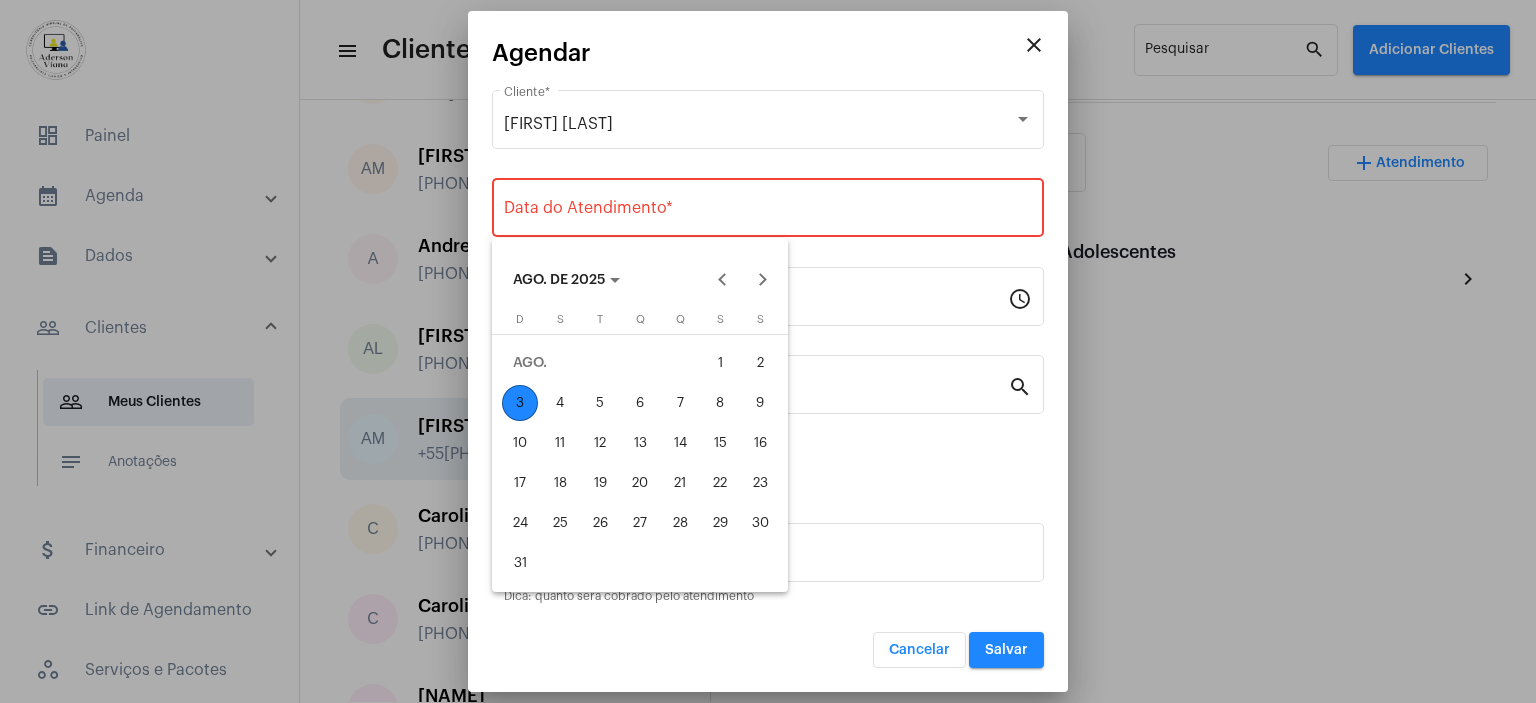 click on "7" at bounding box center [680, 403] 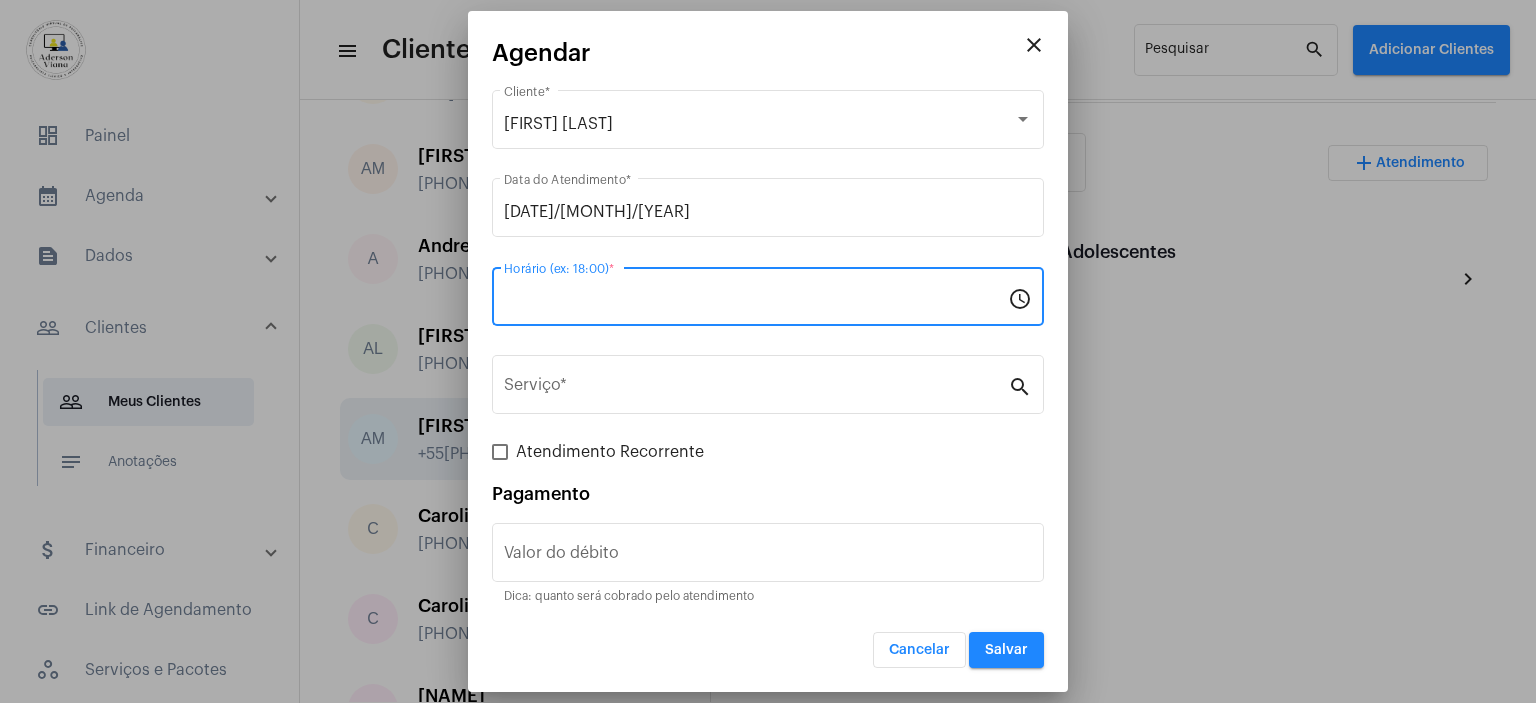 click on "Horário (ex: 18:00)  *" at bounding box center (756, 301) 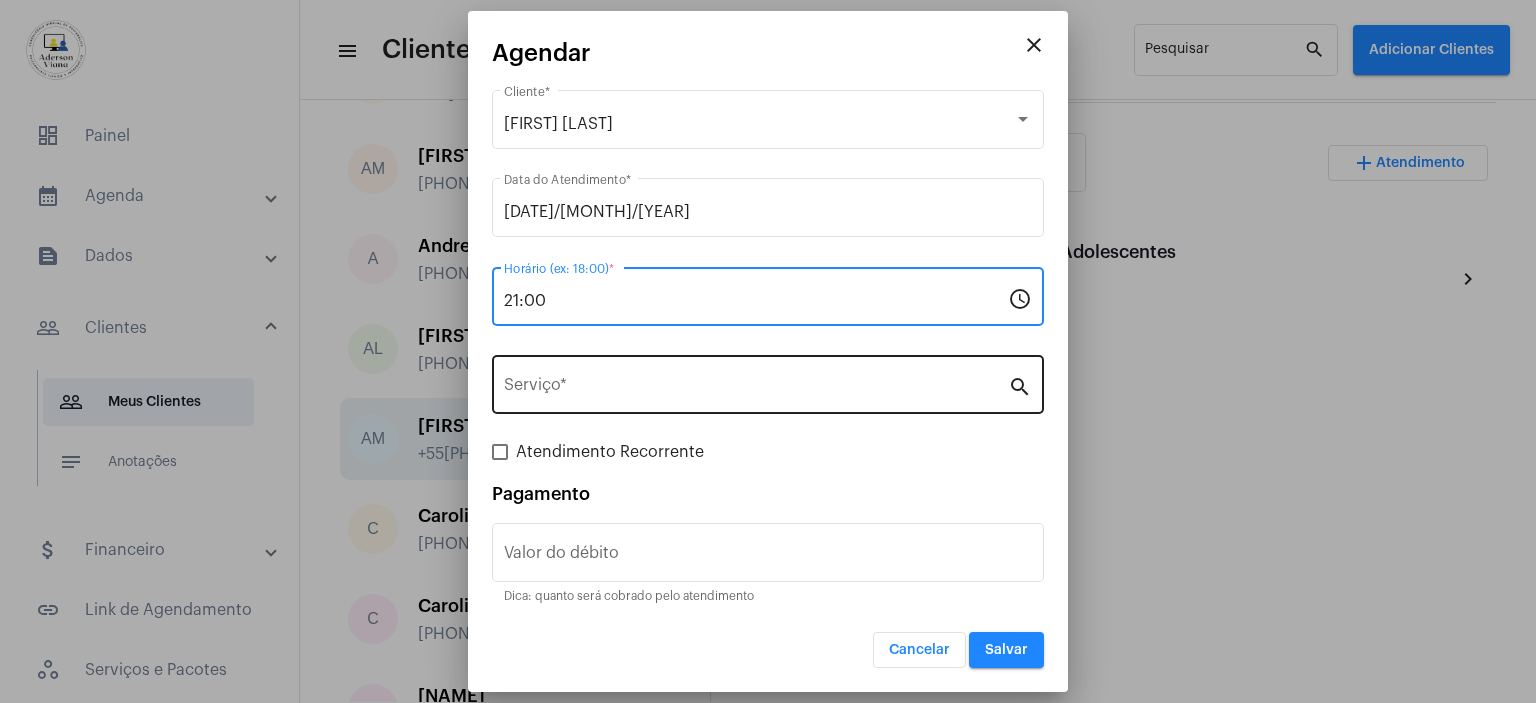 type on "21:00" 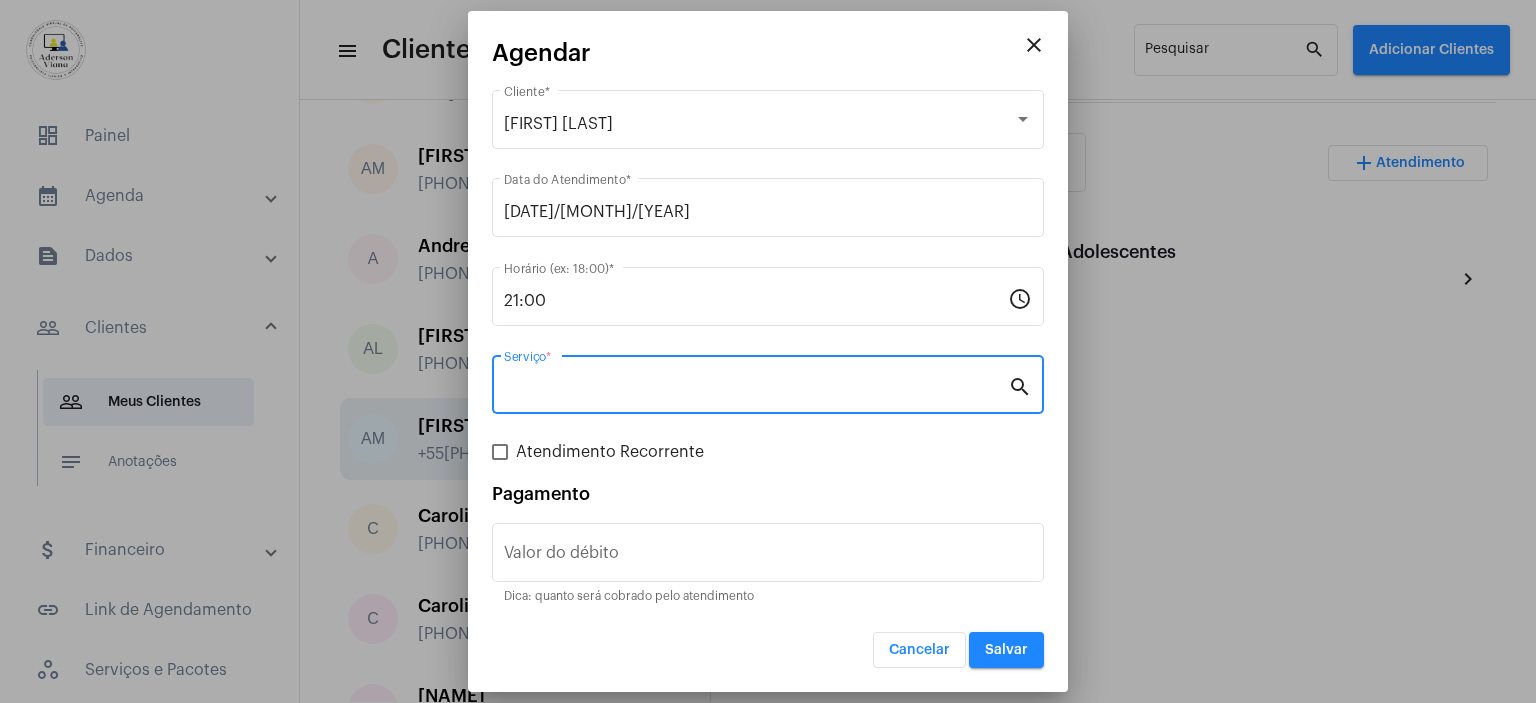 click on "Serviço  *" at bounding box center (756, 389) 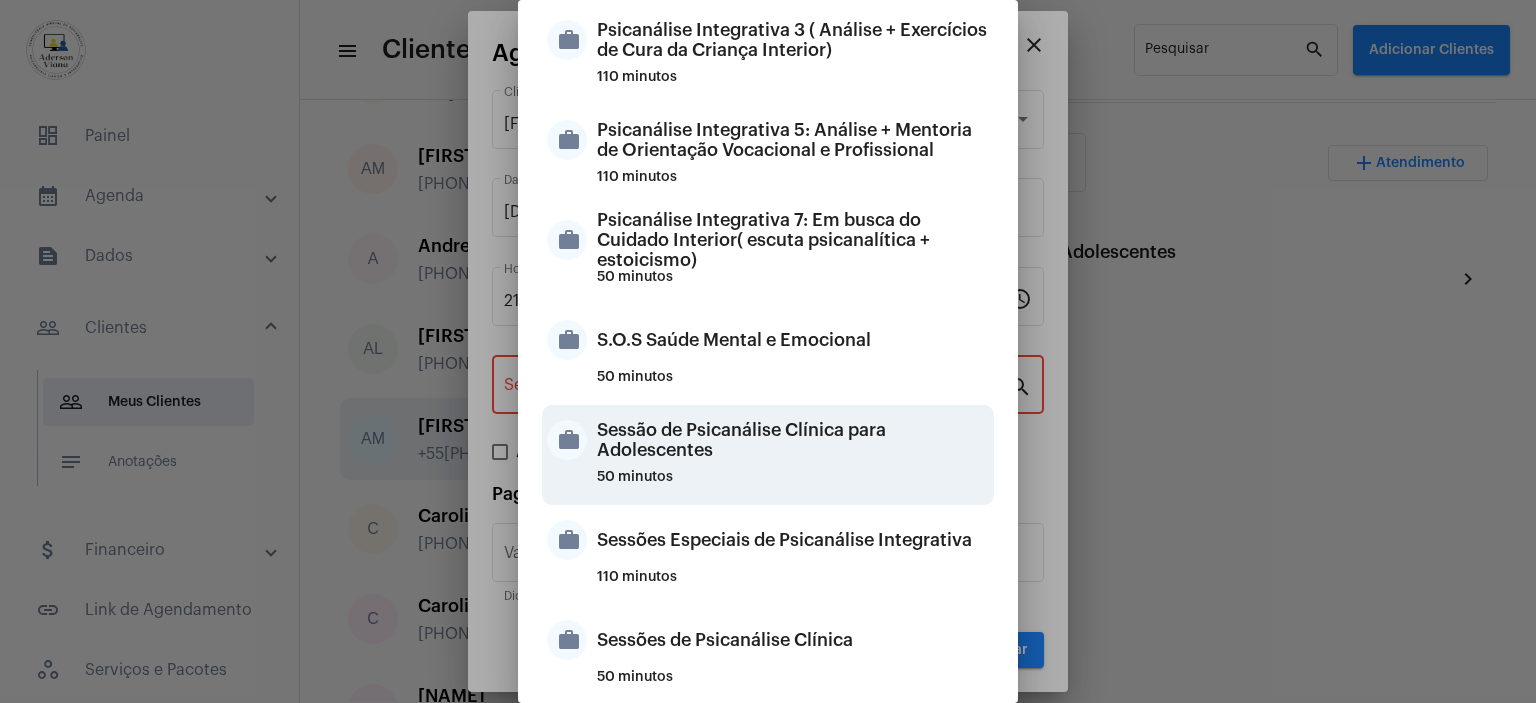 scroll, scrollTop: 1800, scrollLeft: 0, axis: vertical 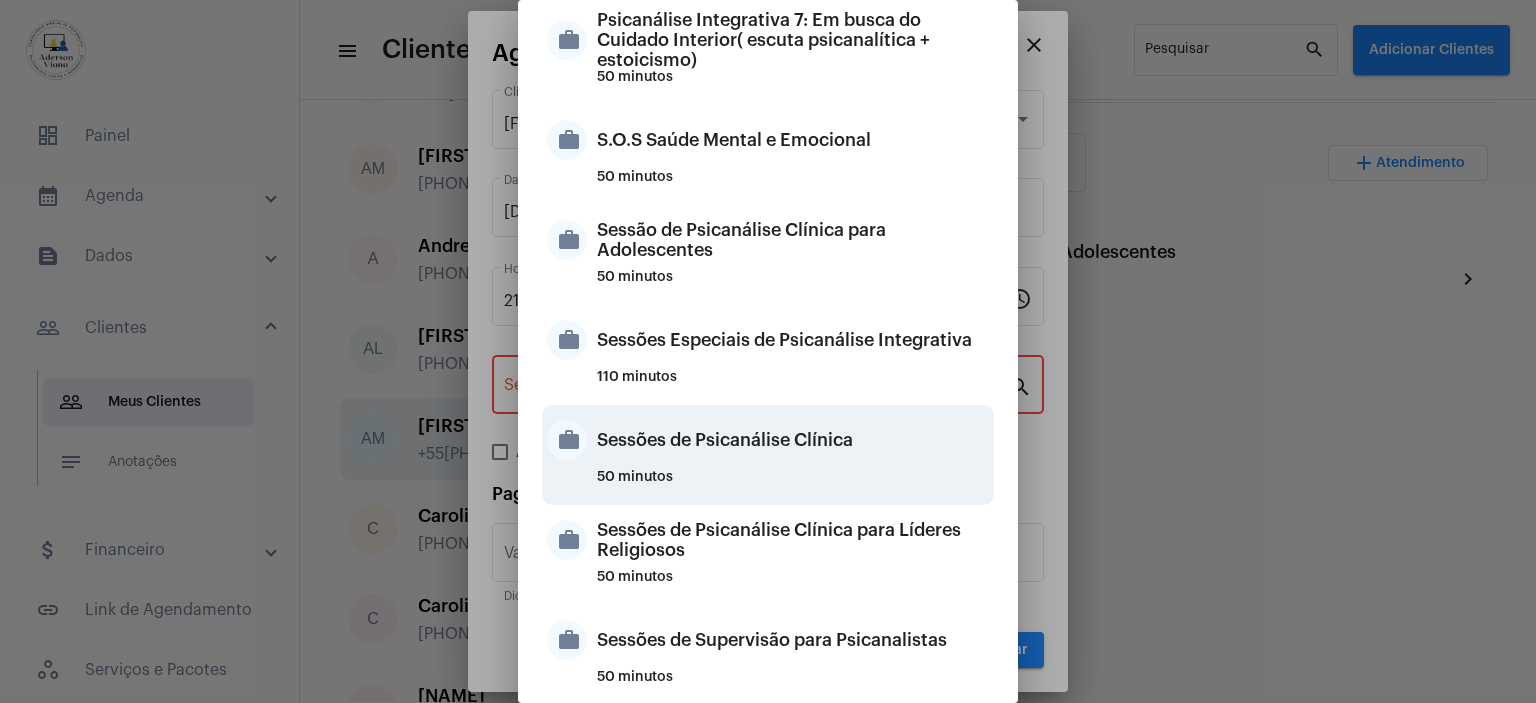 click on "Sessões de Psicanálise Clínica" at bounding box center [793, 440] 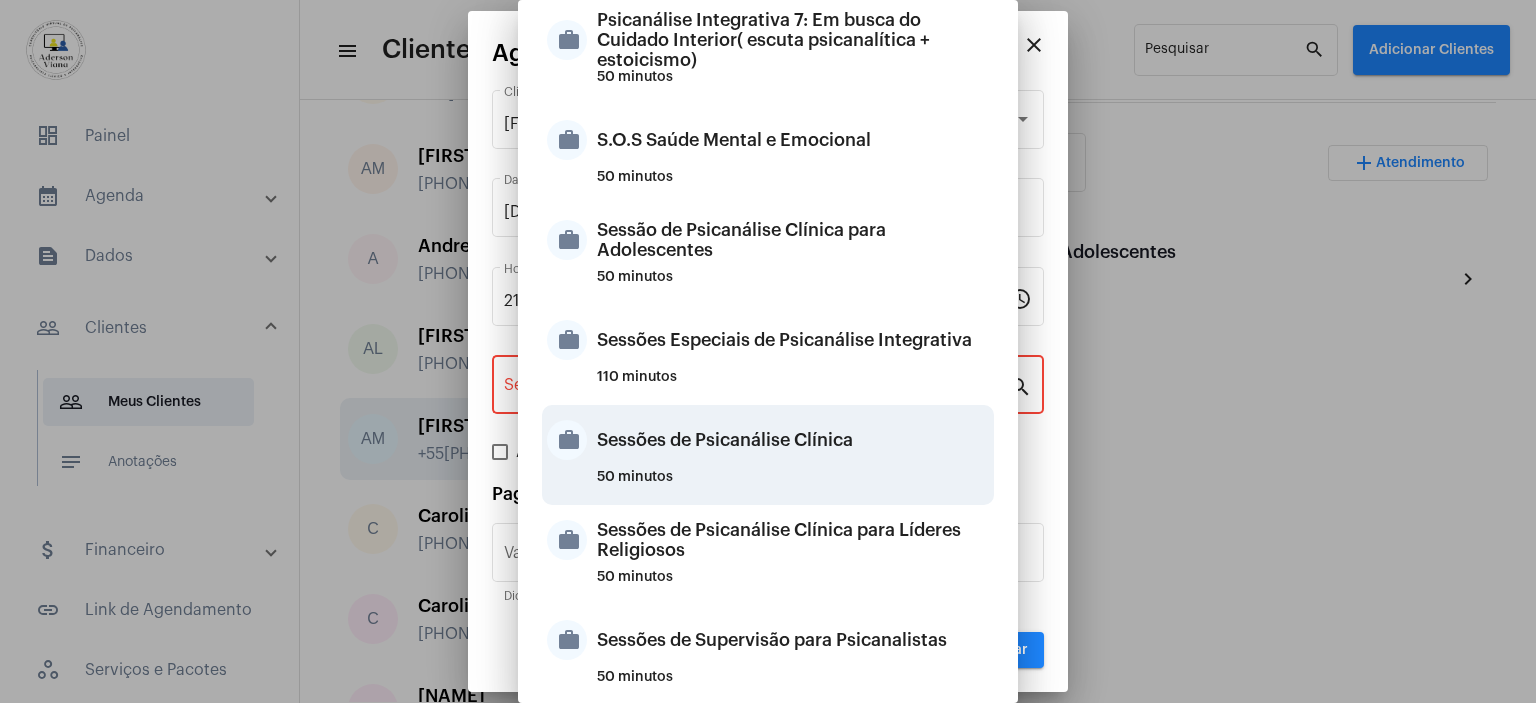 type on "Sessões de Psicanálise Clínica" 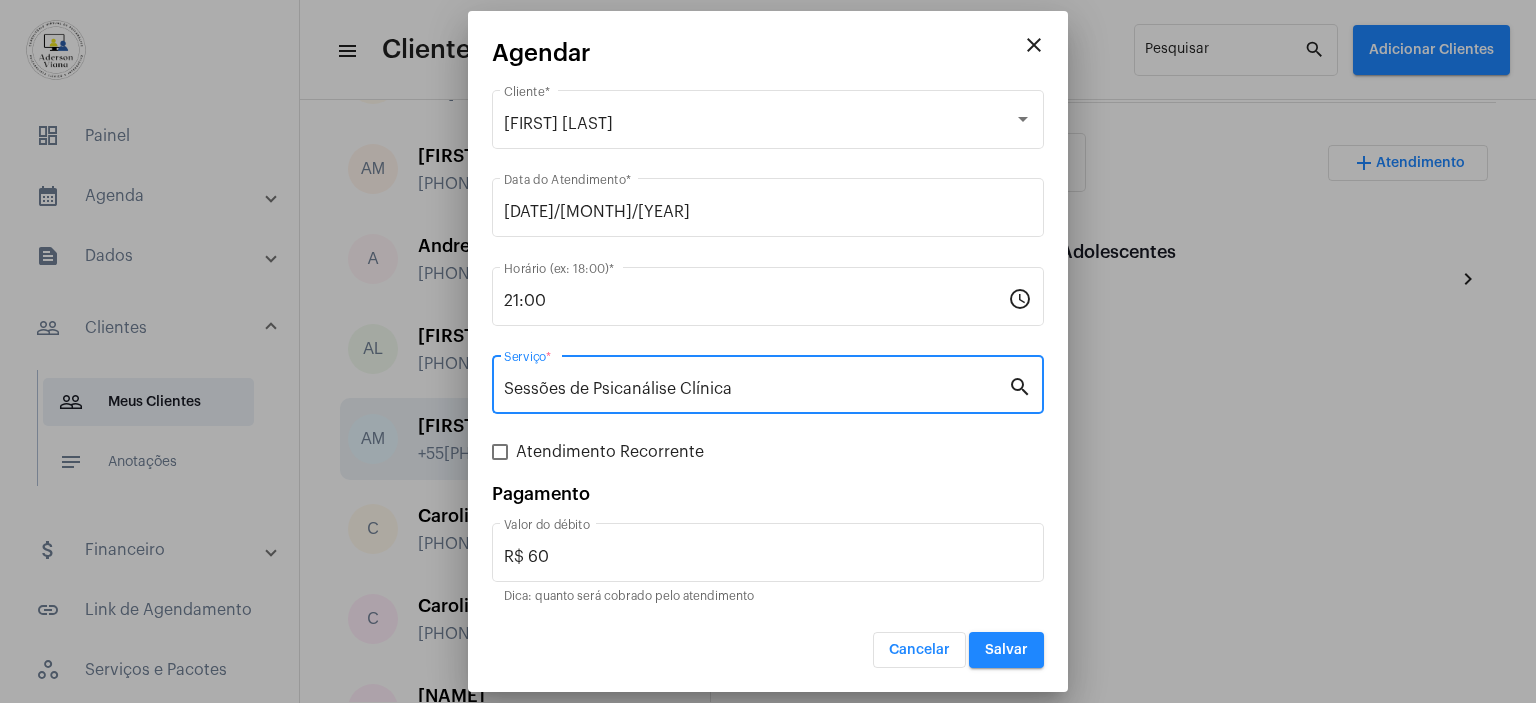 click at bounding box center (500, 452) 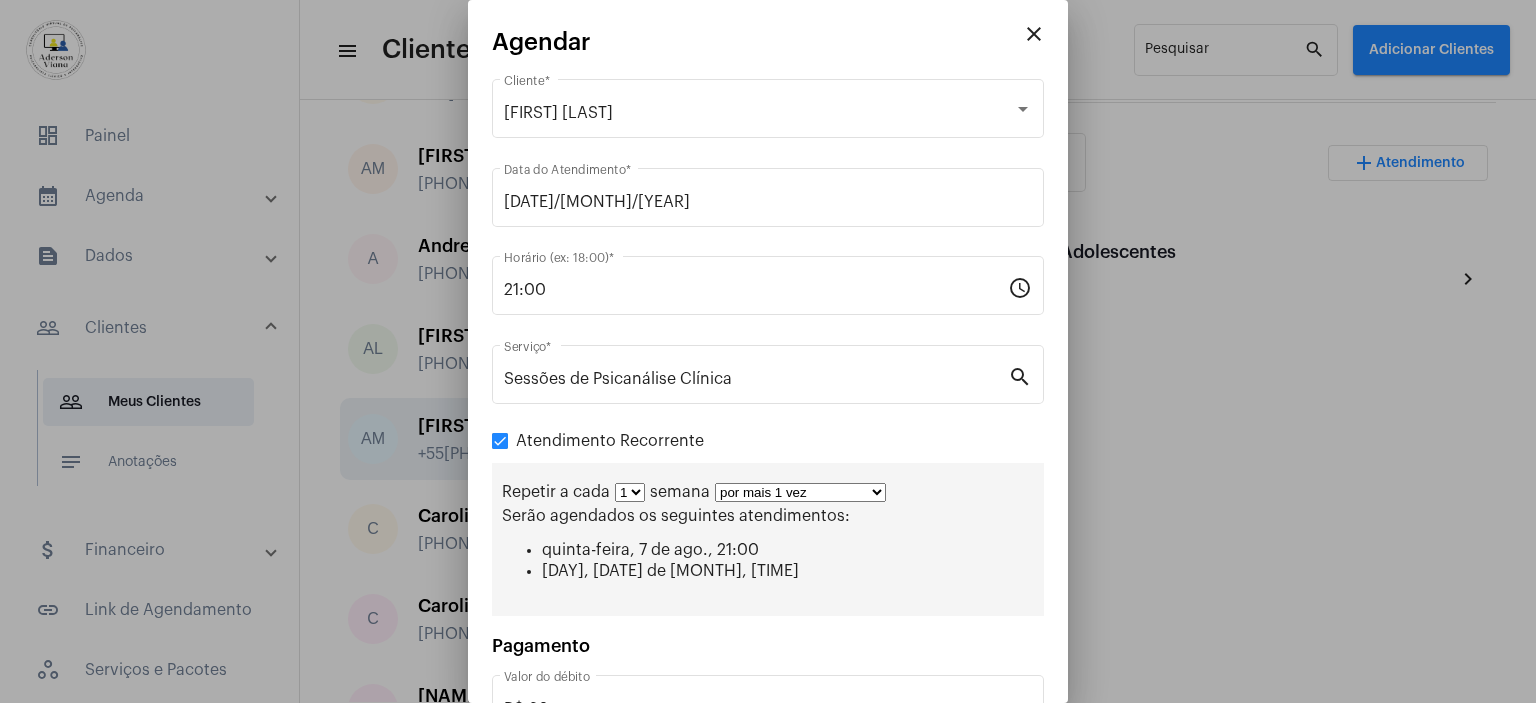 click on "por mais 1 vez por mais 2 vezes por mais 3 vezes por mais 4 vezes por mais 5 vezes por mais 6 vezes por mais 7 vezes por mais 8 vezes por mais 9 vezes por mais 10 vezes por tempo indeterminado" at bounding box center [800, 492] 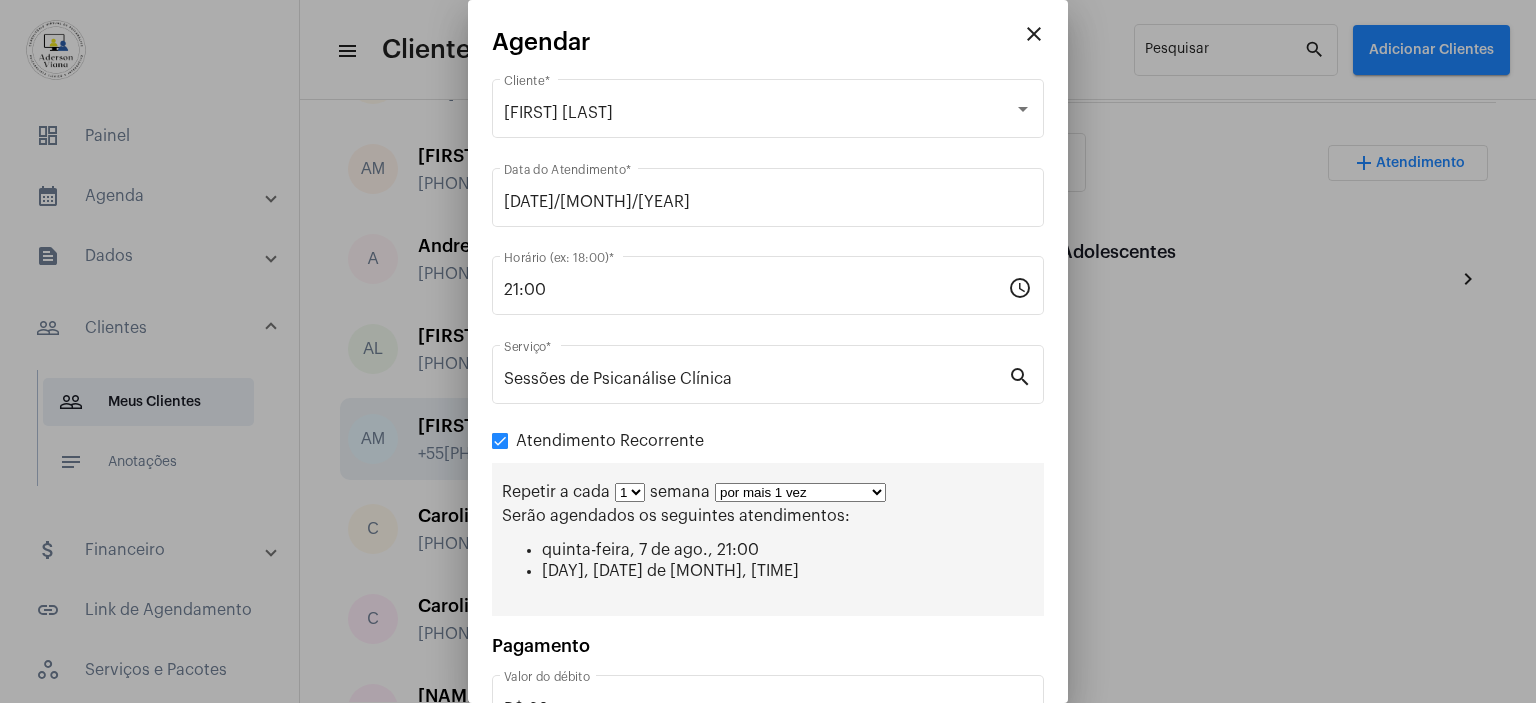 select on "2: 3" 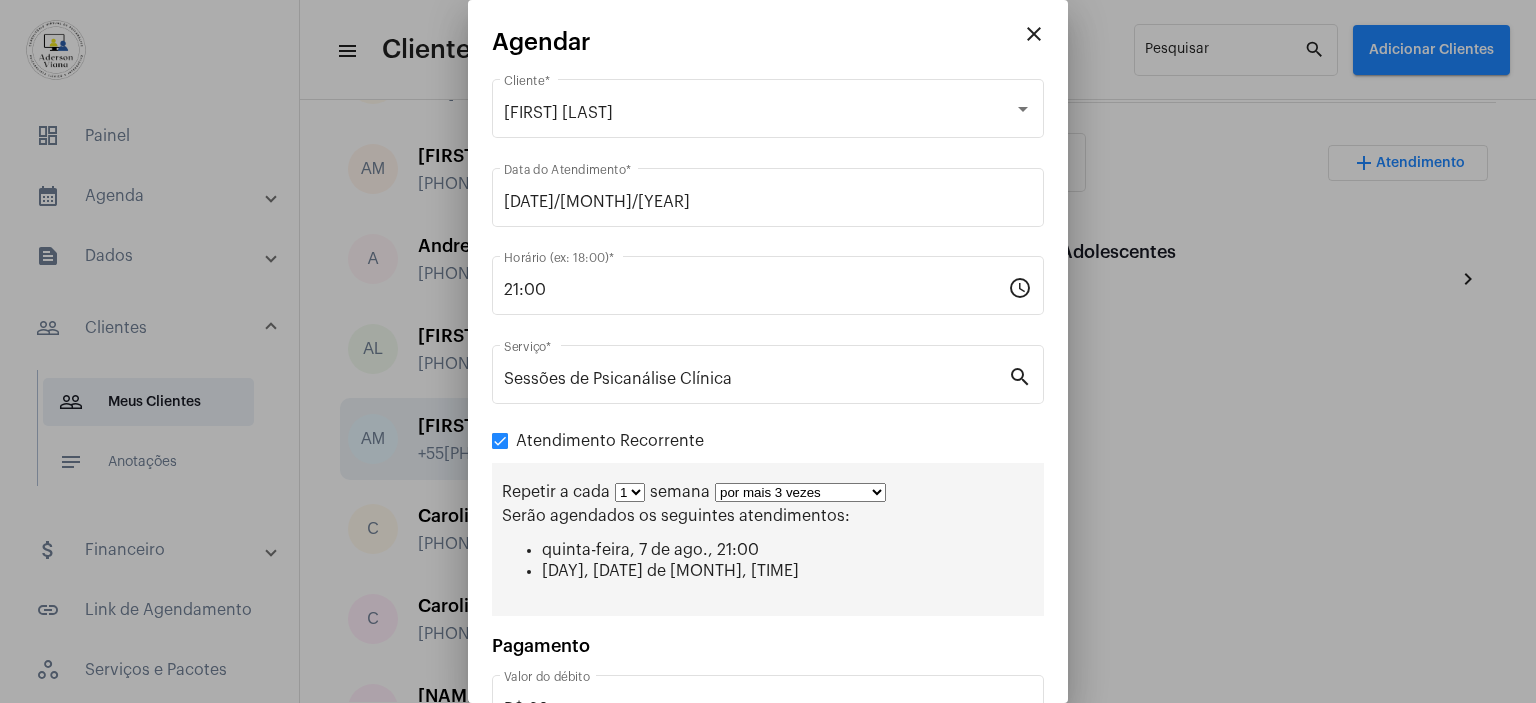 click on "por mais 1 vez por mais 2 vezes por mais 3 vezes por mais 4 vezes por mais 5 vezes por mais 6 vezes por mais 7 vezes por mais 8 vezes por mais 9 vezes por mais 10 vezes por tempo indeterminado" at bounding box center [800, 492] 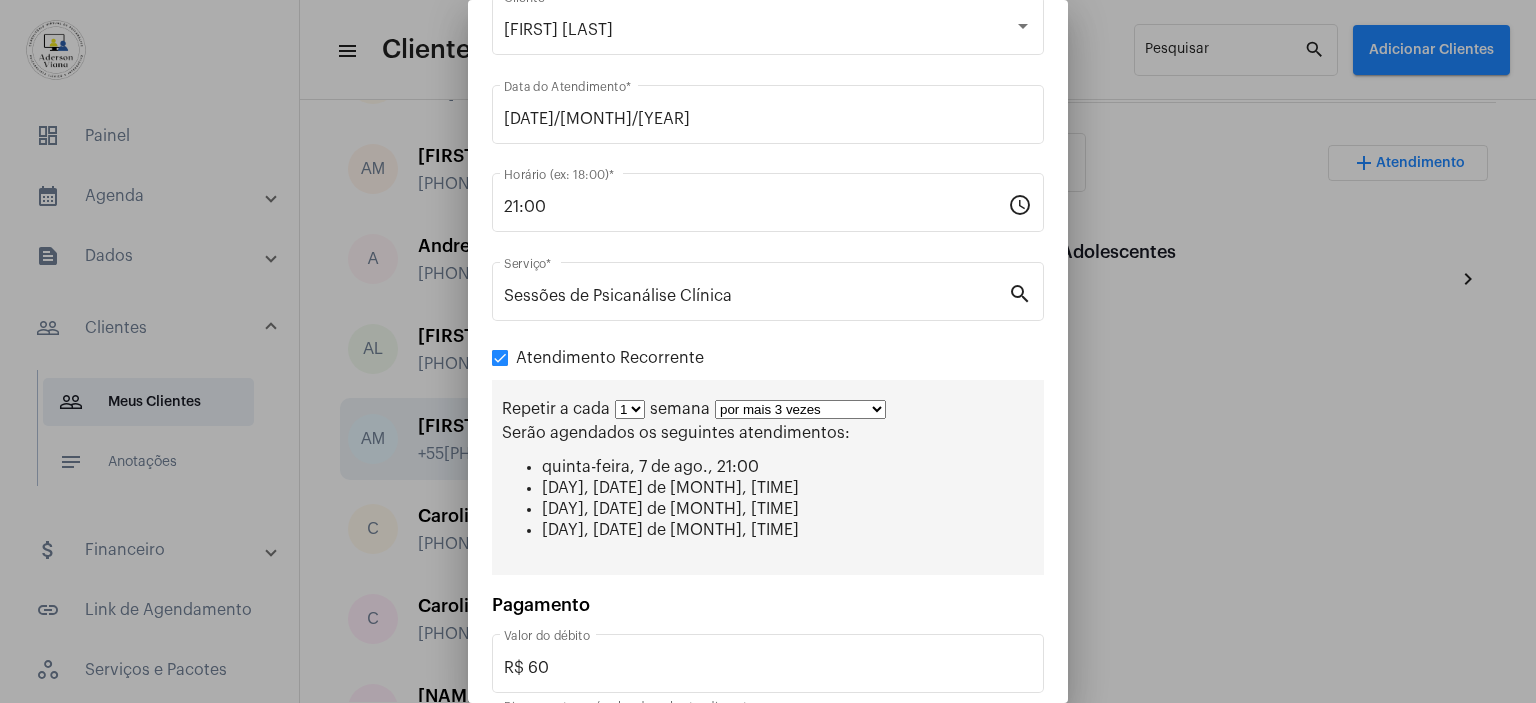 scroll, scrollTop: 180, scrollLeft: 0, axis: vertical 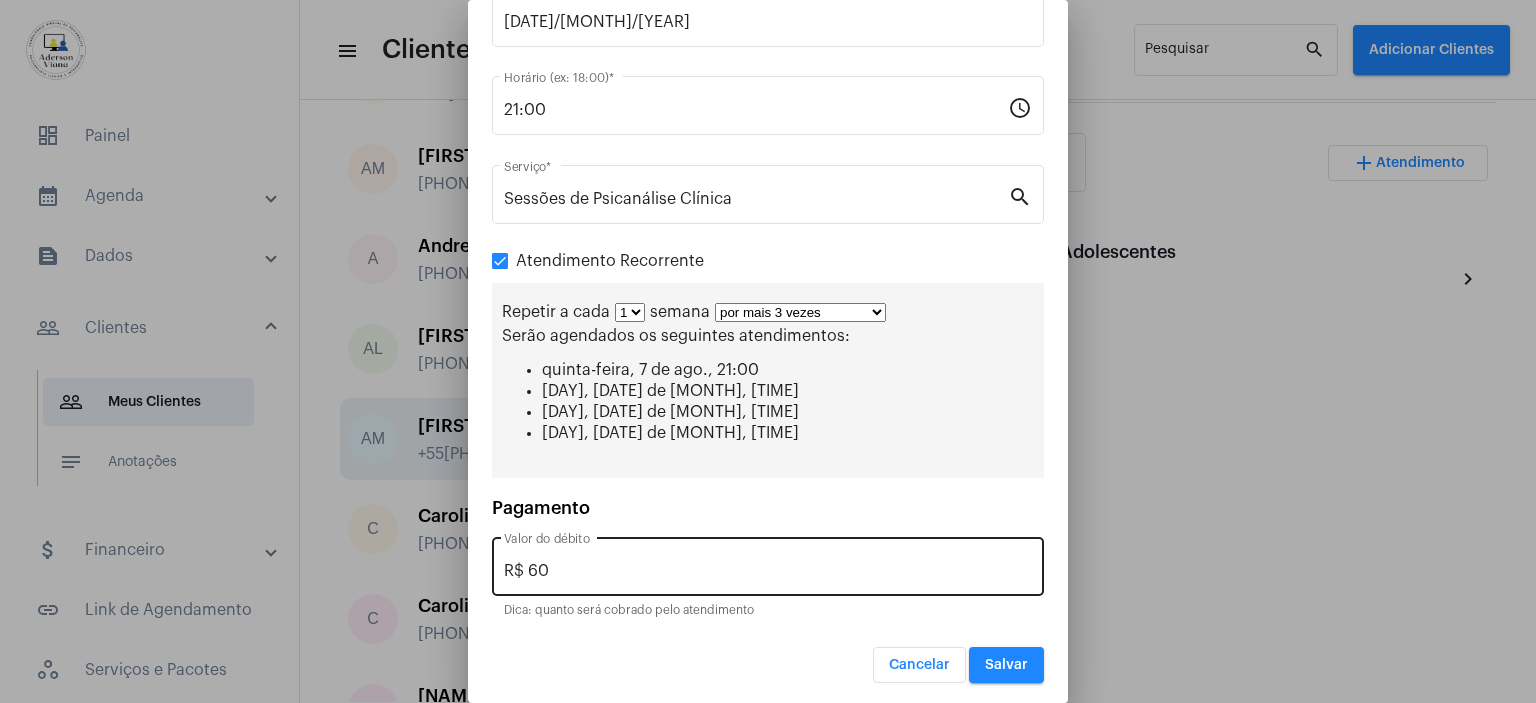click on "R$ 60" at bounding box center (768, 571) 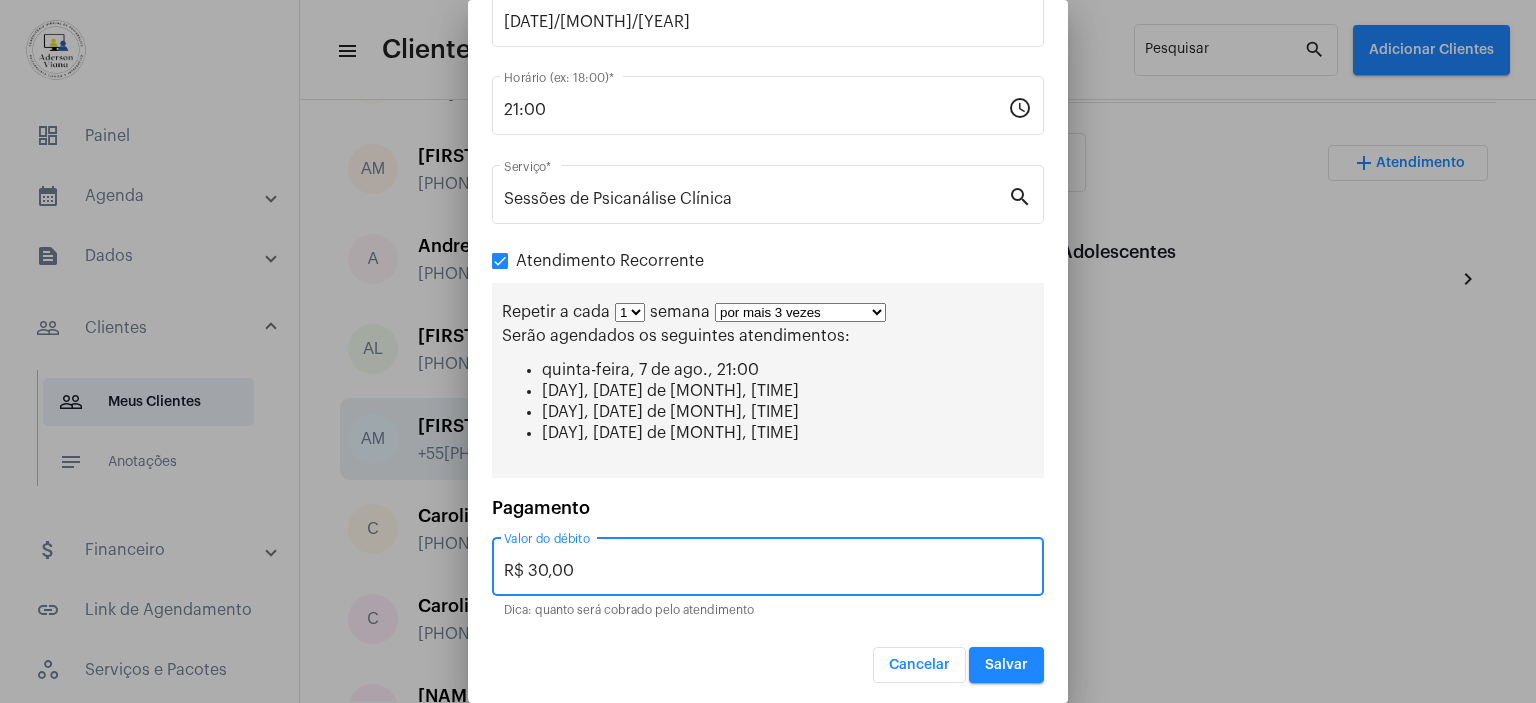 type on "R$ 30,00" 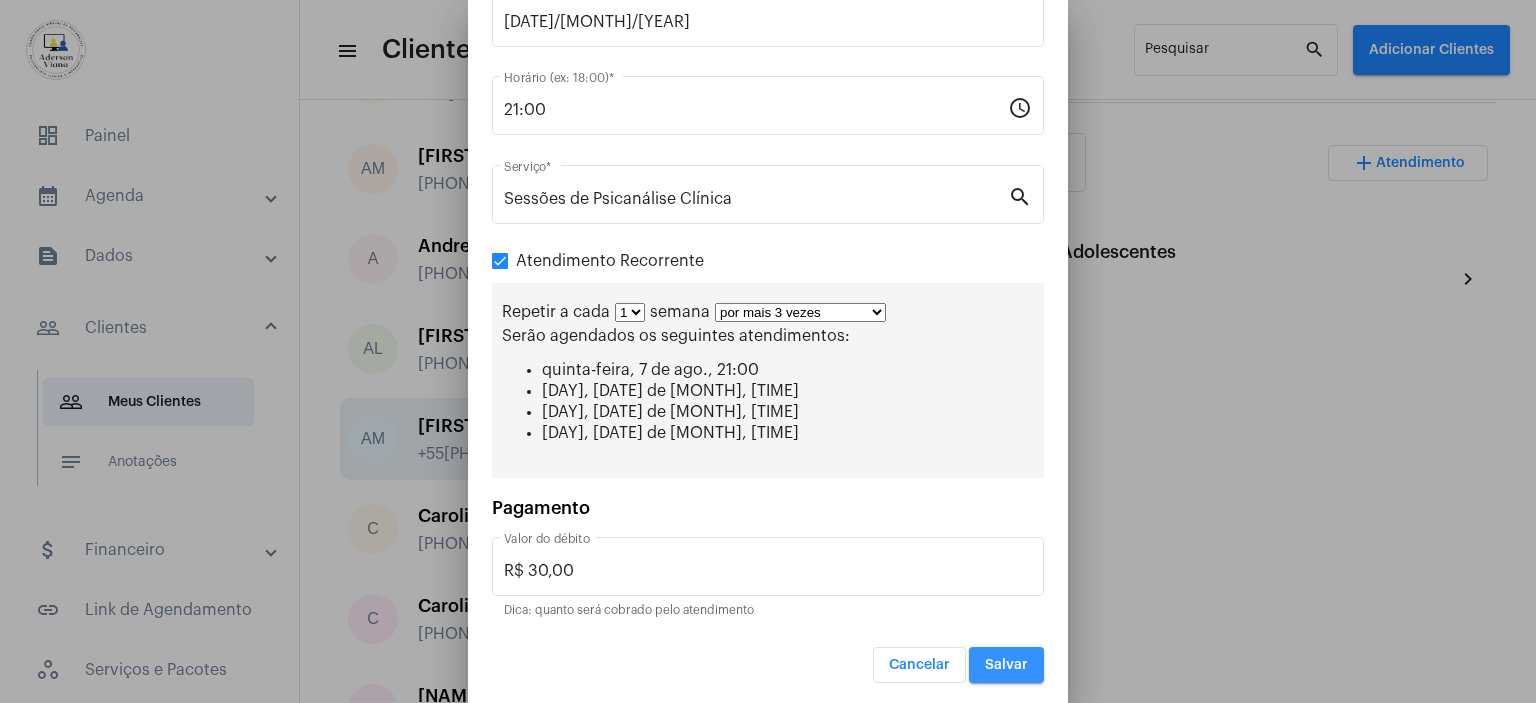 click on "Salvar" at bounding box center [1006, 665] 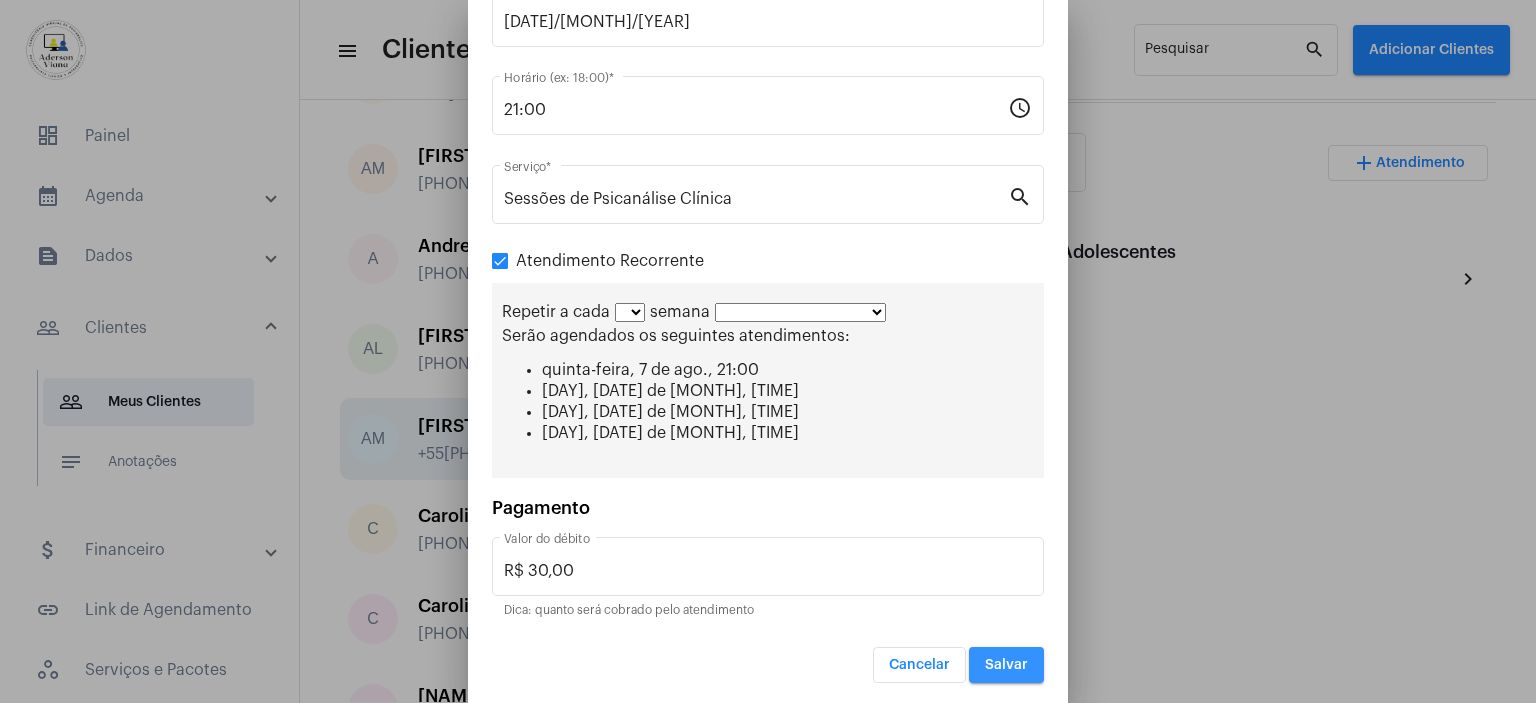 scroll, scrollTop: 0, scrollLeft: 0, axis: both 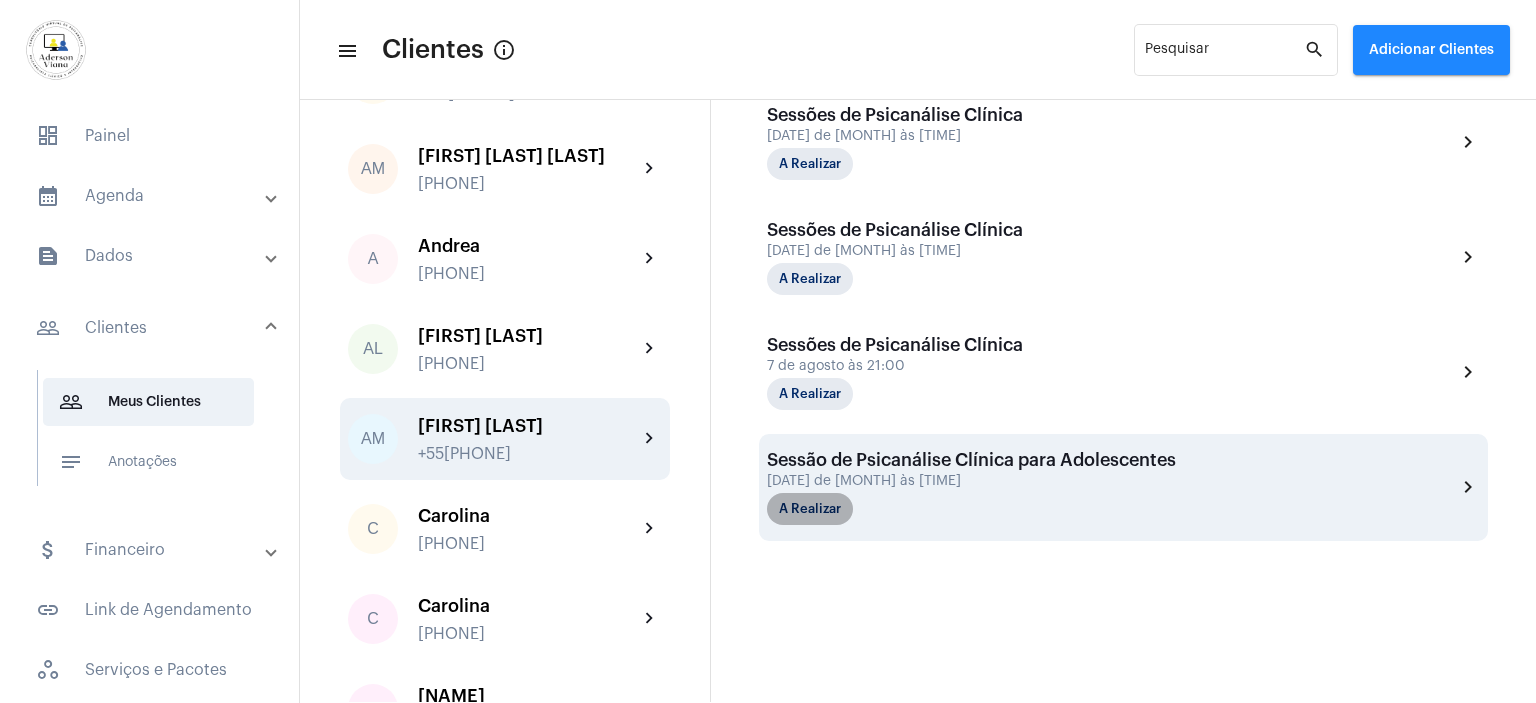 click on "A Realizar" at bounding box center (810, 509) 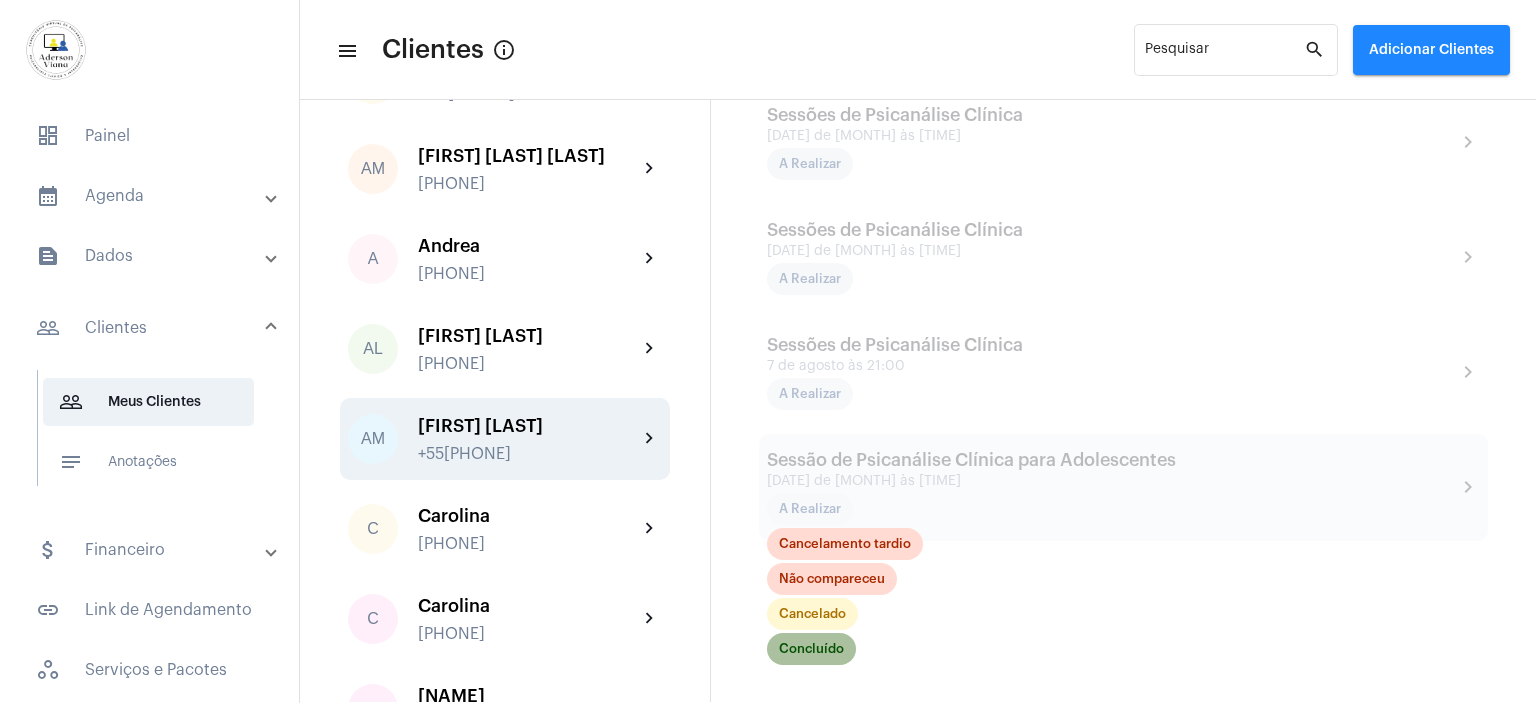 click on "Concluído" 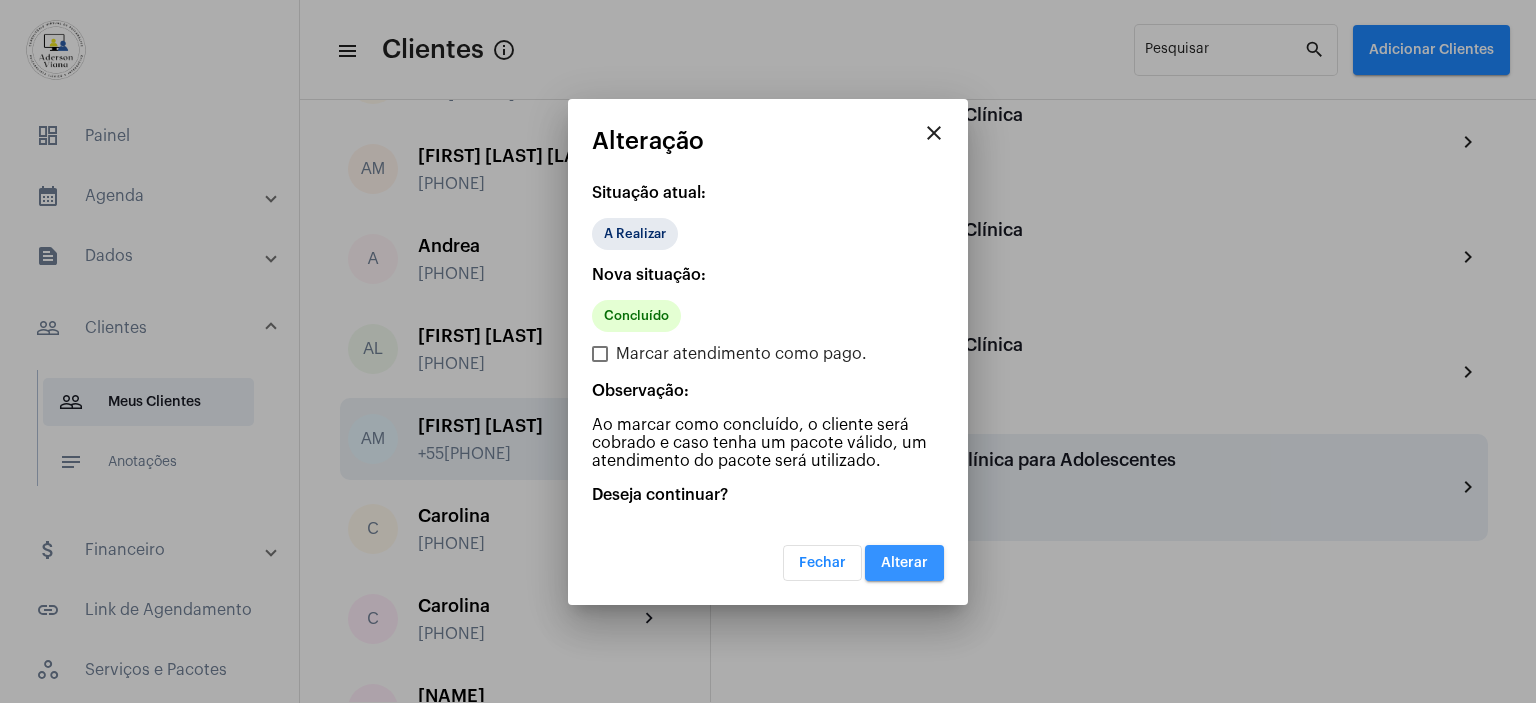 click on "Alterar" at bounding box center [904, 563] 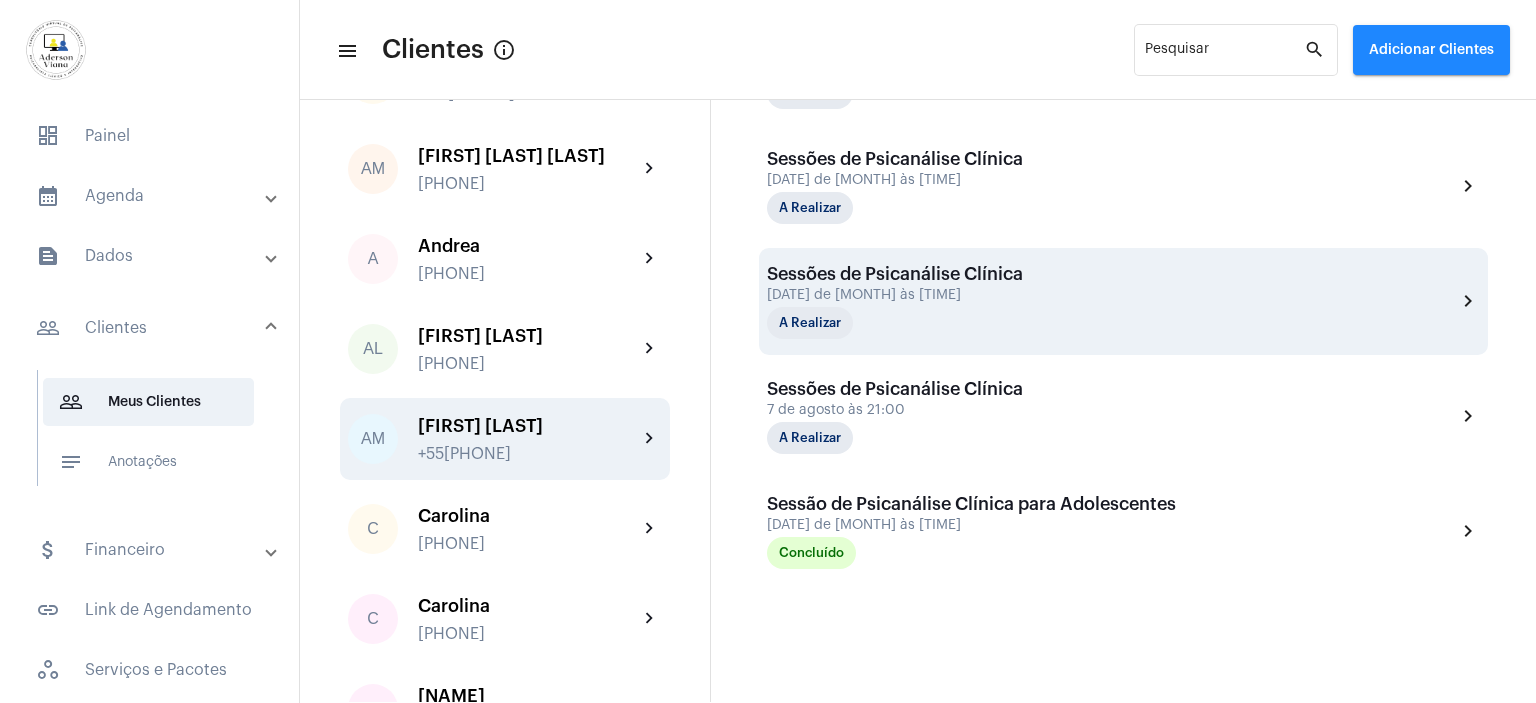 scroll, scrollTop: 652, scrollLeft: 0, axis: vertical 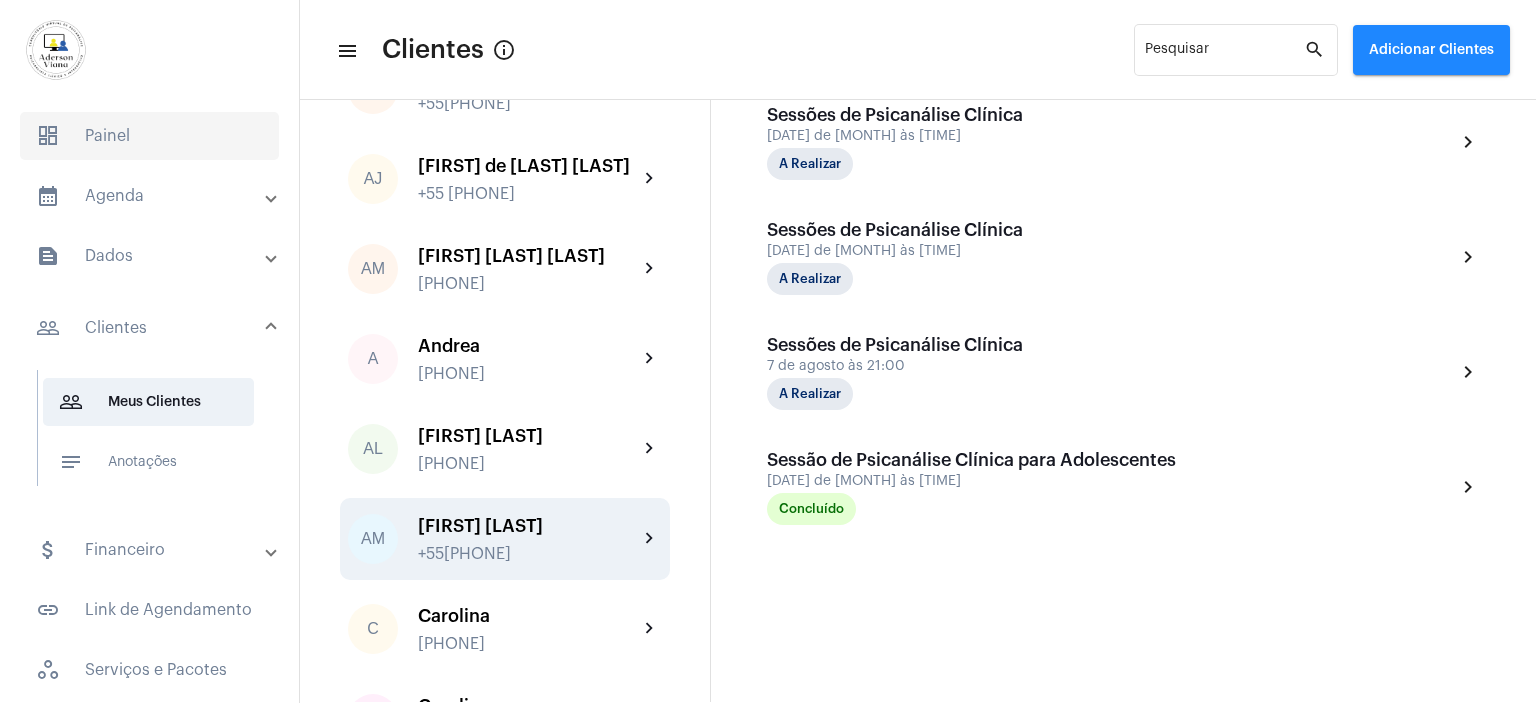 click on "dashboard   Painel" 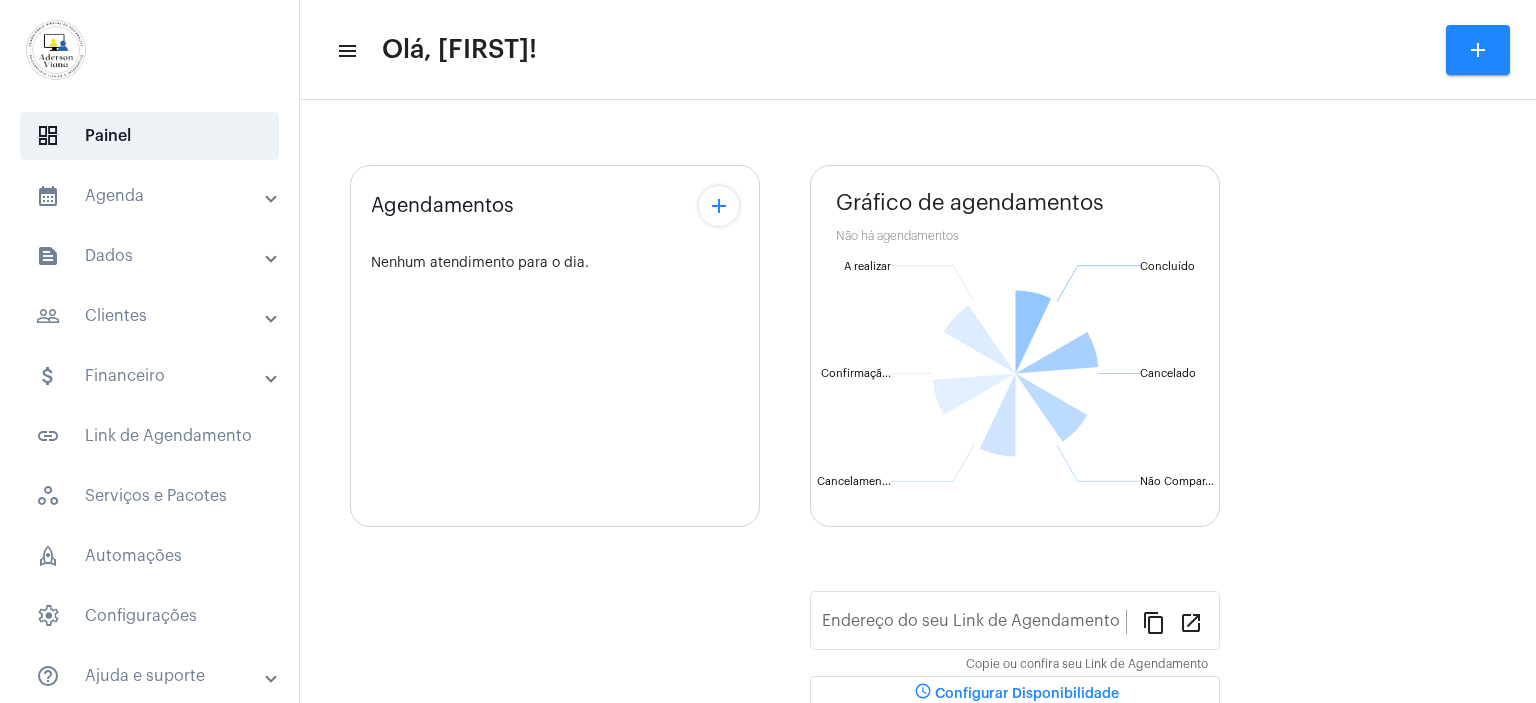 click on "calendar_month_outlined  Agenda" at bounding box center (151, 196) 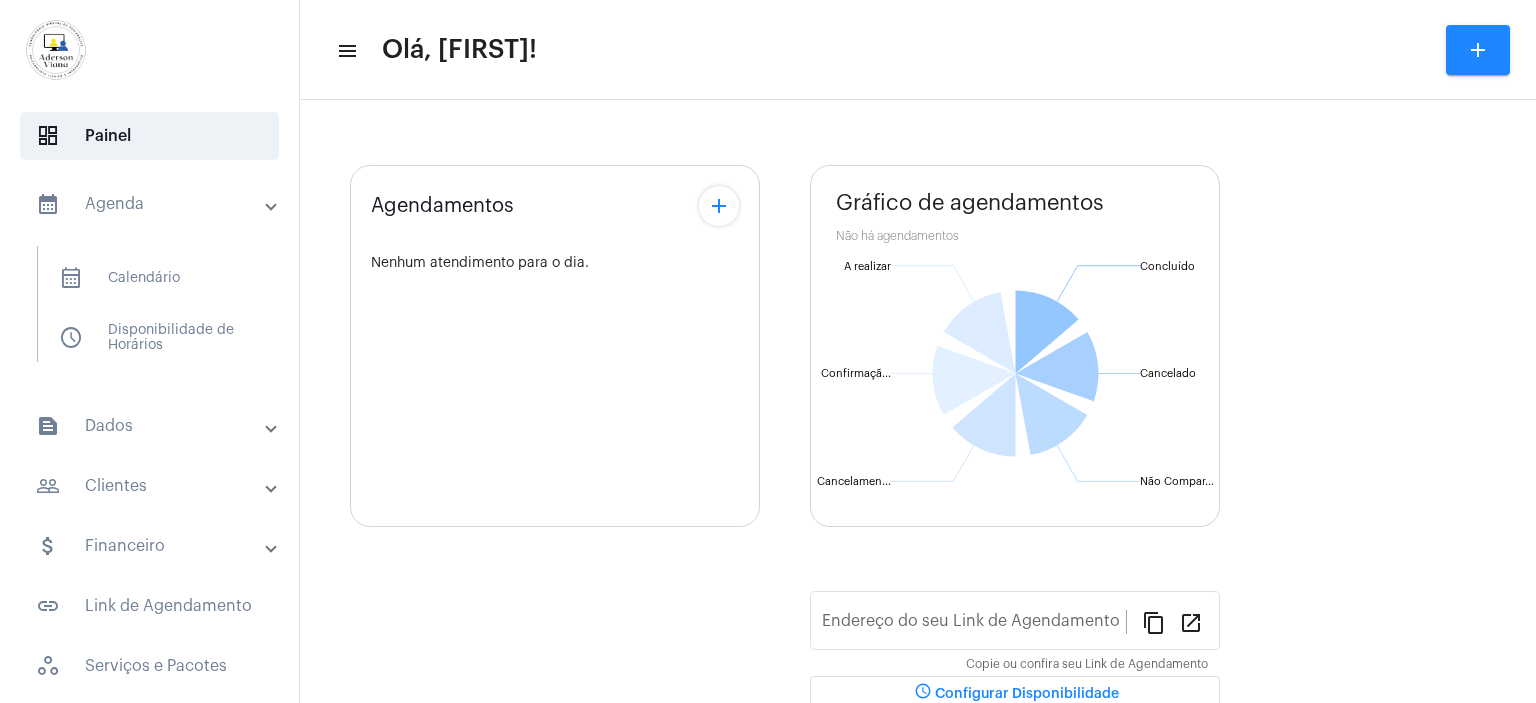 type on "https://neft.com.br/aderson-viana" 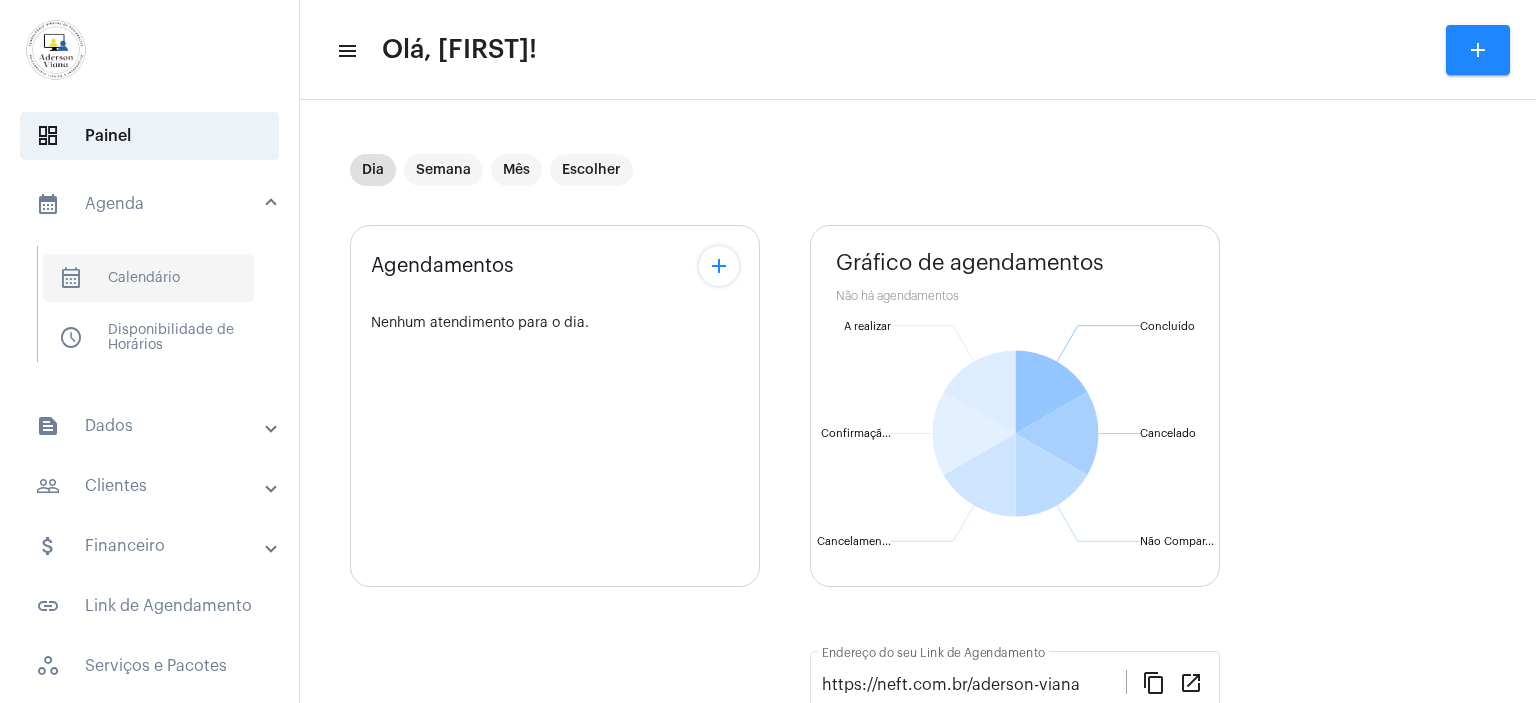 click on "calendar_month_outlined   Calendário" at bounding box center (148, 278) 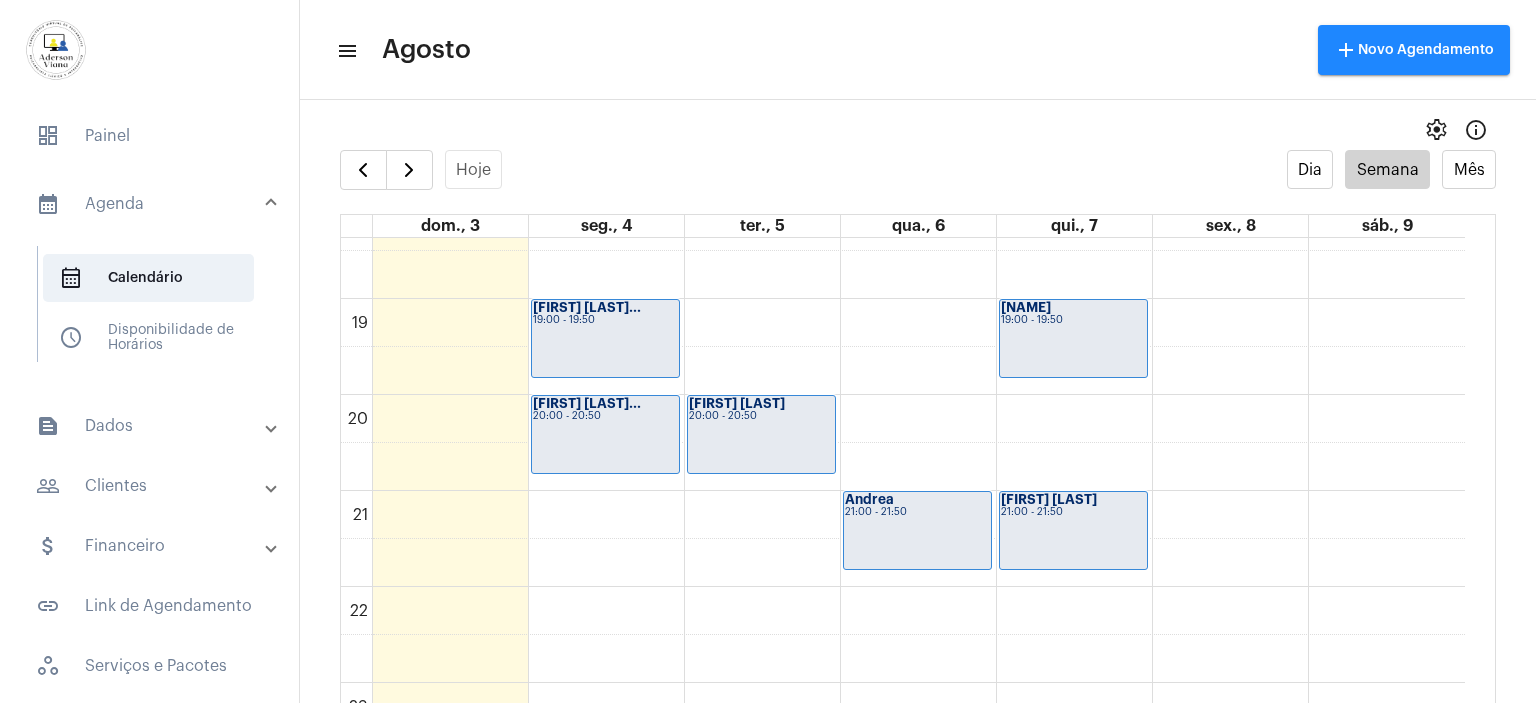 scroll, scrollTop: 1797, scrollLeft: 0, axis: vertical 